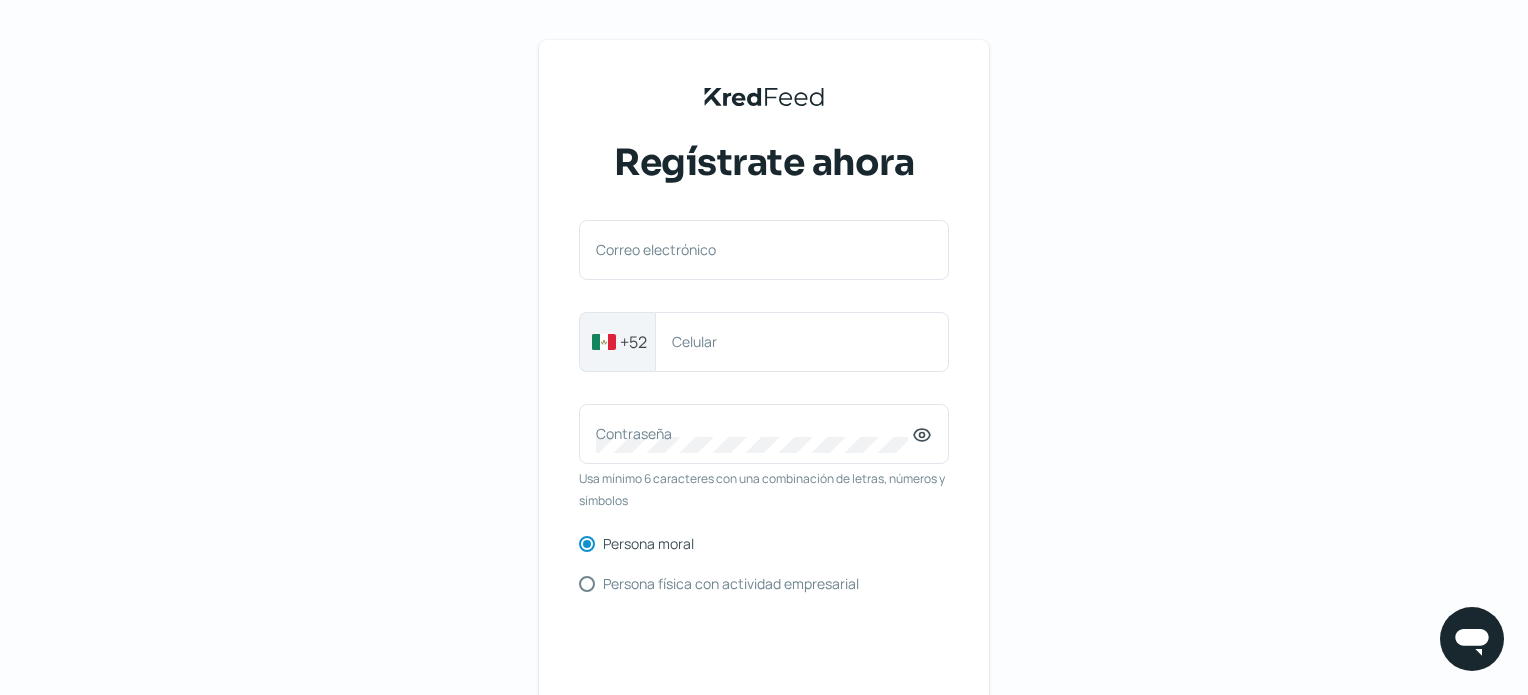 scroll, scrollTop: 0, scrollLeft: 0, axis: both 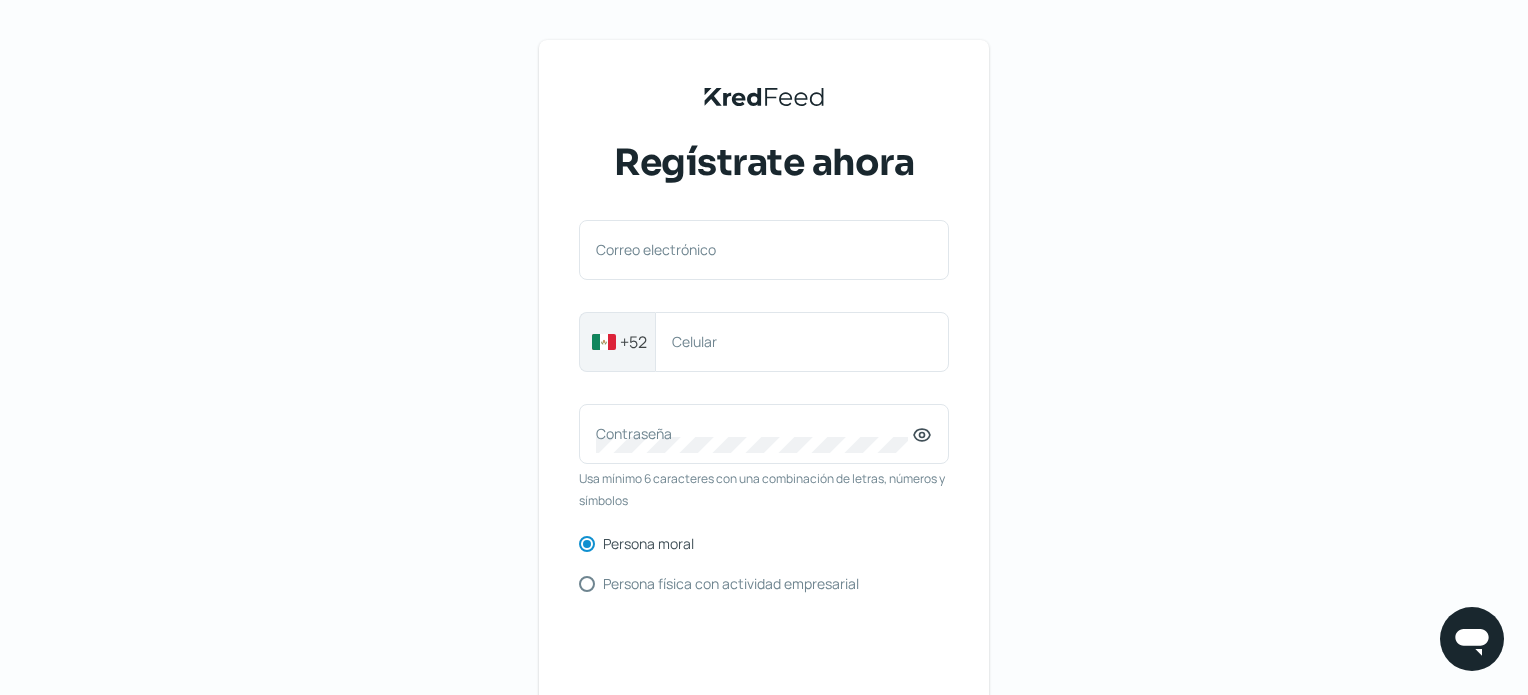 click on "KredFeed's Black Logo Regístrate ahora Correo electrónico +52 Celular Contraseña Usa mínimo 6 caracteres con una combinación de letras, números y símbolos Persona moral Persona física con actividad empresarial Crea tu cuenta ¿Ya tienes cuenta? Inicia sesión Términos y condiciones Aviso de privacidad Preguntas frecuentes" at bounding box center (764, 459) 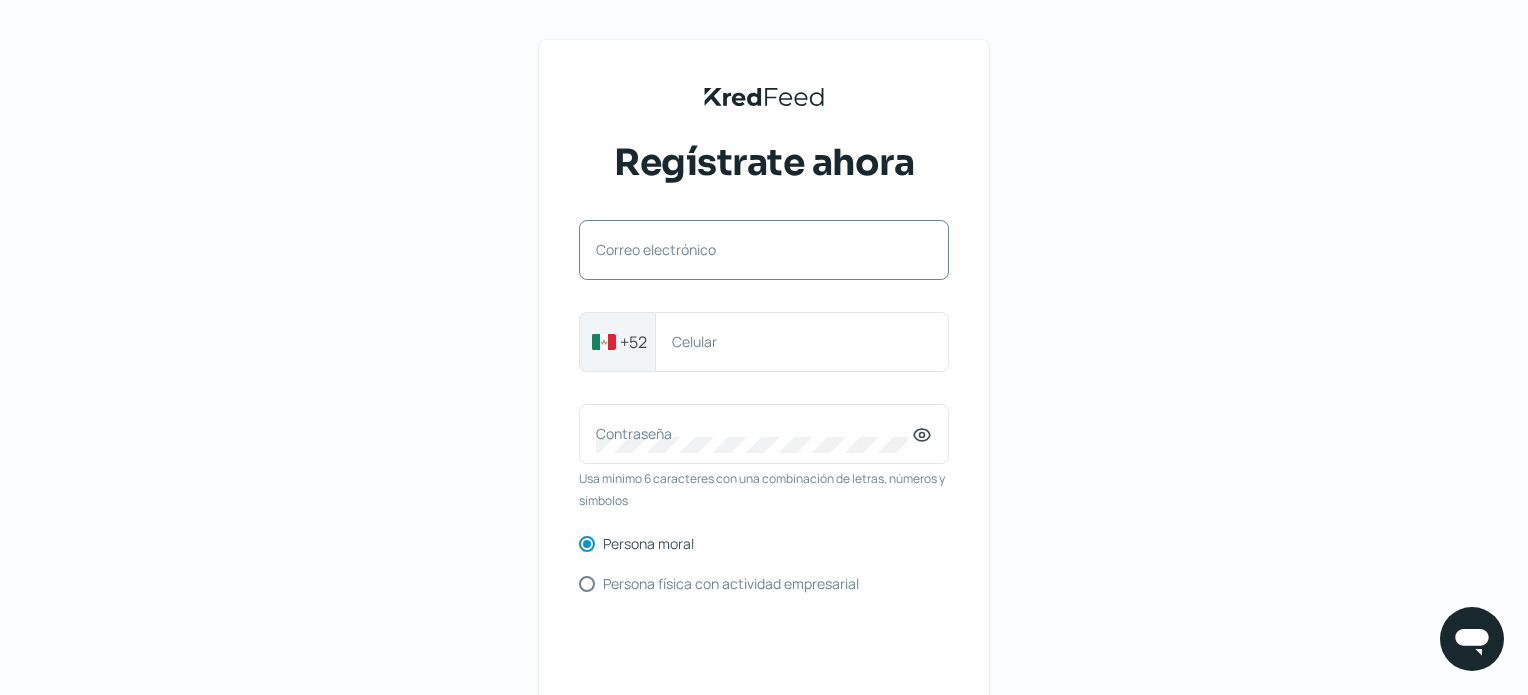 click on "Correo electrónico" at bounding box center [754, 249] 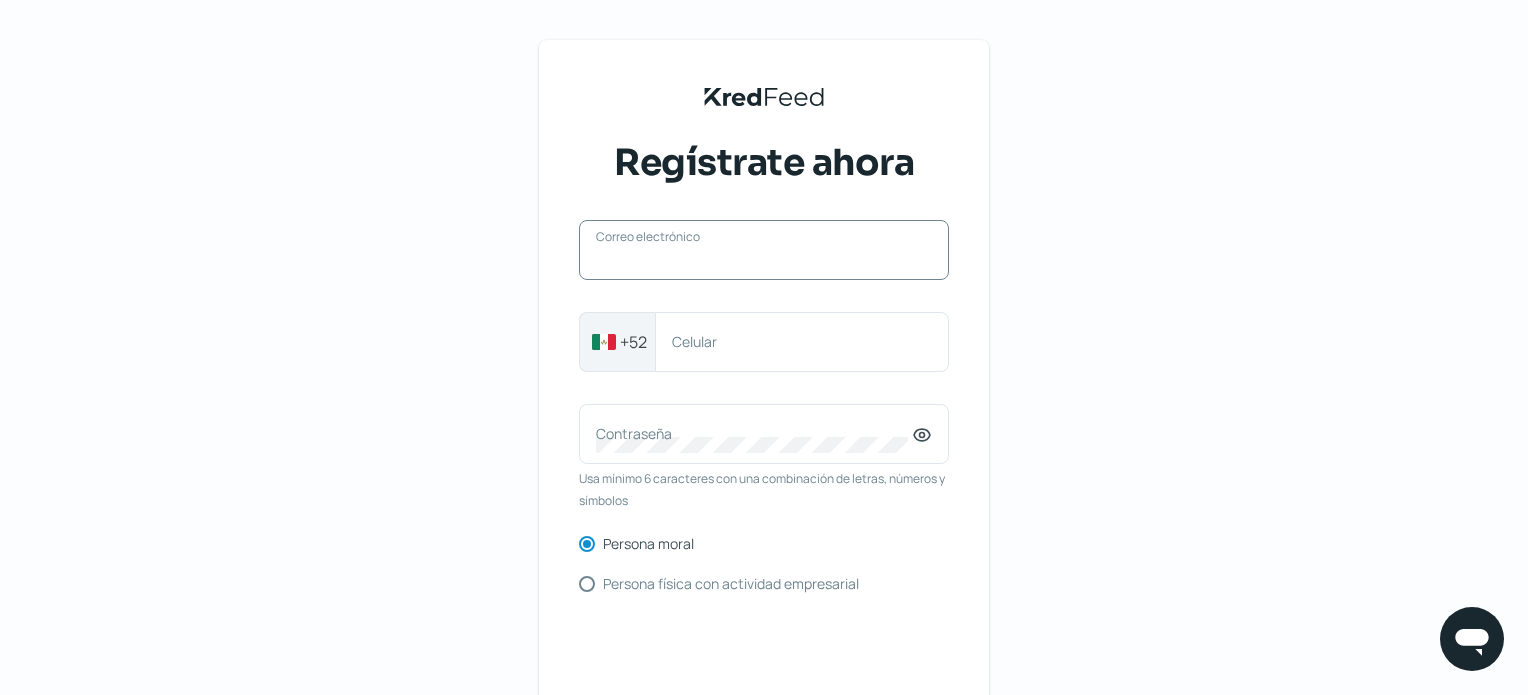 click on "Correo electrónico" at bounding box center (764, 260) 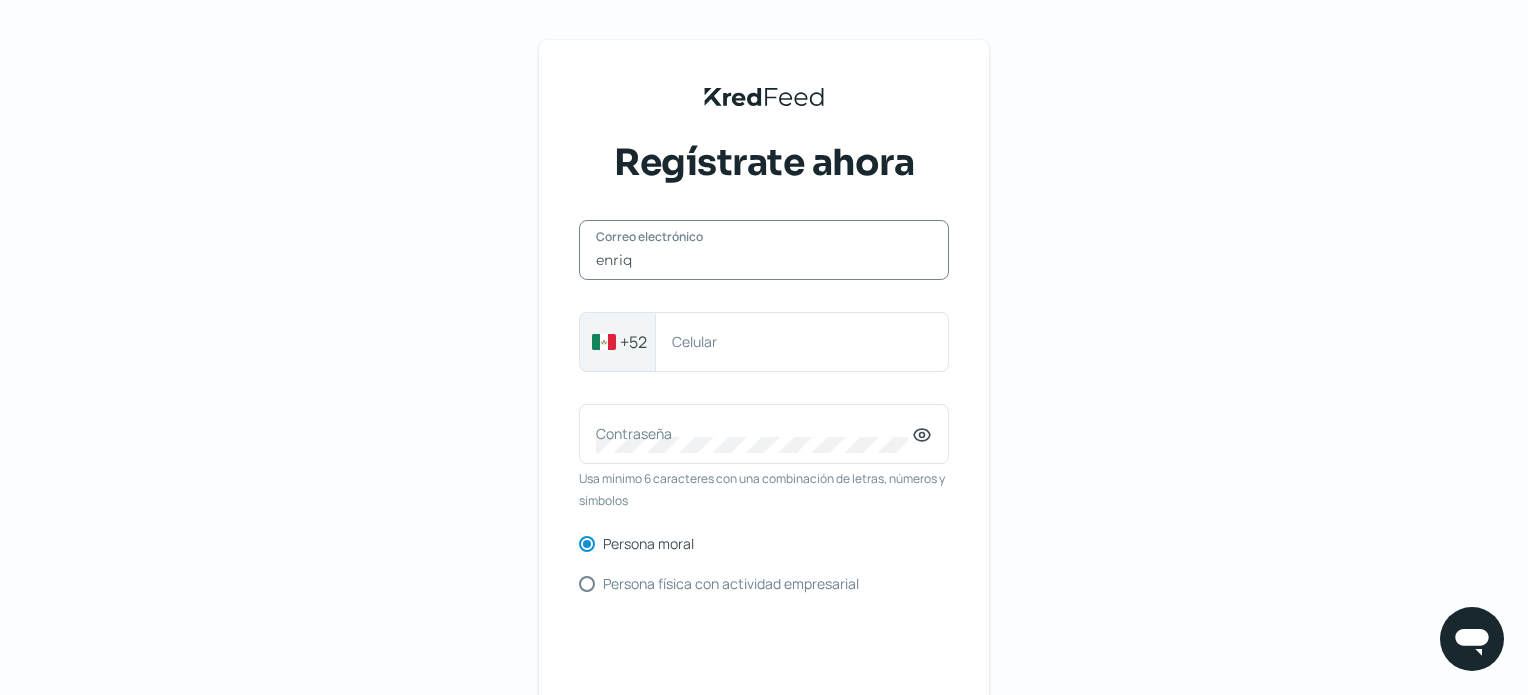 type on "[PERSON_NAME][EMAIL_ADDRESS][DOMAIN_NAME]" 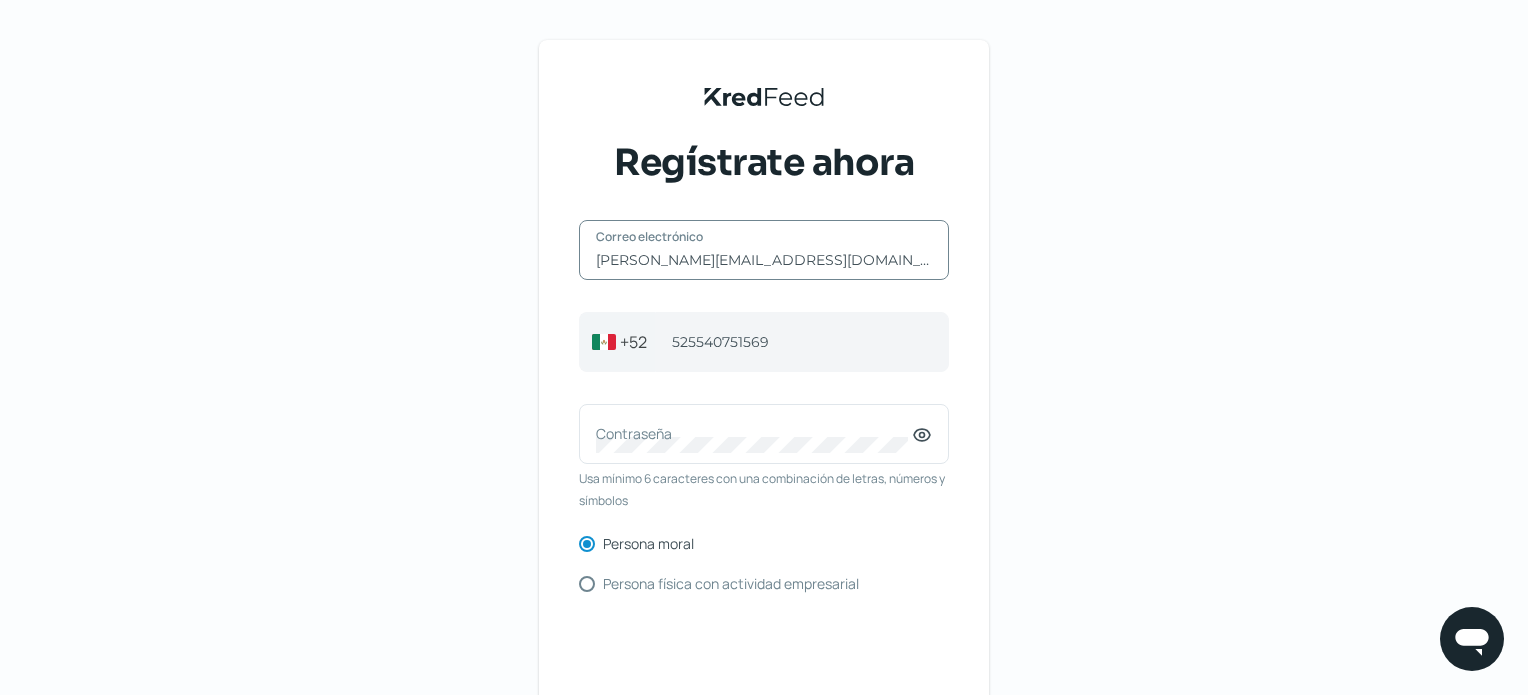 click on "KredFeed's Black Logo Regístrate ahora [PERSON_NAME][EMAIL_ADDRESS][DOMAIN_NAME] Correo electrónico [PHONE_NUMBER] Celular Contraseña Usa mínimo 6 caracteres con una combinación de letras, números y símbolos Persona moral Persona física con actividad empresarial Crea tu cuenta ¿Ya tienes cuenta? Inicia sesión Términos y condiciones Aviso de privacidad Preguntas frecuentes" at bounding box center (764, 459) 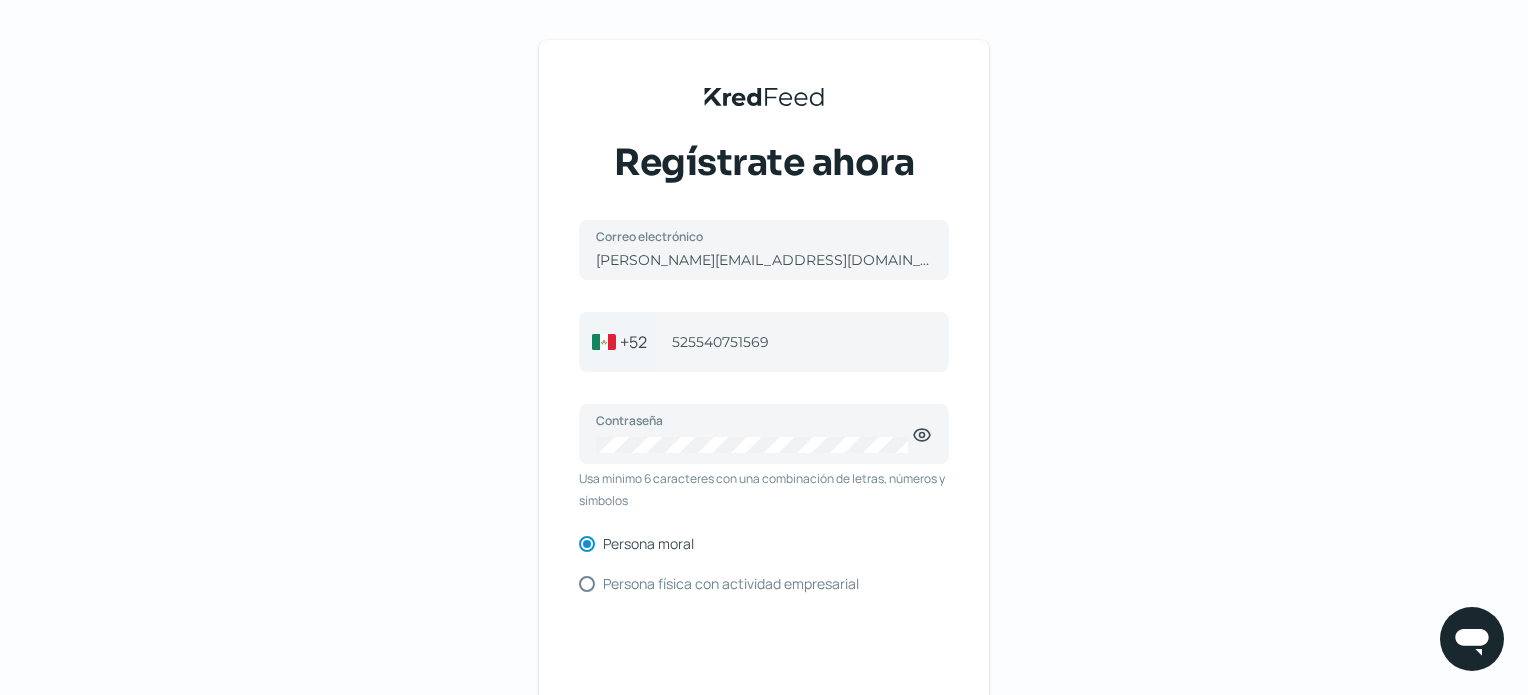click on "KredFeed's Black Logo Regístrate ahora [PERSON_NAME][EMAIL_ADDRESS][DOMAIN_NAME] Correo electrónico [PHONE_NUMBER] Celular Contraseña Usa mínimo 6 caracteres con una combinación de letras, números y símbolos Persona moral Persona física con actividad empresarial Crea tu cuenta ¿Ya tienes cuenta? Inicia sesión Términos y condiciones Aviso de privacidad Preguntas frecuentes" at bounding box center [764, 459] 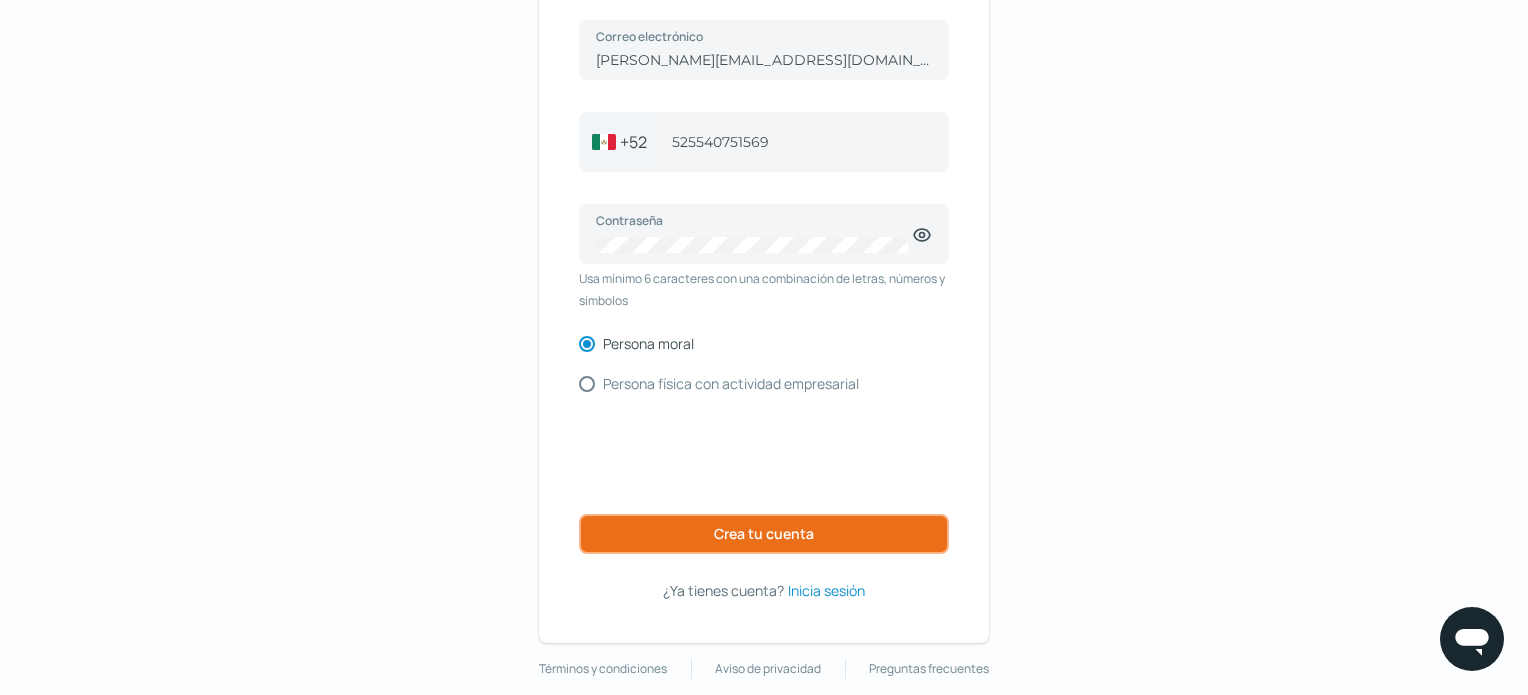click on "Crea tu cuenta" at bounding box center [764, 534] 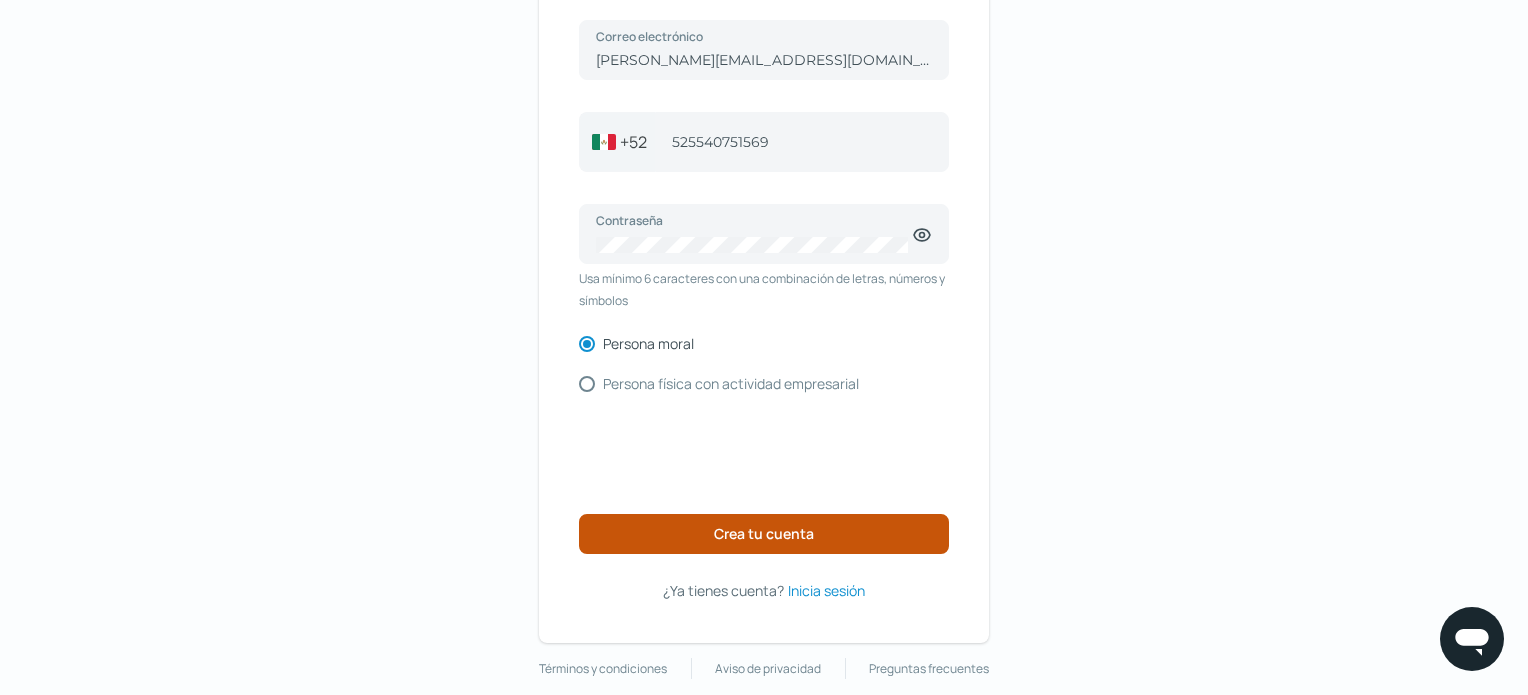scroll, scrollTop: 146, scrollLeft: 0, axis: vertical 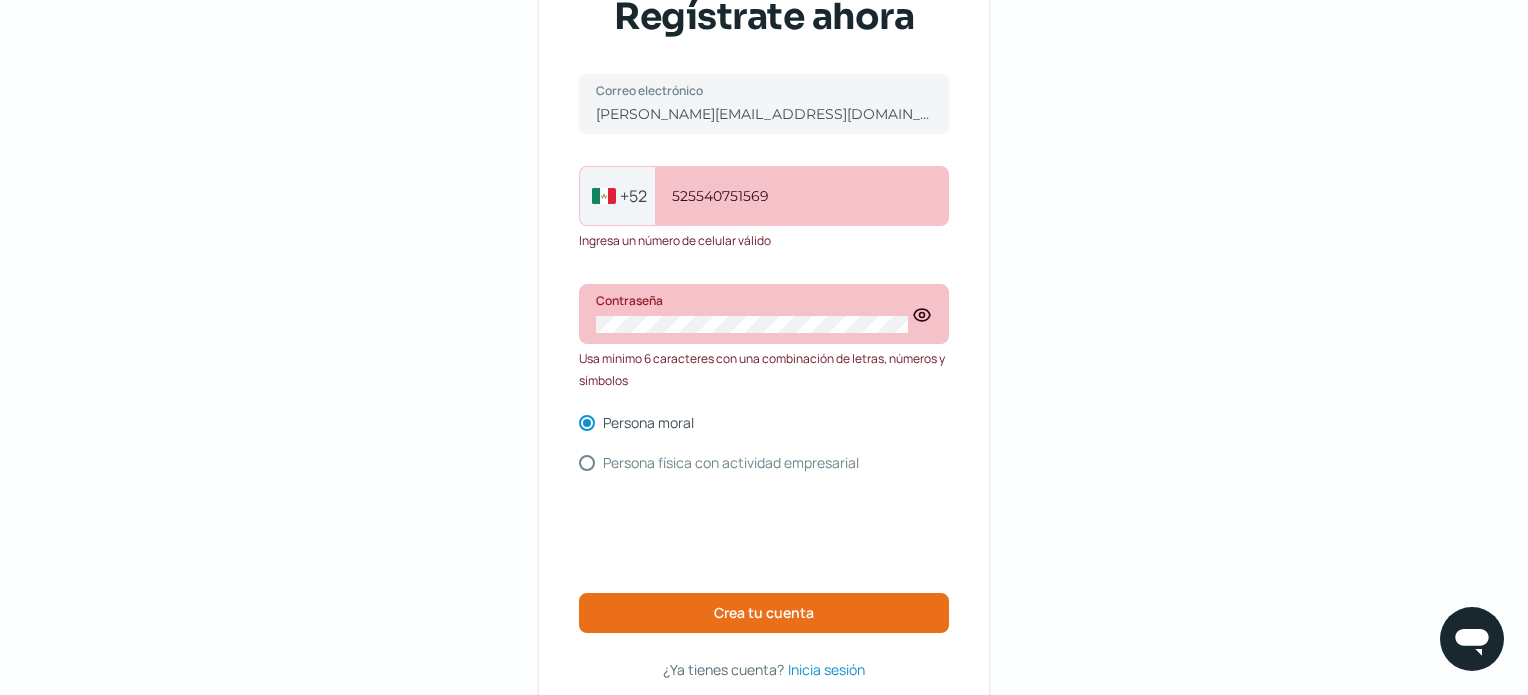 click on "KredFeed's Black Logo Regístrate ahora [PERSON_NAME][EMAIL_ADDRESS][DOMAIN_NAME] Correo electrónico [PHONE_NUMBER] Celular Ingresa un número de celular válido Contraseña Usa mínimo 6 caracteres con una combinación de letras, números y símbolos Persona moral Persona física con actividad empresarial Crea tu cuenta ¿Ya tienes cuenta? Inicia sesión Términos y condiciones Aviso de privacidad Preguntas frecuentes" at bounding box center (764, 326) 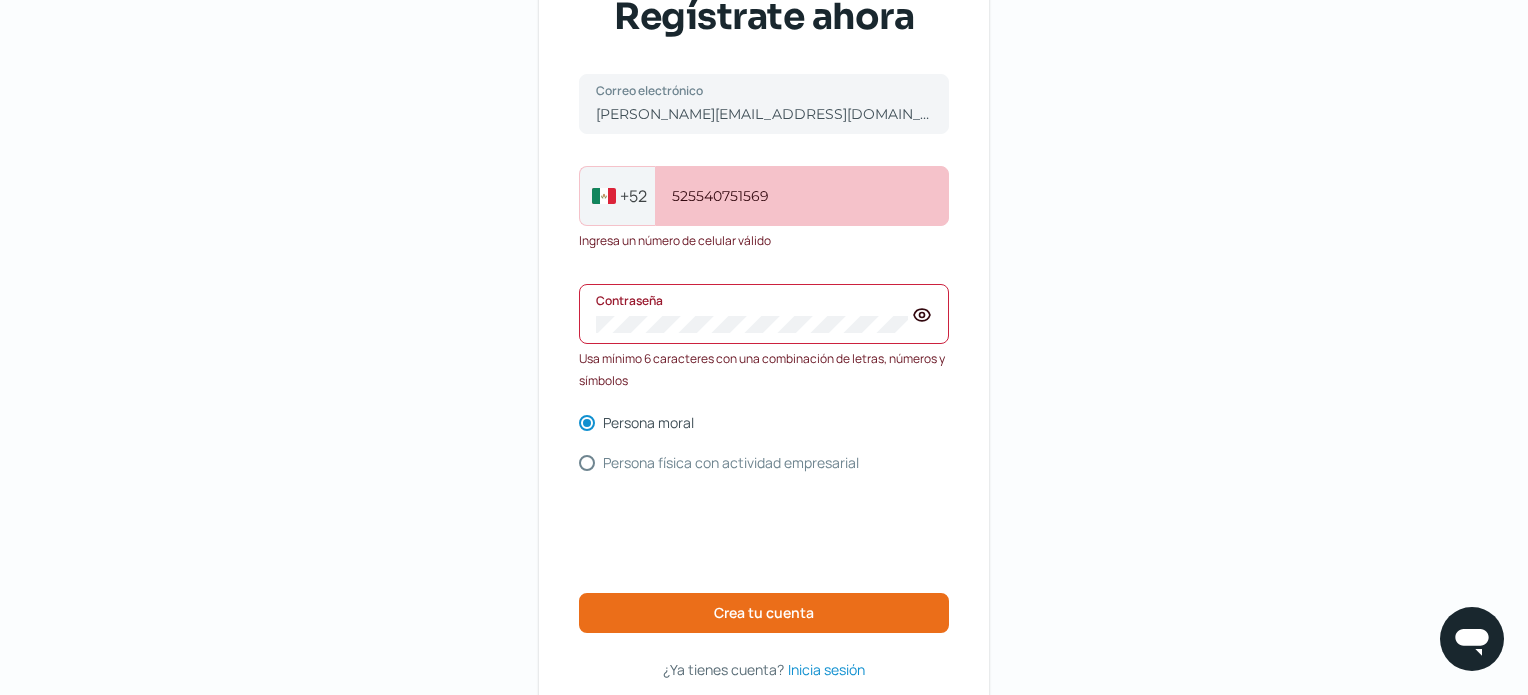 click on "KredFeed's Black Logo Regístrate ahora [PERSON_NAME][EMAIL_ADDRESS][DOMAIN_NAME] Correo electrónico [PHONE_NUMBER] Celular Ingresa un número de celular válido Contraseña Usa mínimo 6 caracteres con una combinación de letras, números y símbolos Persona moral Persona física con actividad empresarial Crea tu cuenta ¿Ya tienes cuenta? Inicia sesión Términos y condiciones Aviso de privacidad Preguntas frecuentes" at bounding box center (764, 326) 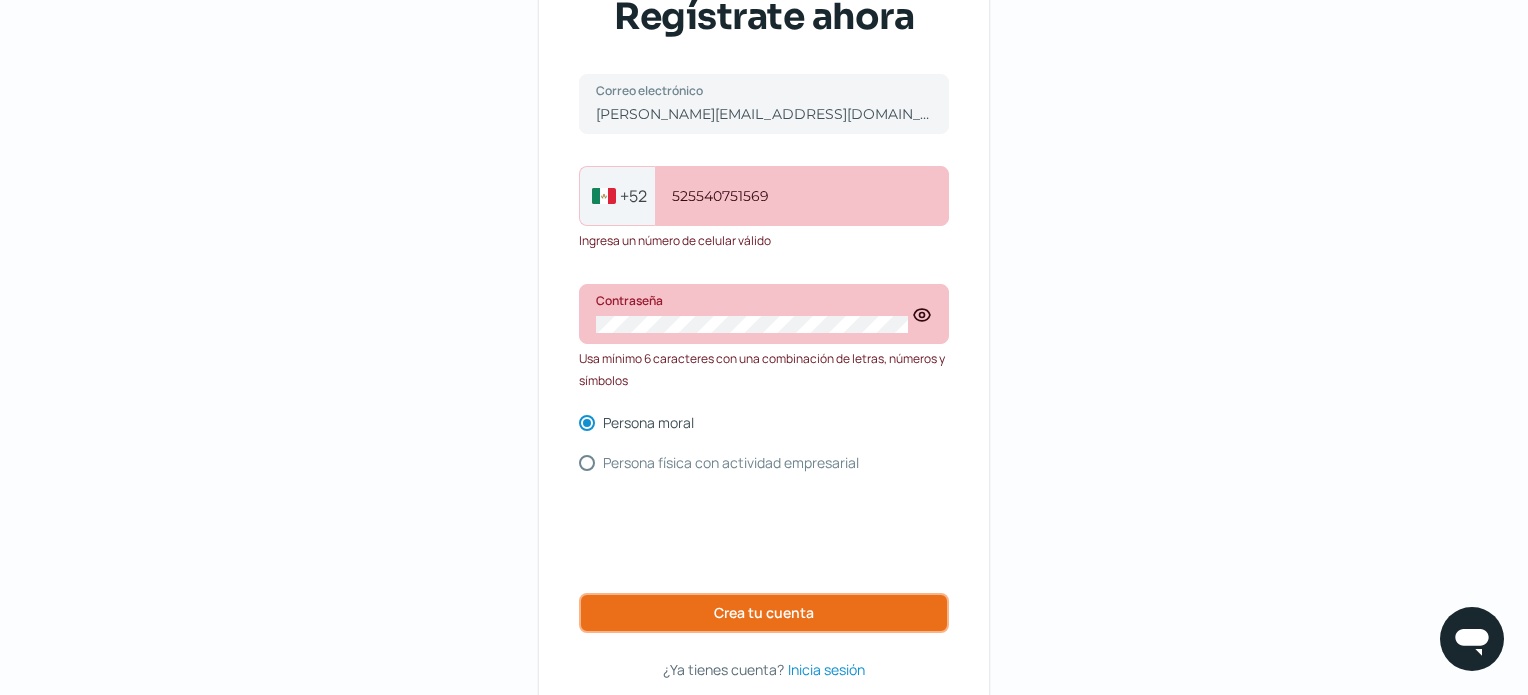 click on "Crea tu cuenta" at bounding box center (764, 613) 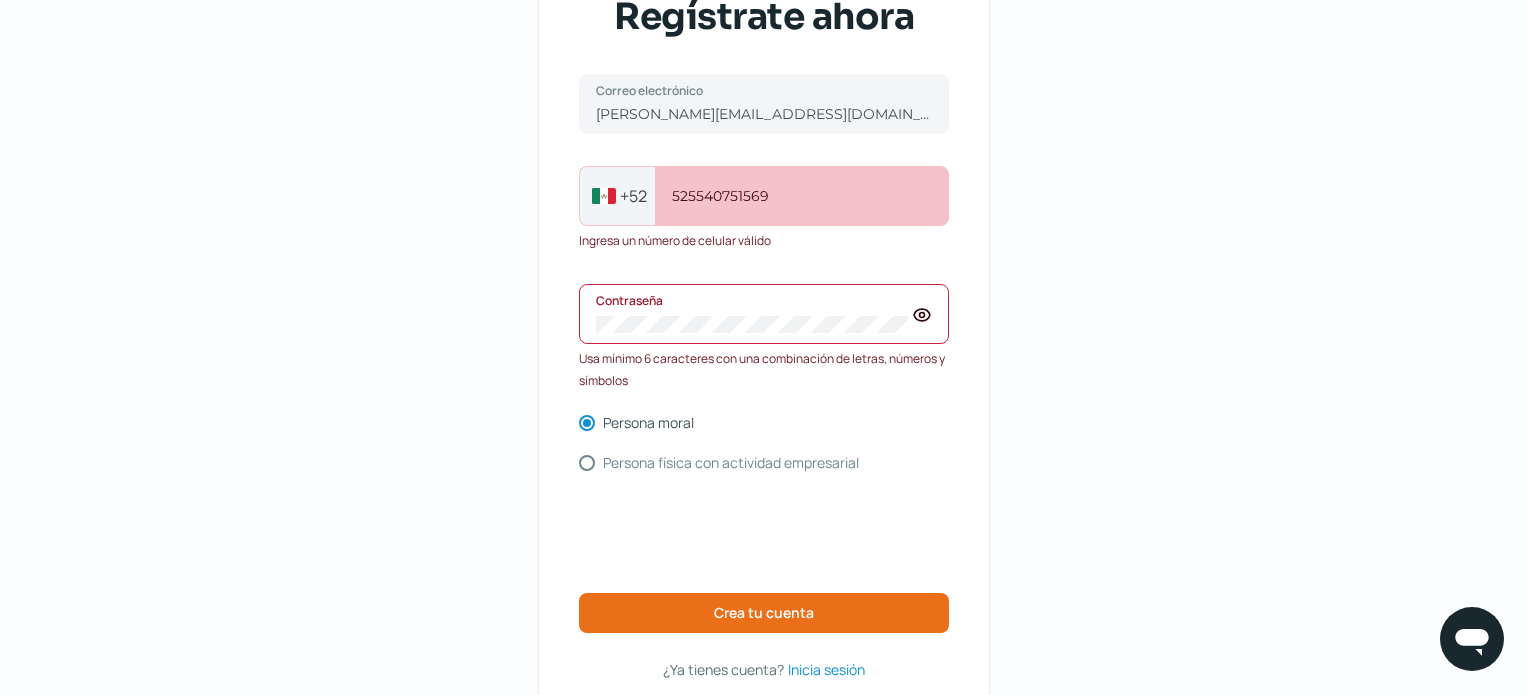 click on "Contraseña" at bounding box center (764, 314) 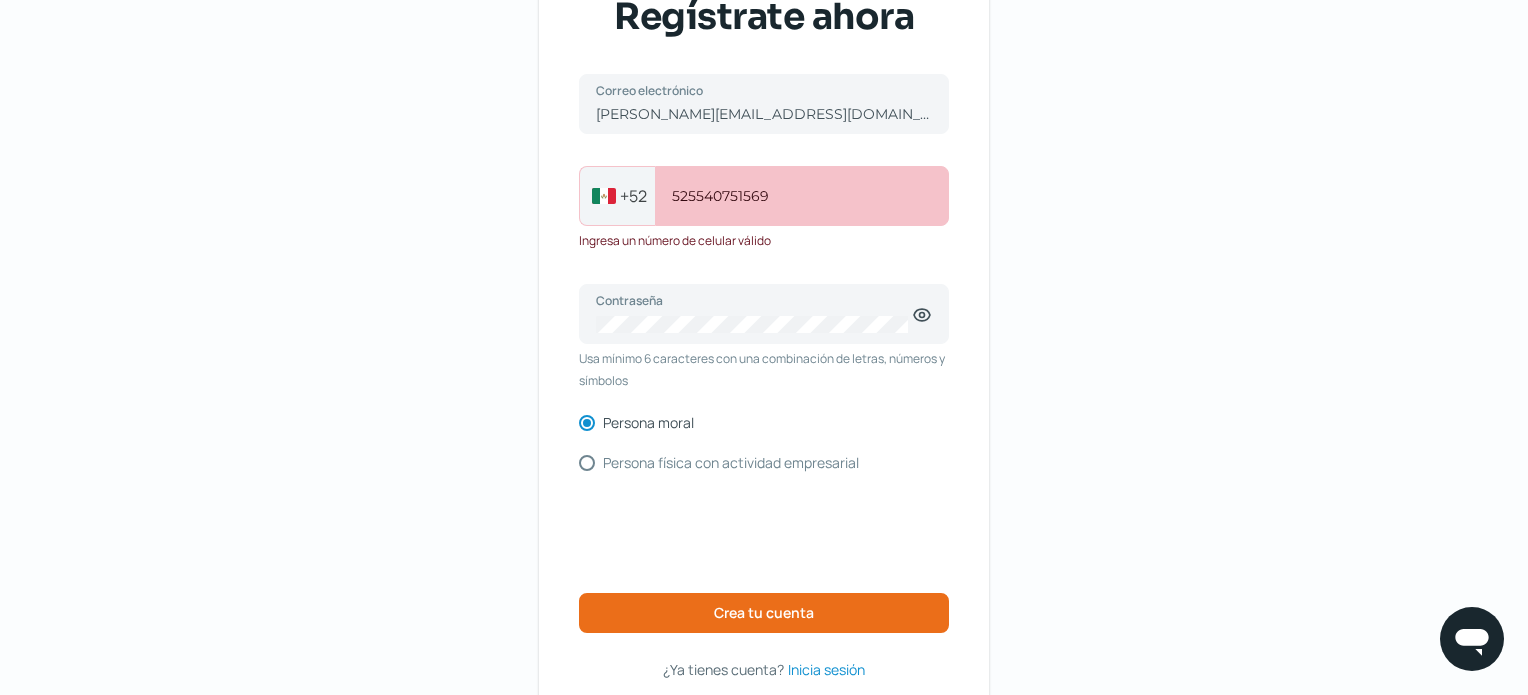 click on "[PERSON_NAME][EMAIL_ADDRESS][DOMAIN_NAME] Correo electrónico [PHONE_NUMBER] Celular Ingresa un número de celular válido Contraseña Usa mínimo 6 caracteres con una combinación de letras, números y símbolos Persona moral Persona física con actividad empresarial Crea tu cuenta ¿Ya tienes cuenta? Inicia sesión" at bounding box center (764, 378) 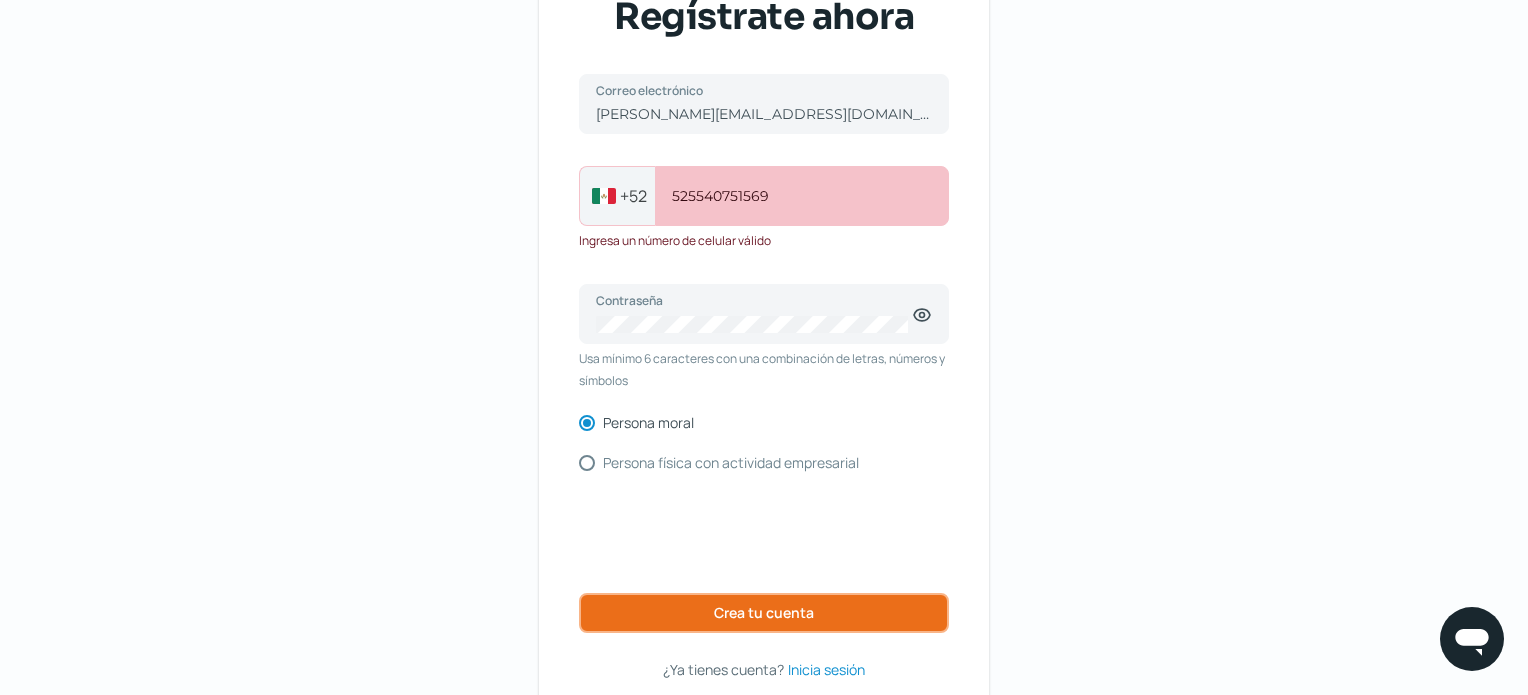 click on "Crea tu cuenta" at bounding box center (764, 613) 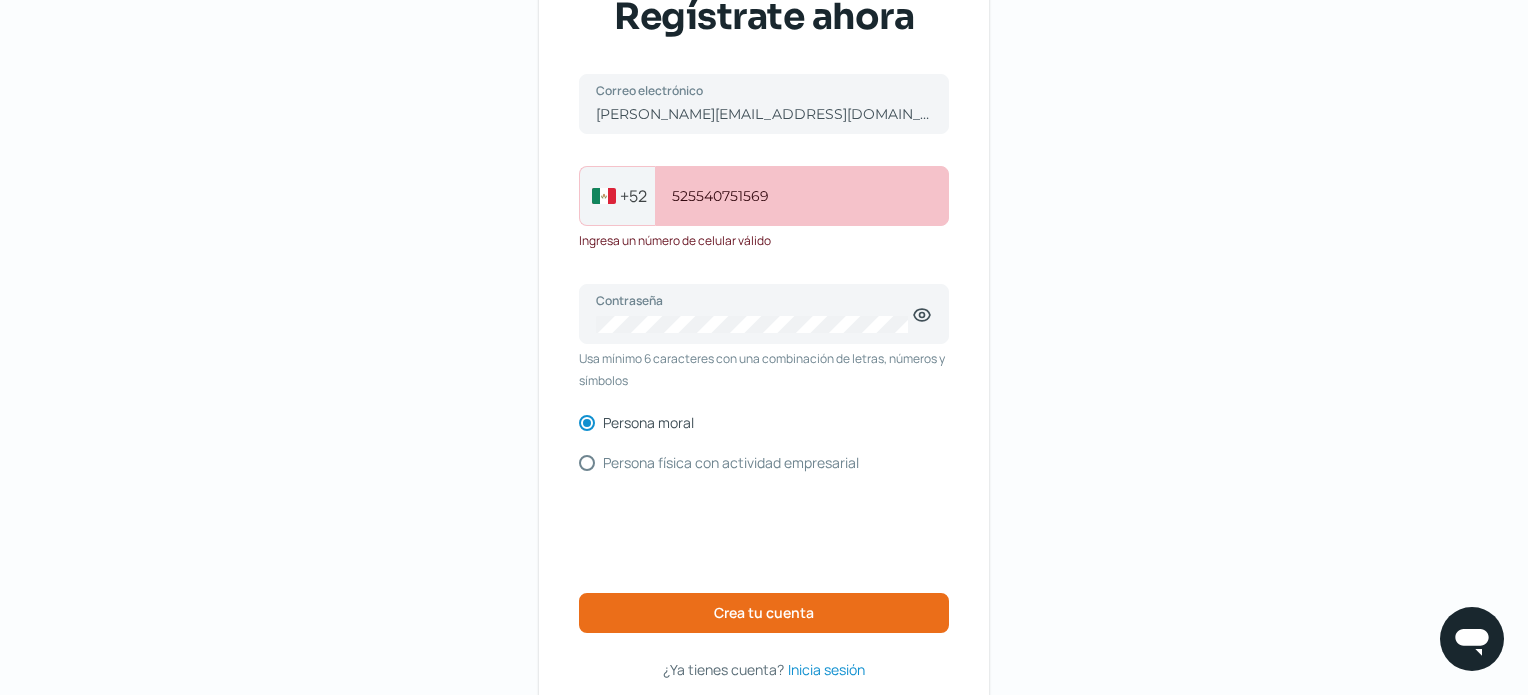 scroll, scrollTop: 0, scrollLeft: 0, axis: both 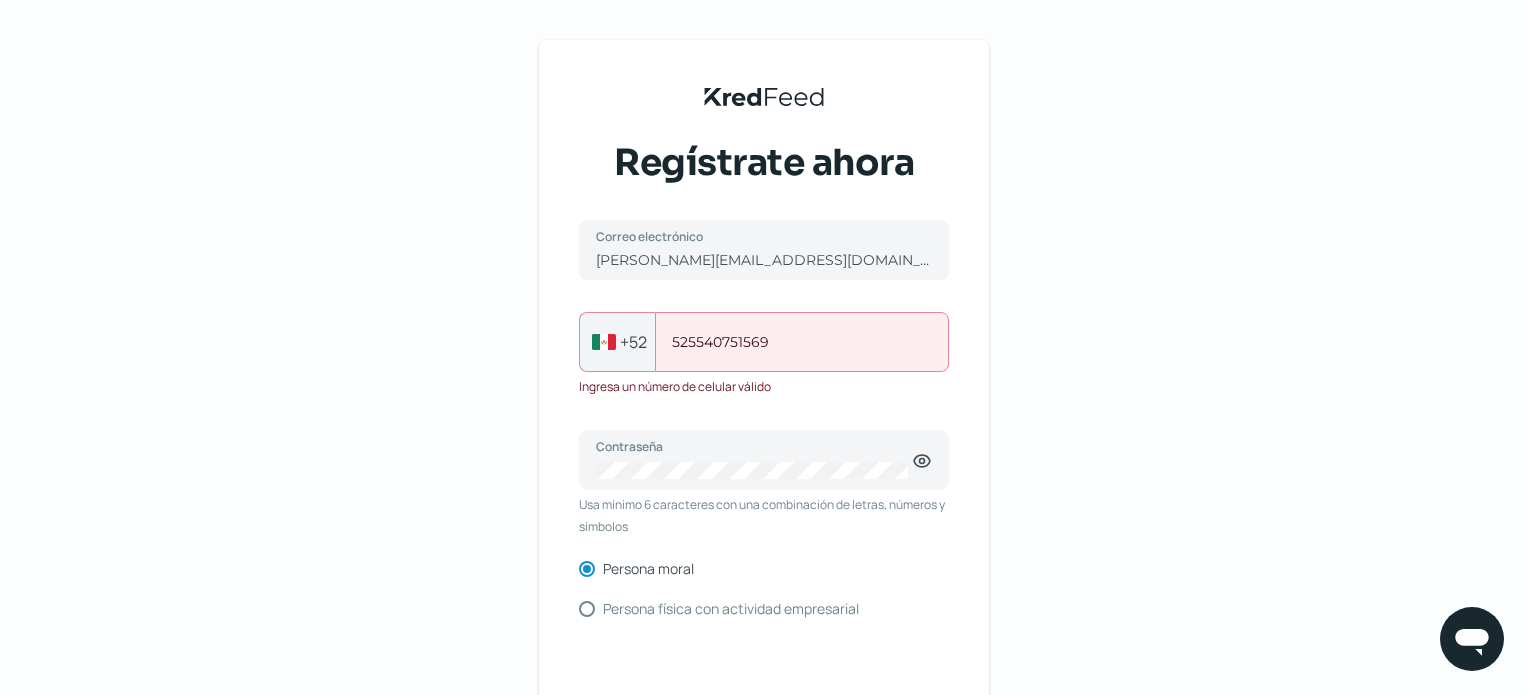 click on "525540751569" at bounding box center [802, 342] 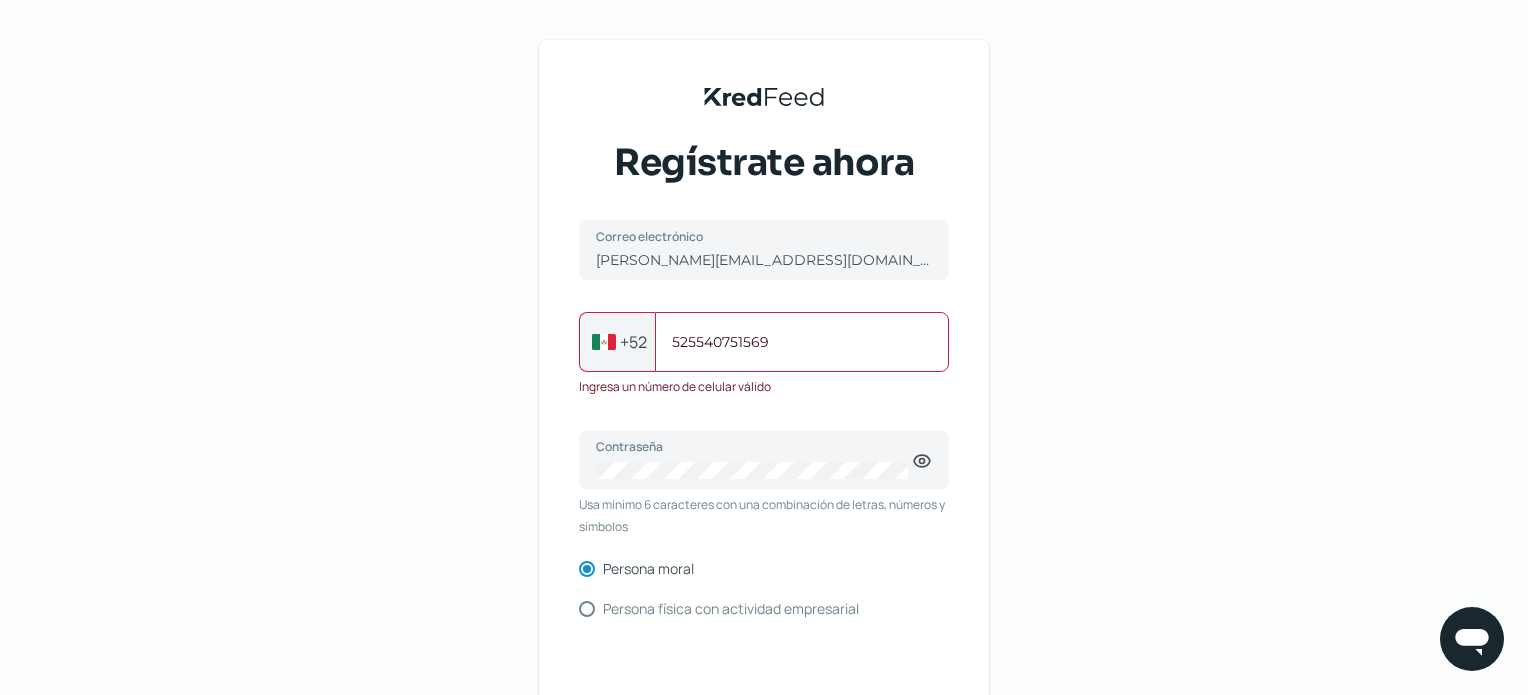 click on "525540751569" at bounding box center (802, 342) 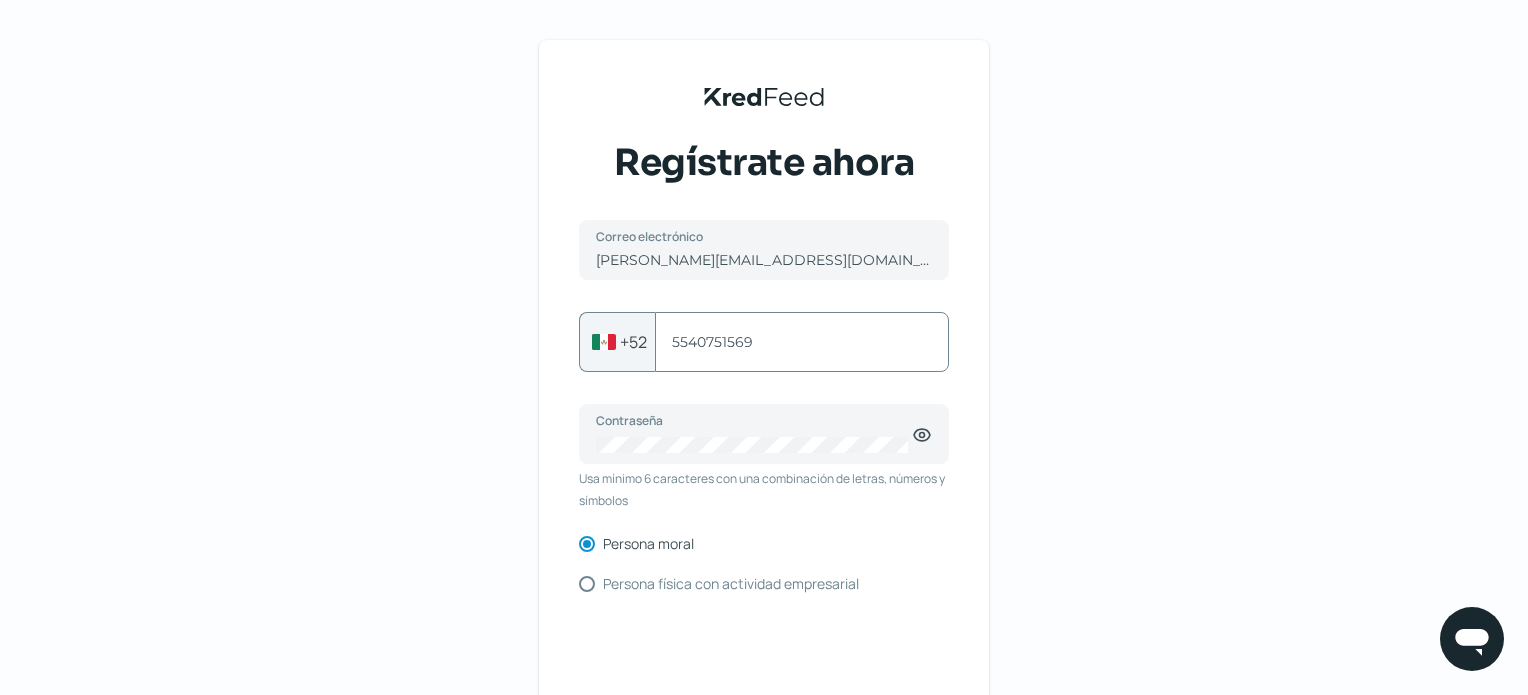 type on "5540751569" 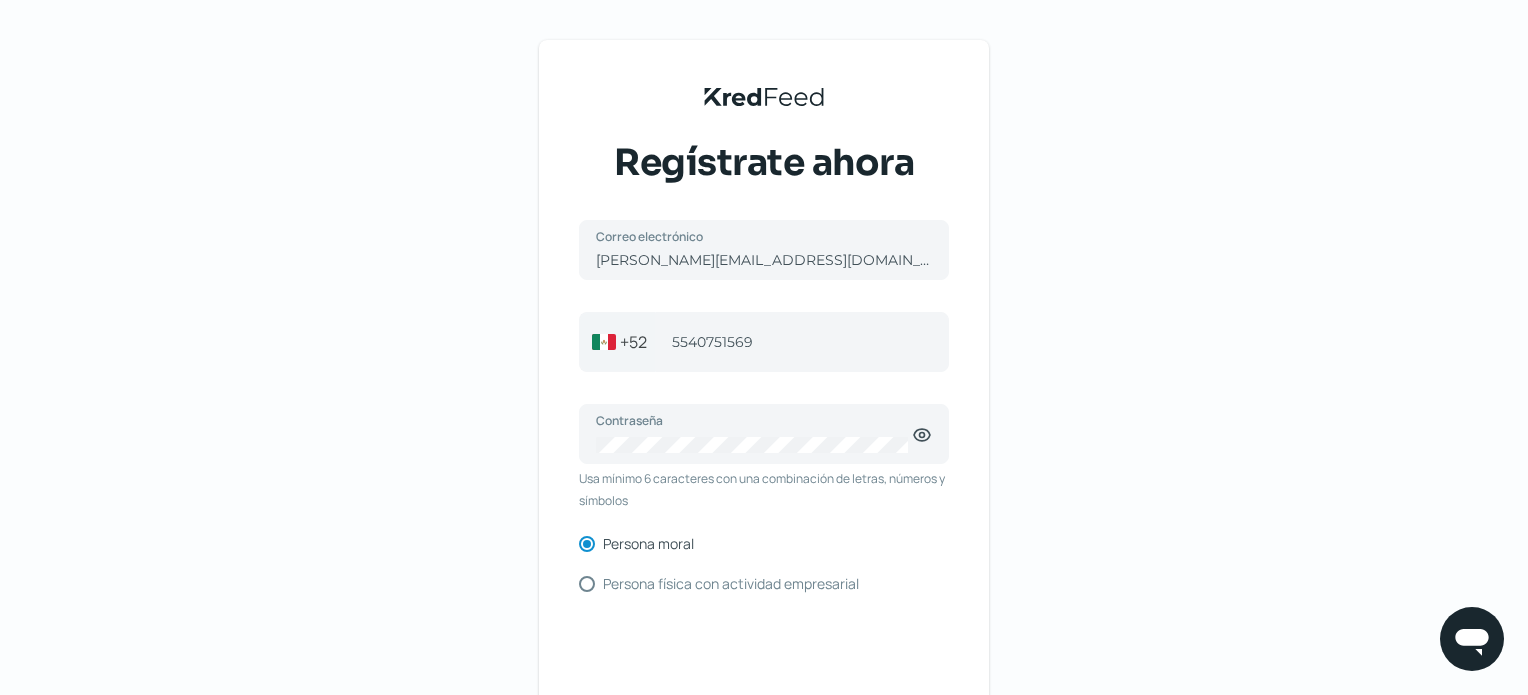 click on "KredFeed's Black Logo Regístrate ahora [PERSON_NAME][EMAIL_ADDRESS][DOMAIN_NAME] Correo electrónico [PHONE_NUMBER] Celular Contraseña Usa mínimo 6 caracteres con una combinación de letras, números y símbolos Persona moral Persona física con actividad empresarial Crea tu cuenta ¿Ya tienes cuenta? Inicia sesión Términos y condiciones Aviso de privacidad Preguntas frecuentes" at bounding box center (764, 459) 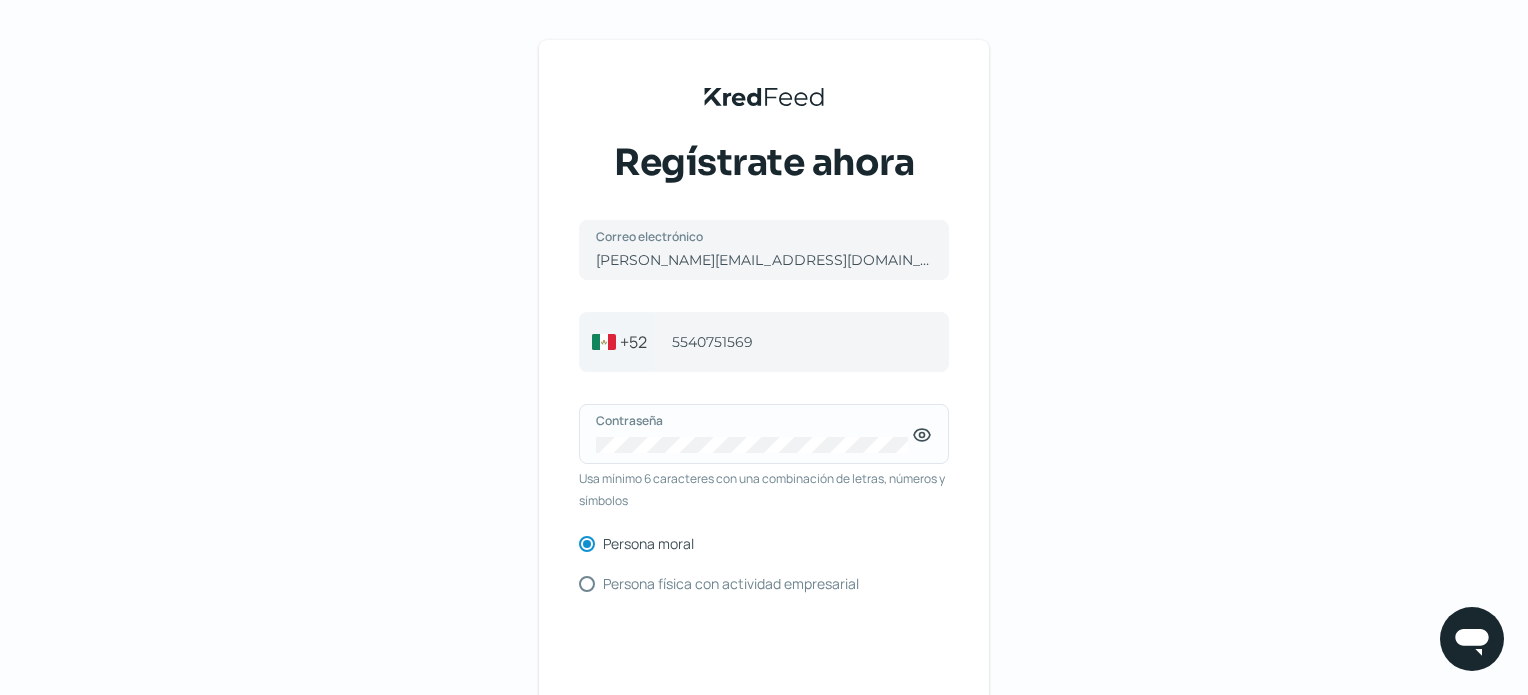 click 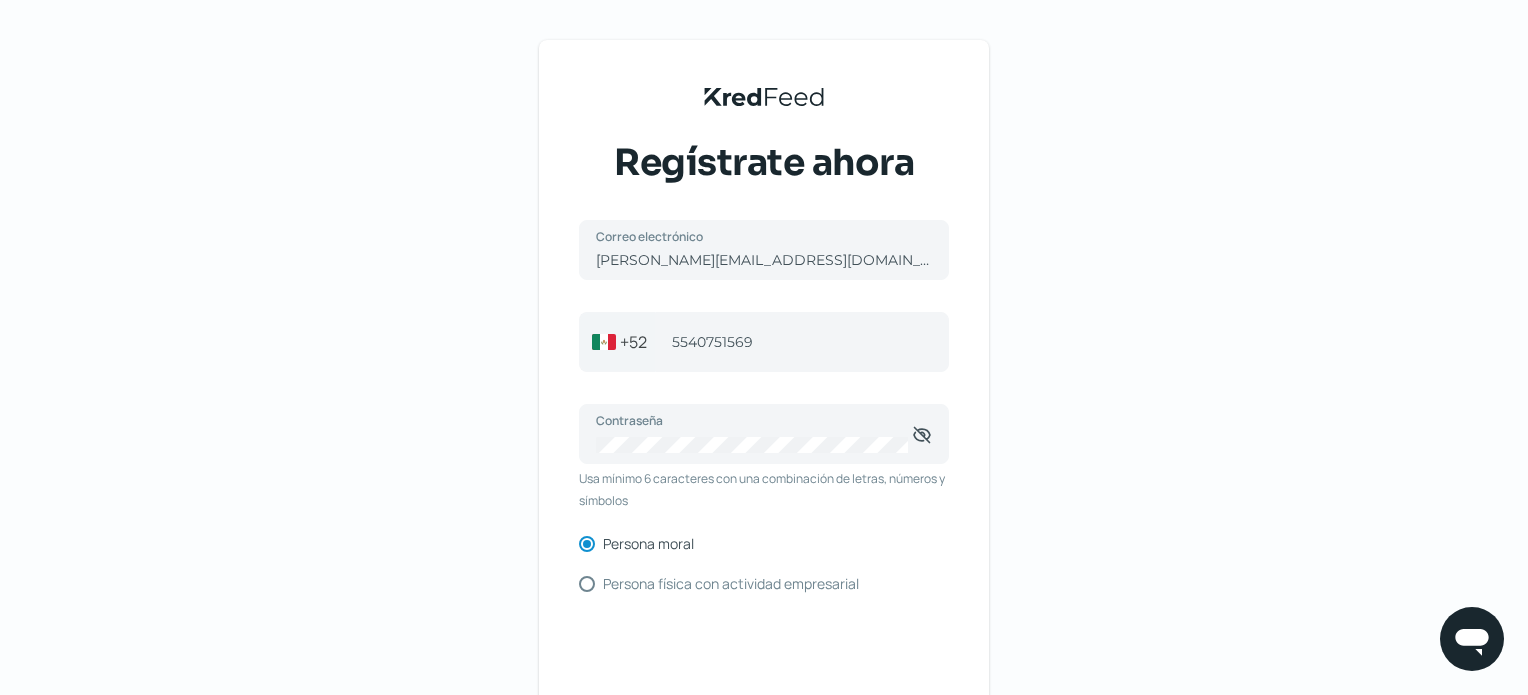 click on "KredFeed's Black Logo Regístrate ahora [PERSON_NAME][EMAIL_ADDRESS][DOMAIN_NAME] Correo electrónico [PHONE_NUMBER] Celular Contraseña Usa mínimo 6 caracteres con una combinación de letras, números y símbolos Persona moral Persona física con actividad empresarial Crea tu cuenta ¿Ya tienes cuenta? Inicia sesión Términos y condiciones Aviso de privacidad Preguntas frecuentes" at bounding box center (764, 459) 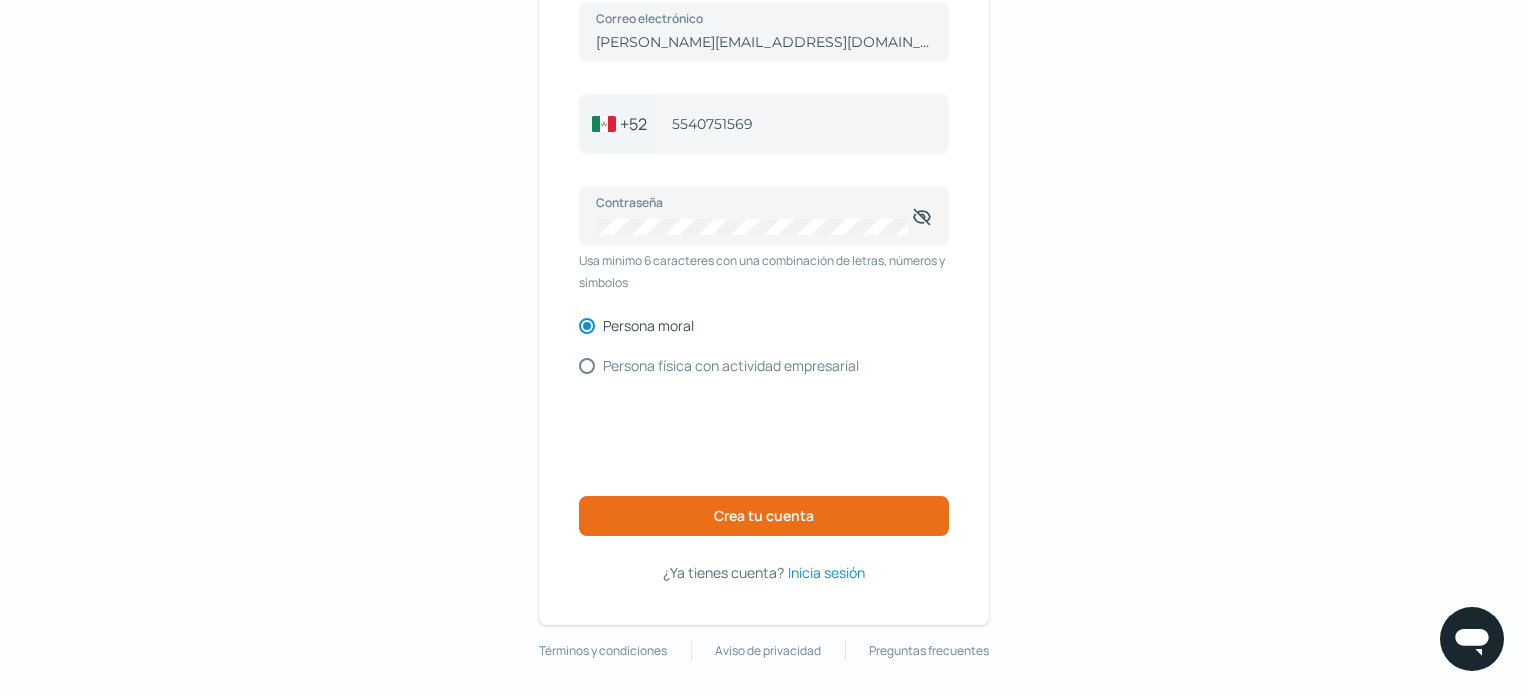 scroll, scrollTop: 224, scrollLeft: 0, axis: vertical 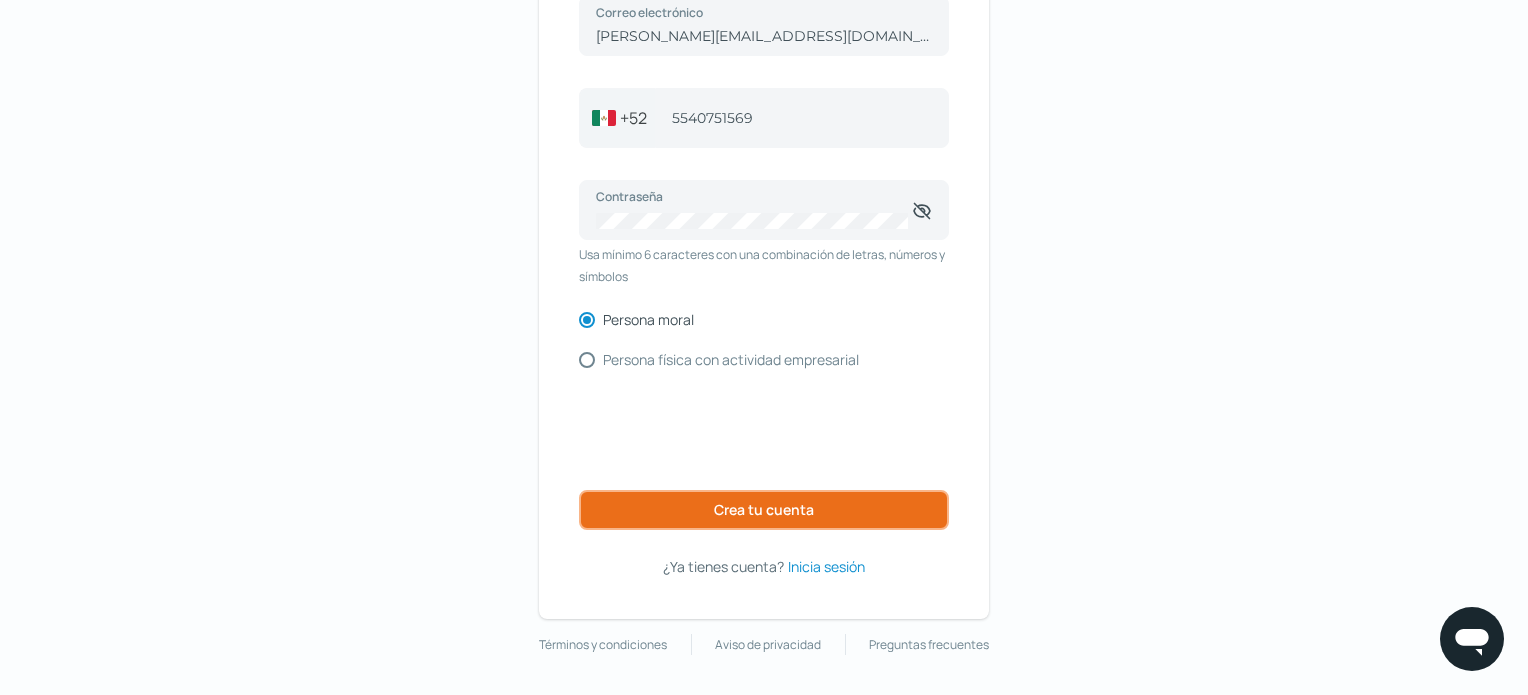 click on "Crea tu cuenta" at bounding box center (764, 510) 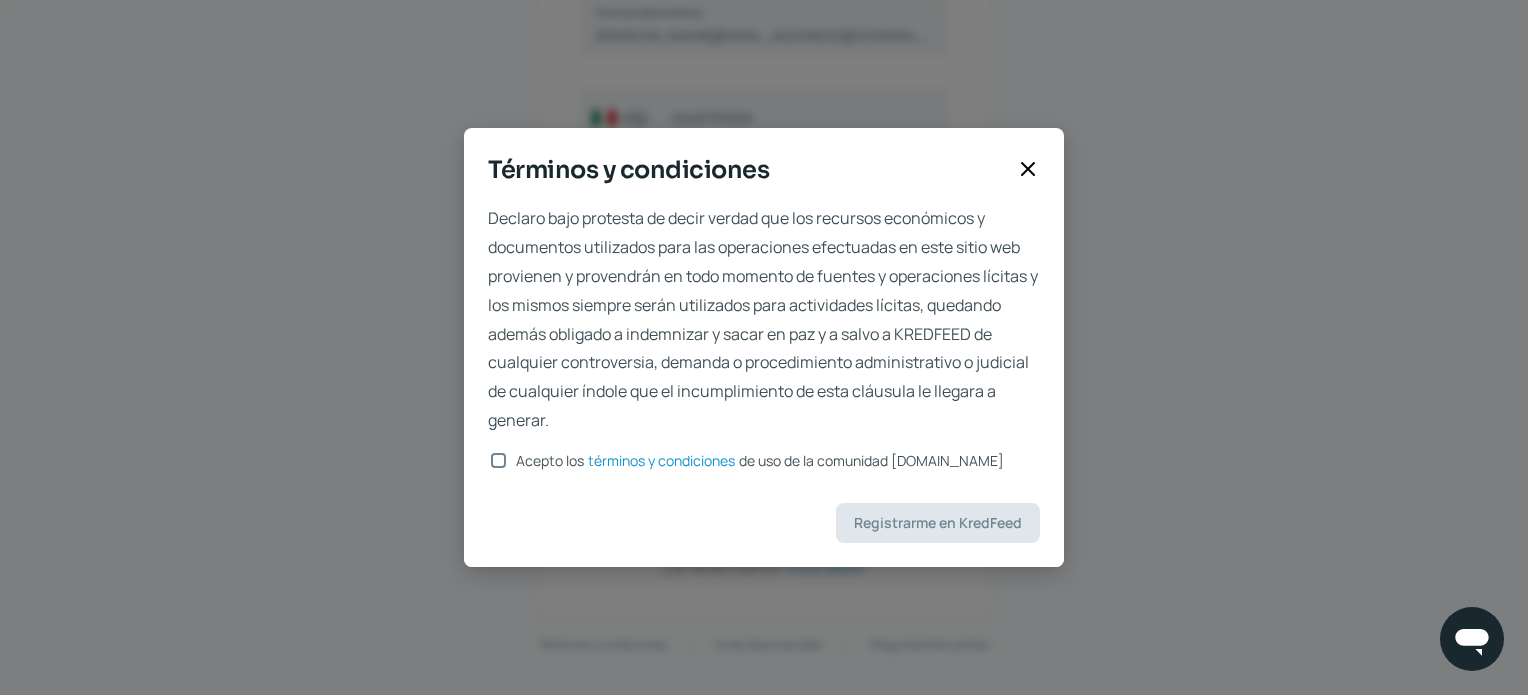 click at bounding box center [498, 461] 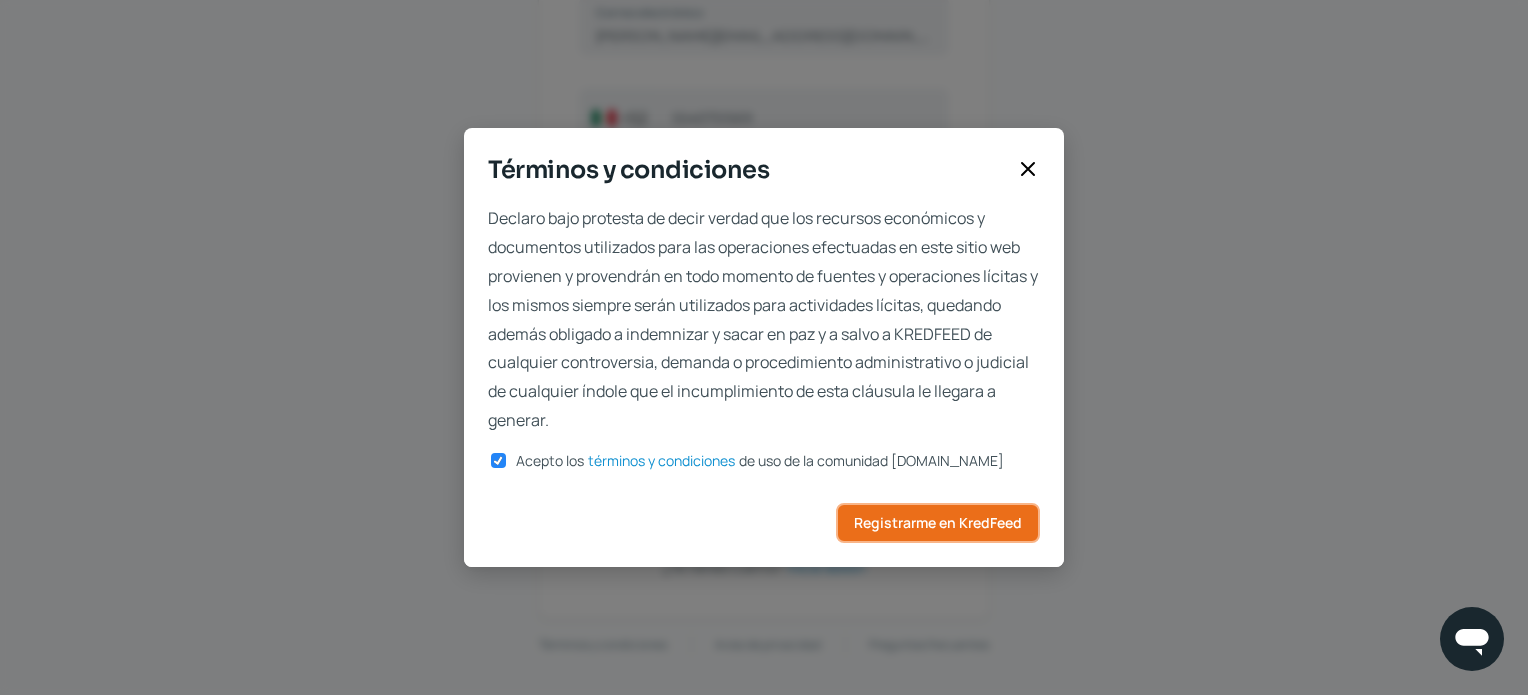click on "Registrarme en KredFeed" at bounding box center [938, 523] 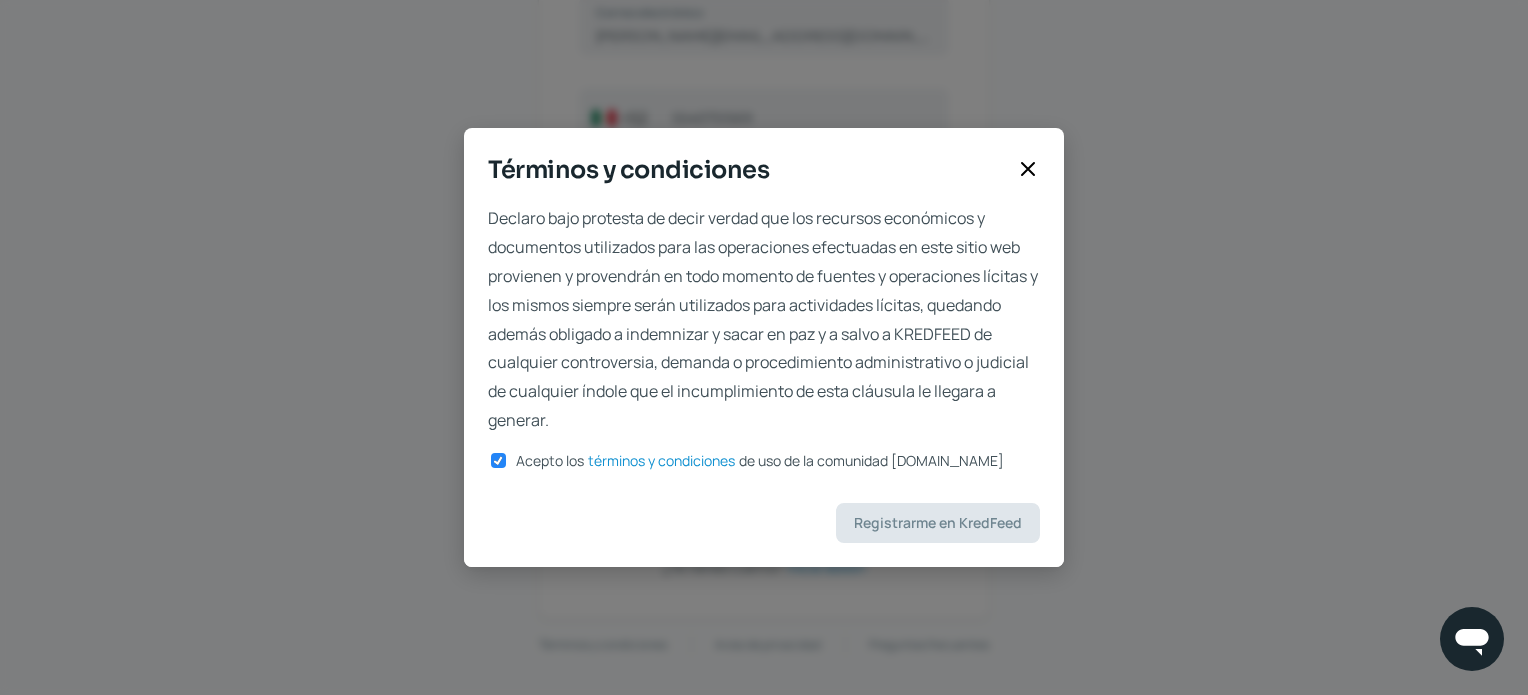 scroll, scrollTop: 146, scrollLeft: 0, axis: vertical 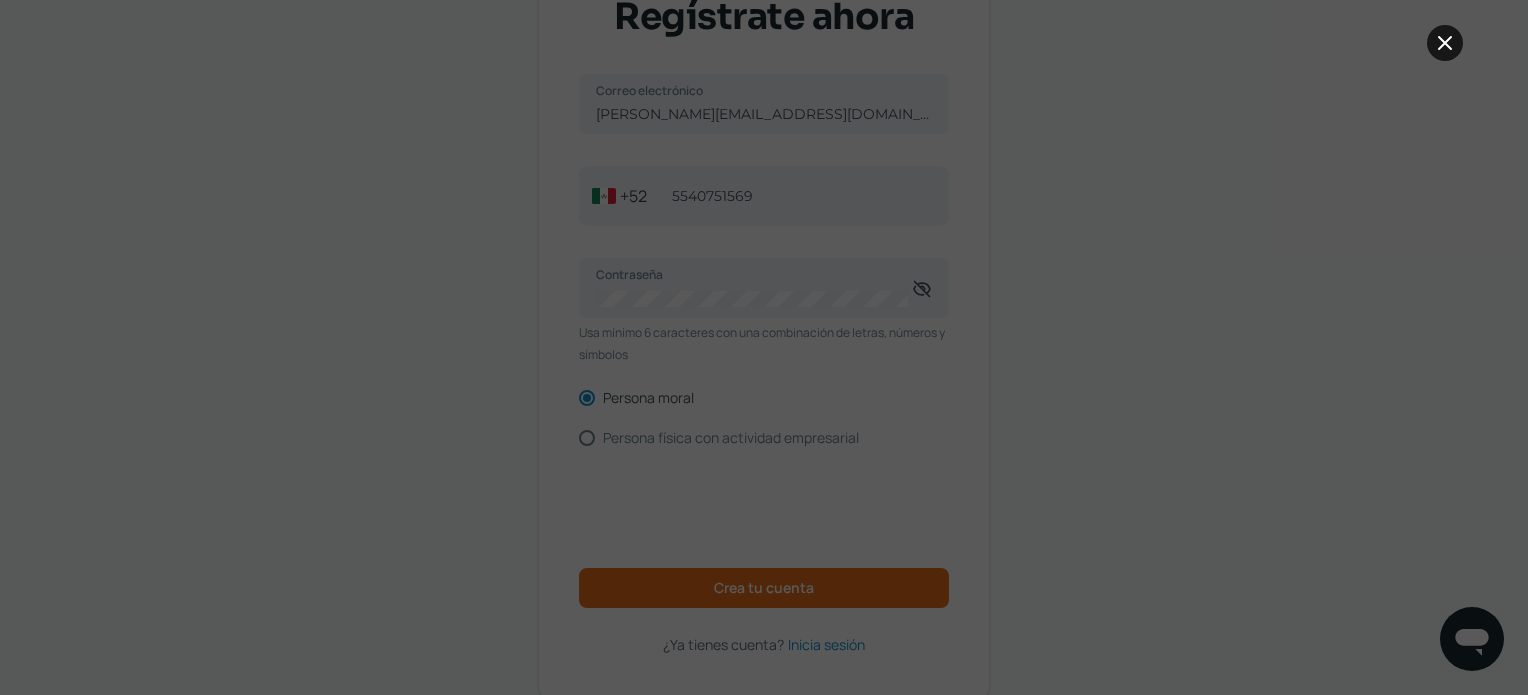 click 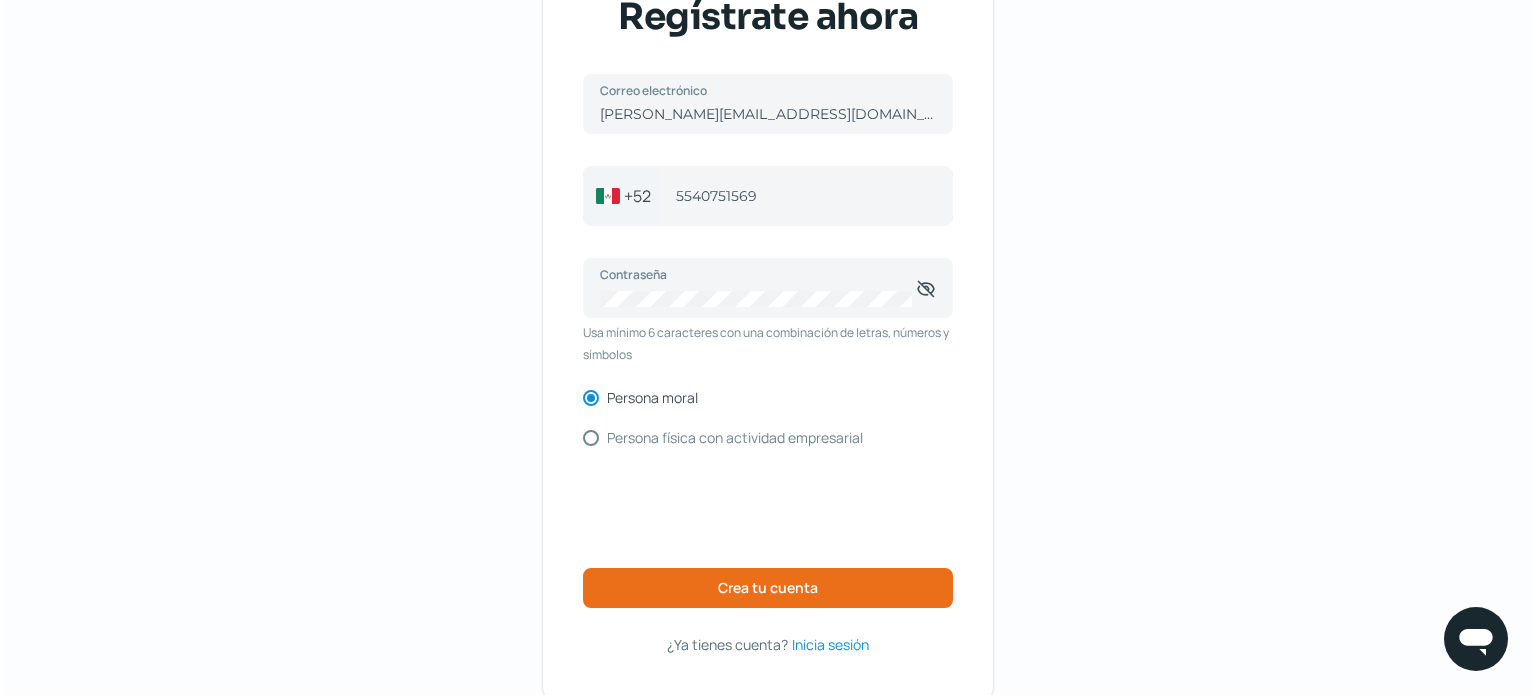 scroll, scrollTop: 0, scrollLeft: 0, axis: both 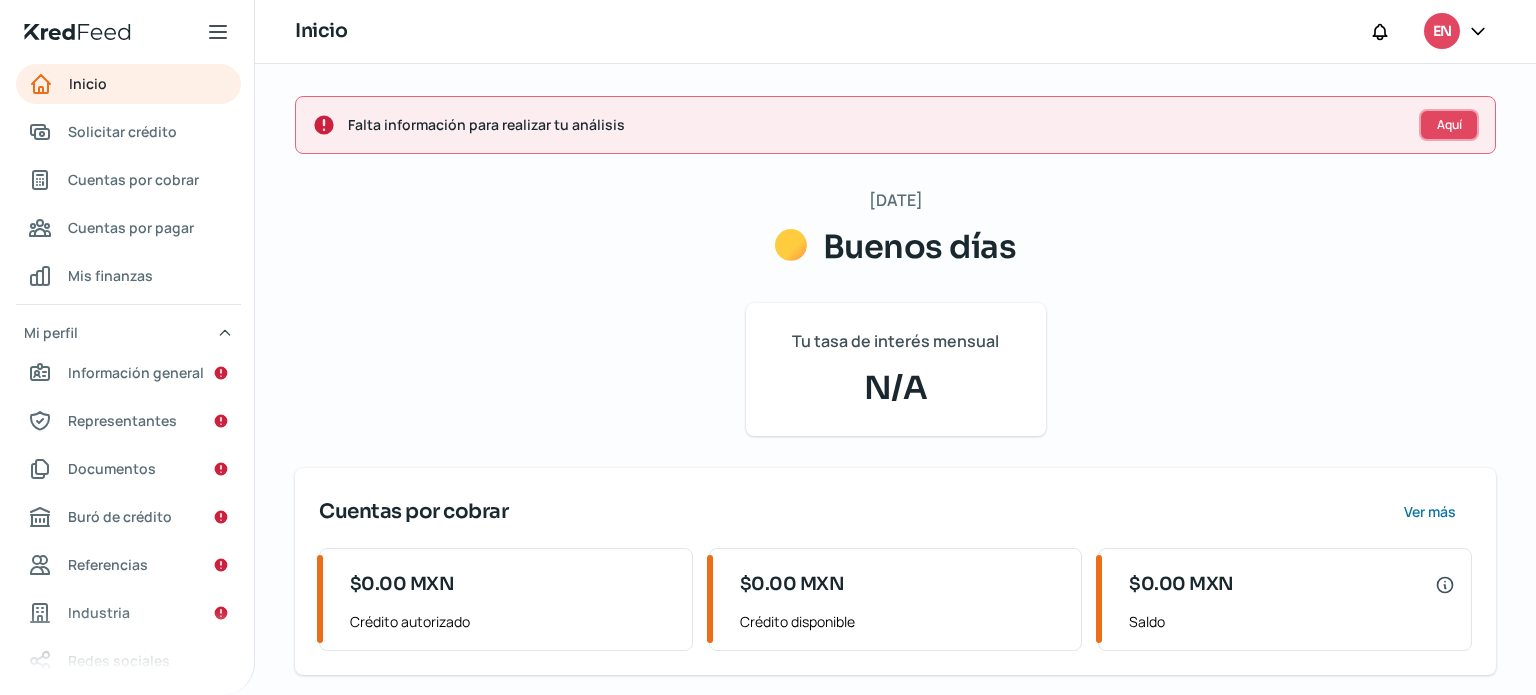 click on "Aquí" at bounding box center (1449, 125) 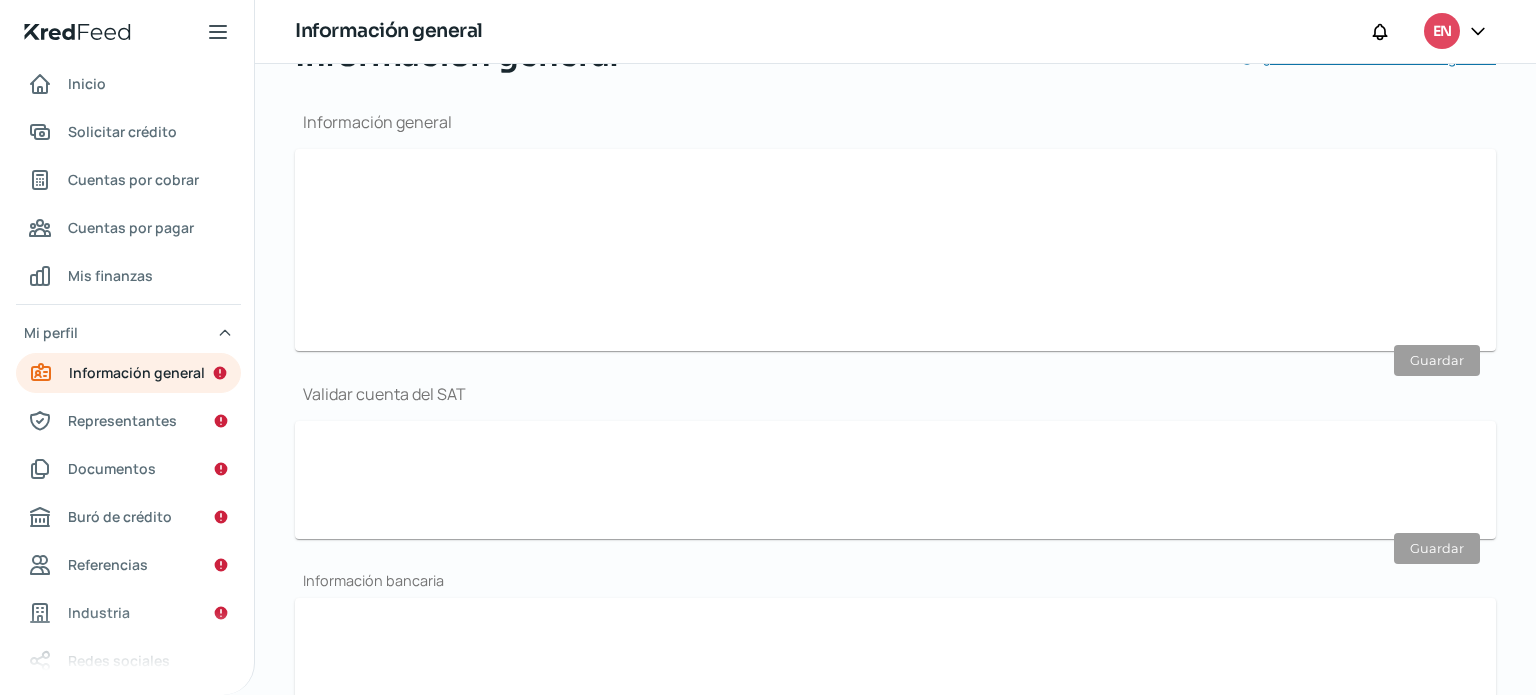 type on "[PERSON_NAME][EMAIL_ADDRESS][DOMAIN_NAME]" 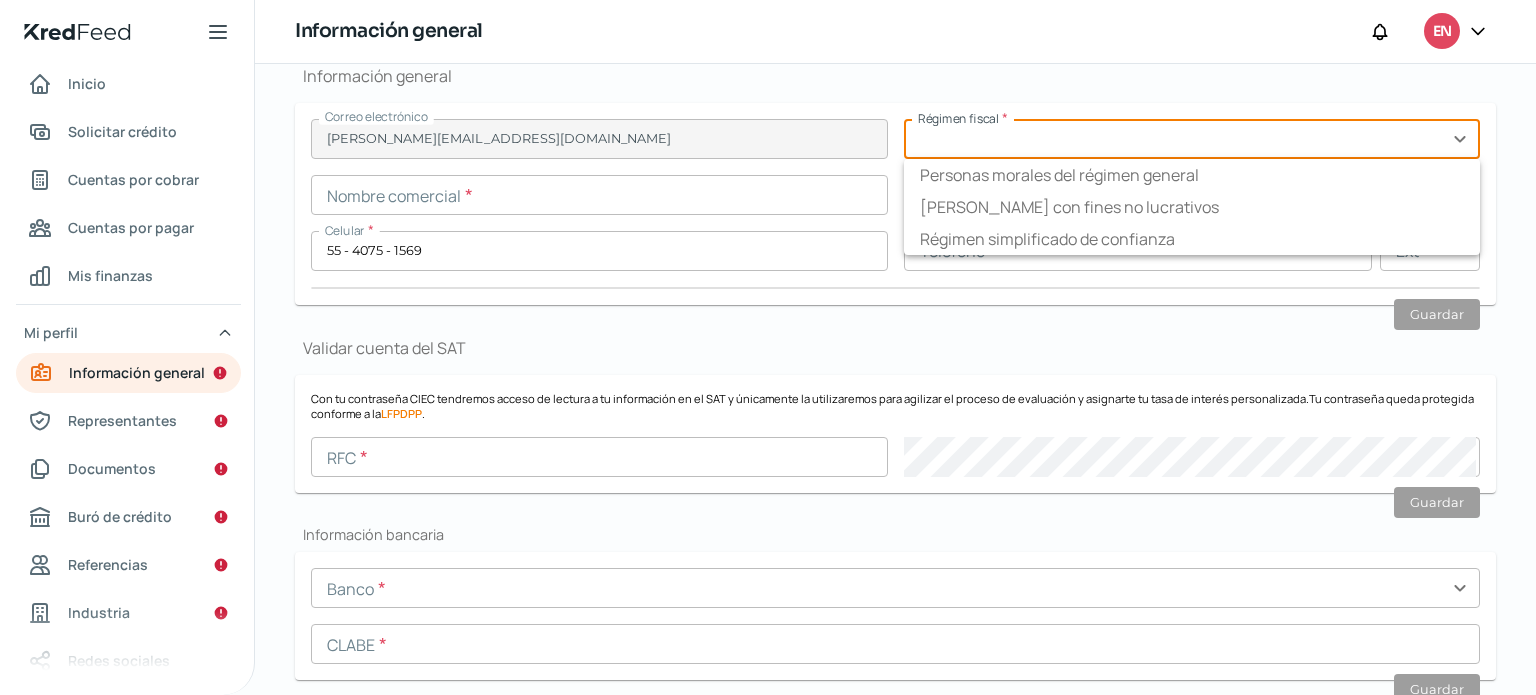 click at bounding box center [1192, 139] 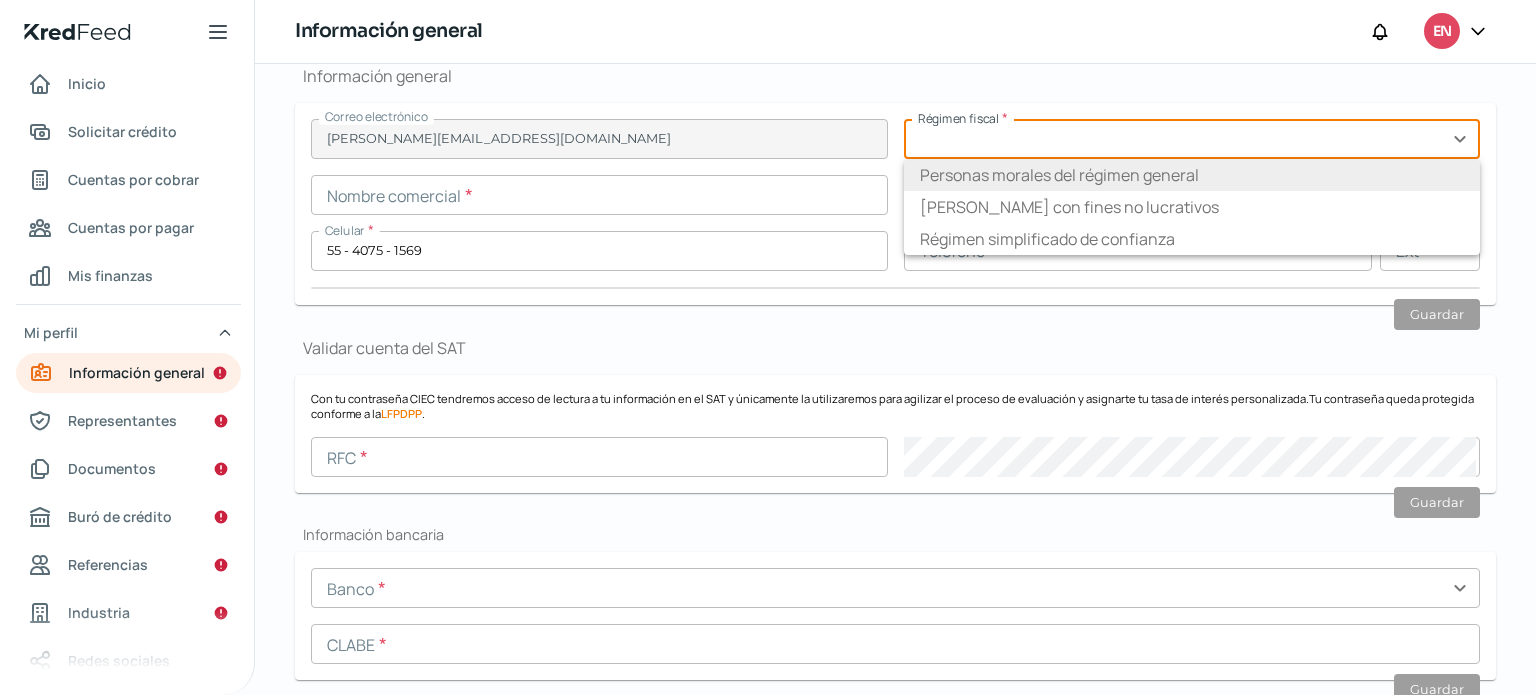 click on "Personas morales del régimen general" at bounding box center (1192, 175) 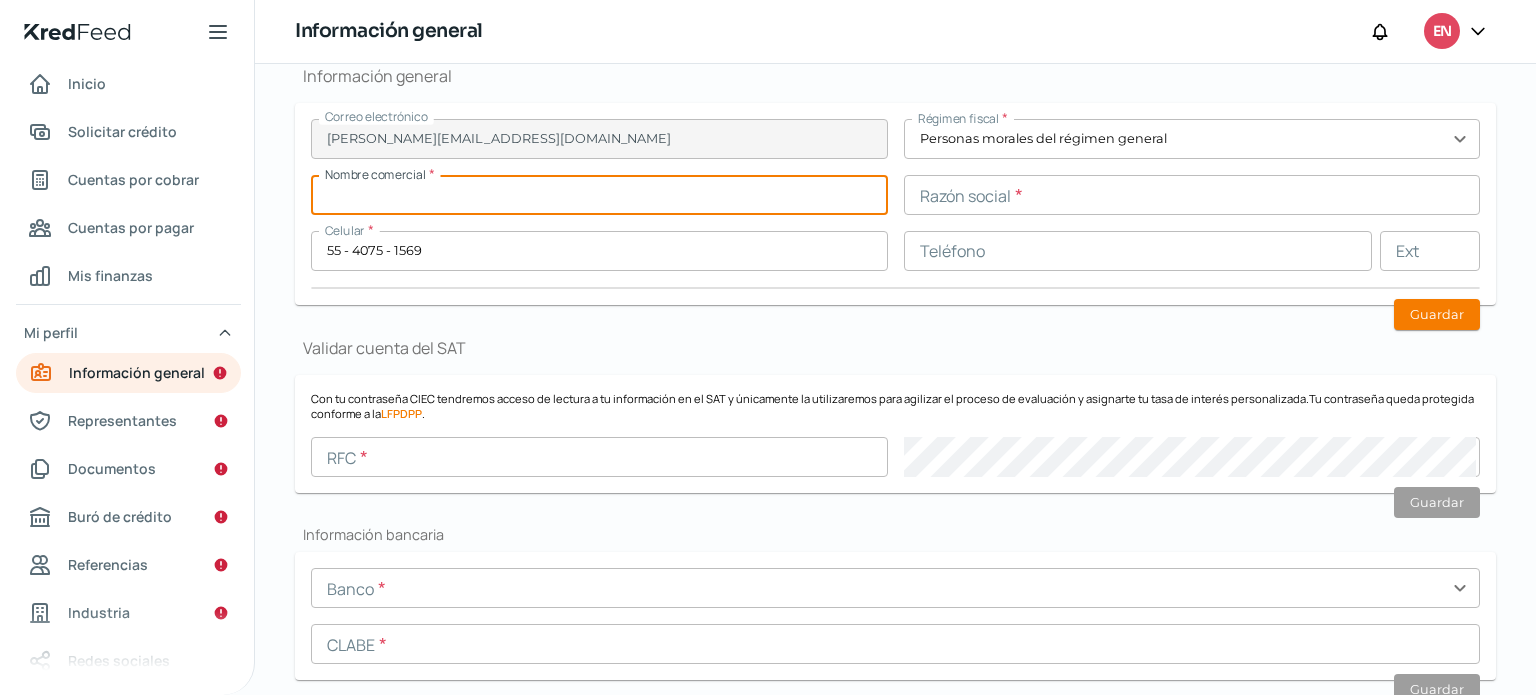 click at bounding box center (599, 195) 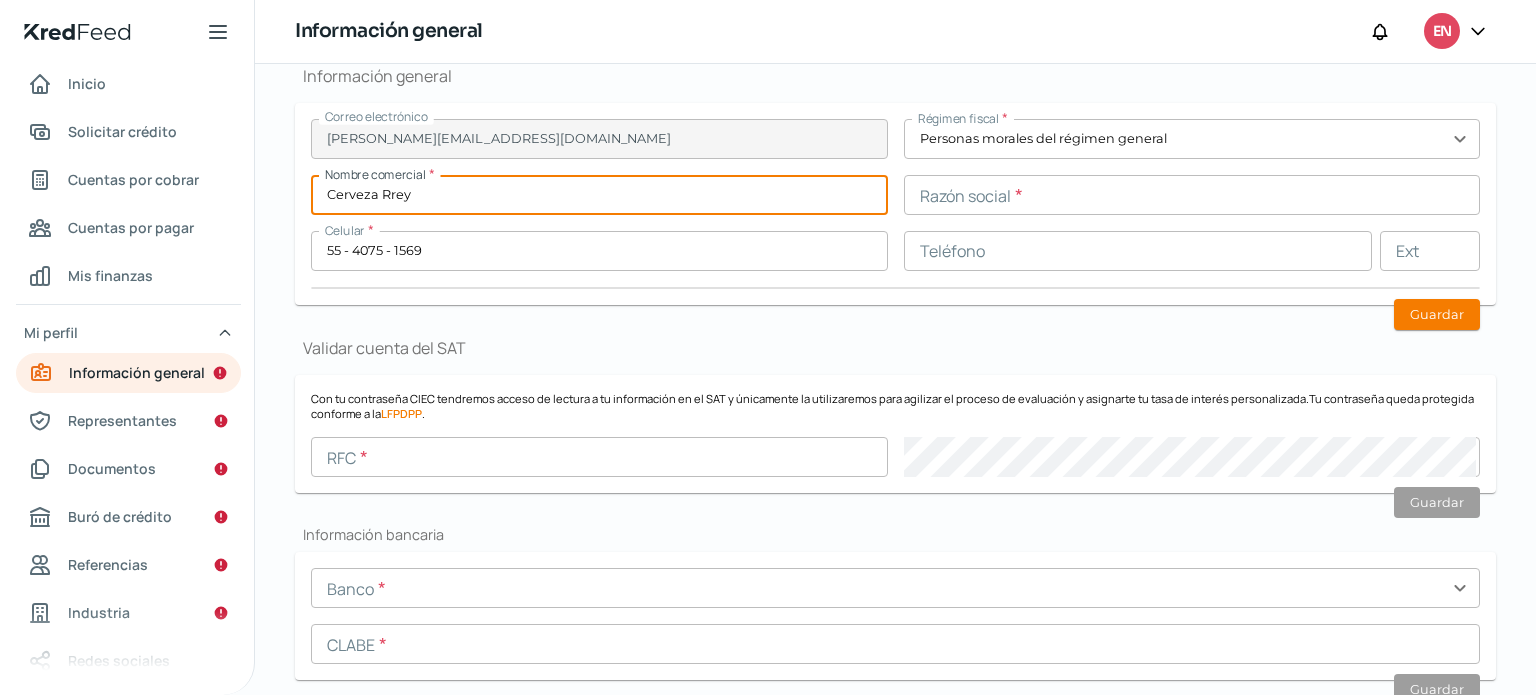 type on "Cerveza Rrey" 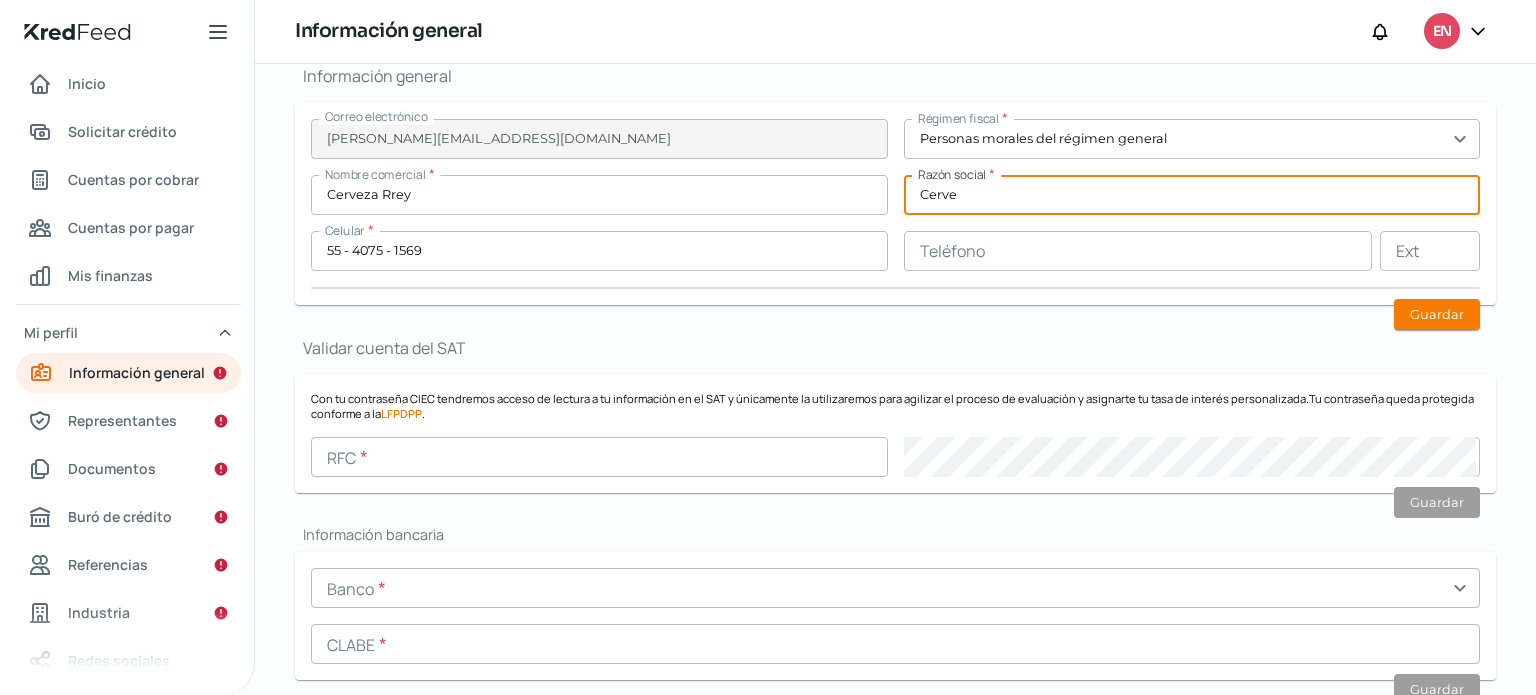 type on "CERVECERIA CABRITO SAPI DE CV" 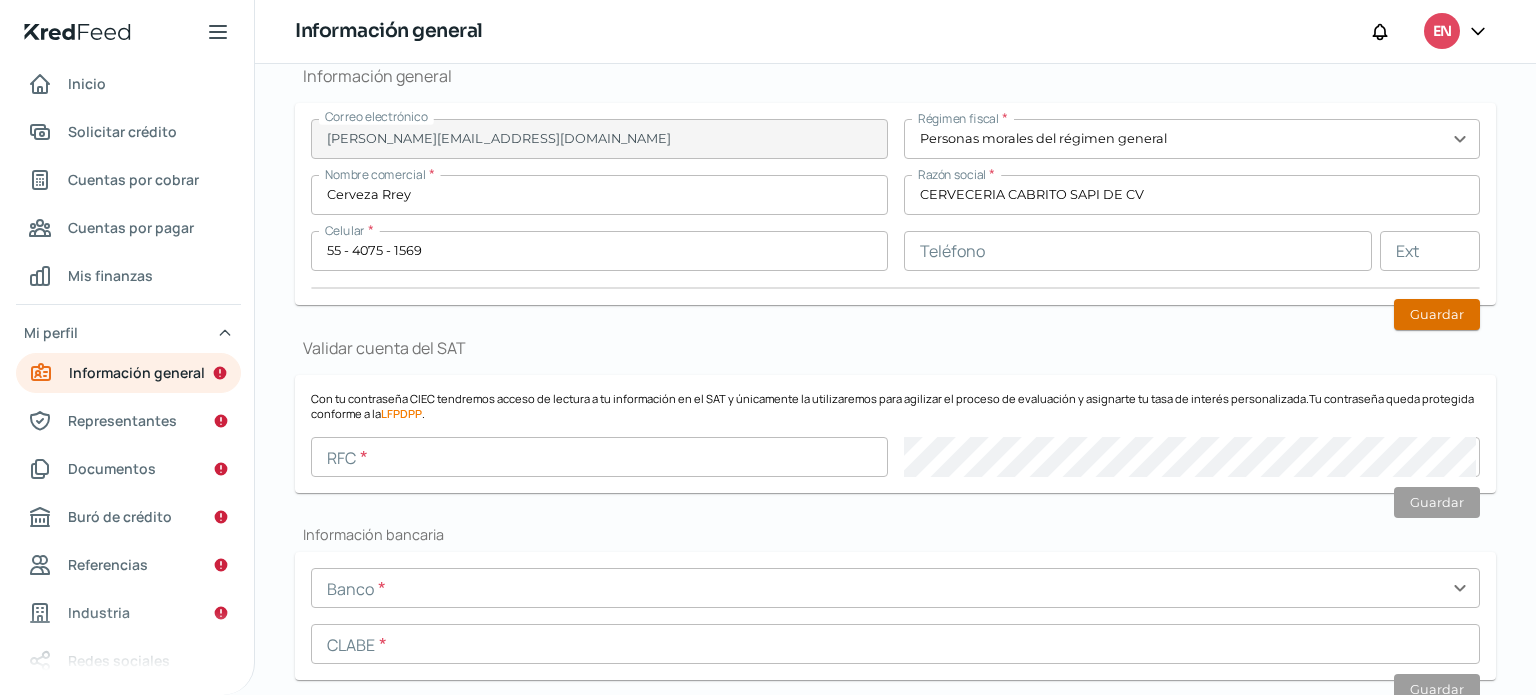 click on "Guardar" at bounding box center [1437, 314] 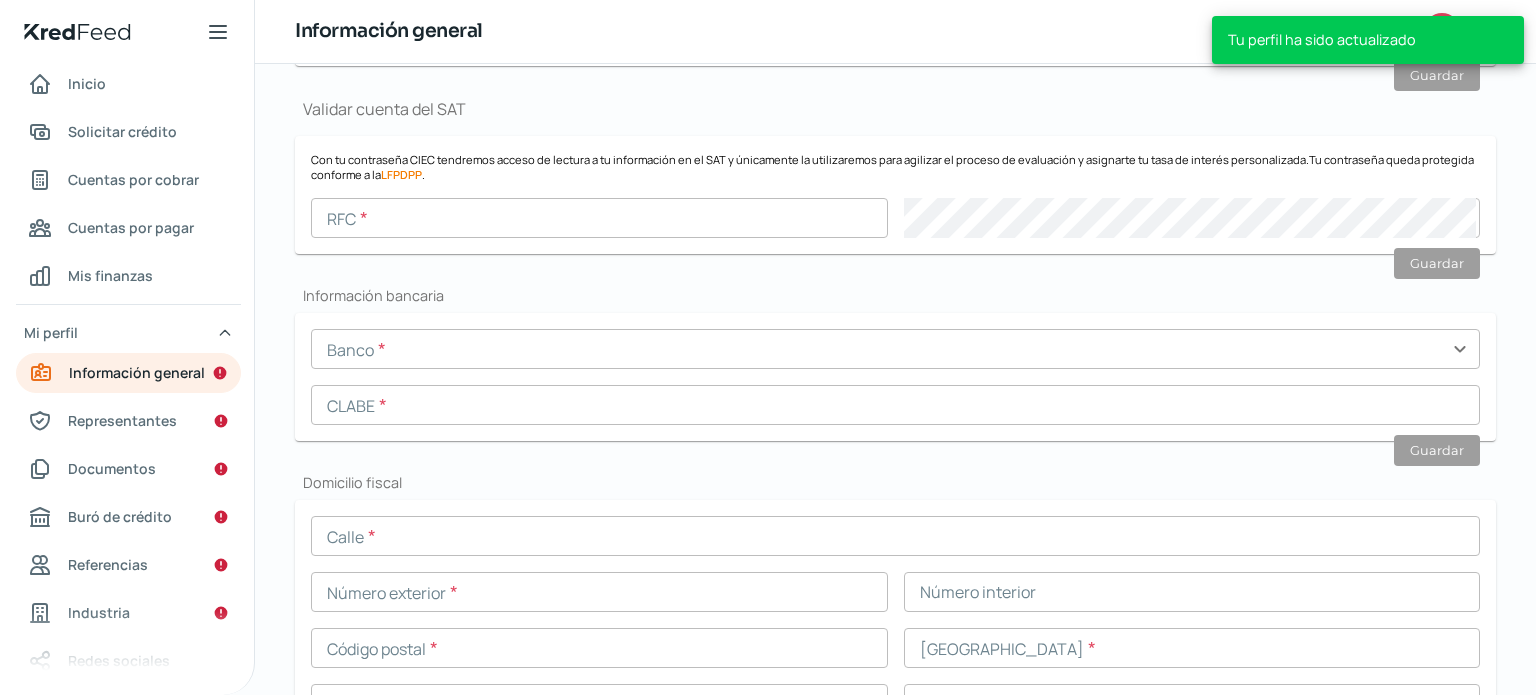 scroll, scrollTop: 509, scrollLeft: 0, axis: vertical 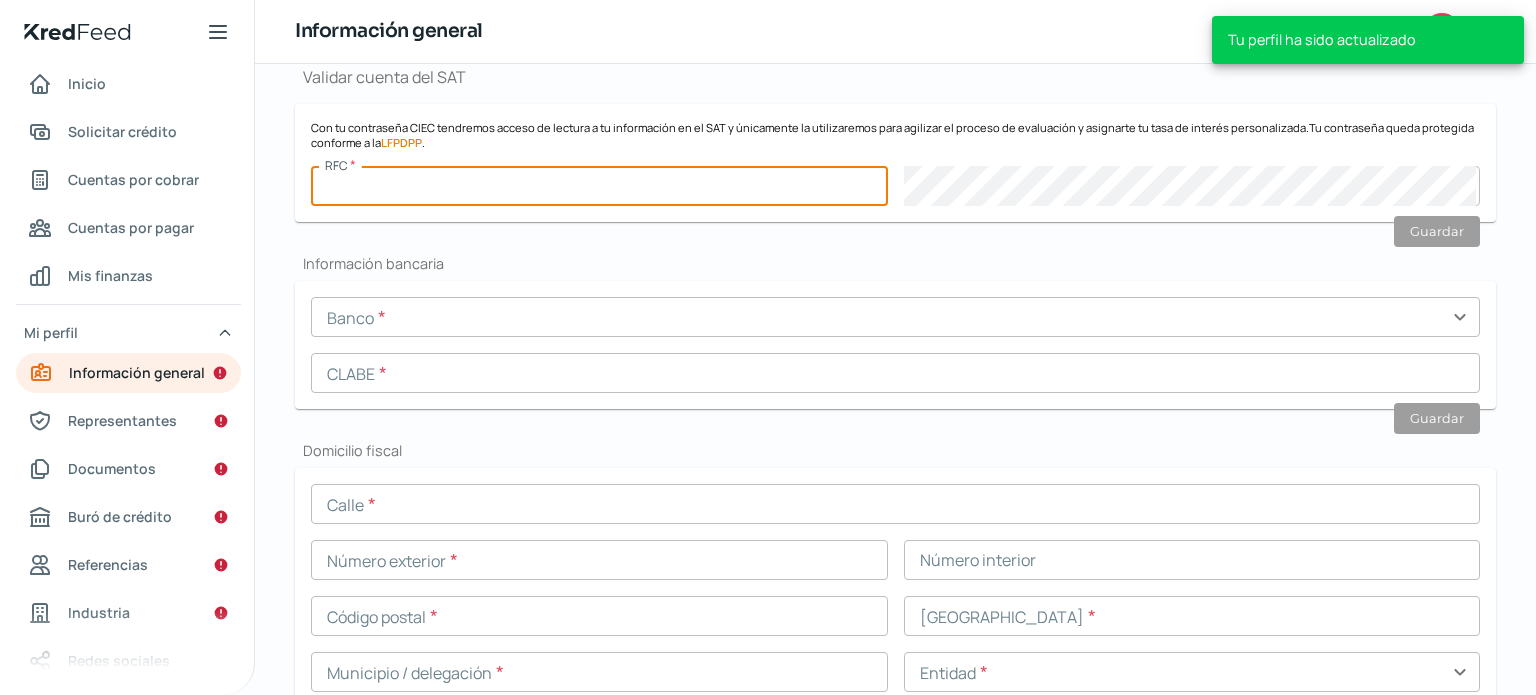 click at bounding box center [599, 186] 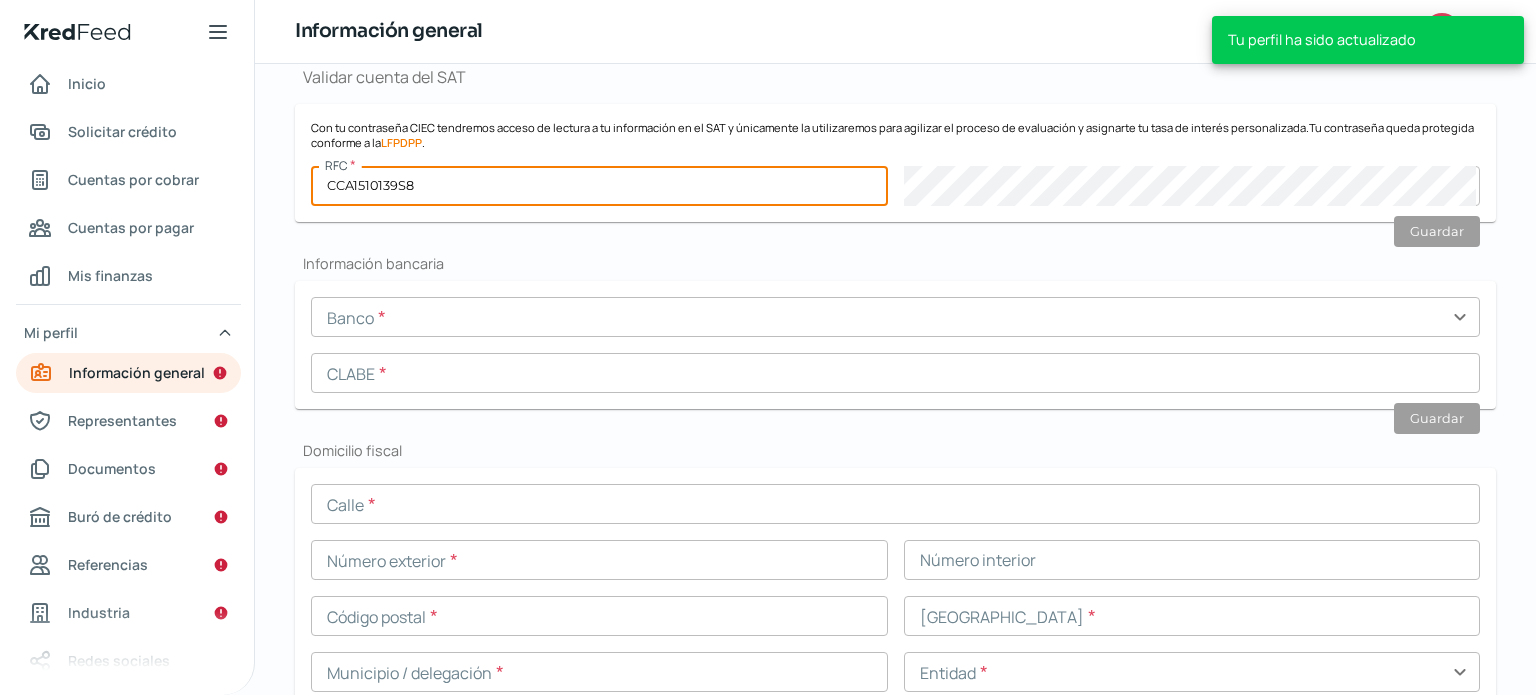 type on "CCA1510139S8" 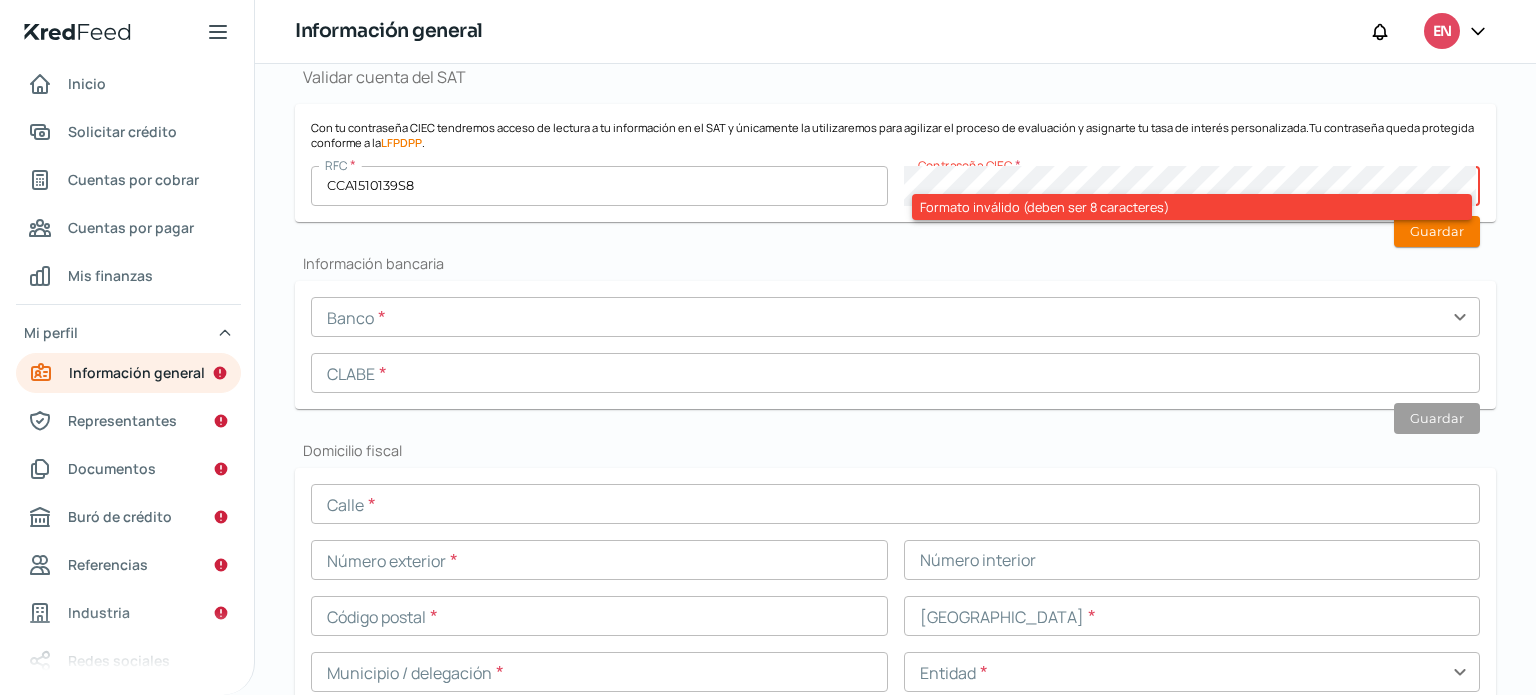 click on "Información general Correo electrónico [PERSON_NAME][EMAIL_ADDRESS][DOMAIN_NAME] Régimen fiscal * Personas [PERSON_NAME] del régimen general expand_more Nombre comercial * Cerveza Rrey Razón social * CERVECERIA CABRITO SAPI DE CV Celular * 55 - 4075 - 1569 Teléfono Ext Guardar Validar cuenta del SAT Con tu contraseña CIEC tendremos acceso de lectura a tu información en el SAT y únicamente la utilizaremos para agilizar el proceso de evaluación y asignarte tu tasa de interés personalizada. Tu contraseña queda protegida conforme a la  LFPDPP . RFC * CCA1510139S8 Contraseña CIEC * Formato inválido (deben ser 8 caracteres) Guardar Información bancaria Banco * expand_more CLABE * Guardar Domicilio fiscal Calle * Número exterior * Número interior Código postal * [GEOGRAPHIC_DATA] * Municipio / delegación * Entidad * expand_more País * Comprobante de domicilio * Adjunta el comprobante de domicilio correspondiente a la dirección, esto nos ayudará a validar la información proporcionada. Guardar Domicilio comercial Autorrellenar" at bounding box center [895, 585] 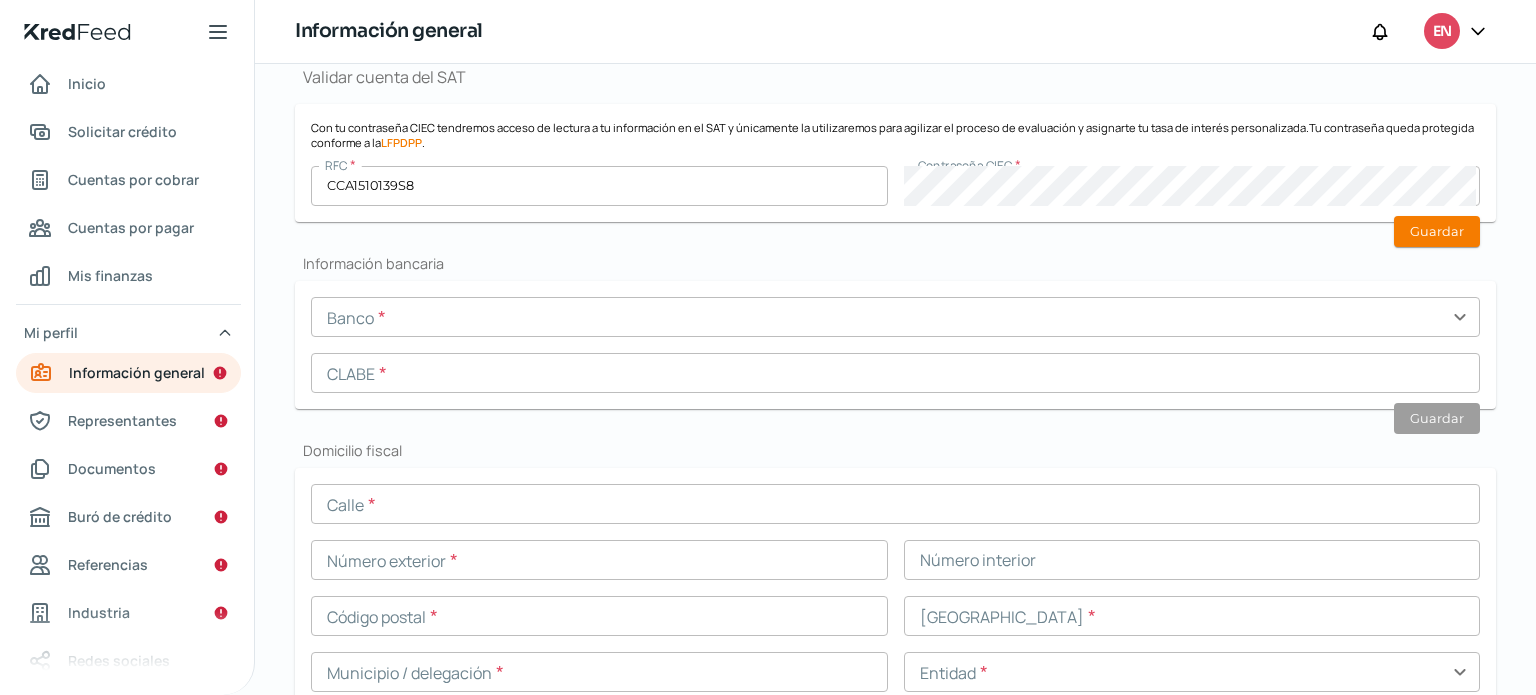 click on "Información bancaria" at bounding box center (895, 263) 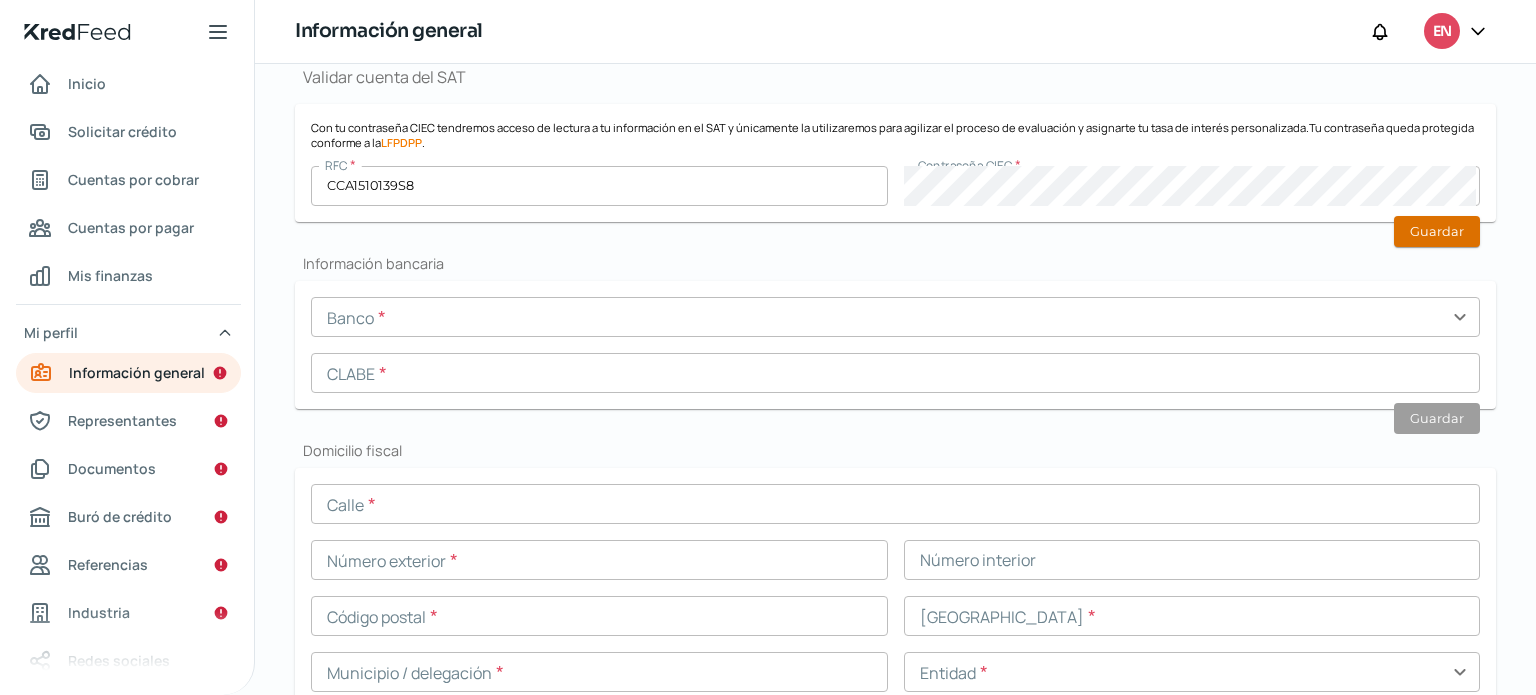 click on "Guardar" at bounding box center [1437, 231] 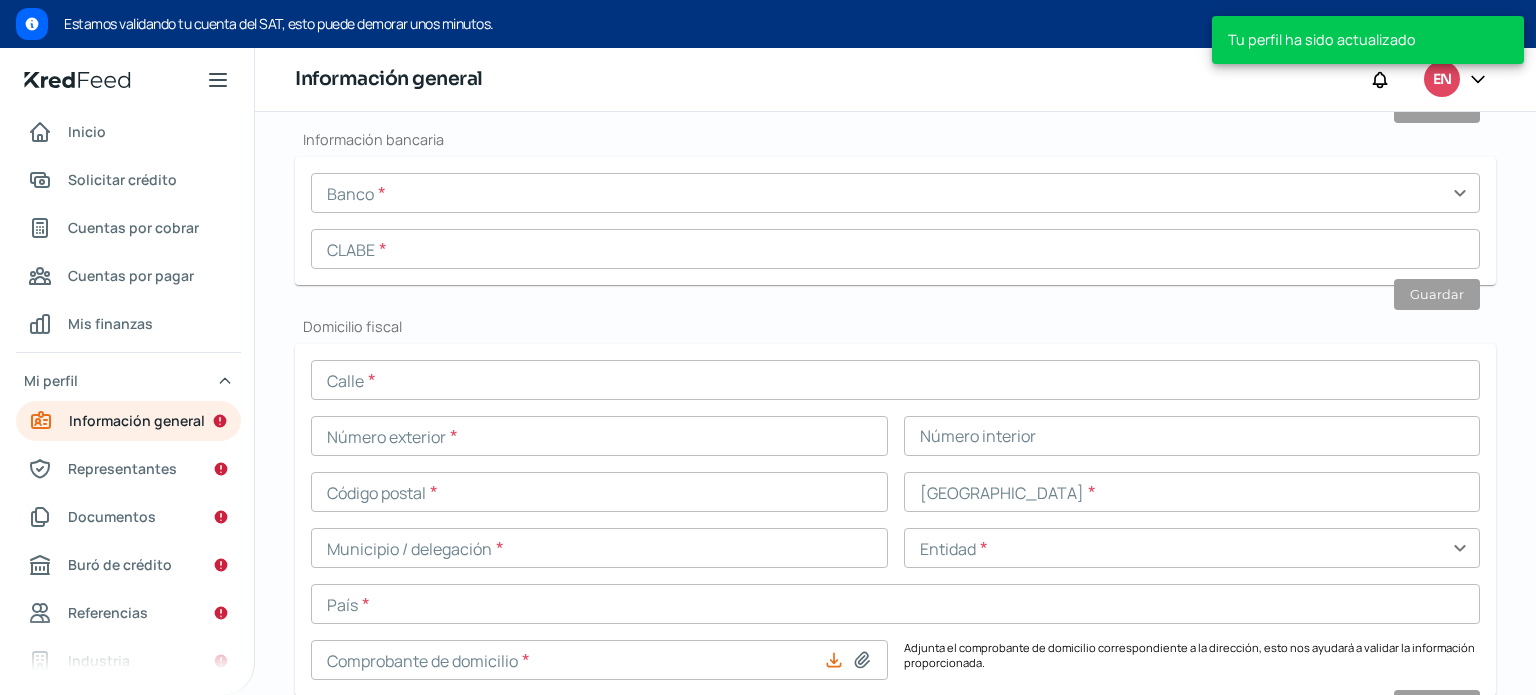 scroll, scrollTop: 744, scrollLeft: 0, axis: vertical 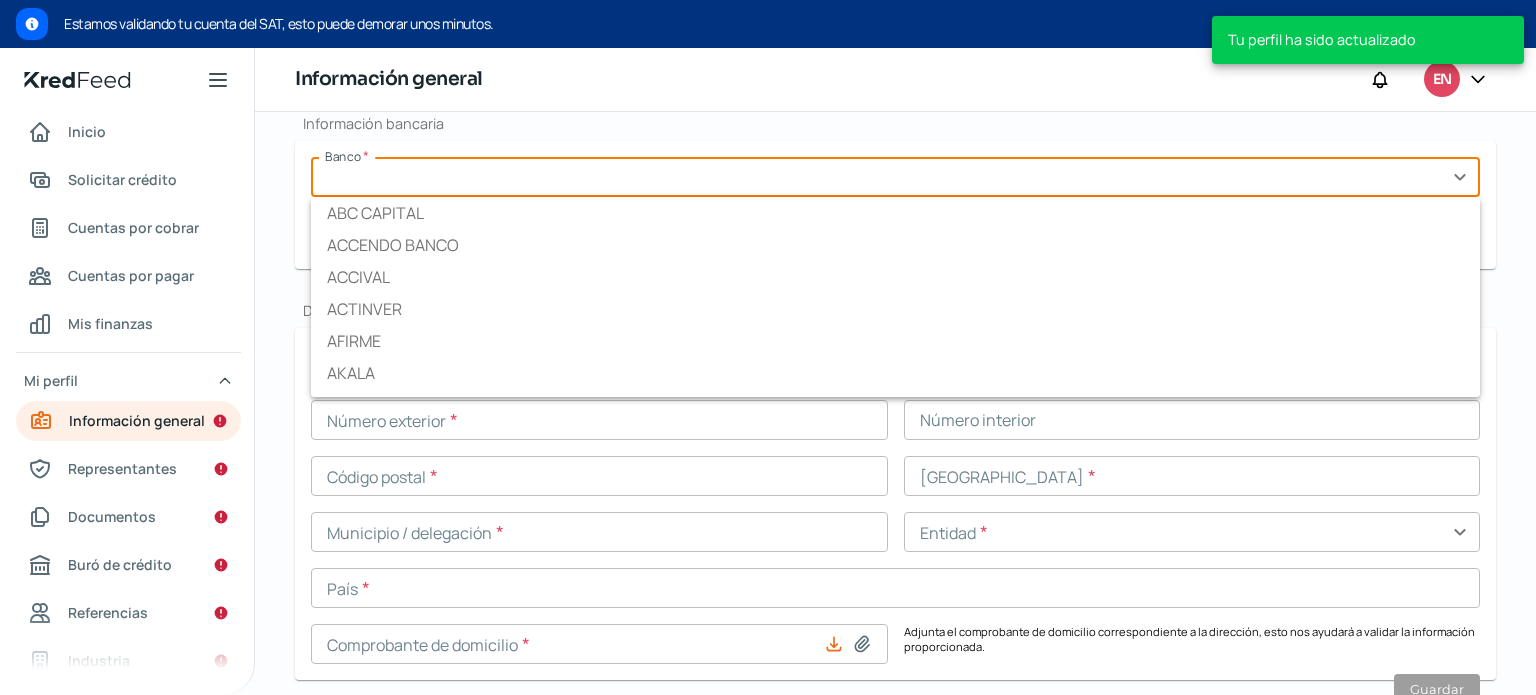 click at bounding box center [895, 177] 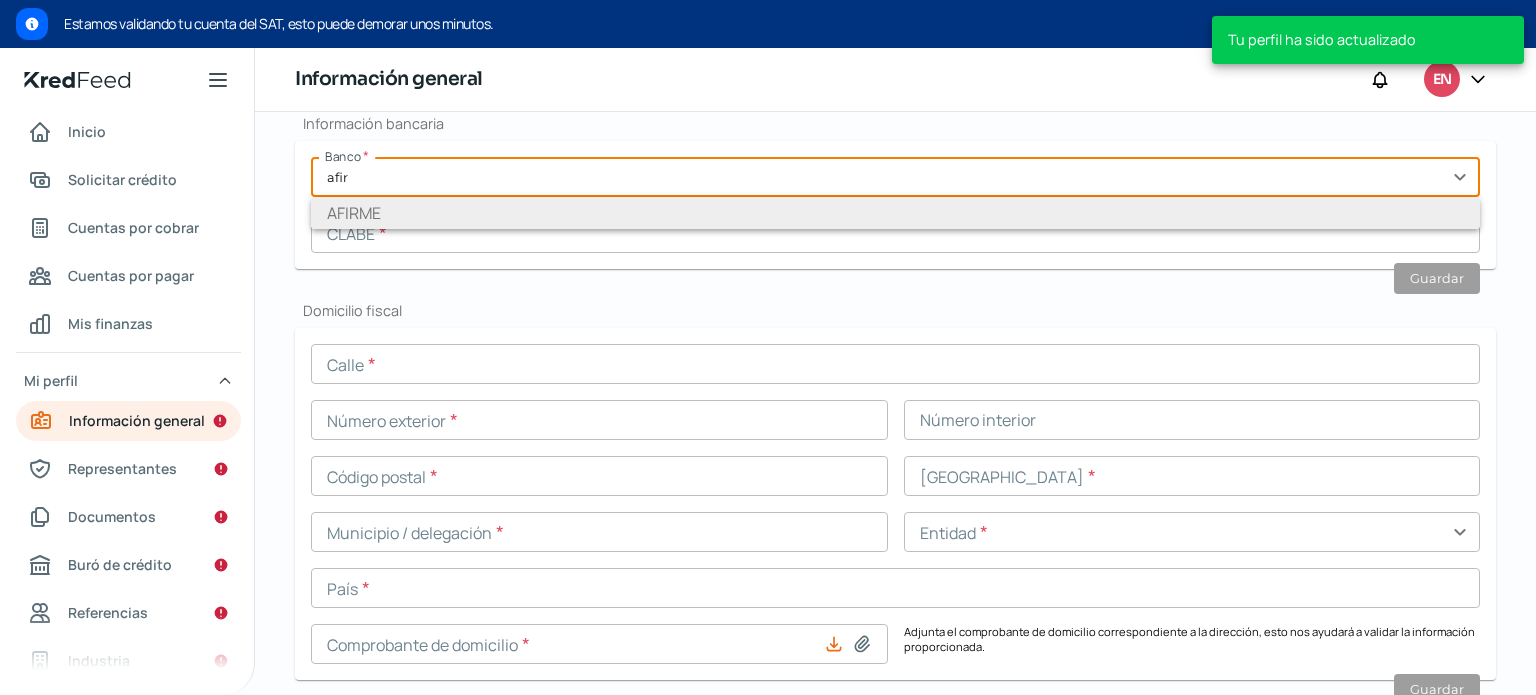 click on "AFIRME" at bounding box center [895, 213] 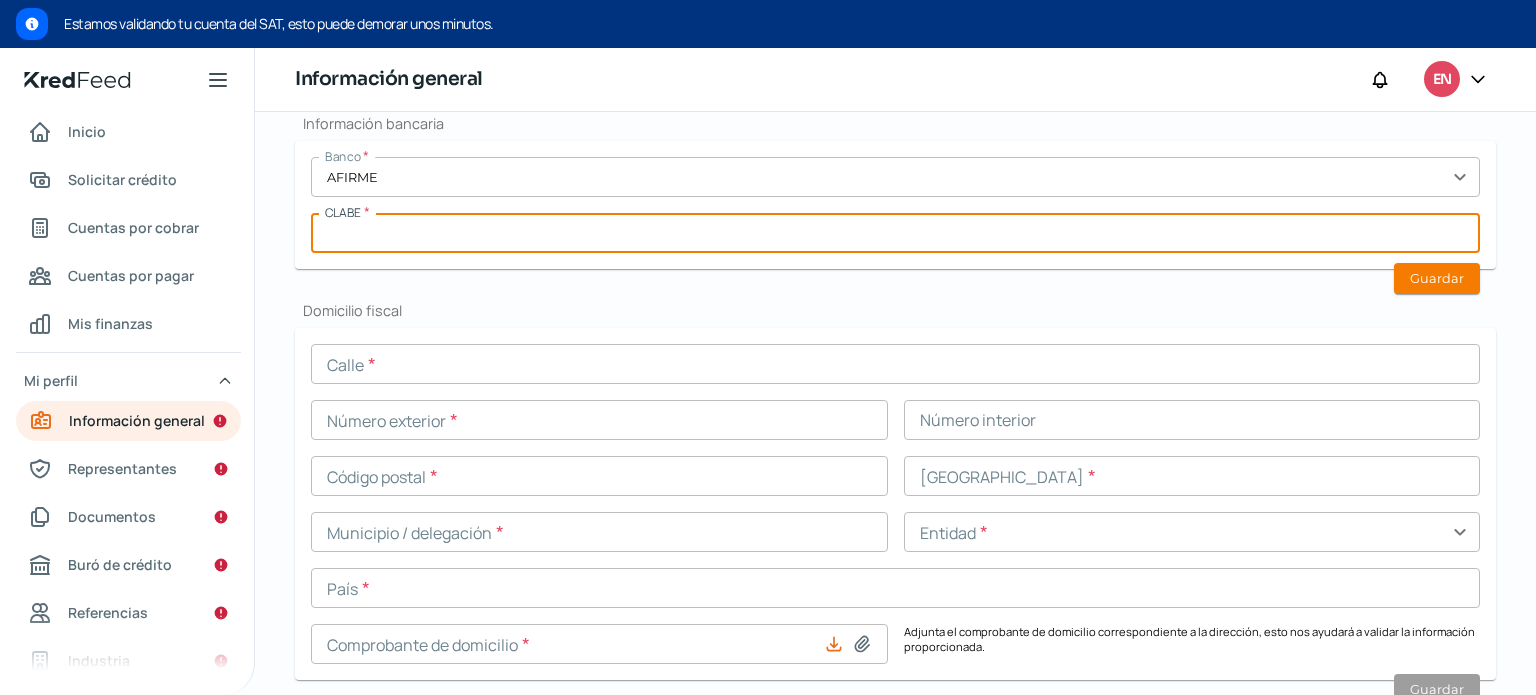 click at bounding box center [895, 233] 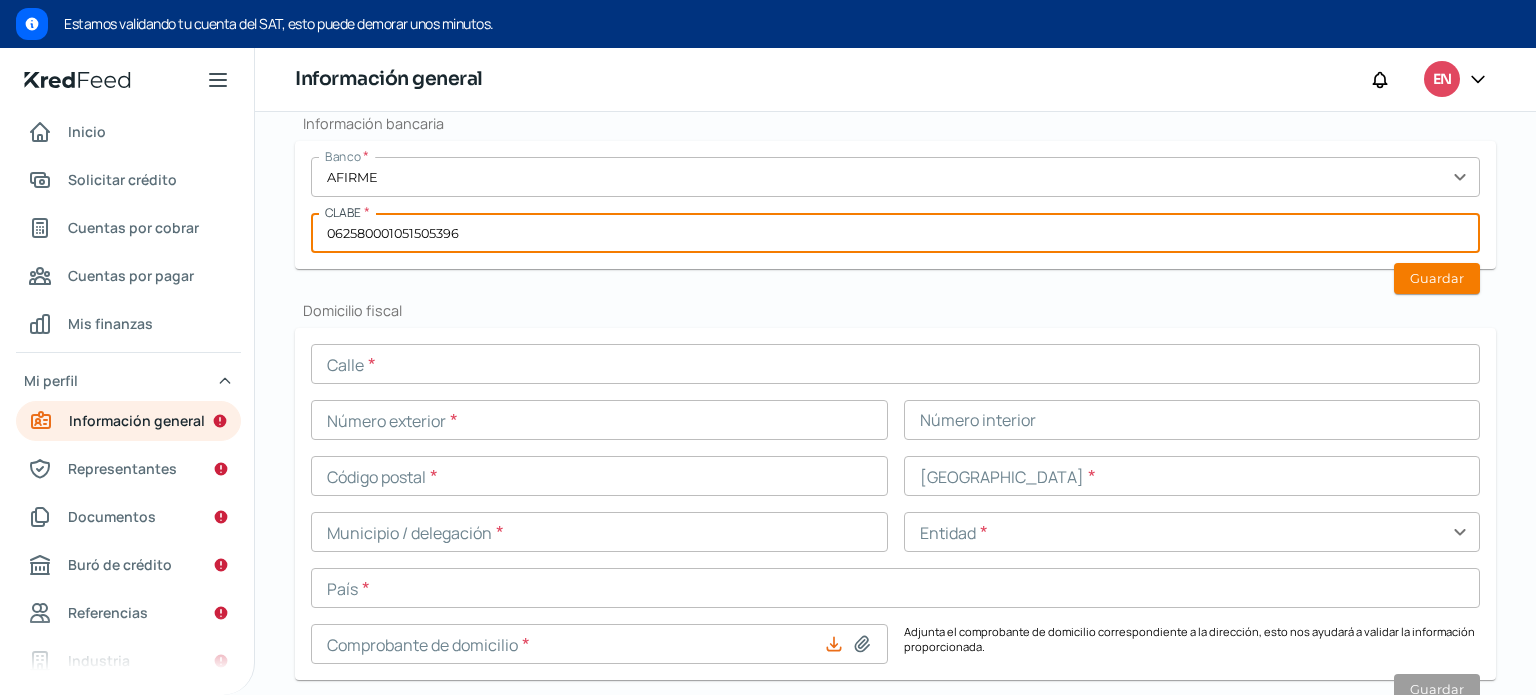 type on "062580001051505396" 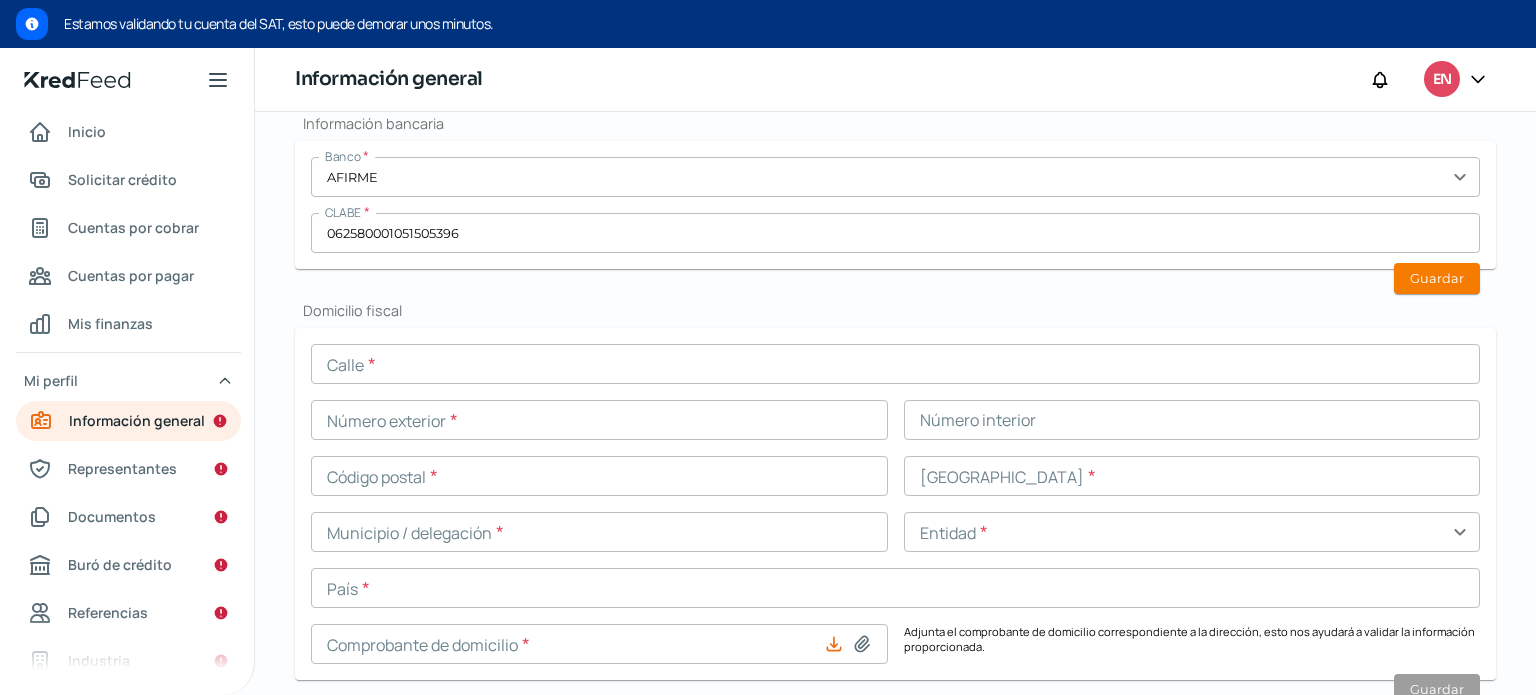 click on "Información general Correo electrónico [PERSON_NAME][EMAIL_ADDRESS][DOMAIN_NAME] Régimen fiscal * Personas [PERSON_NAME] del régimen general expand_more Nombre comercial * Cerveza Rrey Razón social * CERVECERIA CABRITO SAPI DE CV Celular * 55 - 4075 - 1569 Teléfono Ext Guardar Validar cuenta del SAT Con tu contraseña CIEC tendremos acceso de lectura a tu información en el SAT y únicamente la utilizaremos para agilizar el proceso de evaluación y asignarte tu tasa de interés personalizada. Tu contraseña queda protegida conforme a la  LFPDPP . RFC * CCA1510139S8 Contraseña CIEC * En validación Guardar Información bancaria Banco * AFIRME expand_more CLABE * 062580001051505396 Guardar Domicilio fiscal Calle * Número exterior * Número interior Código postal * [GEOGRAPHIC_DATA] * Municipio / delegación * Entidad * expand_more País * Comprobante de domicilio * Adjunta el comprobante de domicilio correspondiente a la dirección, esto nos ayudará a validar la información proporcionada. Guardar Domicilio comercial Autorrellenar" at bounding box center (895, 422) 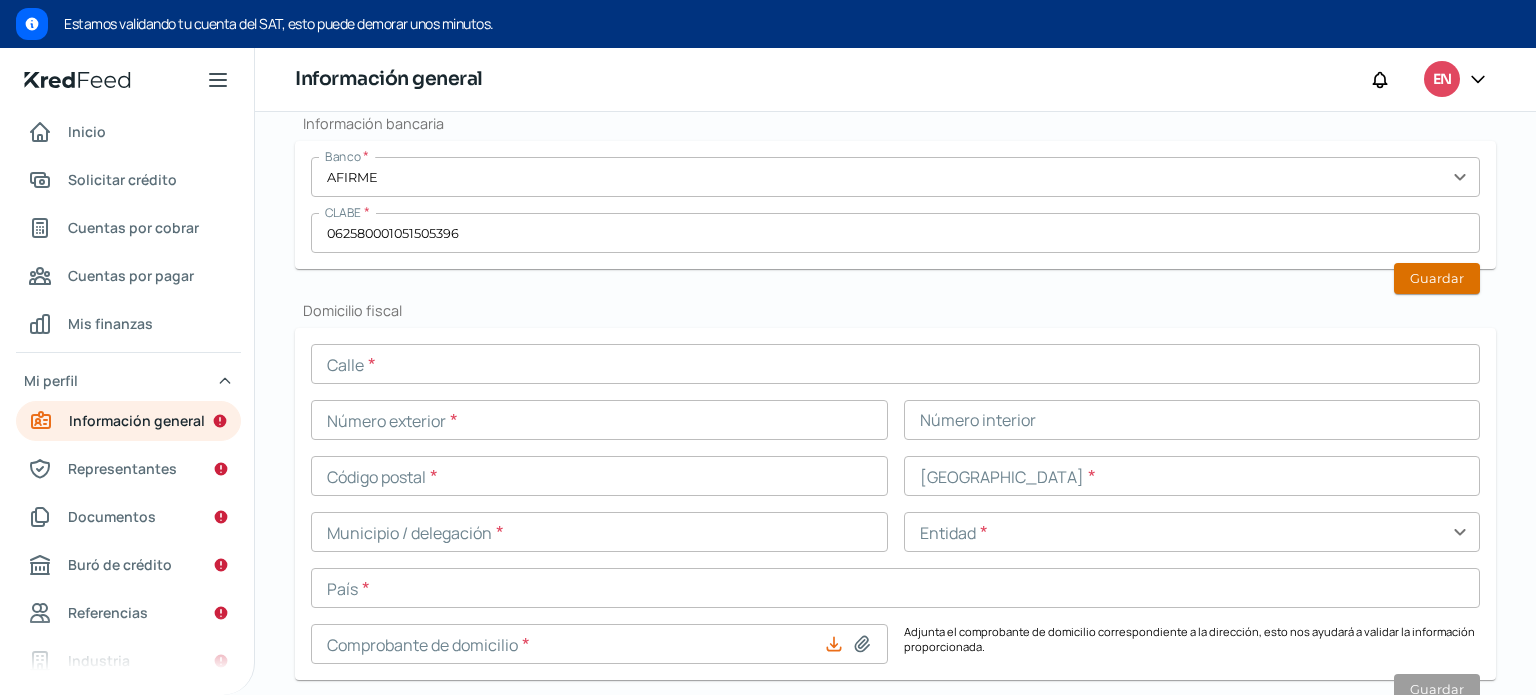 click on "Guardar" at bounding box center (1437, 278) 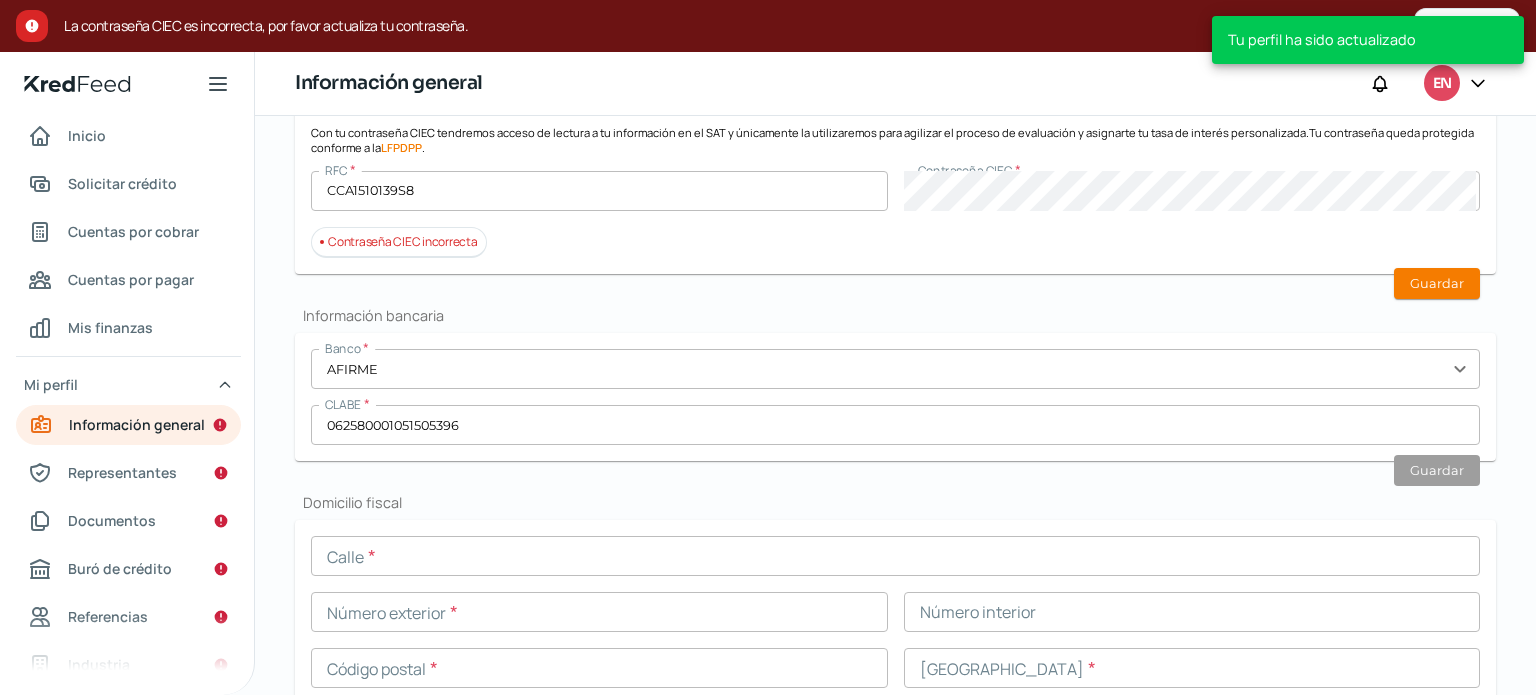 scroll, scrollTop: 544, scrollLeft: 0, axis: vertical 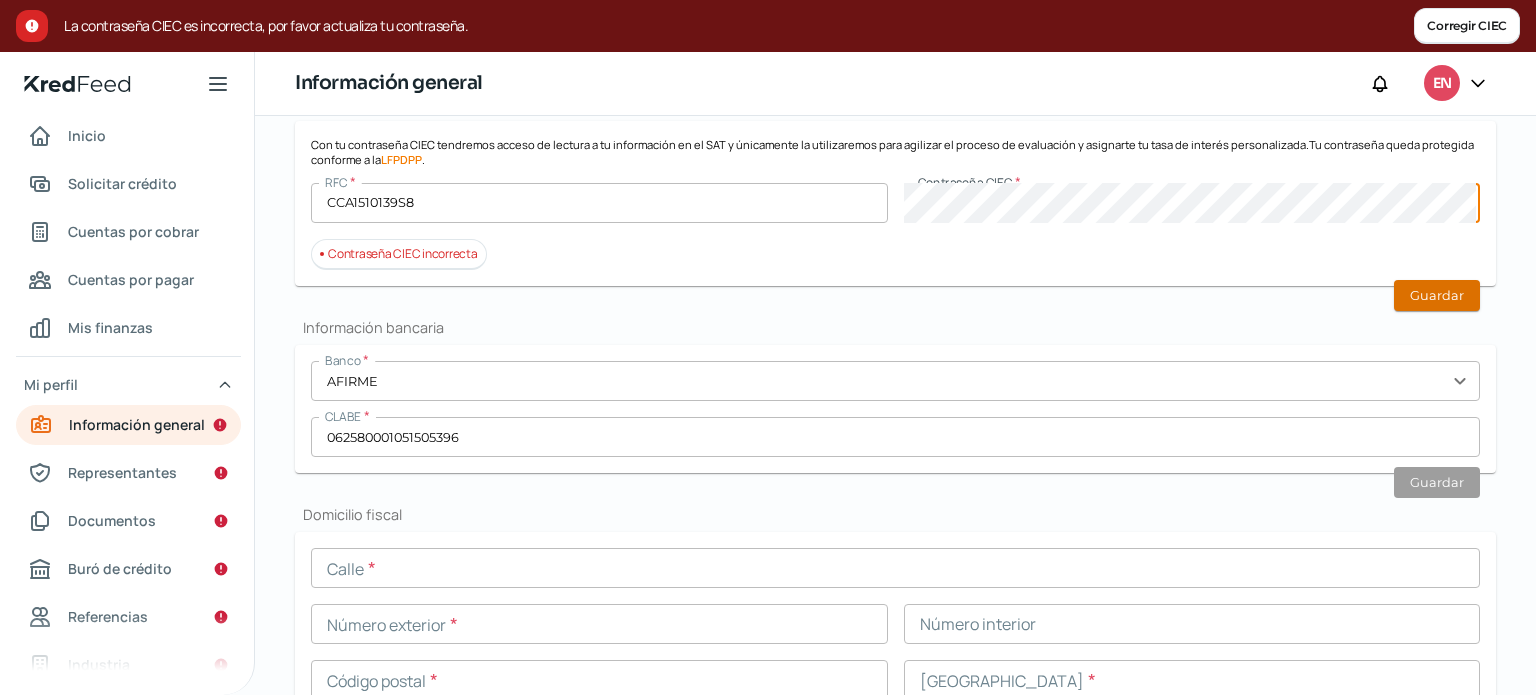 click on "Guardar" at bounding box center (1437, 295) 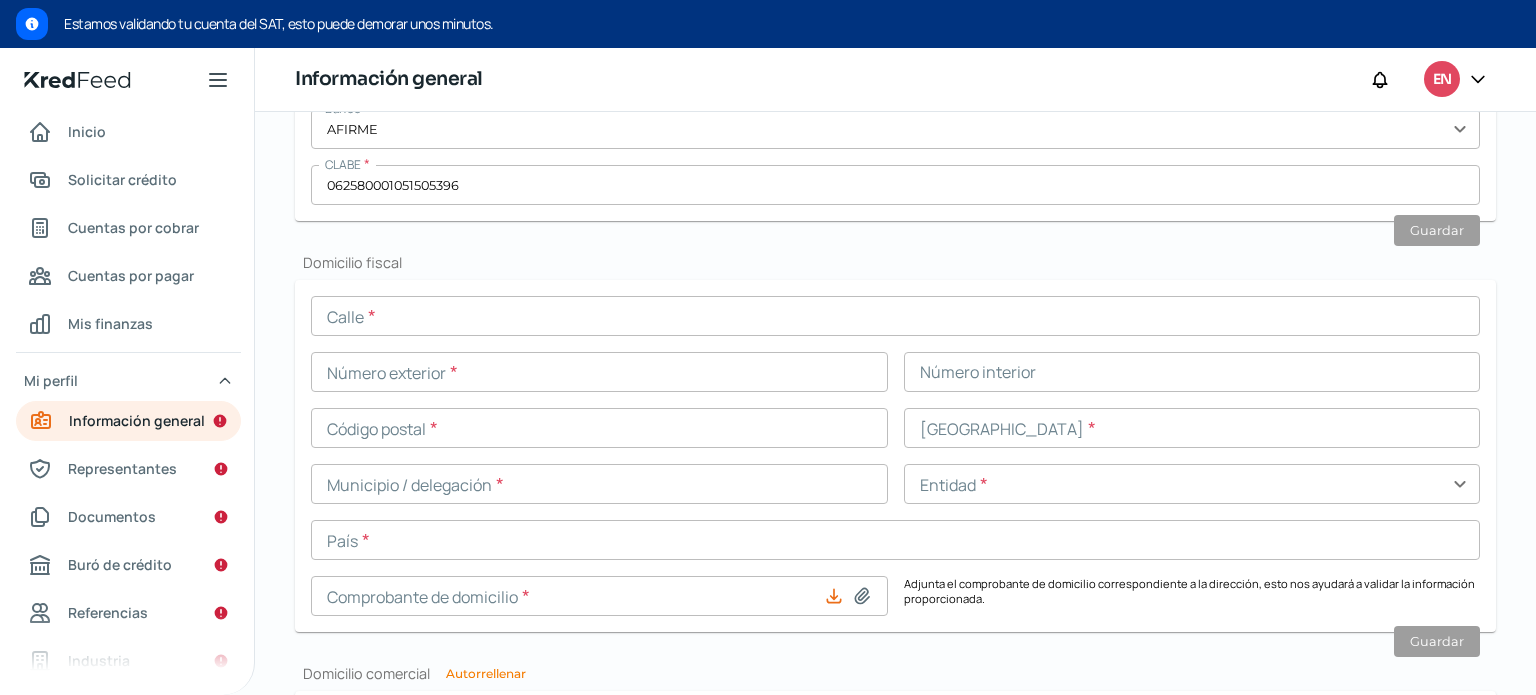 scroll, scrollTop: 800, scrollLeft: 0, axis: vertical 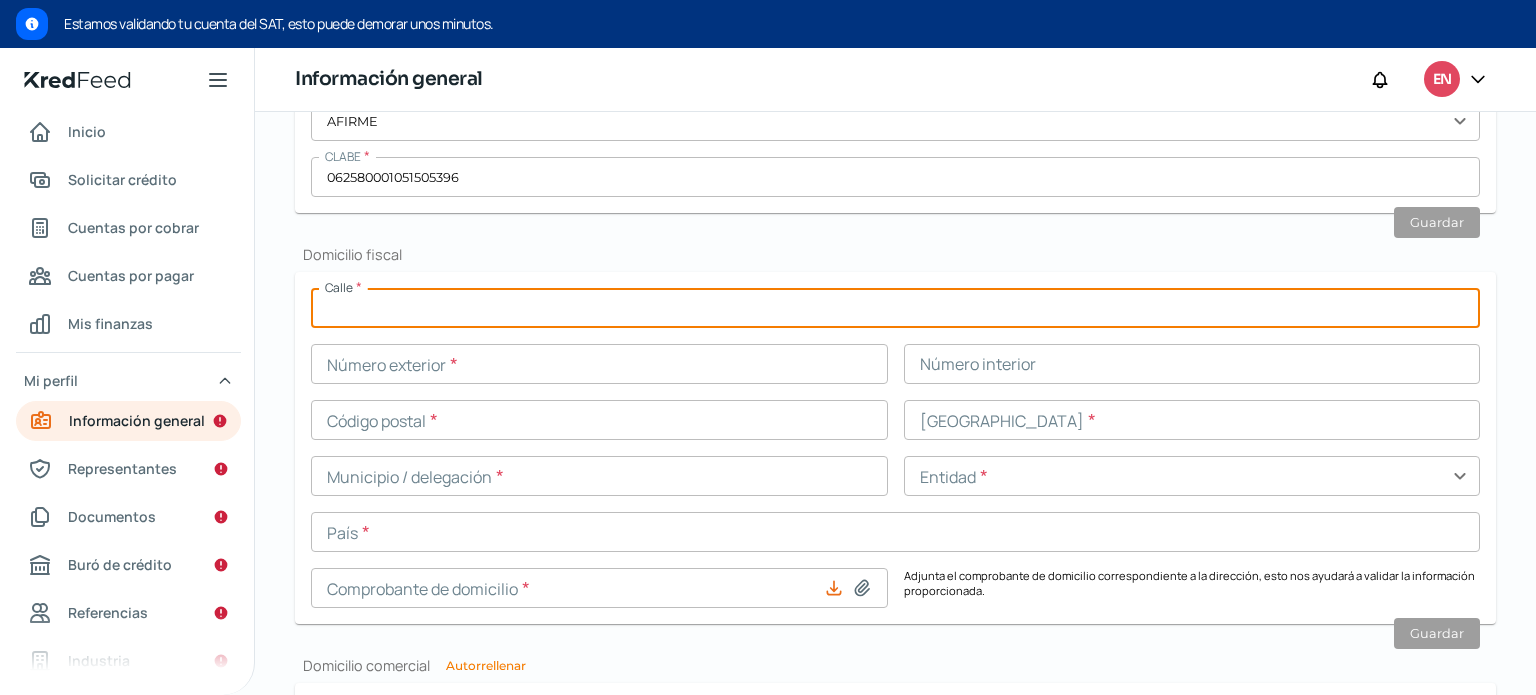 click at bounding box center [895, 308] 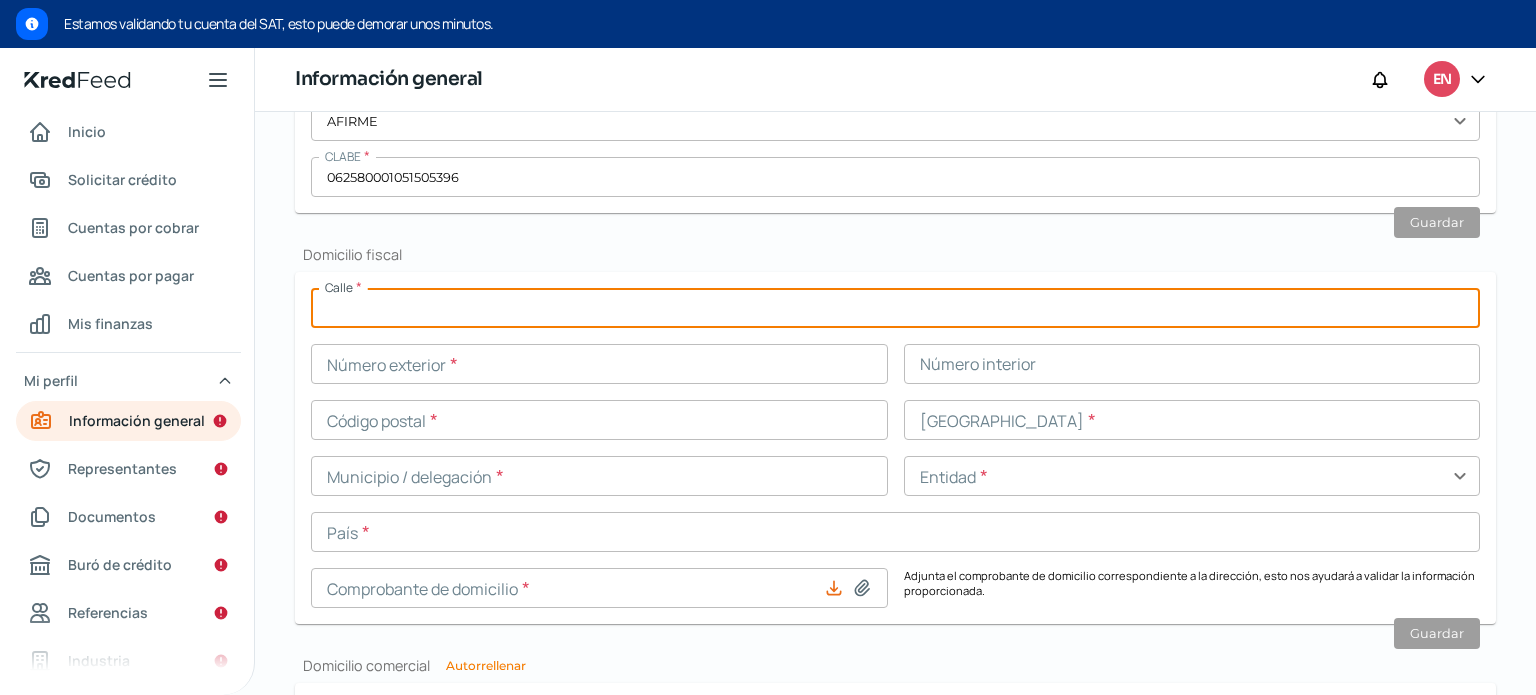 type on "Av Parque Industrial Multitech" 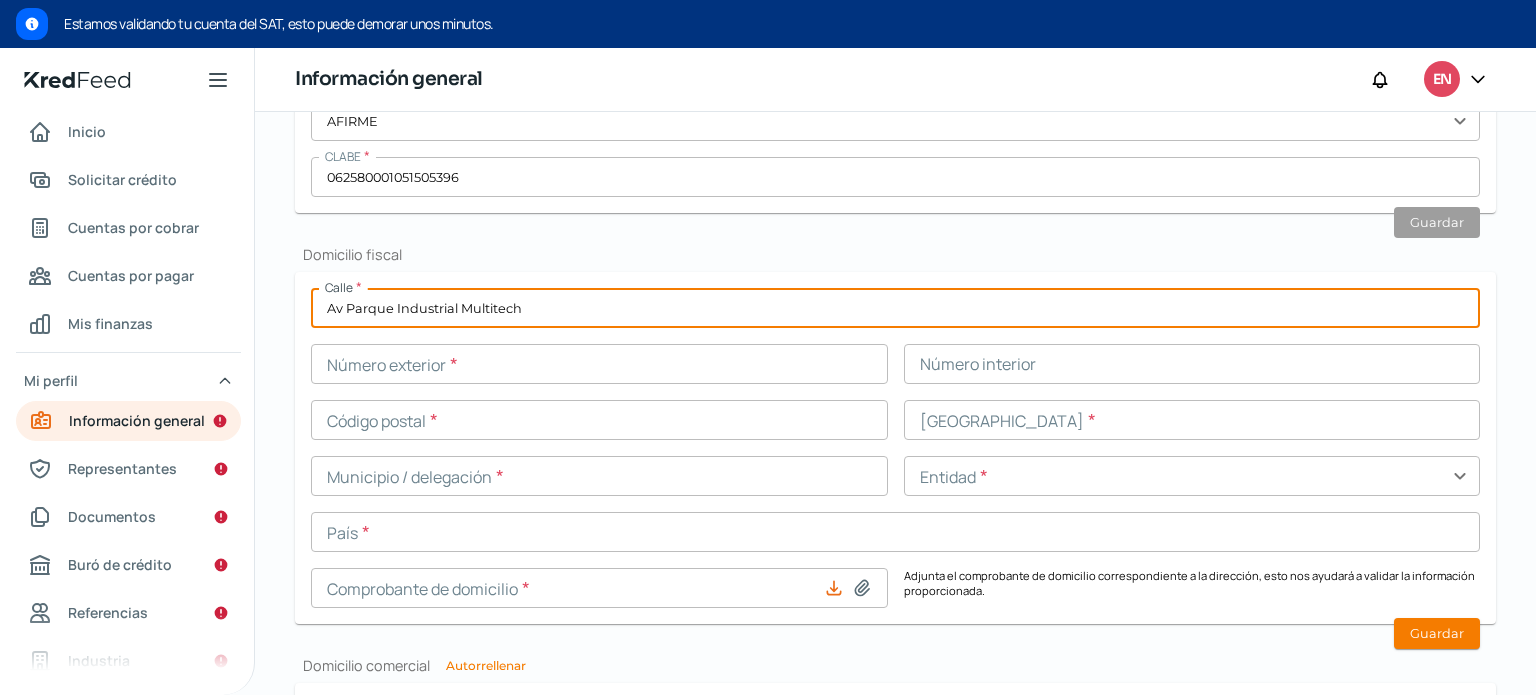 click at bounding box center (599, 364) 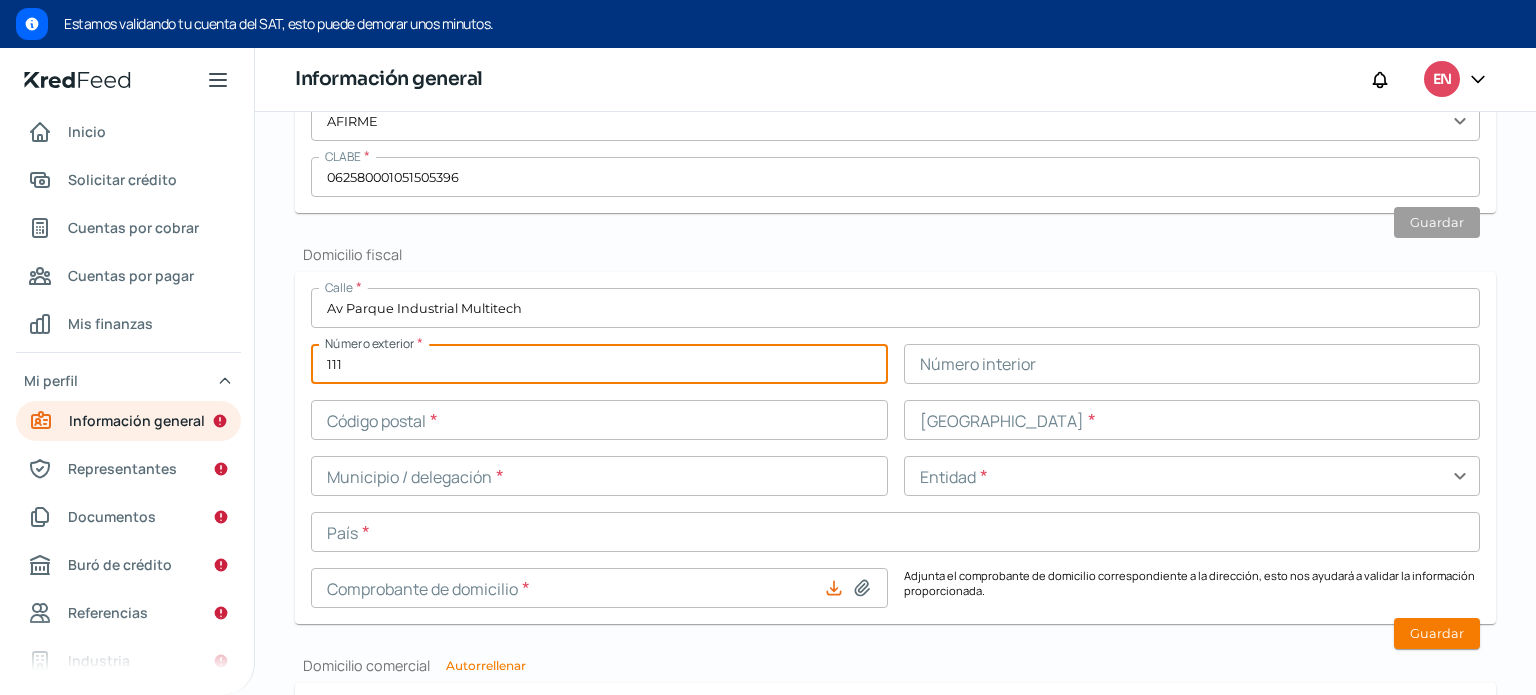 type on "111" 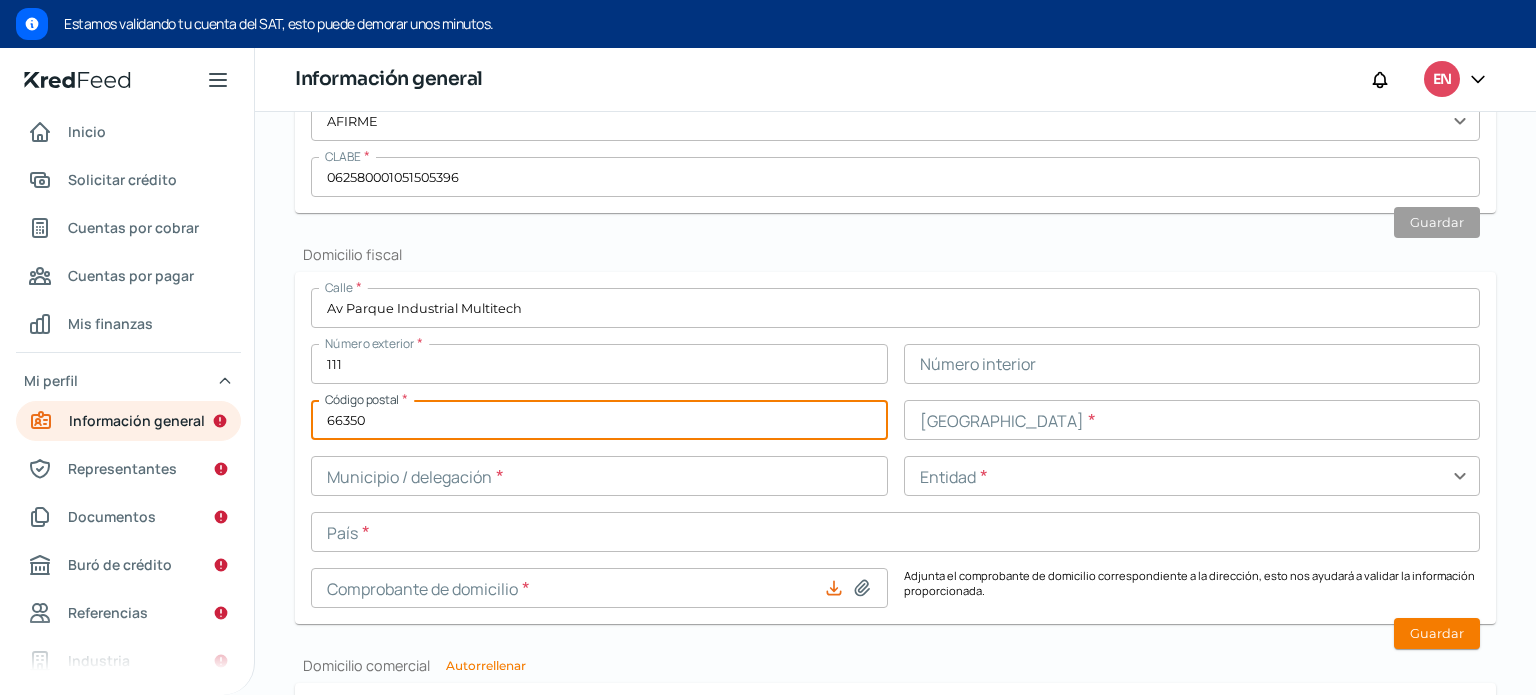 type on "66350" 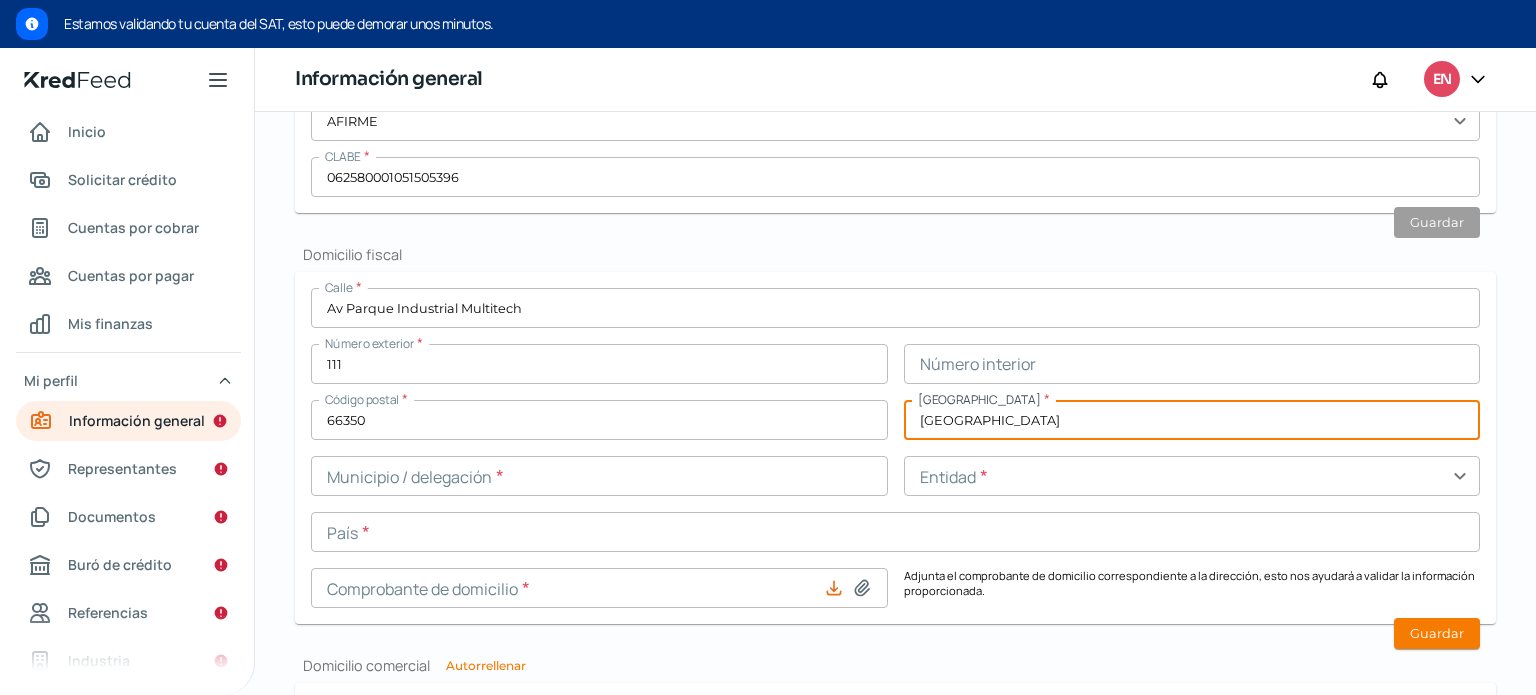 type on "[GEOGRAPHIC_DATA]" 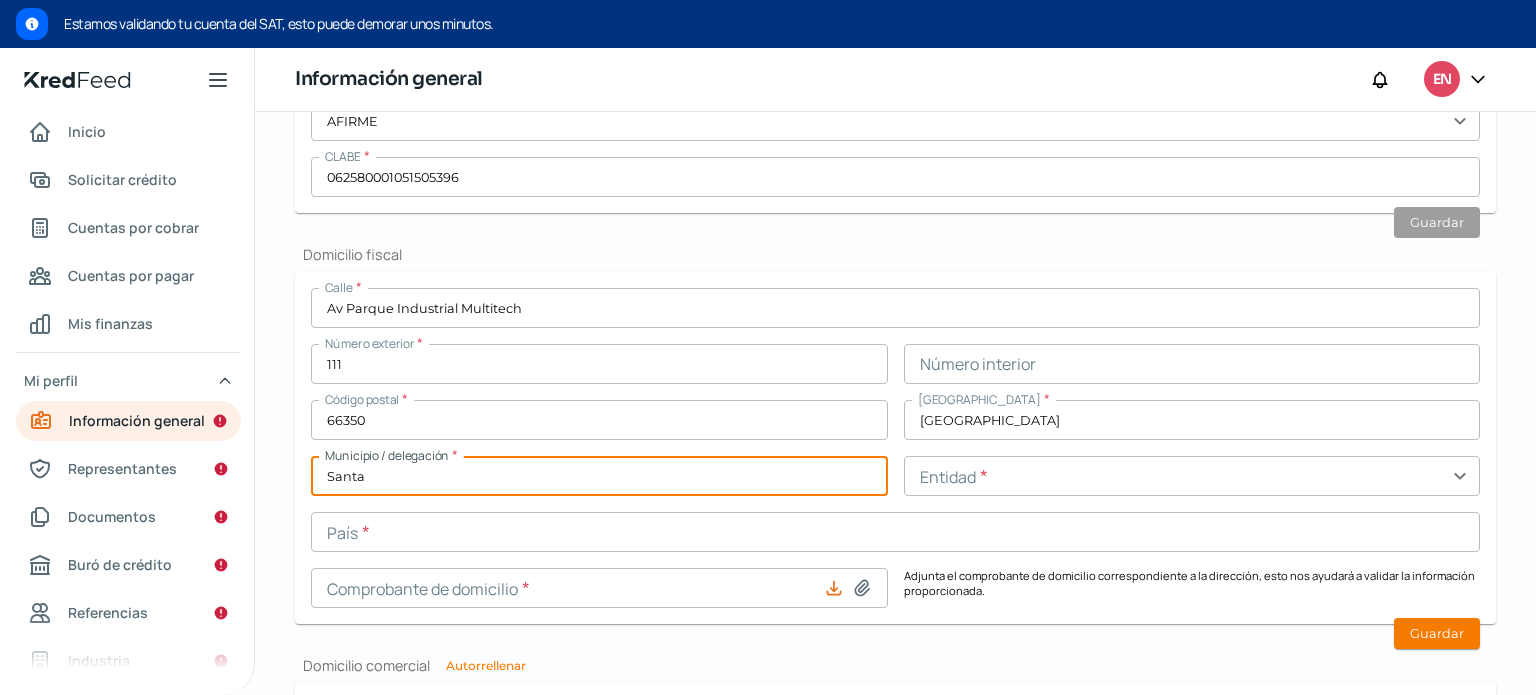 type on "[GEOGRAPHIC_DATA]" 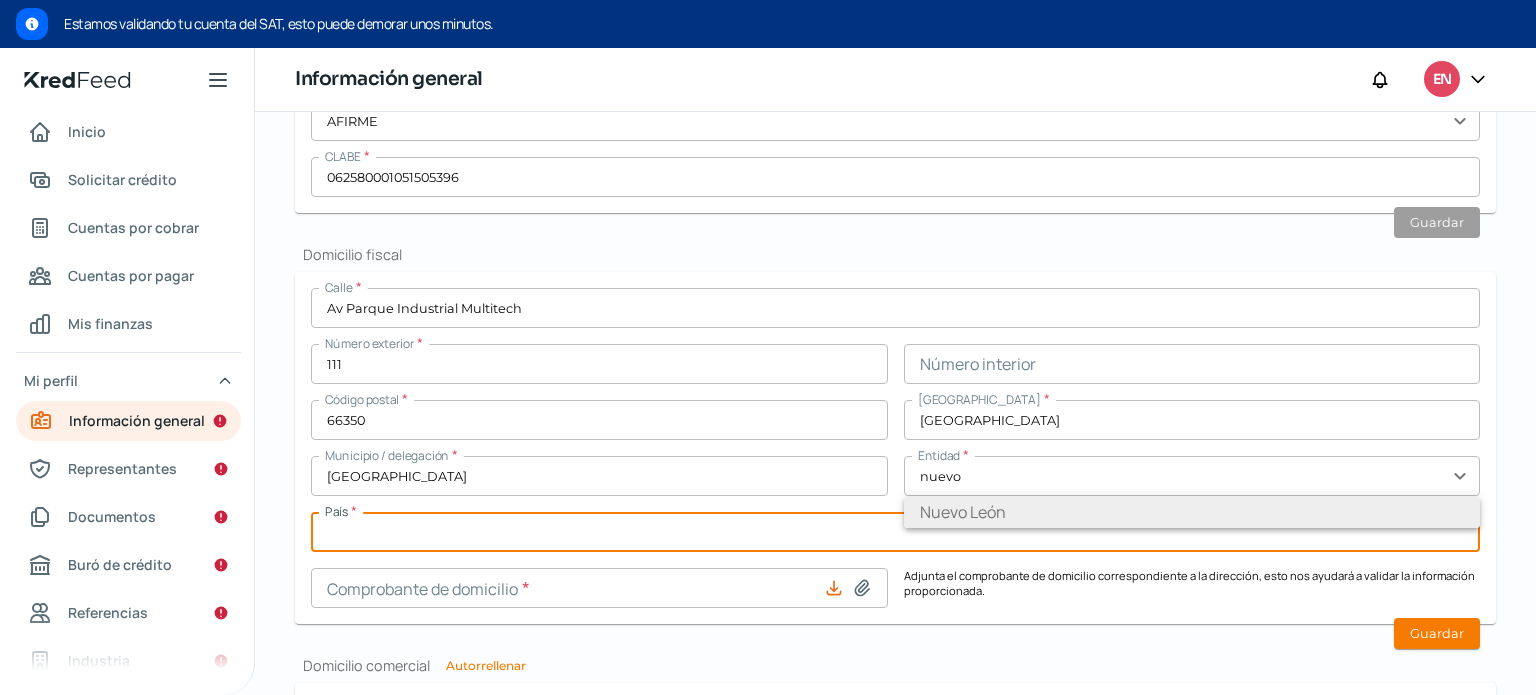click on "Nuevo León" at bounding box center (1192, 512) 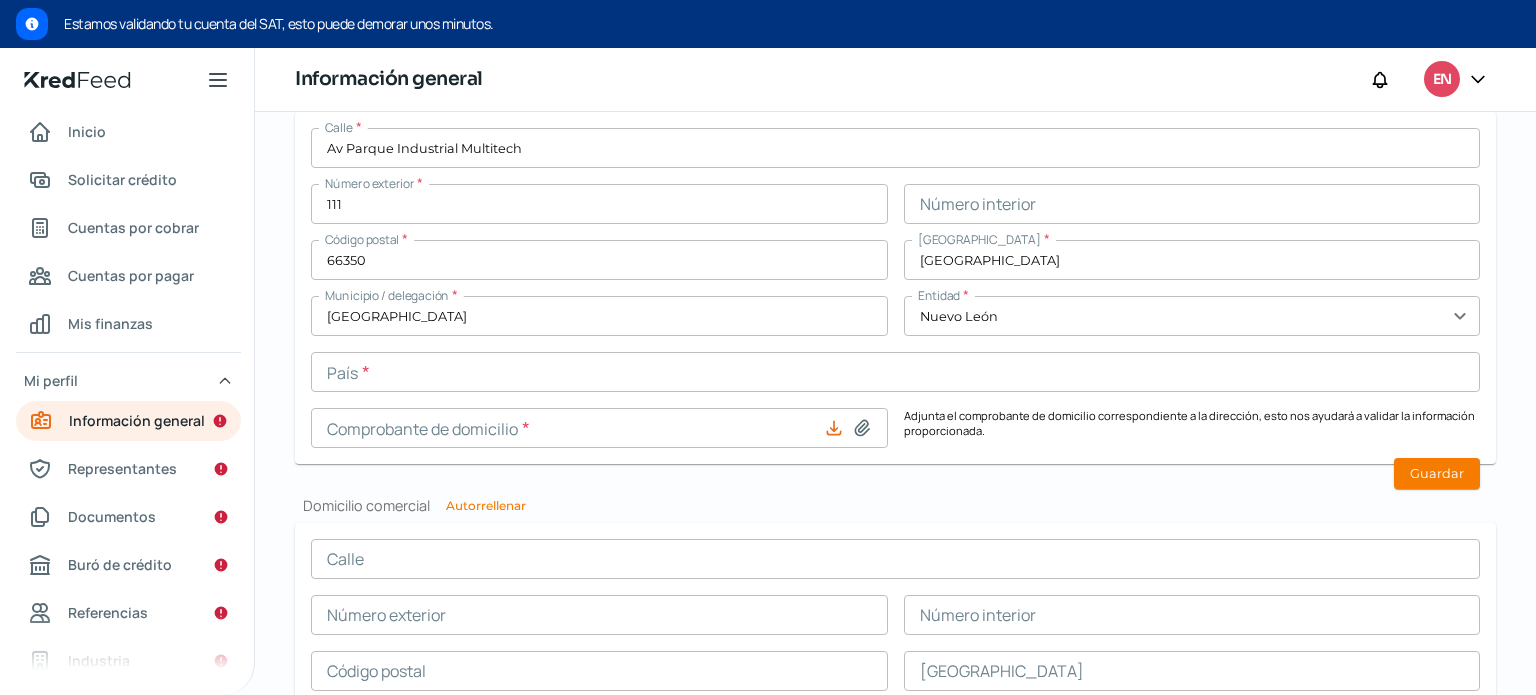 scroll, scrollTop: 962, scrollLeft: 0, axis: vertical 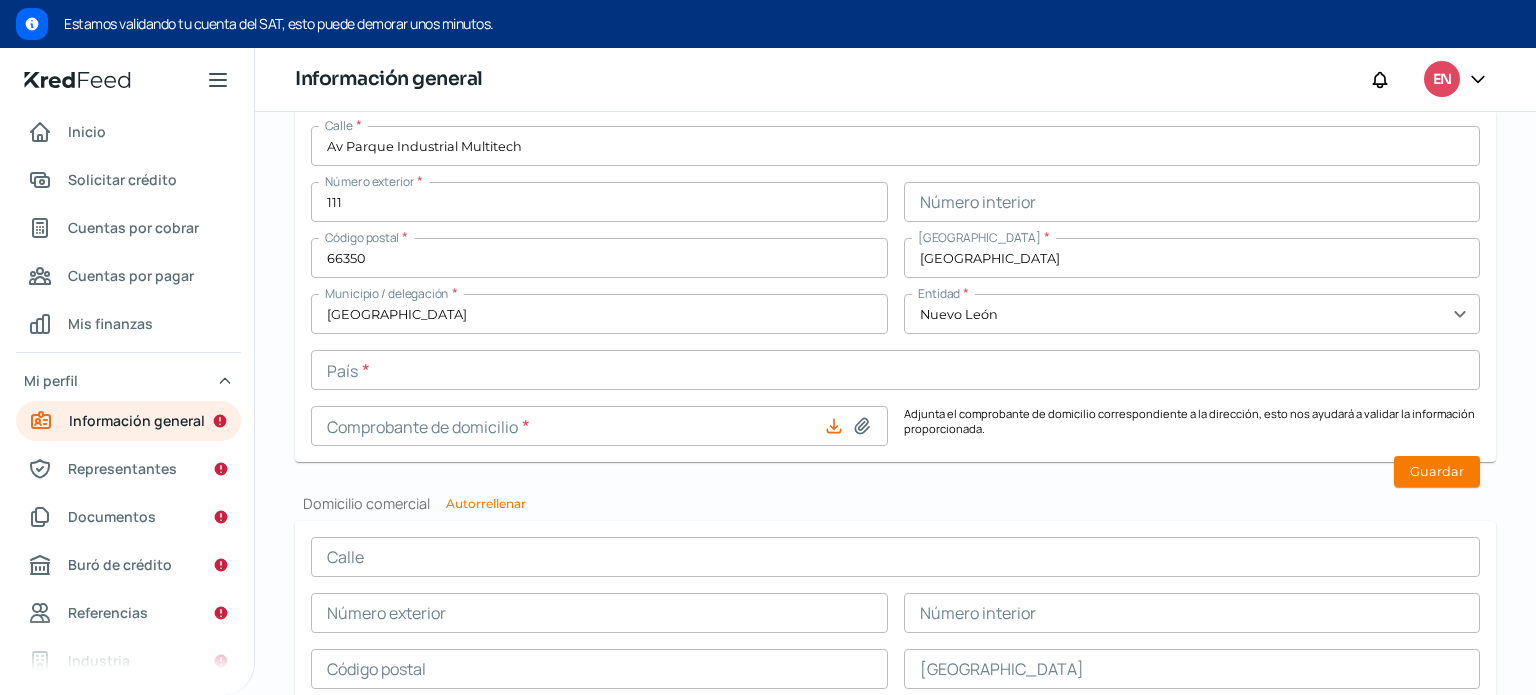 click at bounding box center (895, 370) 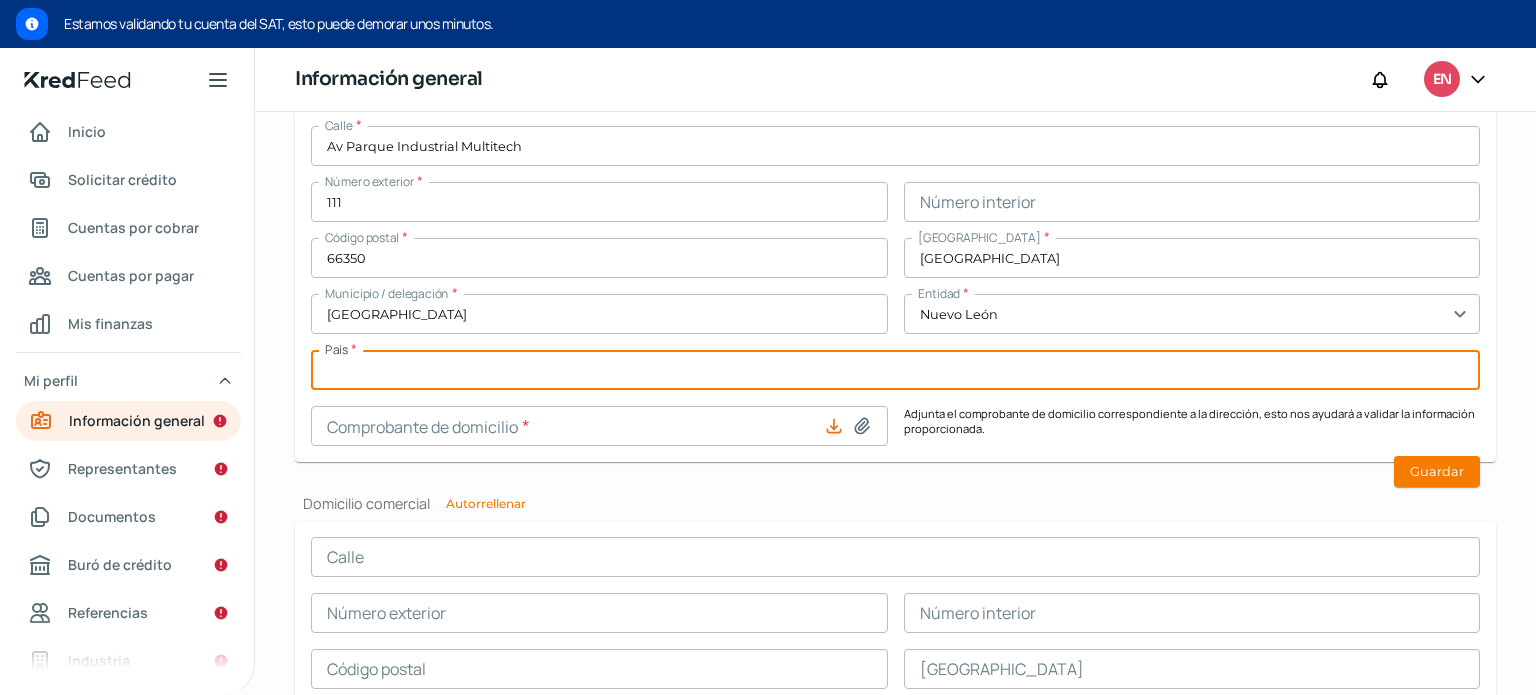 type on "MX" 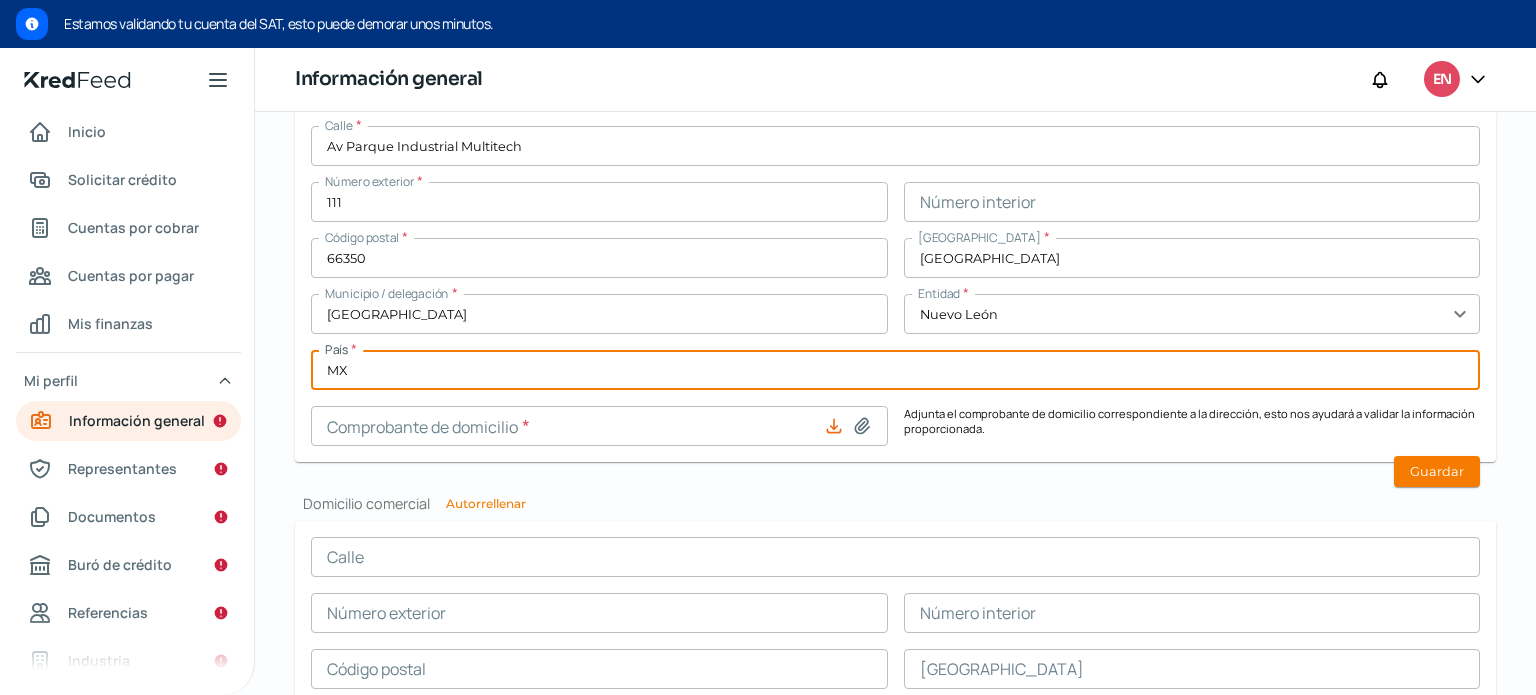 click 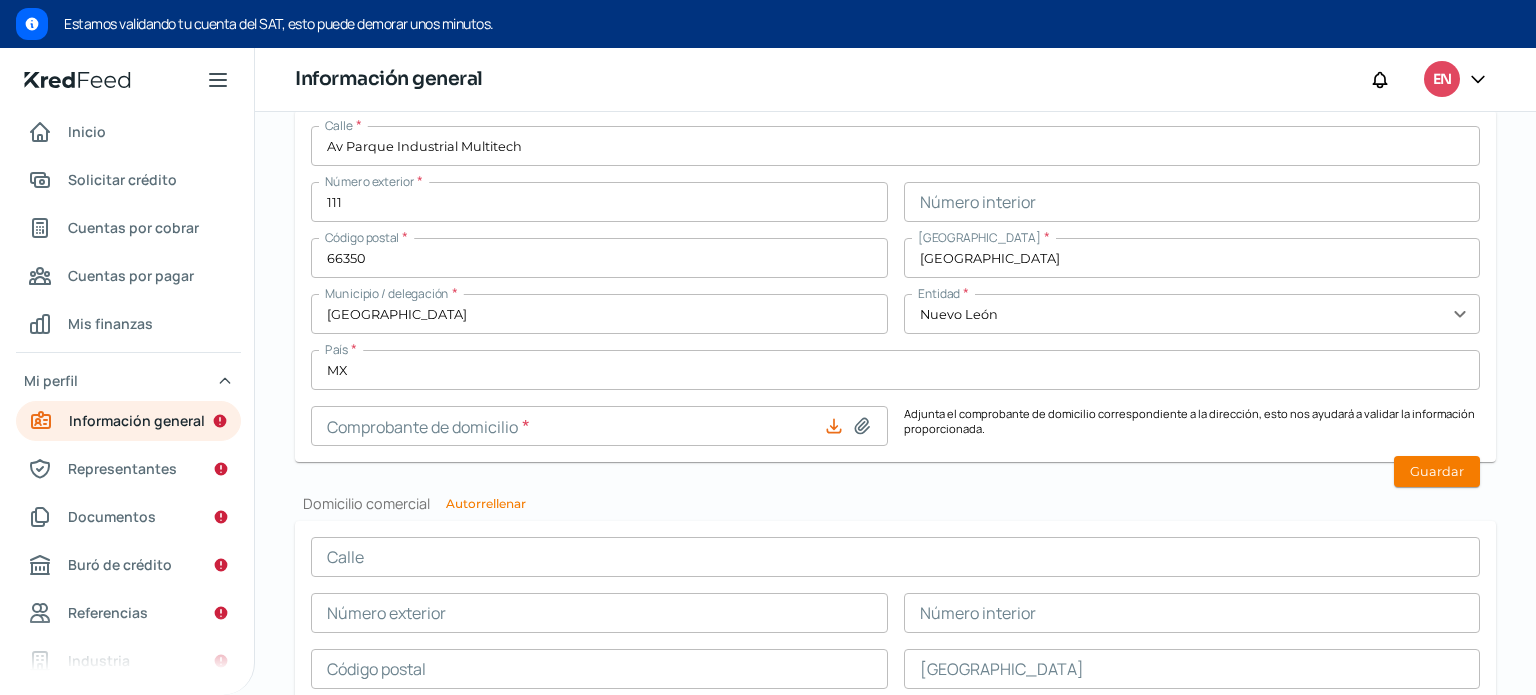 type on "C:\fakepath\888170803486 (13).pdf" 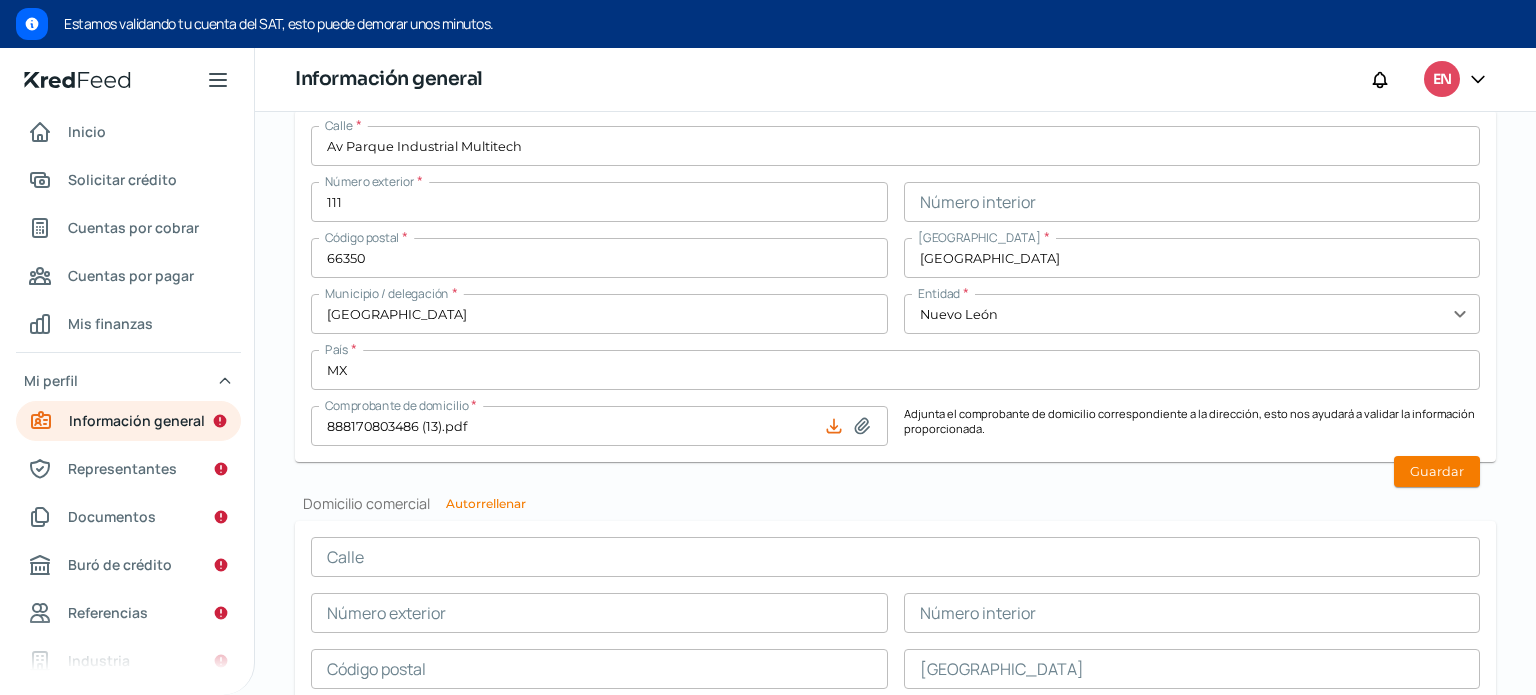 click on "888170803486 (13).pdf" at bounding box center (599, 426) 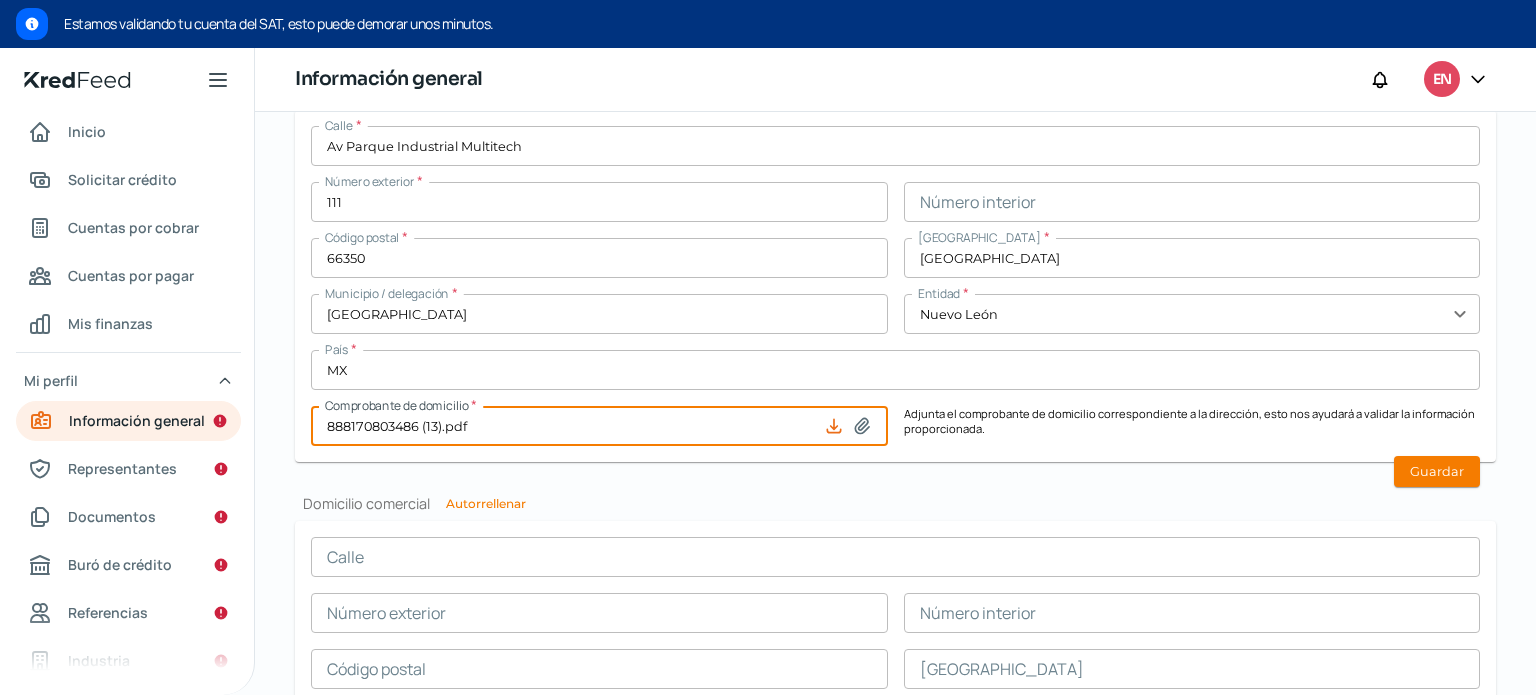 type on "C:\fakepath\888170803486 (13).pdf" 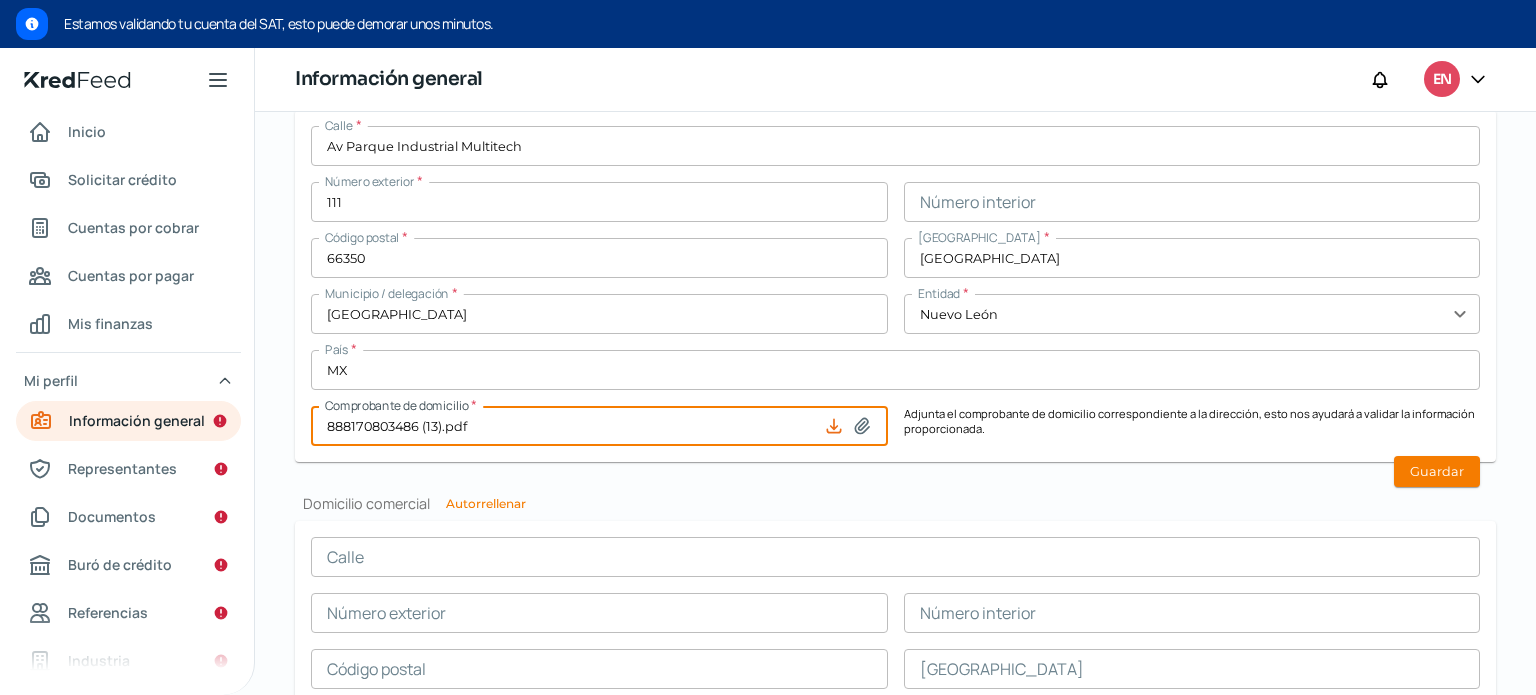click on "888170803486 (13).pdf" at bounding box center (599, 426) 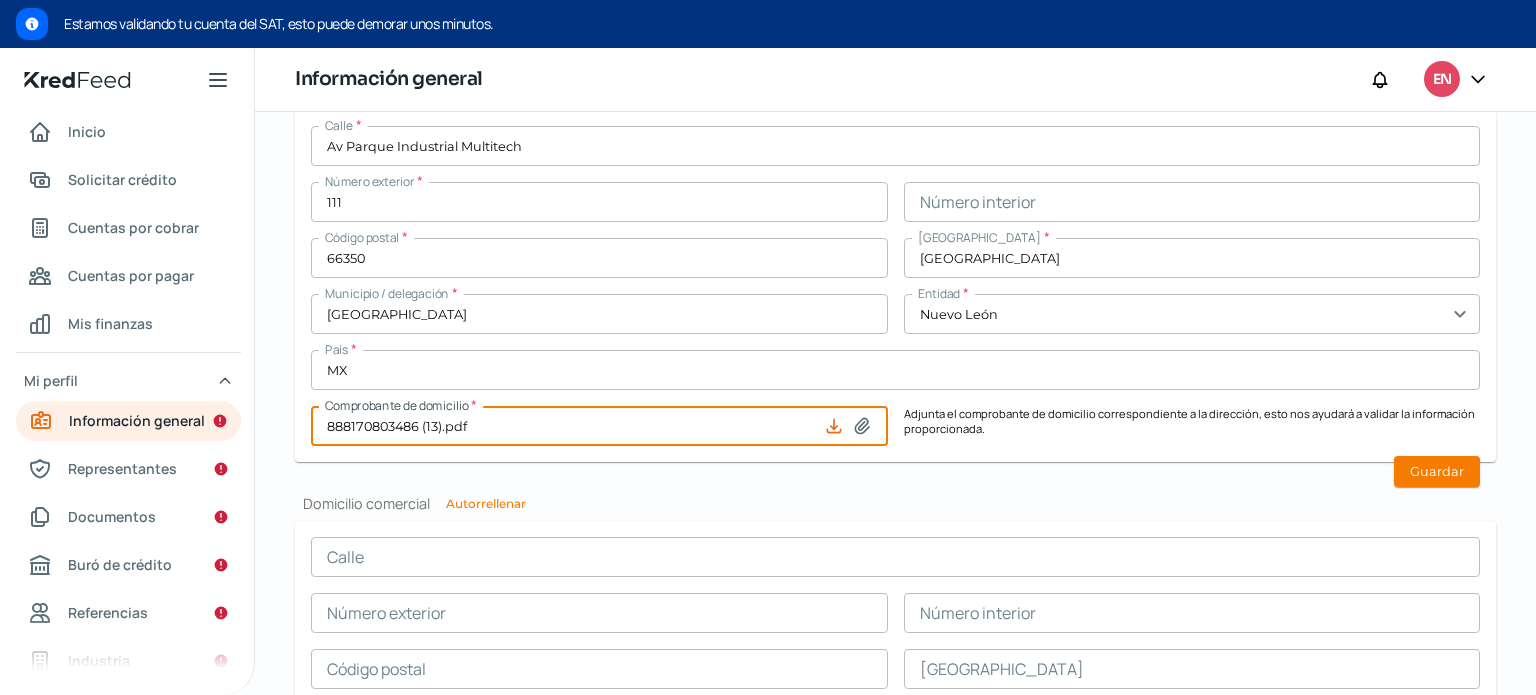 type on "C:\fakepath\888170709781 (17).pdf" 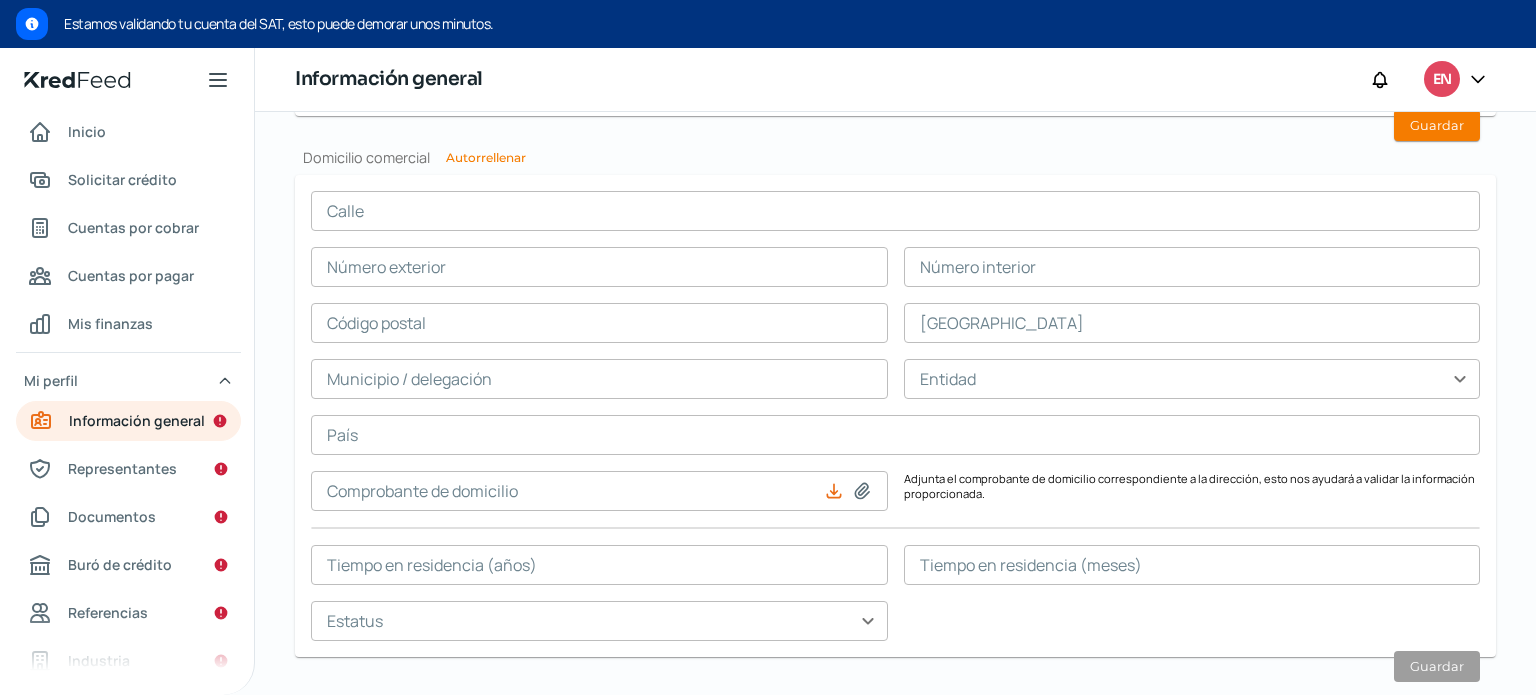 scroll, scrollTop: 1308, scrollLeft: 0, axis: vertical 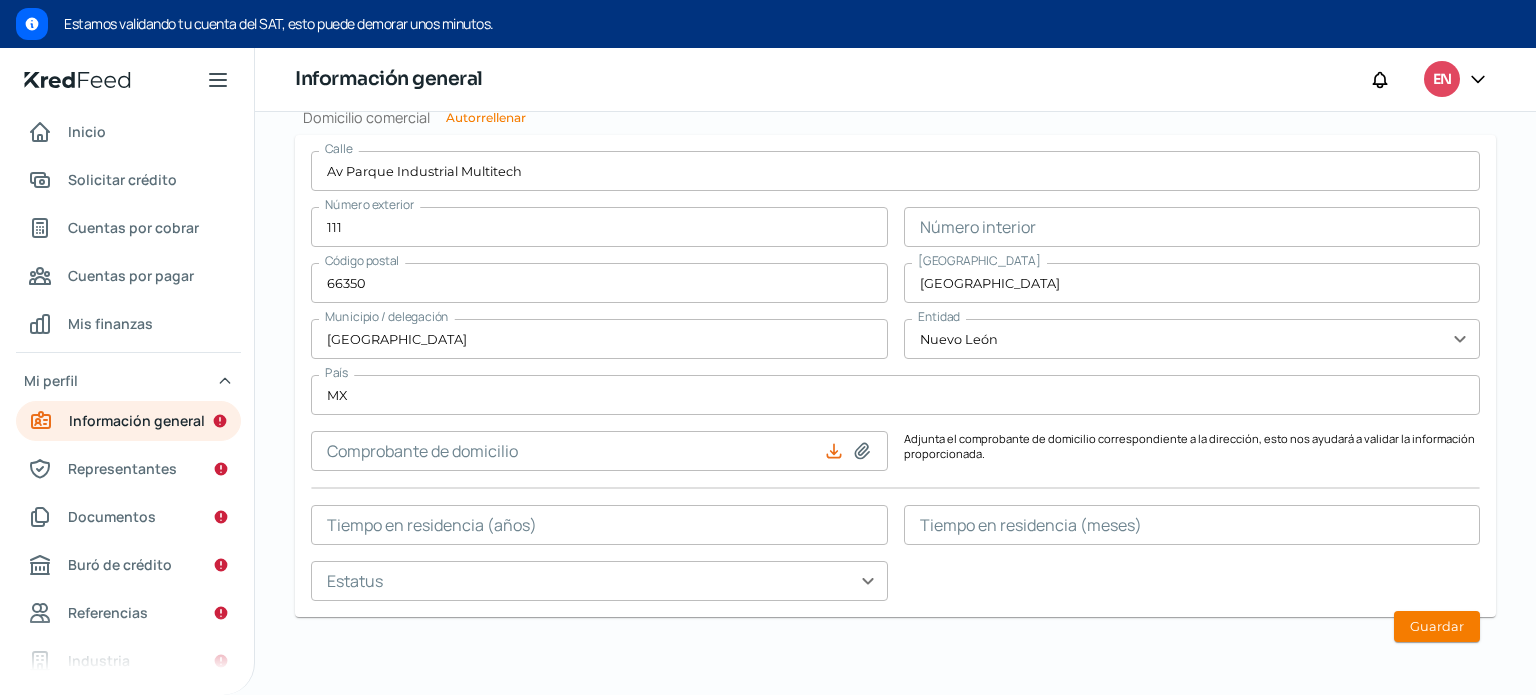 click at bounding box center (599, 451) 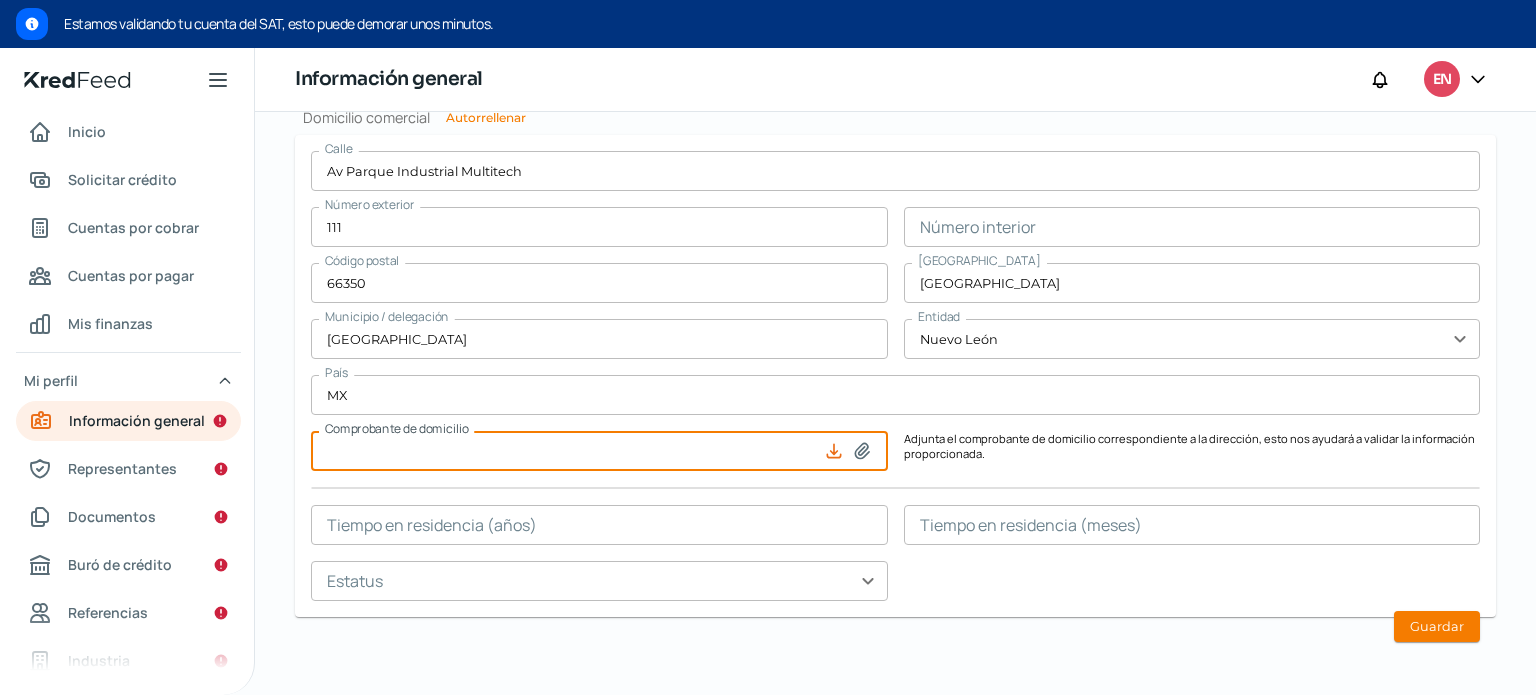 type on "C:\fakepath\888170709781 (17).pdf" 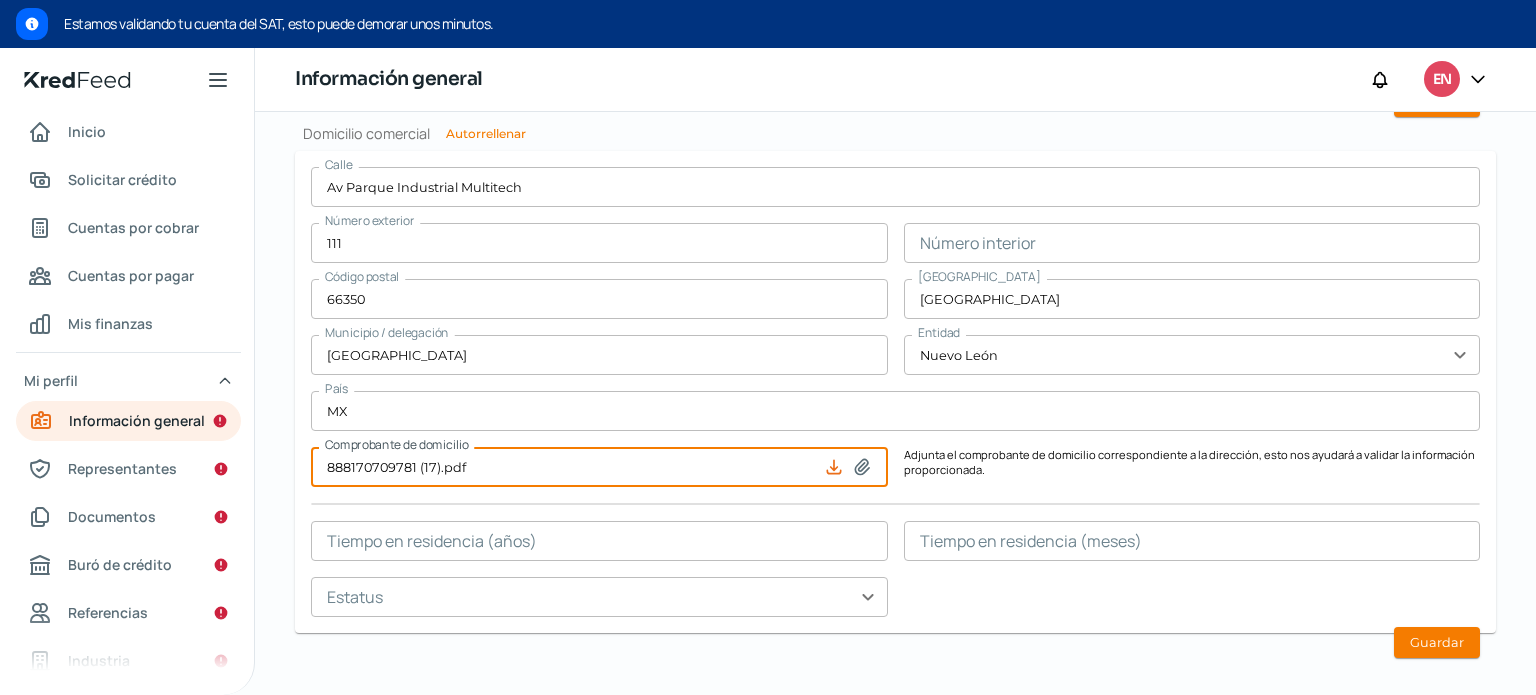 scroll, scrollTop: 1348, scrollLeft: 0, axis: vertical 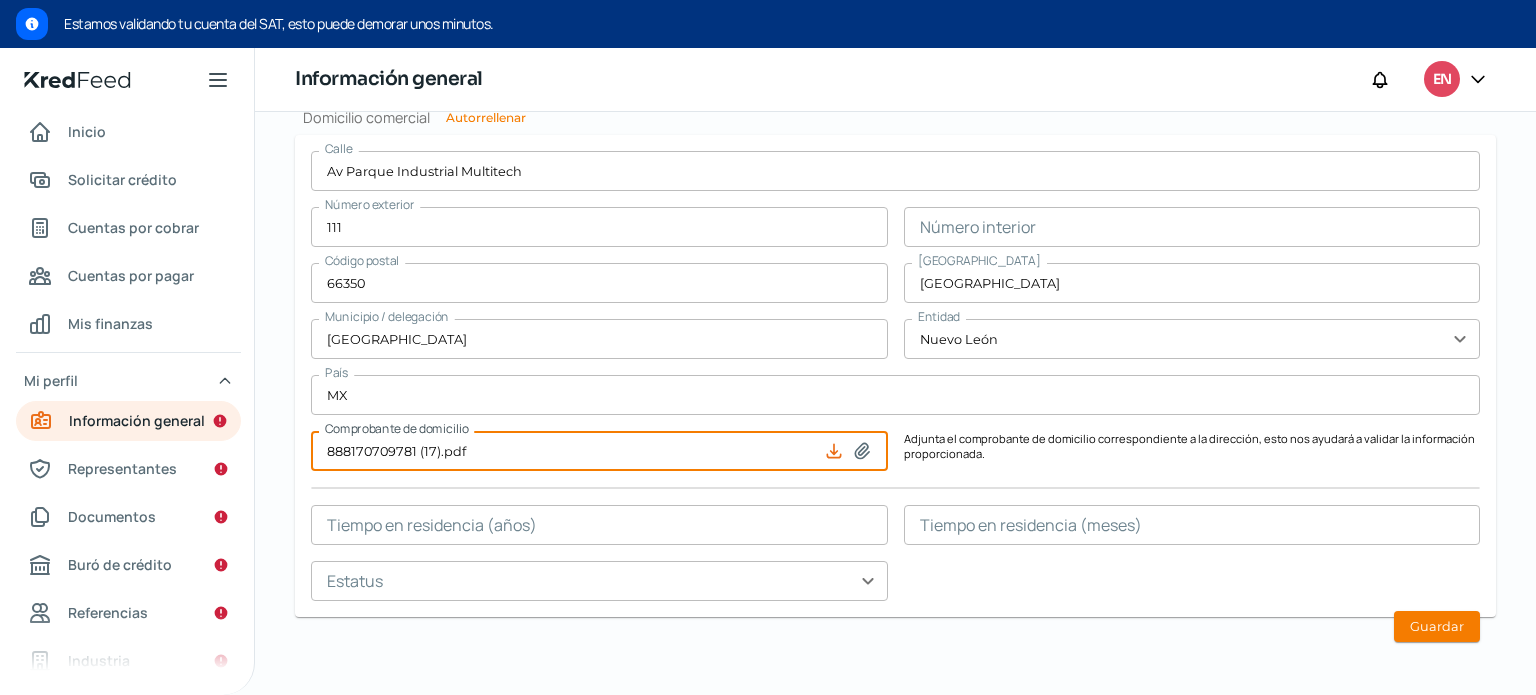 click at bounding box center (599, 525) 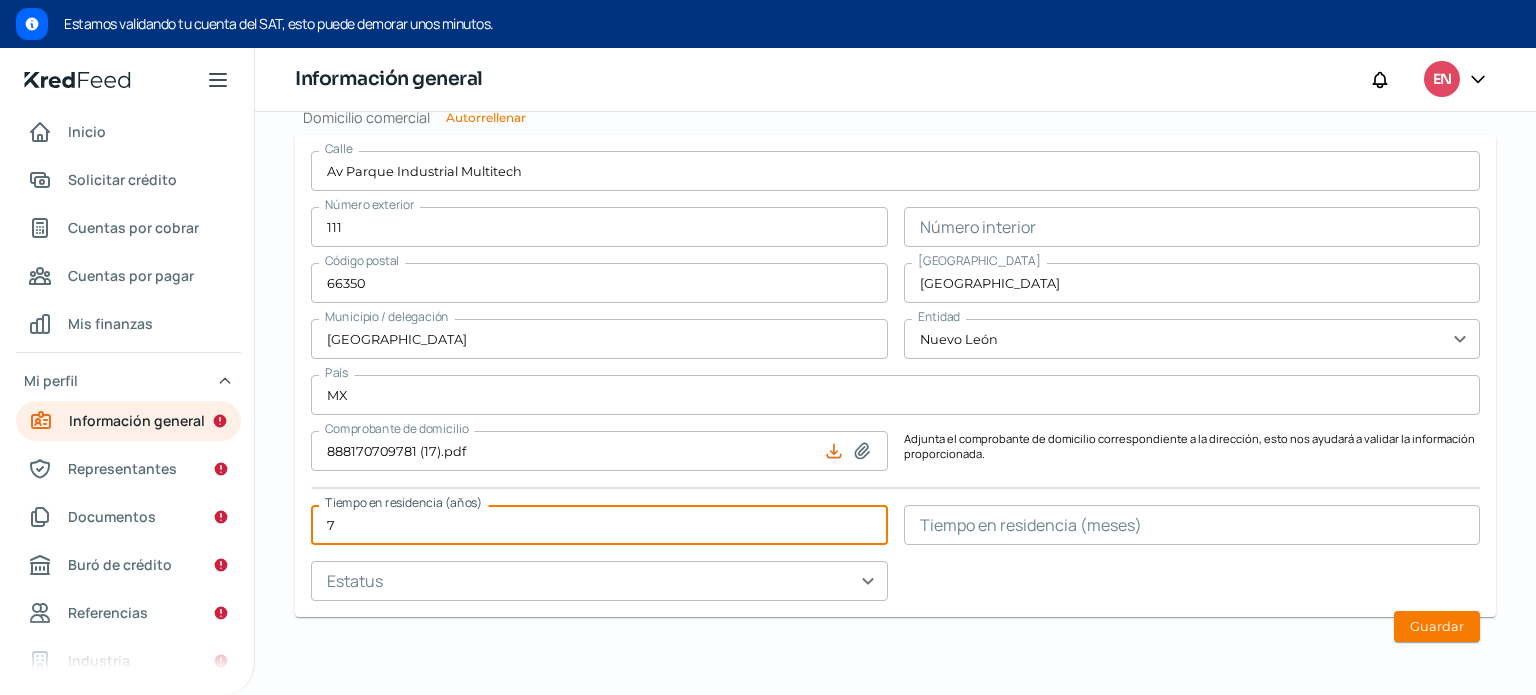 type on "7" 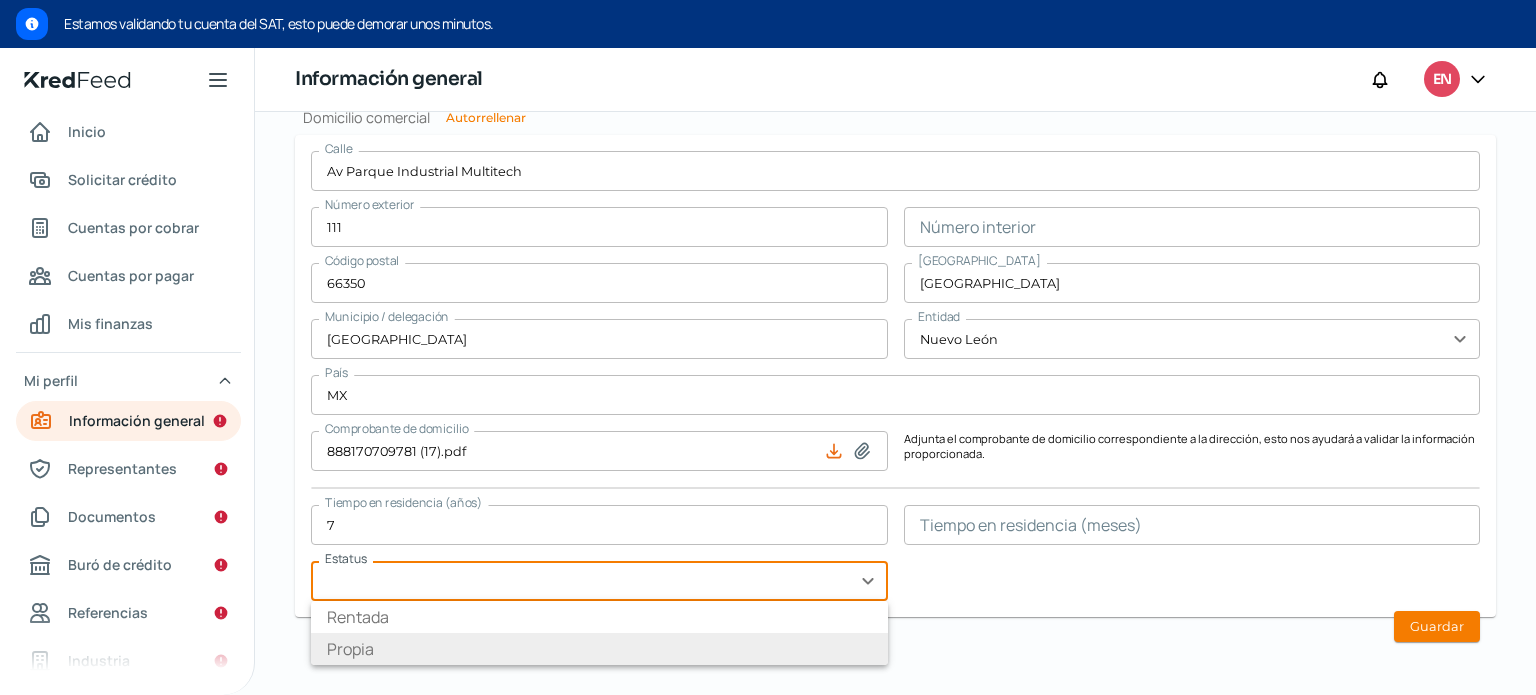 click on "Rentada" at bounding box center (599, 617) 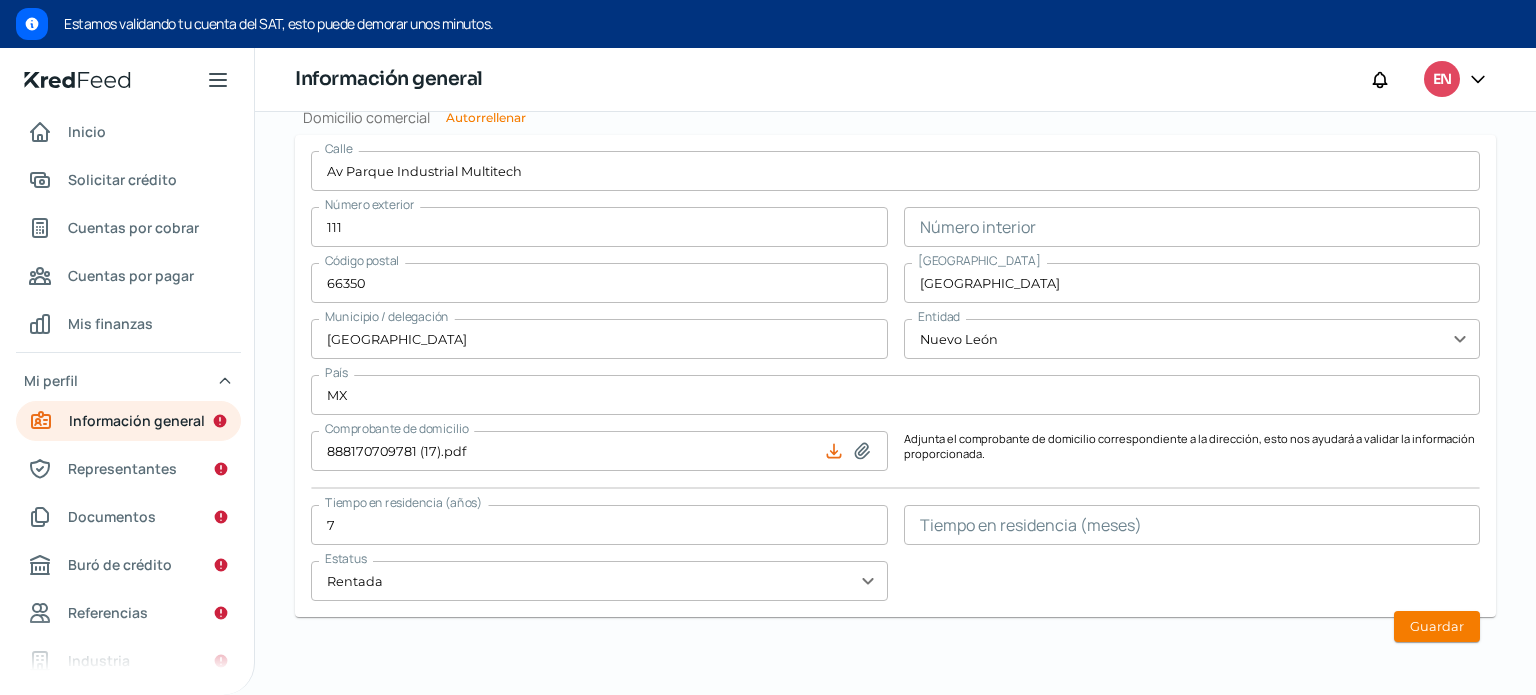 click on "[GEOGRAPHIC_DATA] Multitech Número exterior 111 Número interior Código postal 66350 [GEOGRAPHIC_DATA] / delegación [GEOGRAPHIC_DATA] Entidad [GEOGRAPHIC_DATA] expand_more País MX Comprobante de domicilio 888170709781 (17).pdf Adjunta el comprobante de domicilio correspondiente a la dirección, esto nos ayudará a validar la información proporcionada. Tiempo en residencia (años) 7 Tiempo en residencia (meses) Estatus Rentada expand_more Rentada Propia" at bounding box center (895, 376) 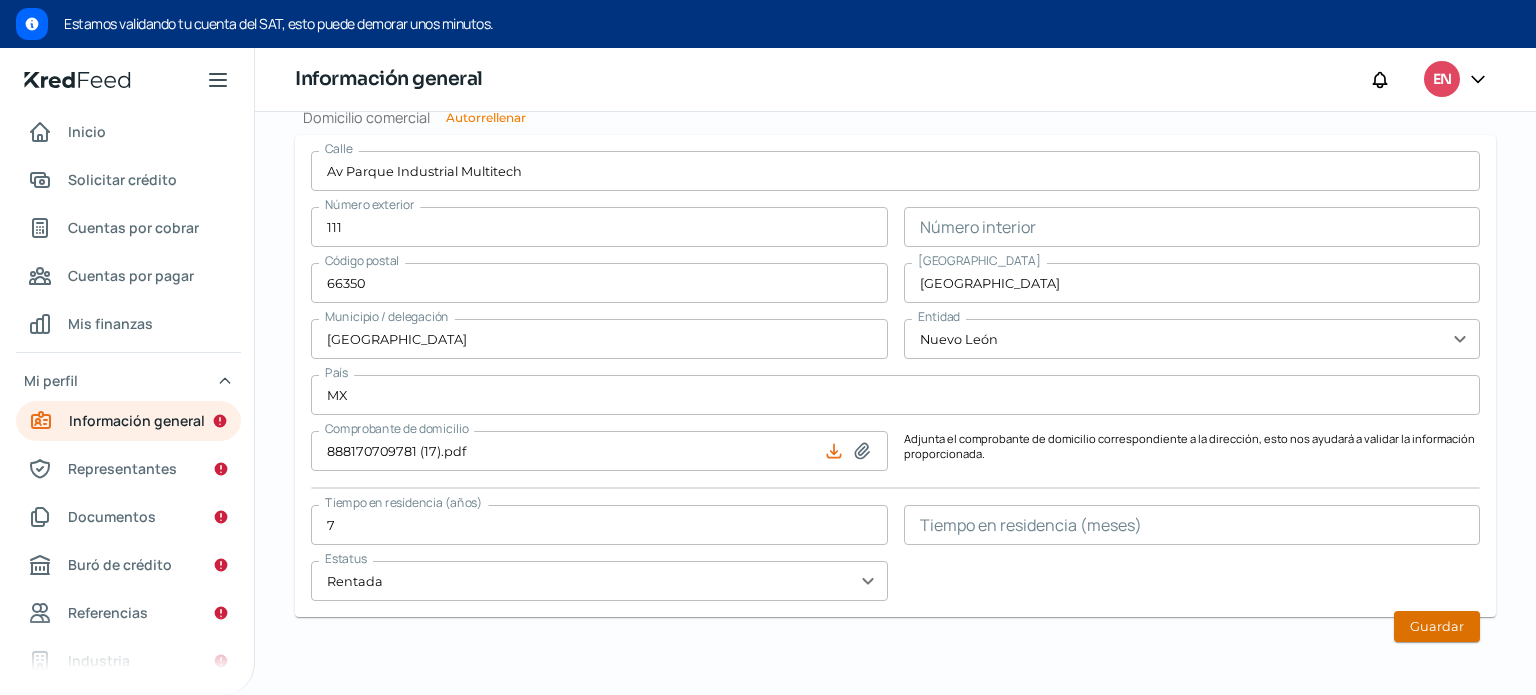 click on "Guardar" at bounding box center [1437, 626] 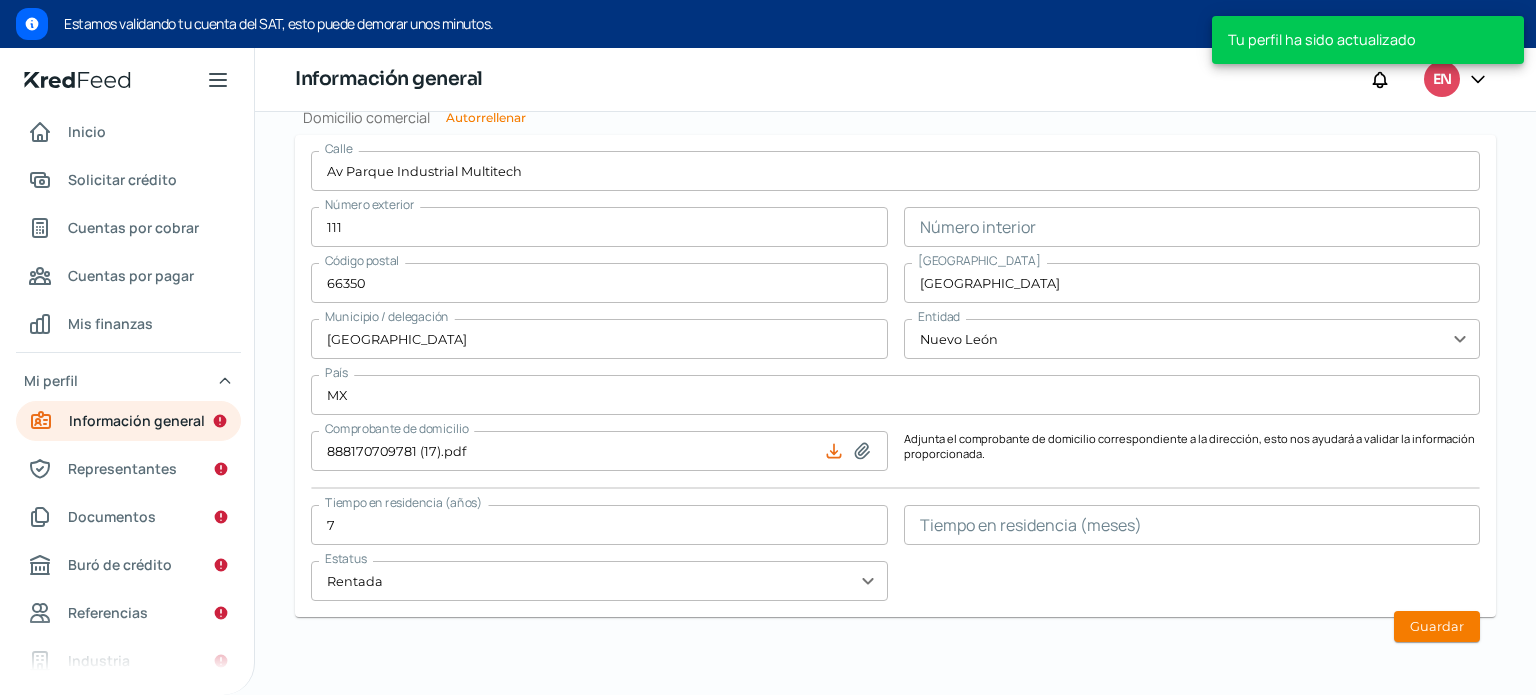 type on "0" 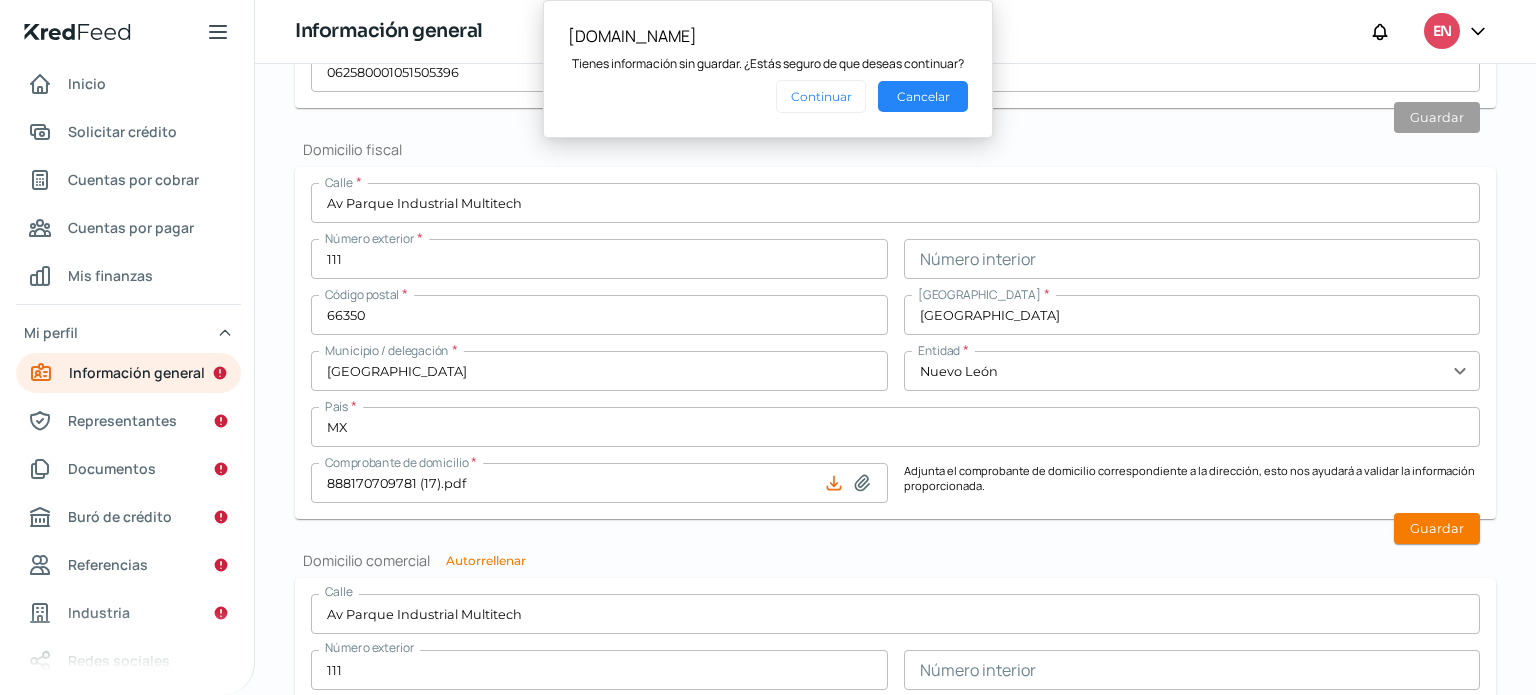 scroll, scrollTop: 856, scrollLeft: 0, axis: vertical 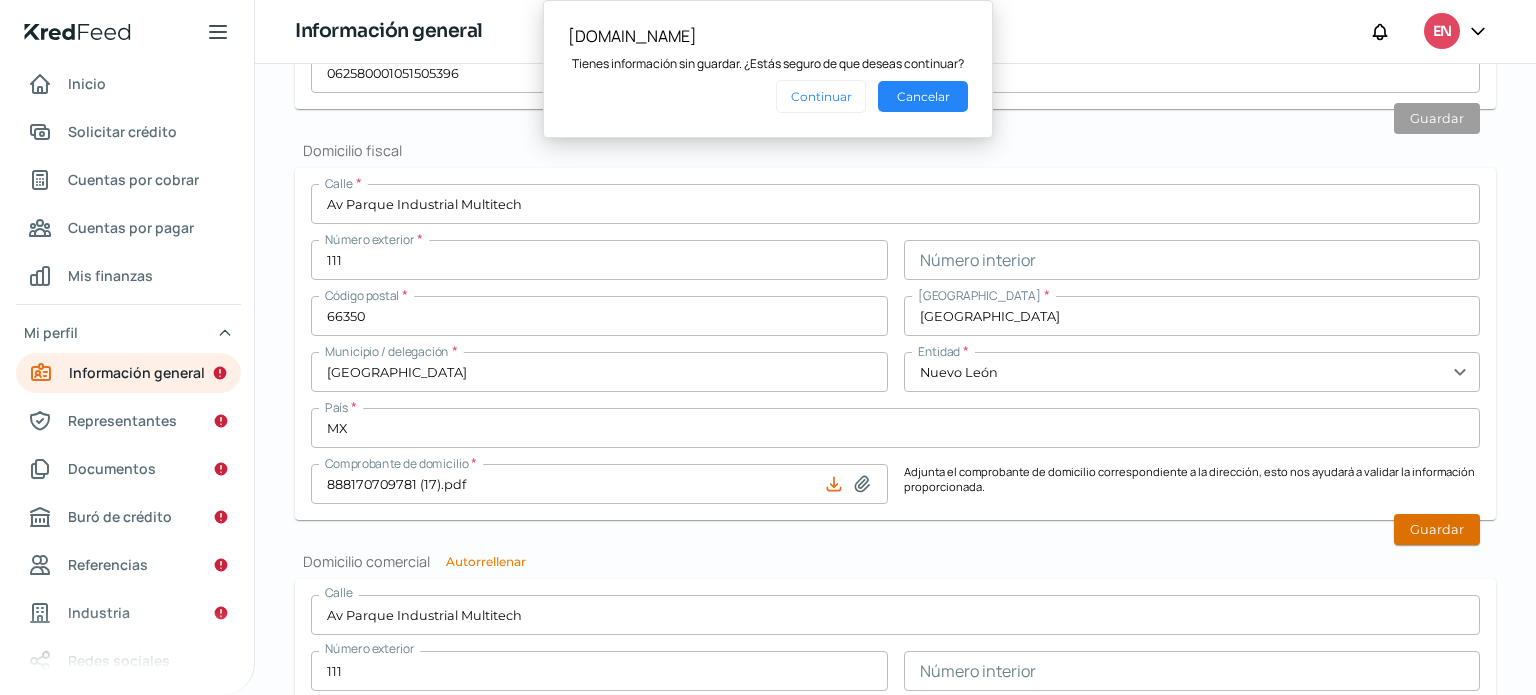 click on "Guardar" at bounding box center [1437, 529] 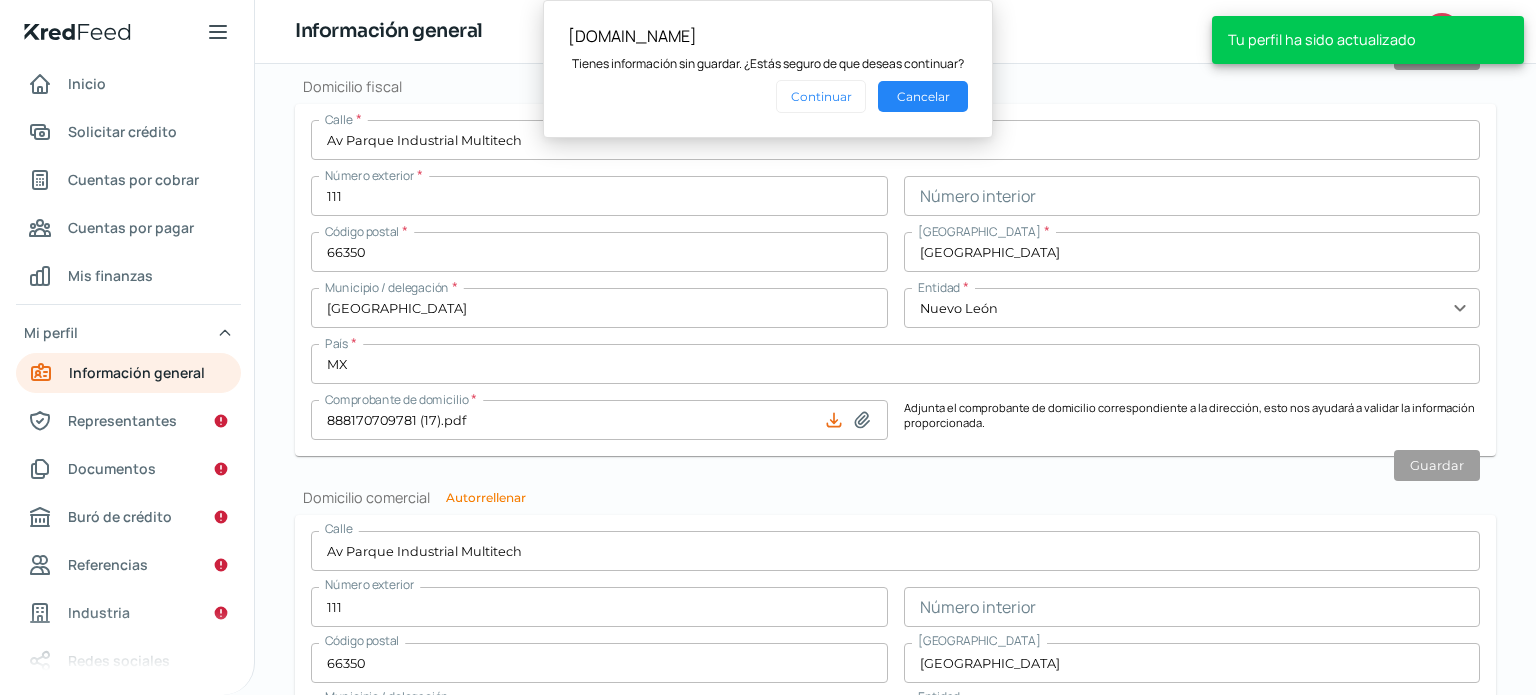 scroll, scrollTop: 1243, scrollLeft: 0, axis: vertical 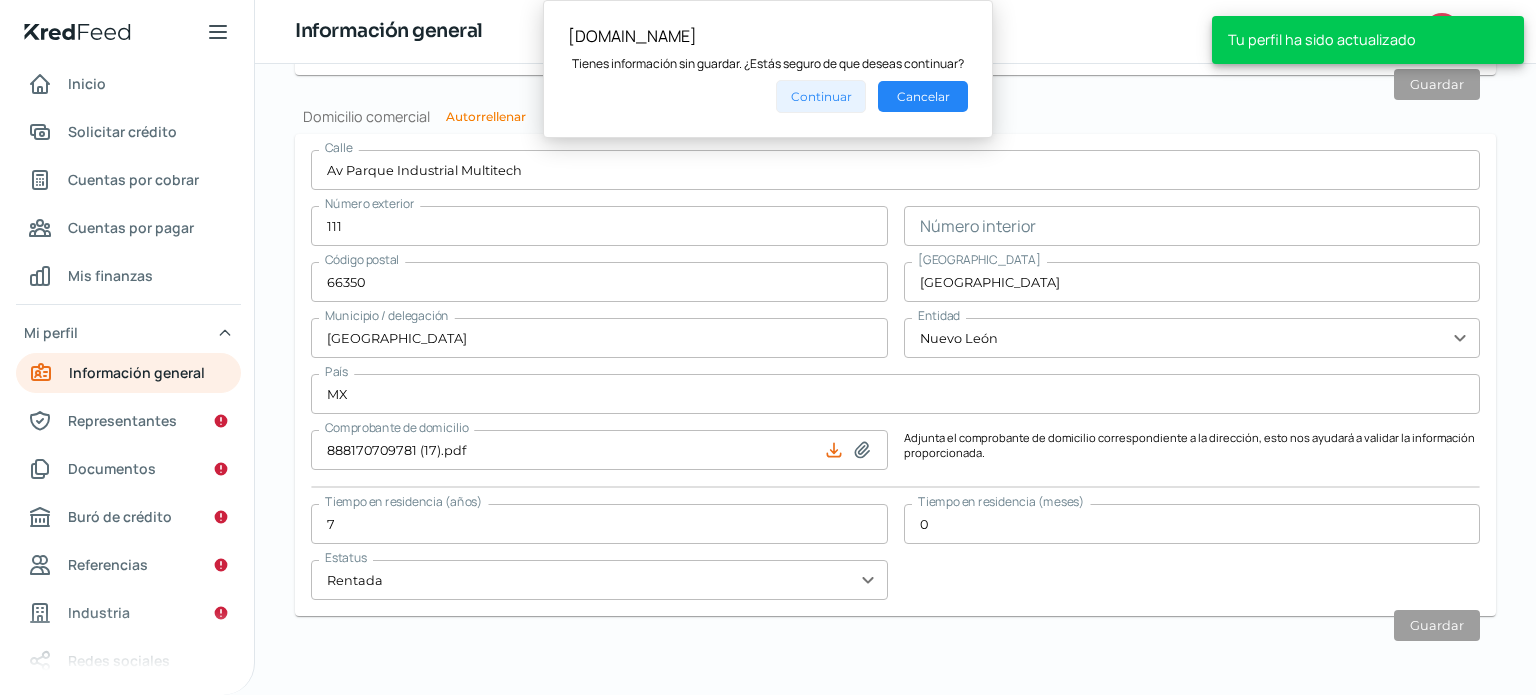 click on "Continuar" at bounding box center [821, 96] 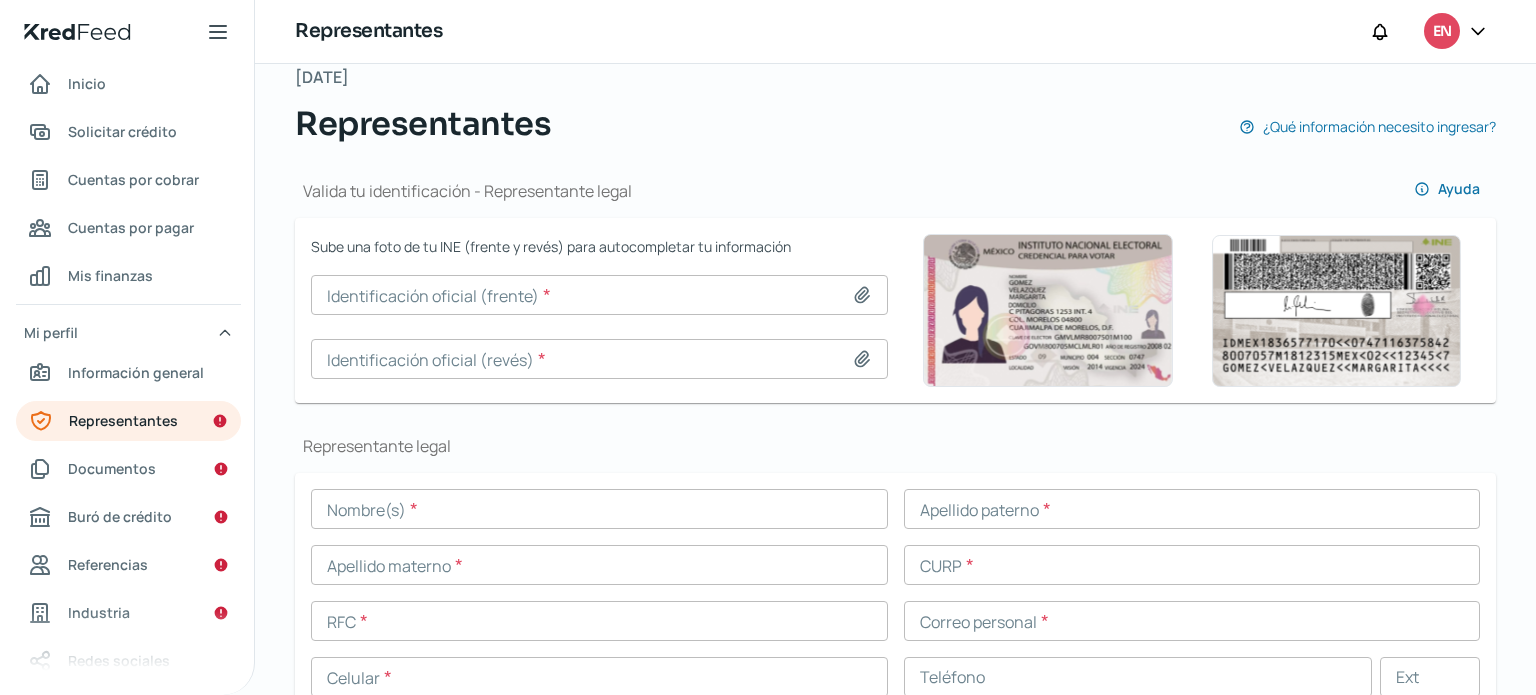 scroll, scrollTop: 126, scrollLeft: 0, axis: vertical 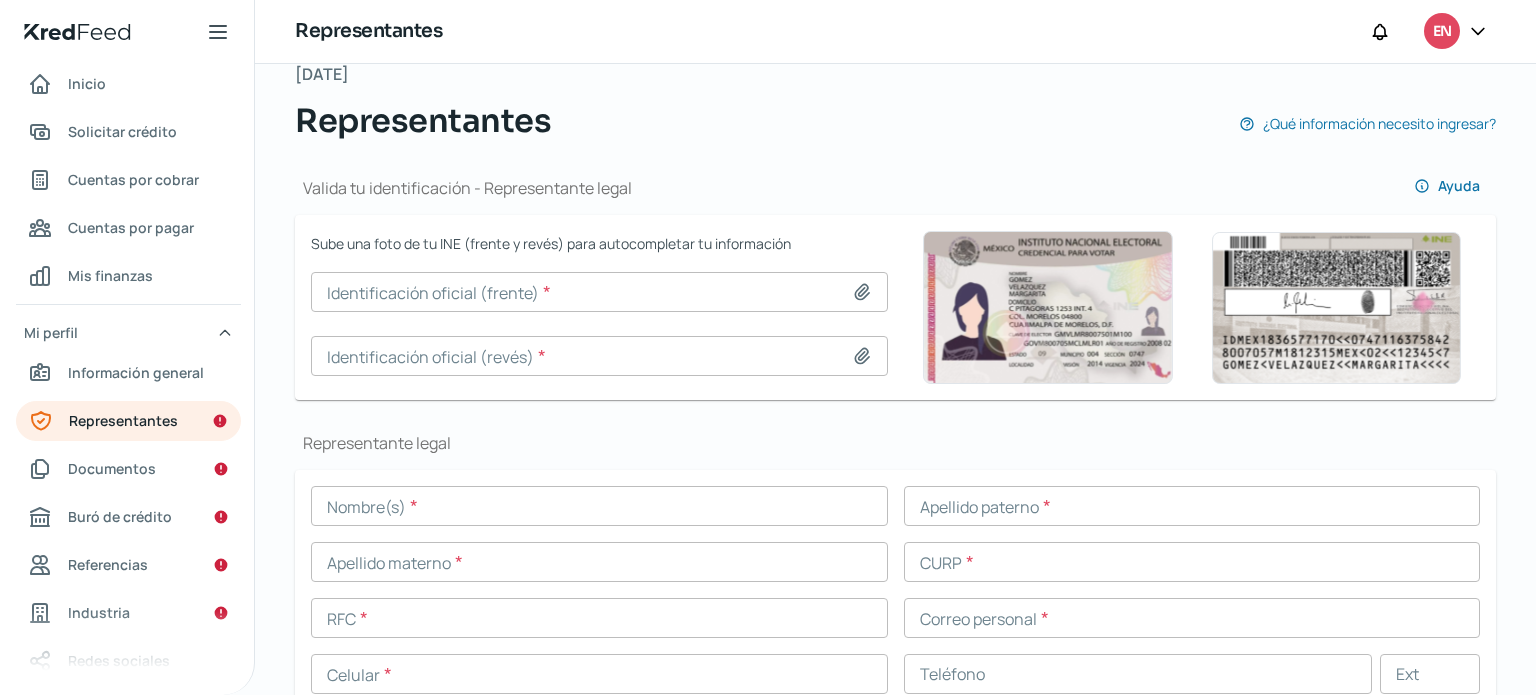 click at bounding box center (599, 292) 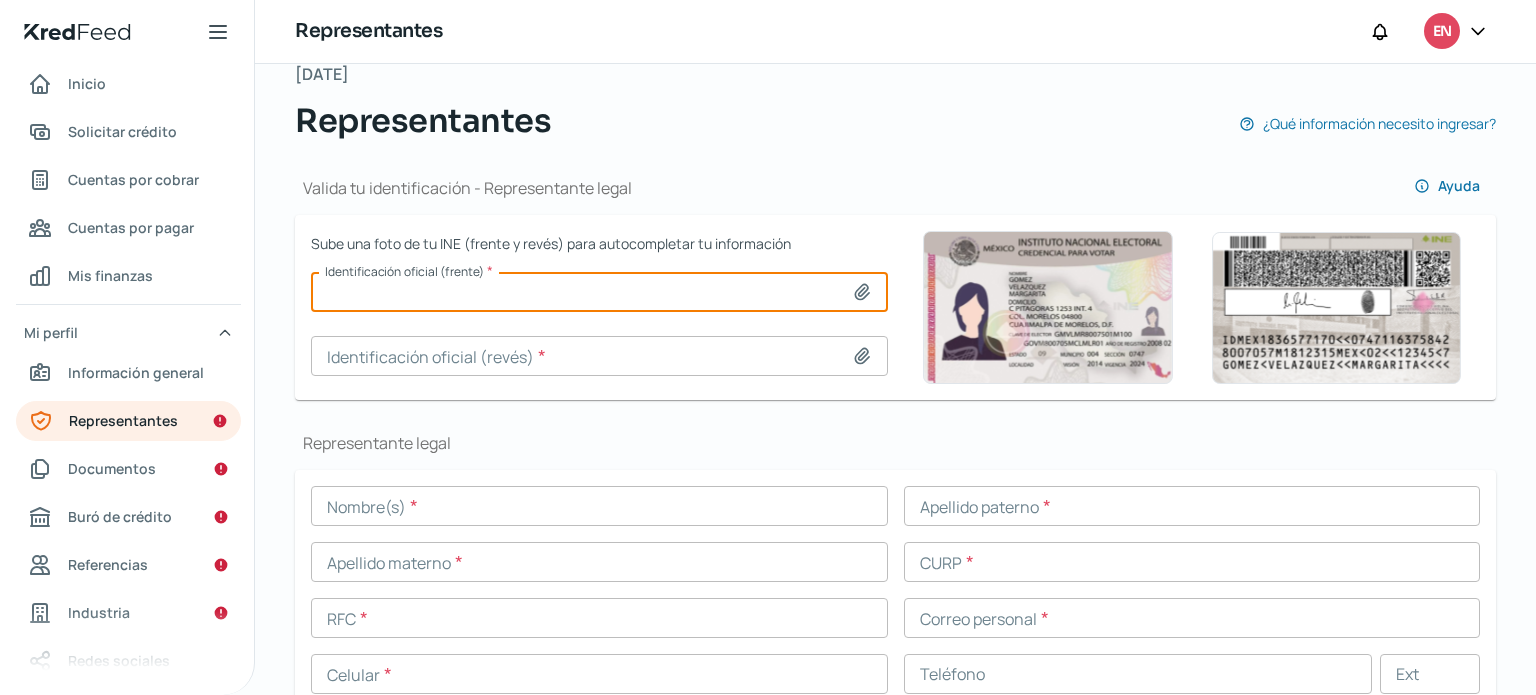 type on "C:\fakepath\Frente INE FS.png" 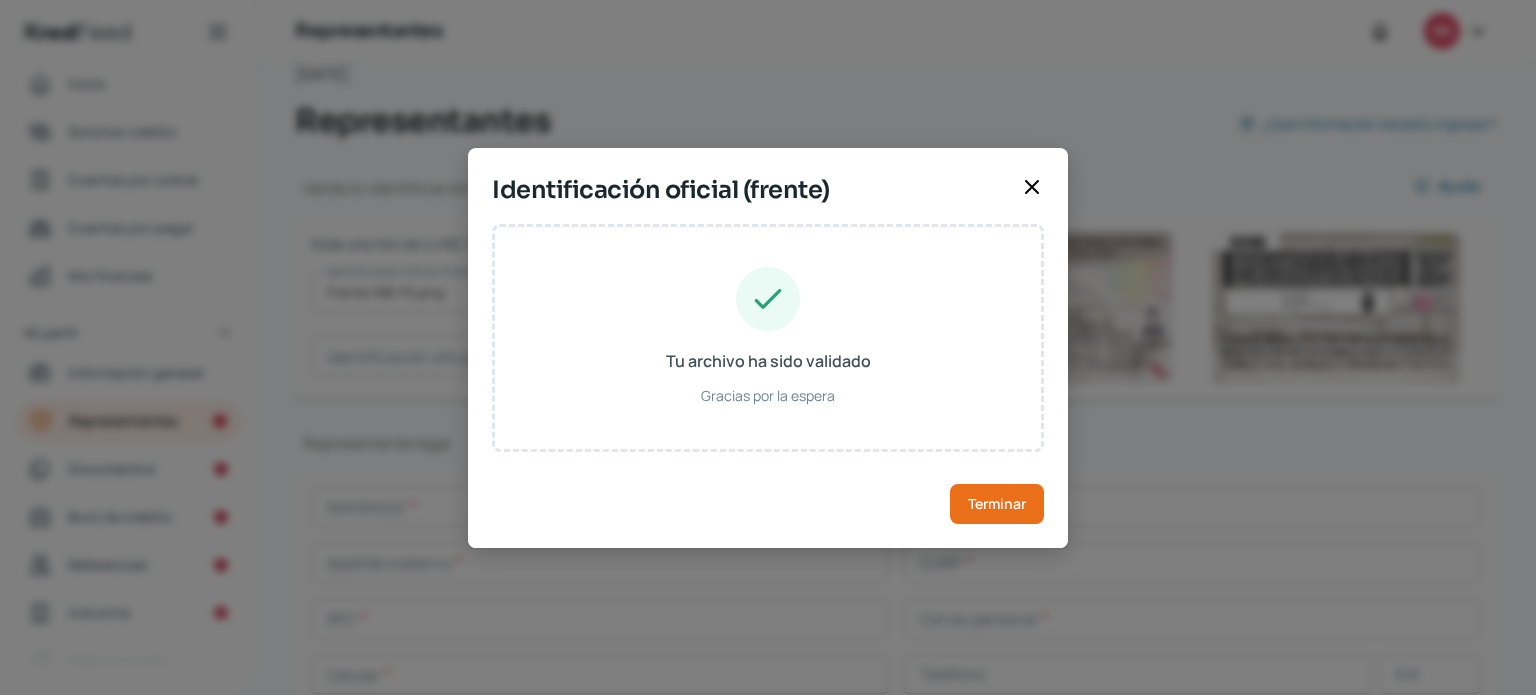 type on "[PERSON_NAME]" 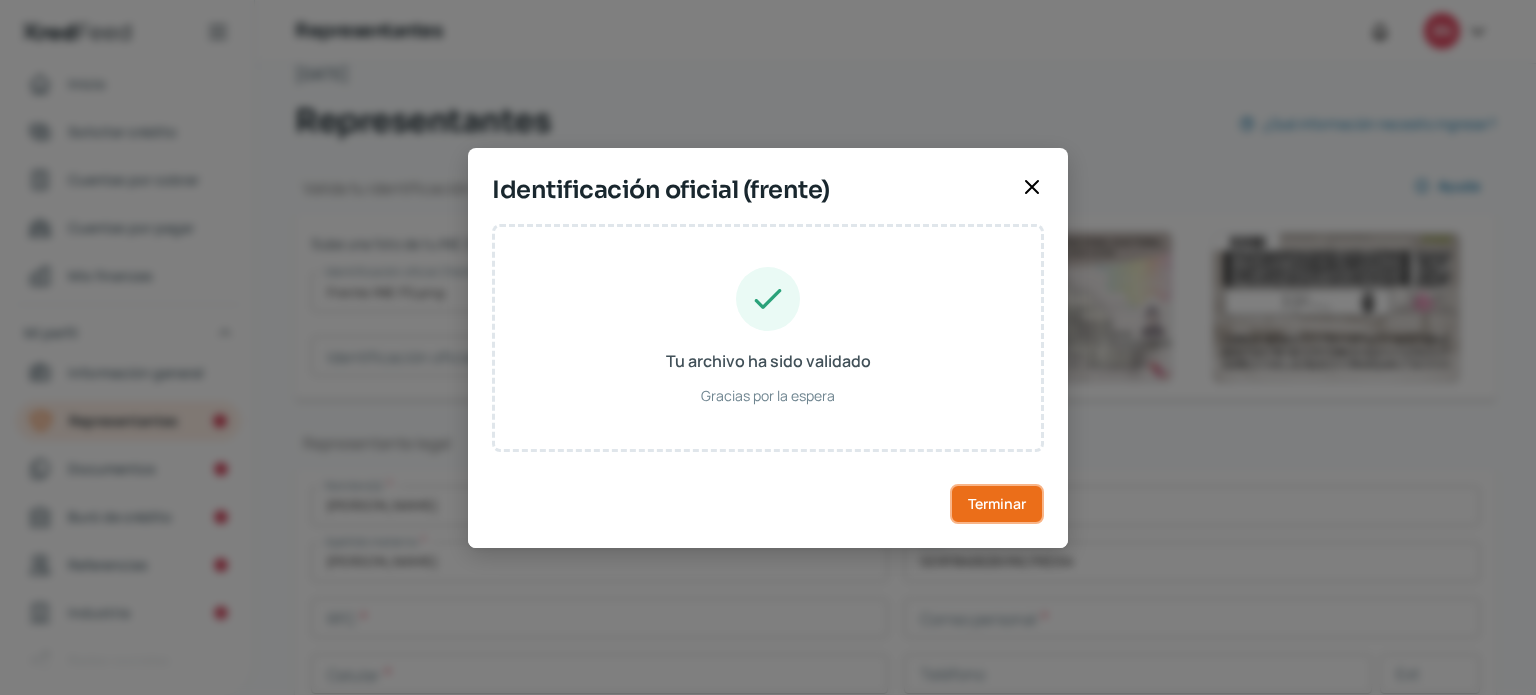 click on "Terminar" at bounding box center [997, 504] 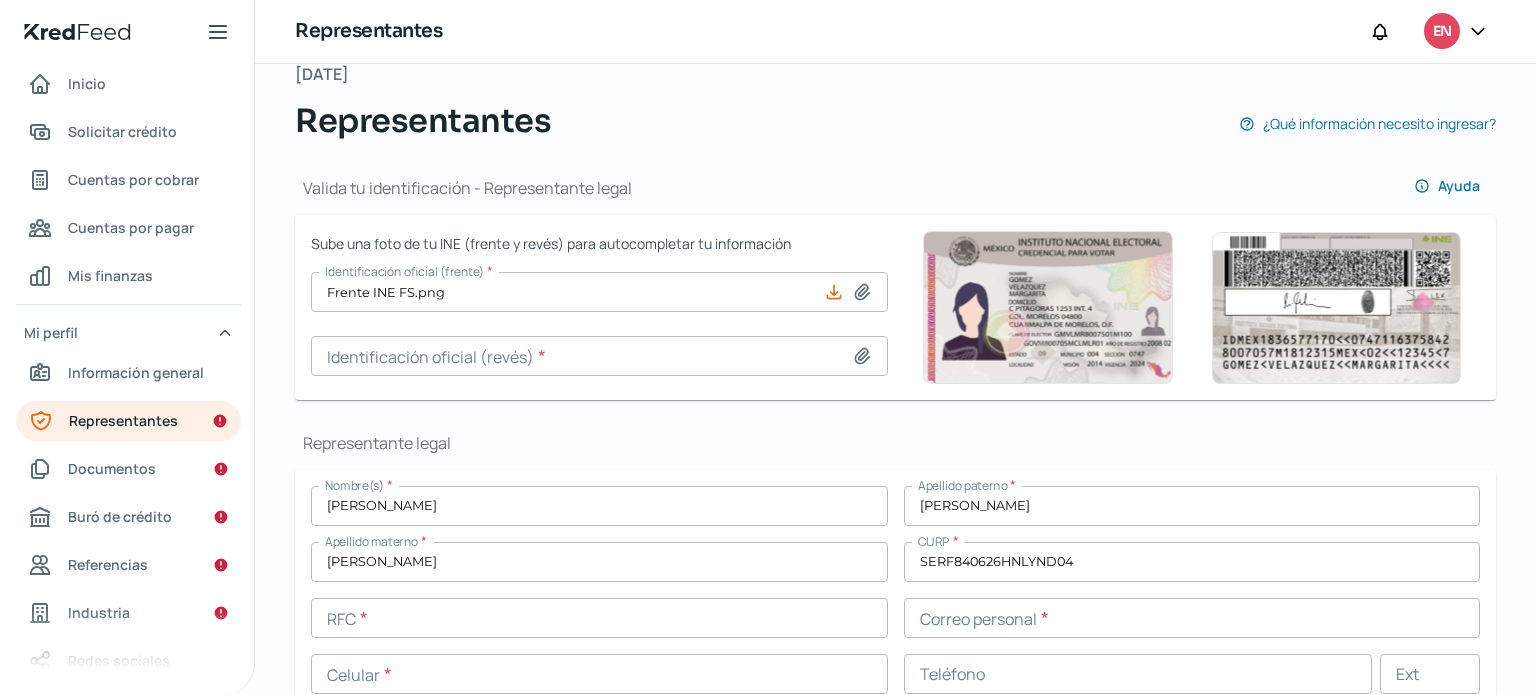 click at bounding box center [599, 356] 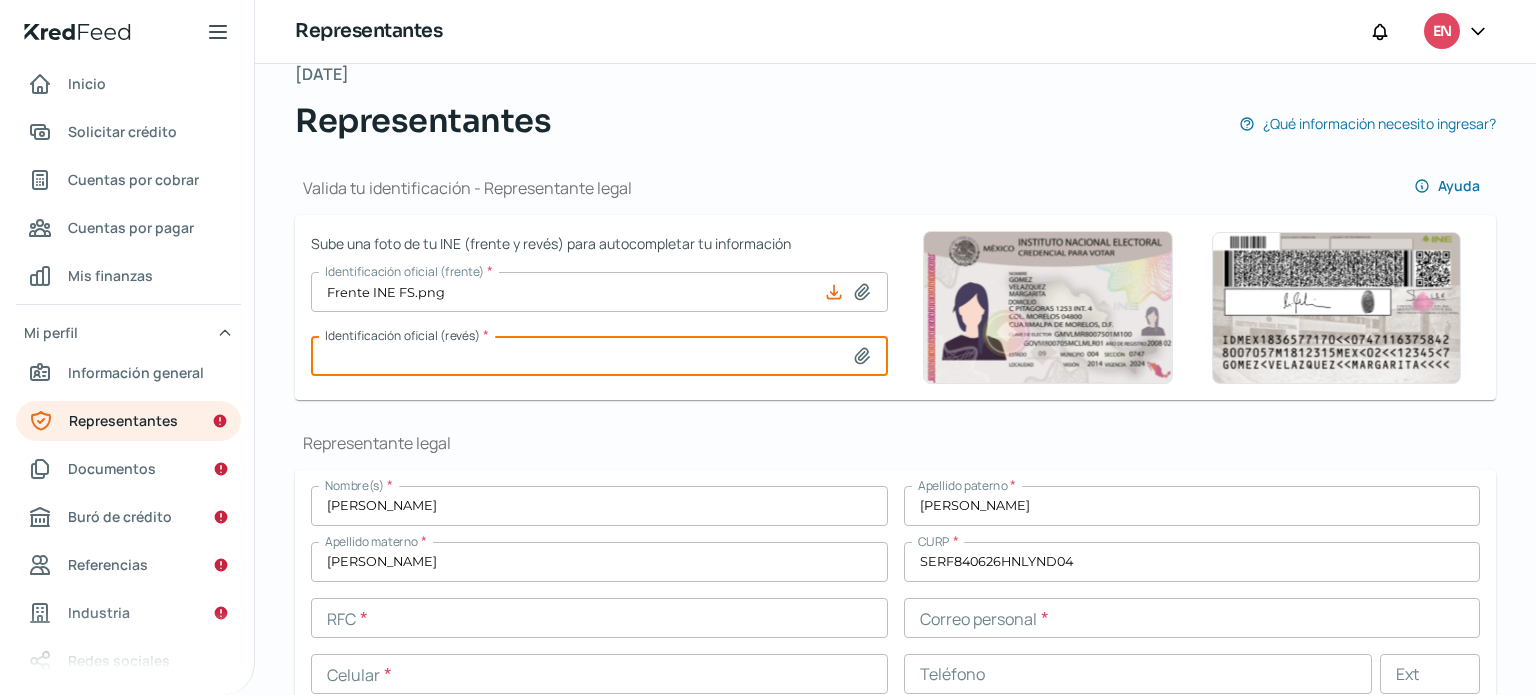 type on "C:\fakepath\Reverso INE FS.png" 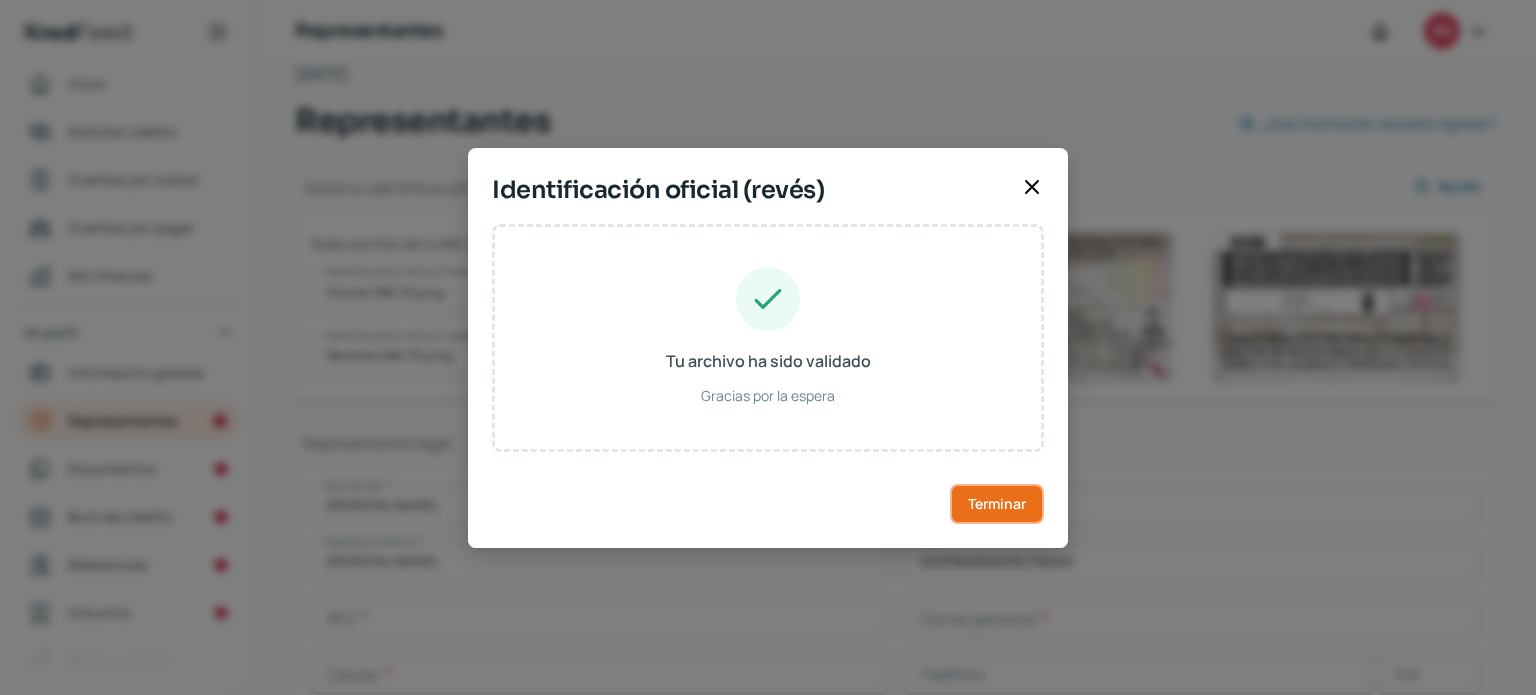 click on "Terminar" at bounding box center [997, 504] 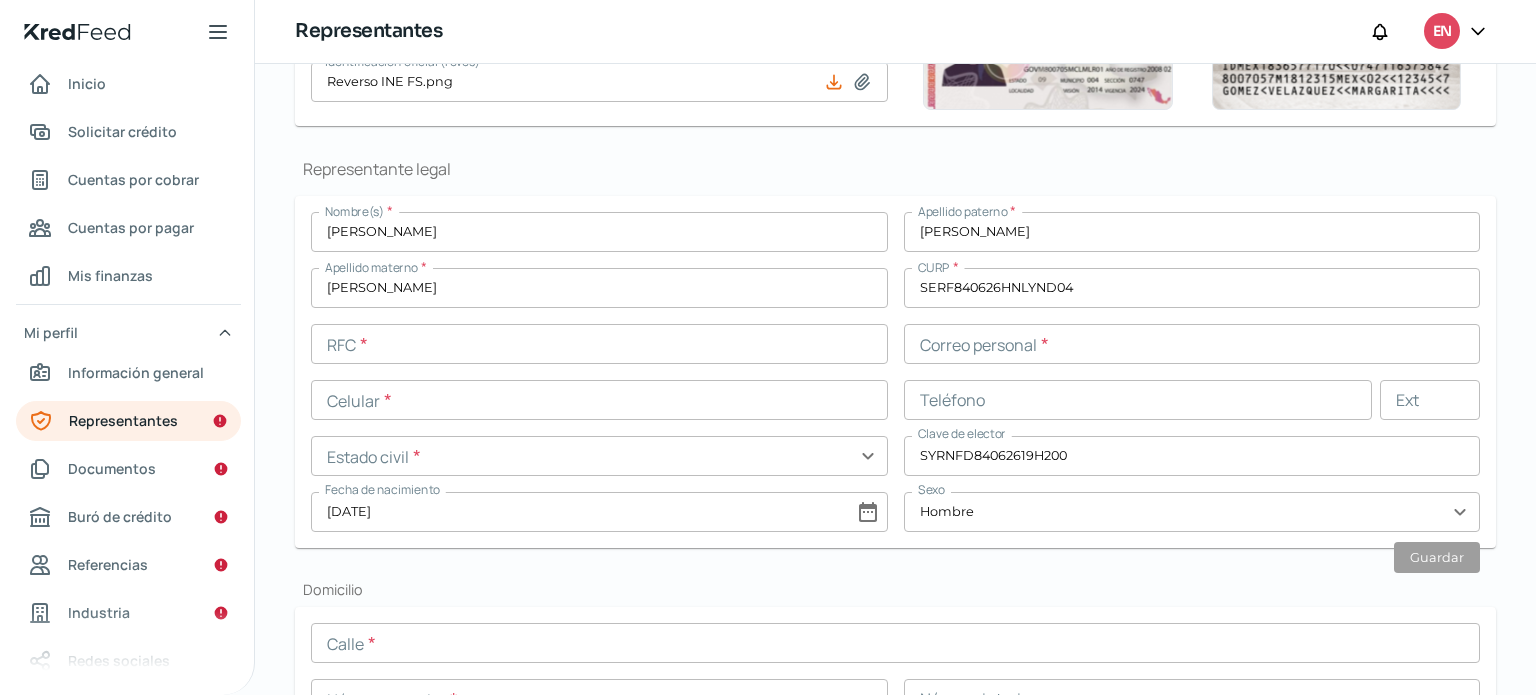 scroll, scrollTop: 492, scrollLeft: 0, axis: vertical 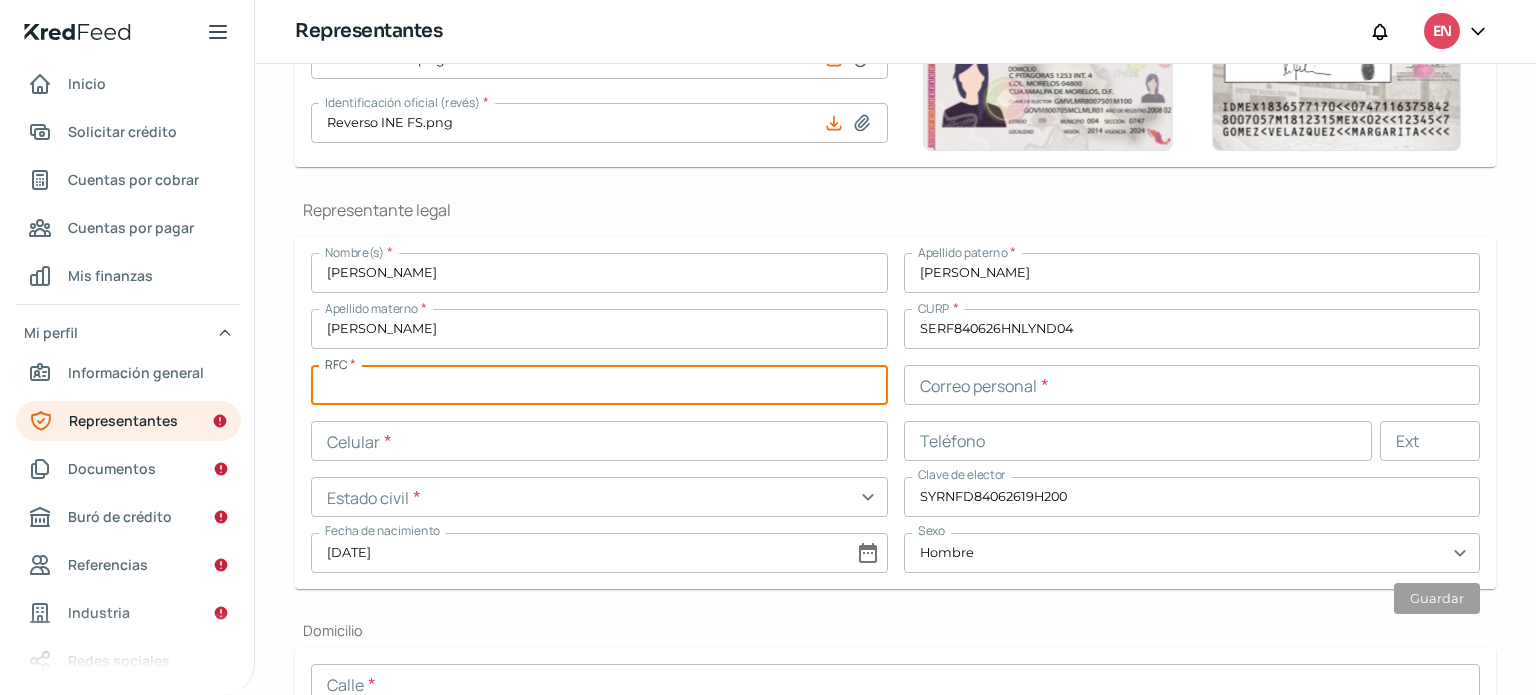 click at bounding box center [599, 385] 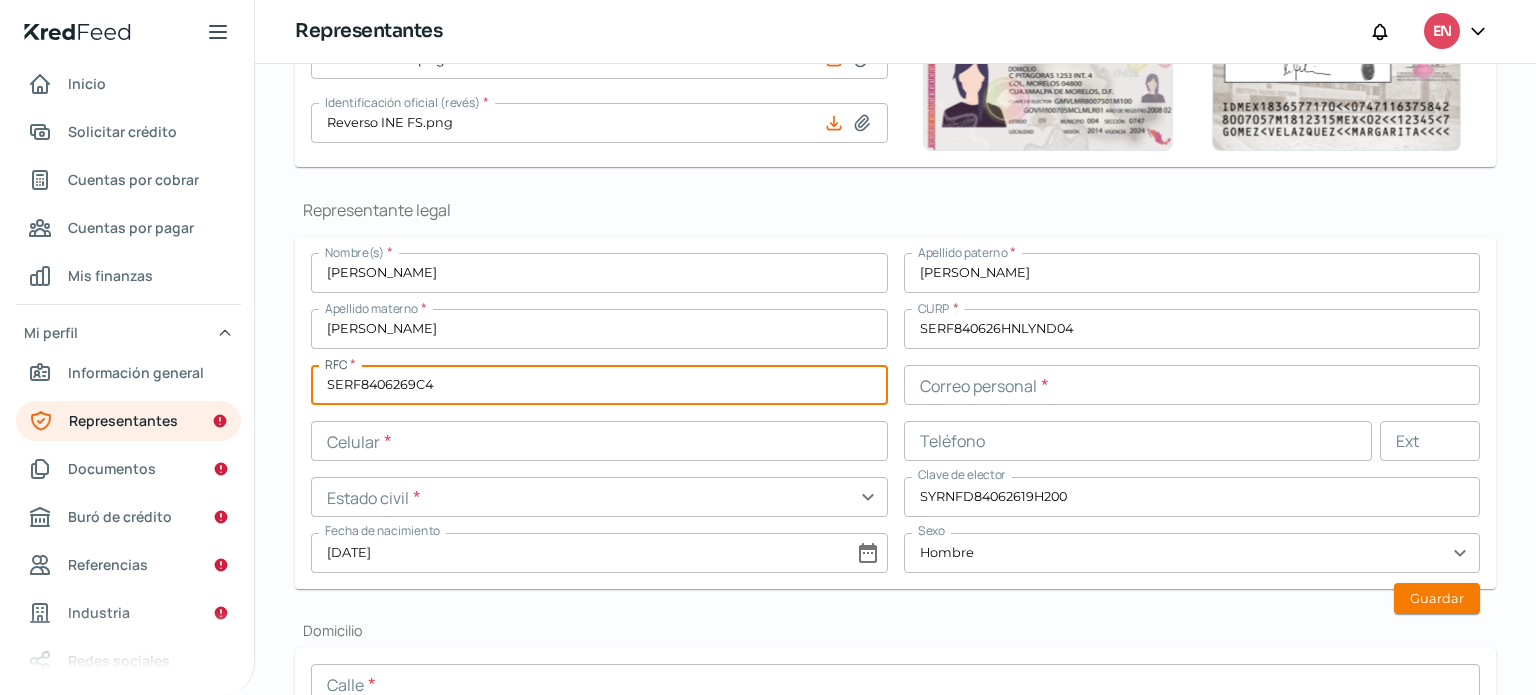 type on "SERF8406269C4" 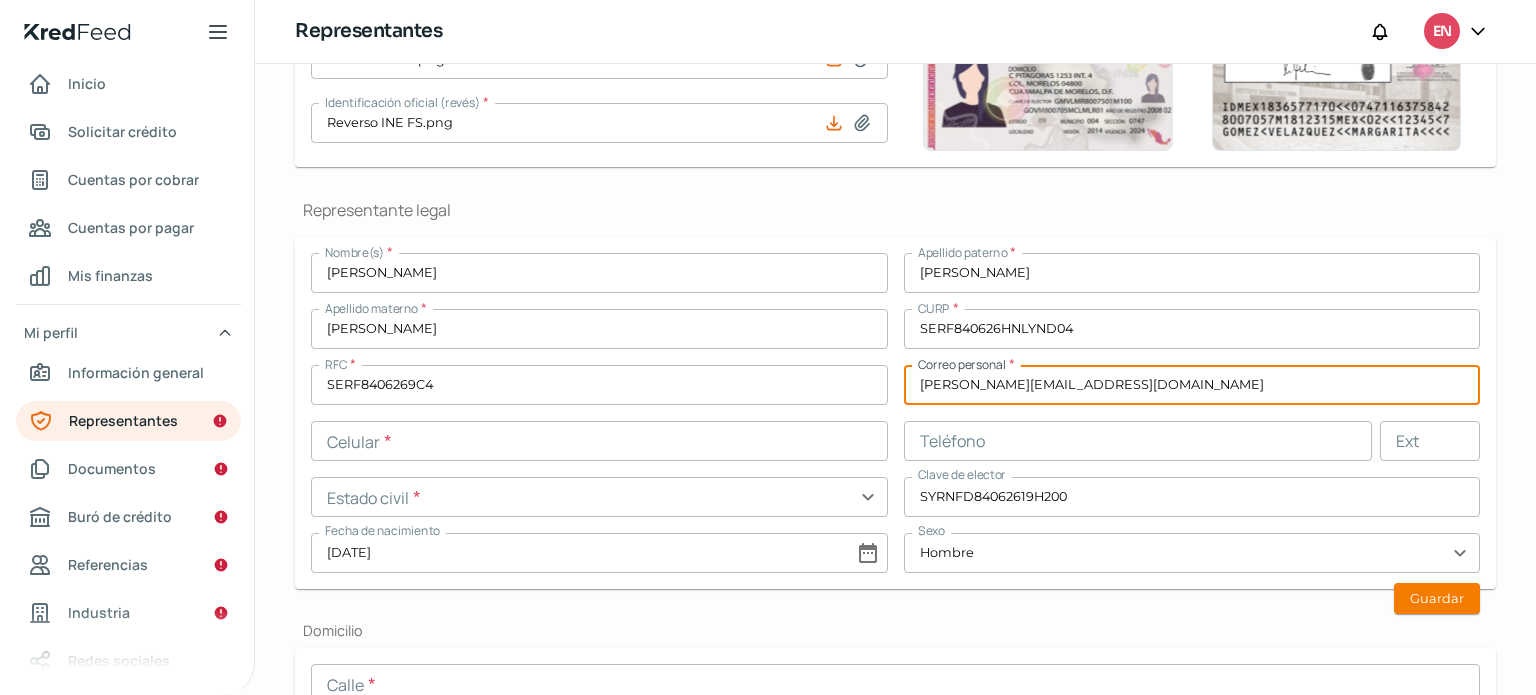 type on "[PERSON_NAME][EMAIL_ADDRESS][DOMAIN_NAME]" 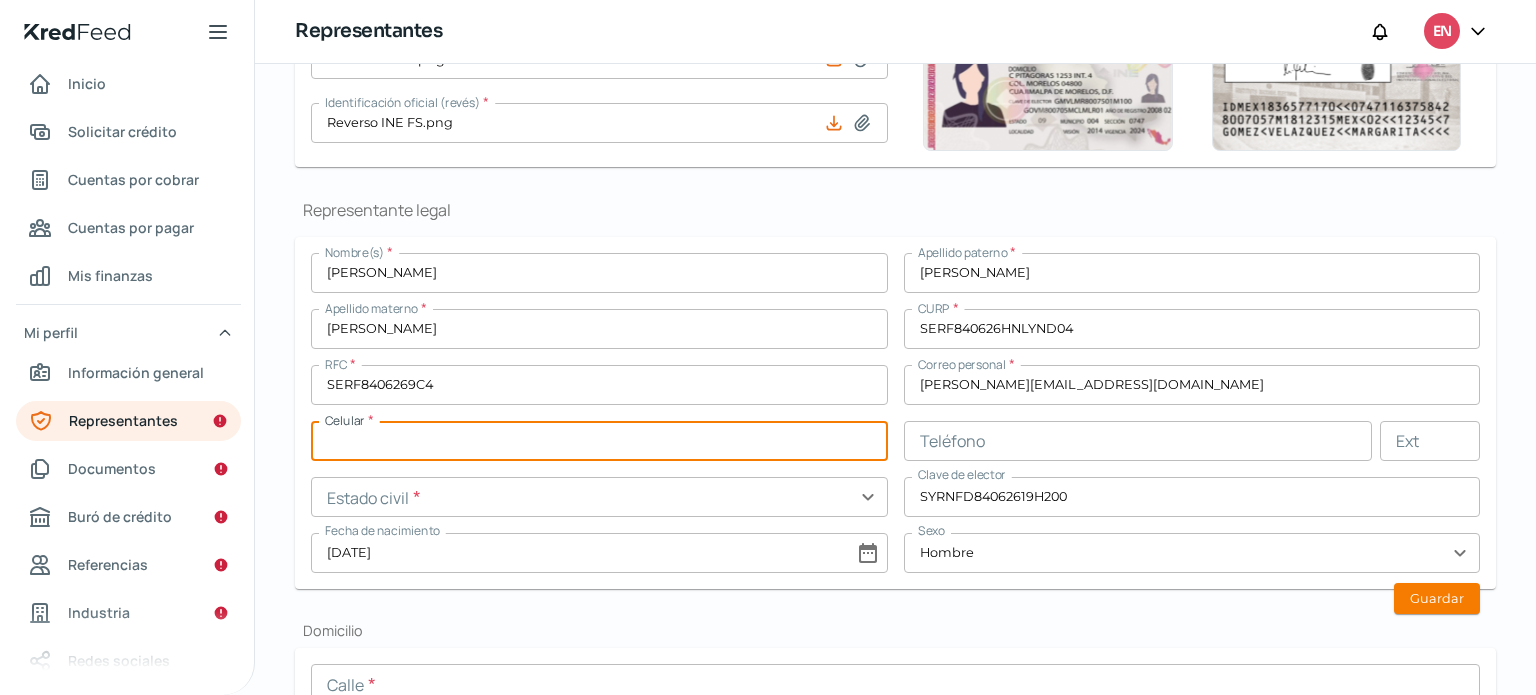 paste on "81 - 2354 - 1619" 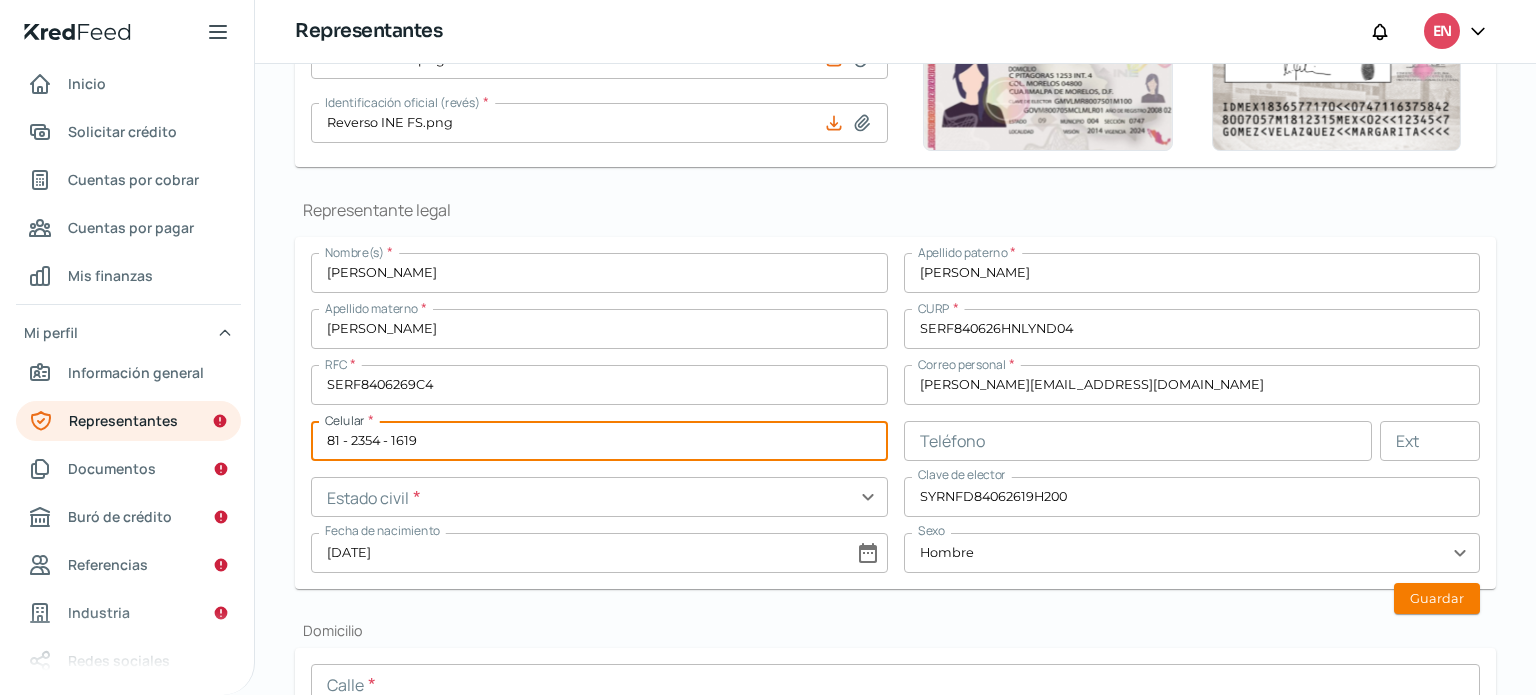 type on "81 - 2354 - 1619" 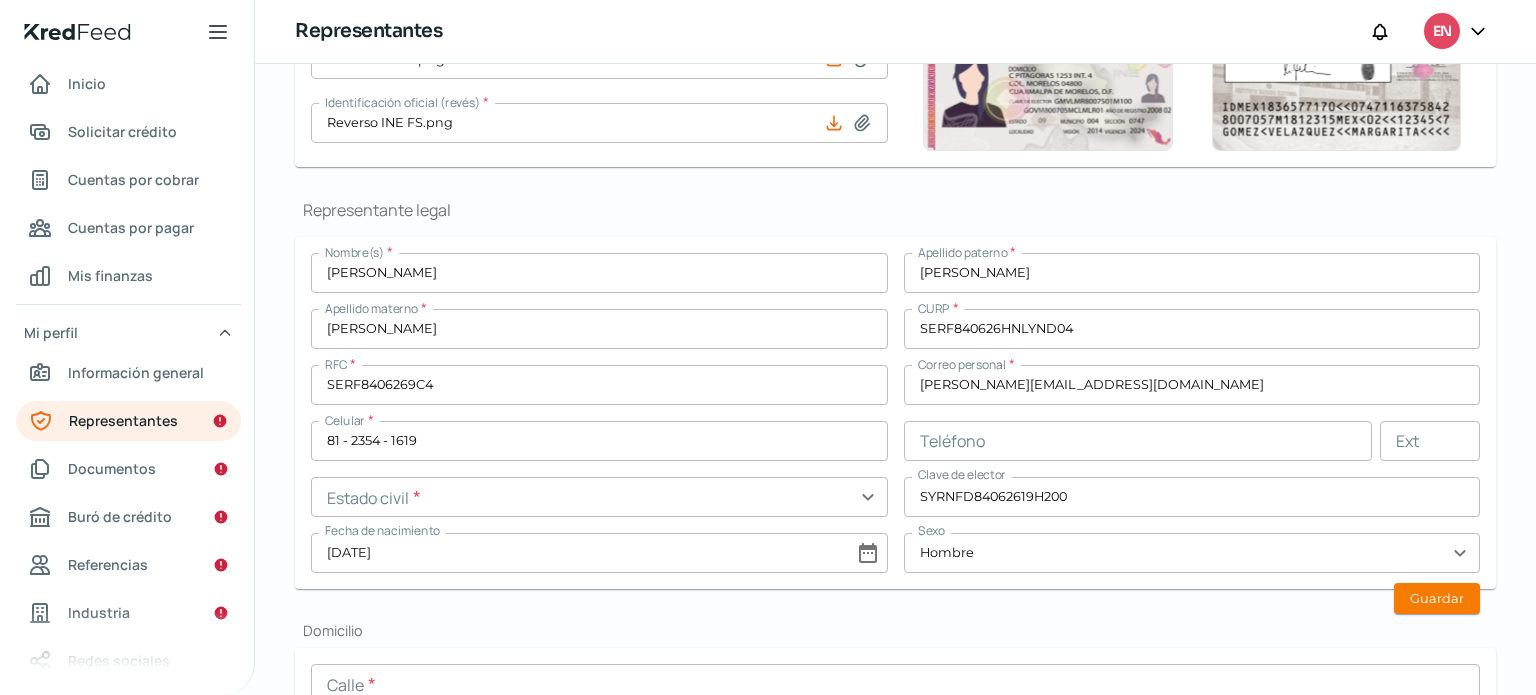 click at bounding box center (599, 497) 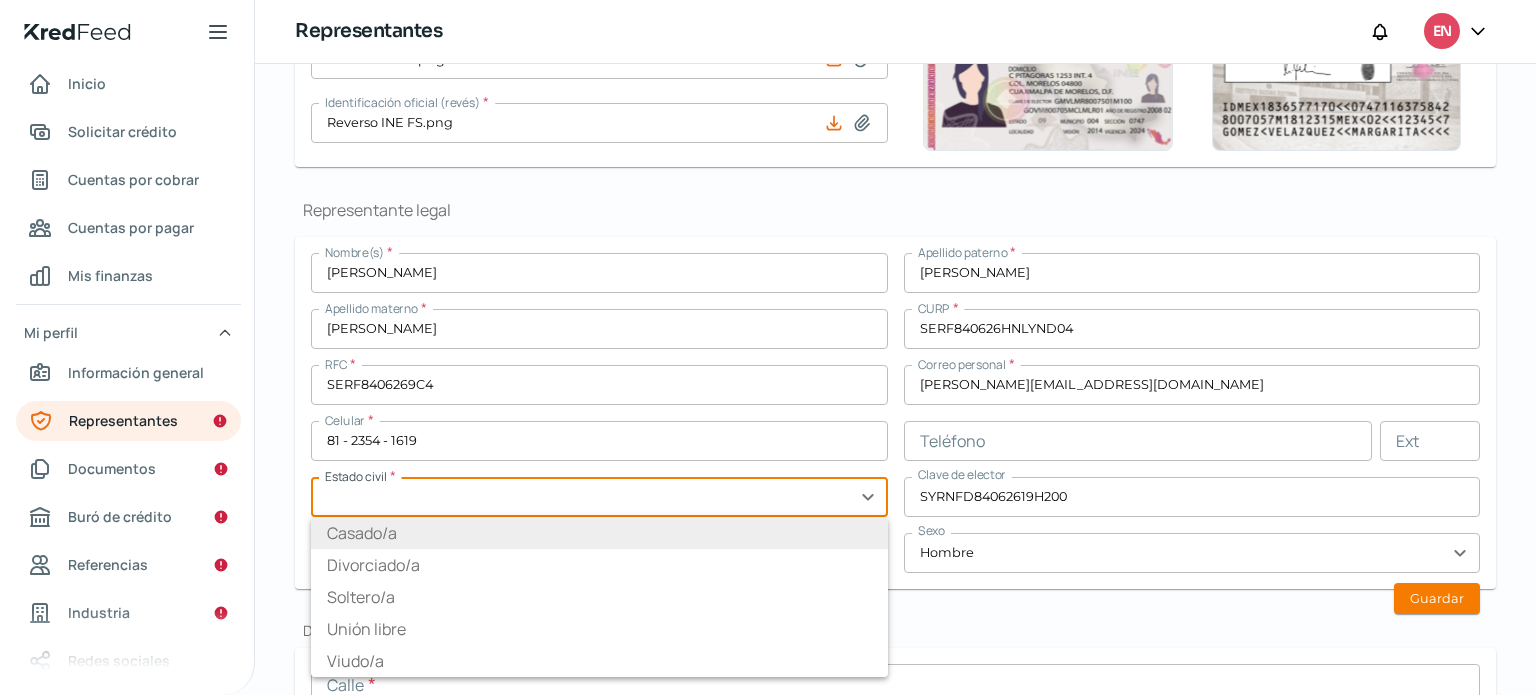 click on "Casado/a" at bounding box center (599, 533) 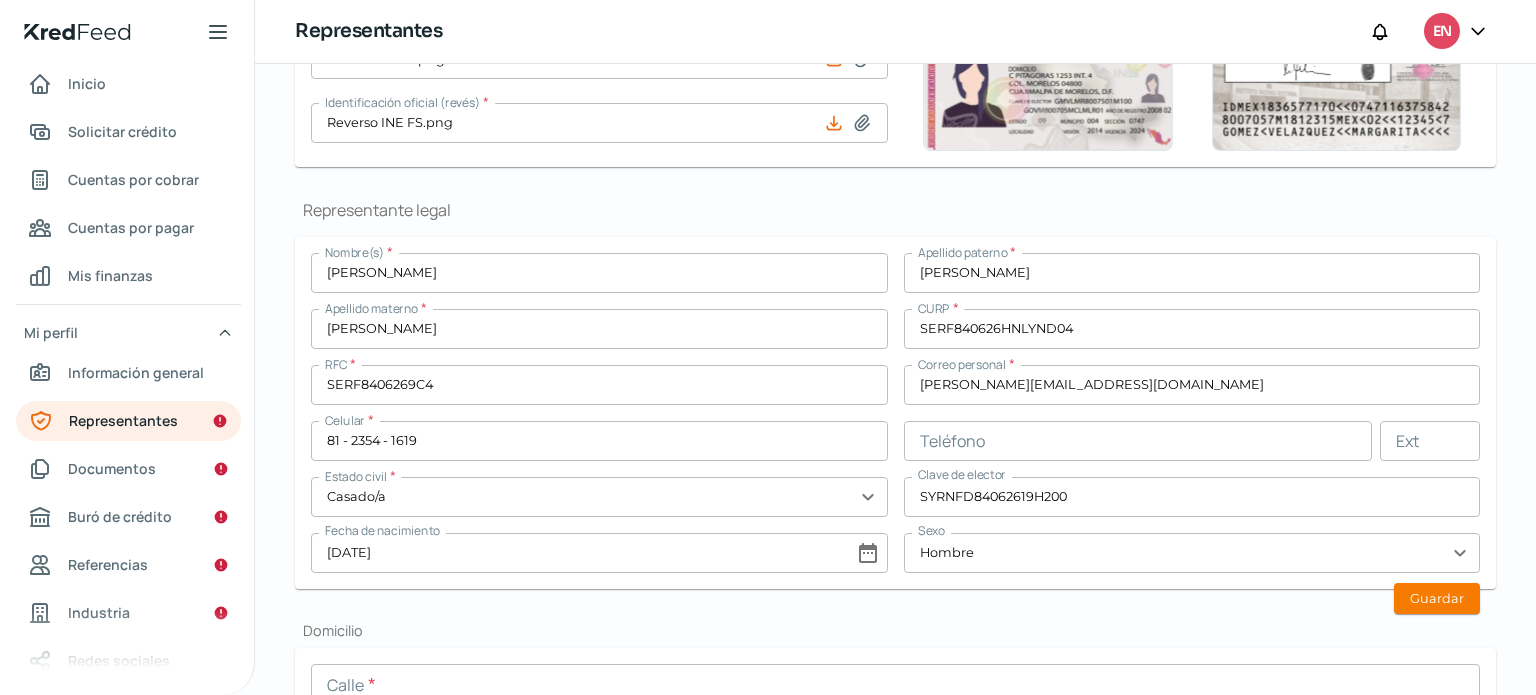 click on "Falta información para realizar tu análisis Aquí [DATE] Representantes ¿Qué información necesito ingresar? Valida tu identificación - Representante legal Ayuda Sube una foto de tu INE (frente y revés) para autocompletar tu información Identificación oficial (frente) * Frente INE FS.png Identificación oficial (revés) * Reverso INE FS.png Representante legal Nombre(s) * [PERSON_NAME] paterno * [PERSON_NAME] Apellido materno * [PERSON_NAME] CURP * SERF840626HNLYND04 RFC * SERF8406269C4 Correo personal * [PERSON_NAME][EMAIL_ADDRESS][DOMAIN_NAME] Celular * 81 - 2354 - 1619 Teléfono Ext Estado civil * [DEMOGRAPHIC_DATA]/a expand_more Clave de elector SYRNFD84062619H200 Fecha de nacimiento [DEMOGRAPHIC_DATA] date_range Sexo Hombre expand_more Guardar Domicilio Calle * Número exterior * Número interior Código postal * [GEOGRAPHIC_DATA] * Municipio / delegación * Entidad * expand_more País * Comprobante de domicilio * Guardar Valida tu identificación - Accionista mayoritario Ayuda Identificación oficial (frente) * * Autorrellenar * *" at bounding box center (895, 994) 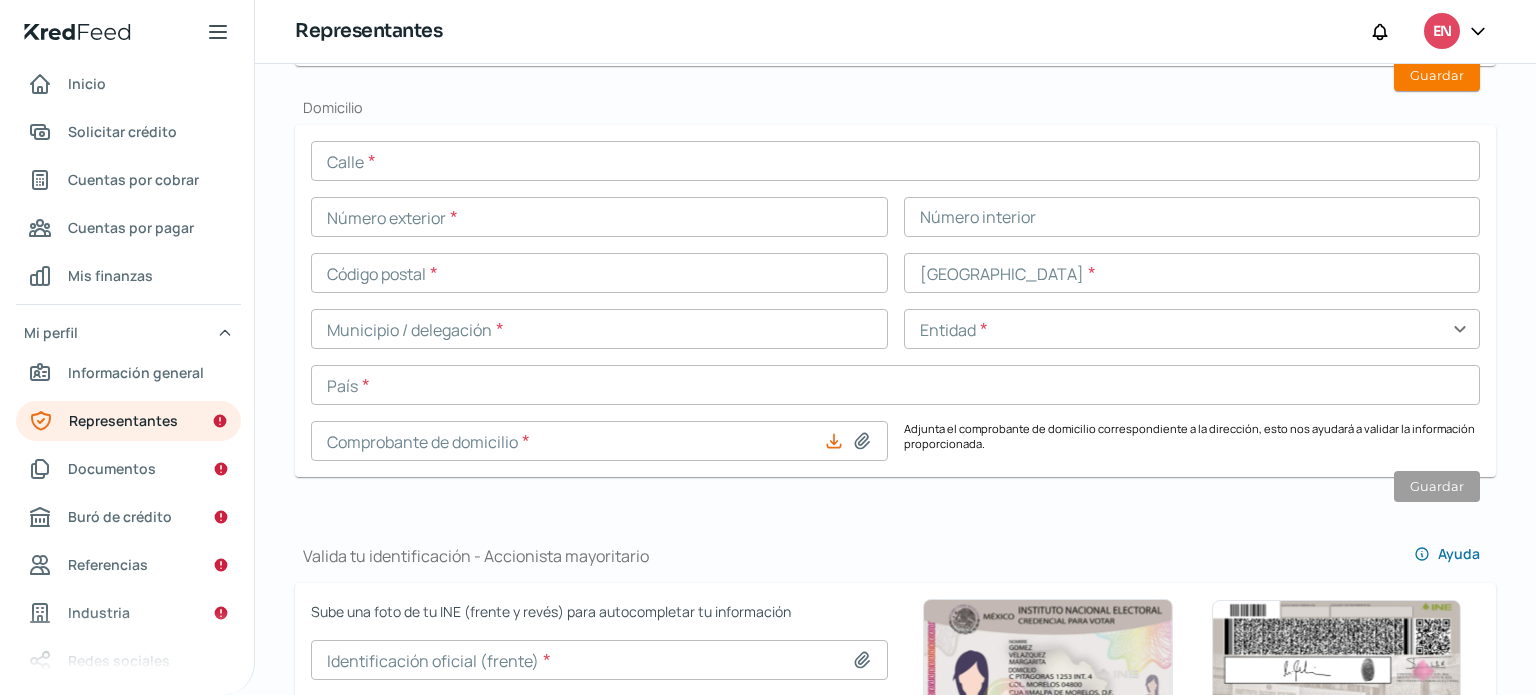 scroll, scrollTop: 731, scrollLeft: 0, axis: vertical 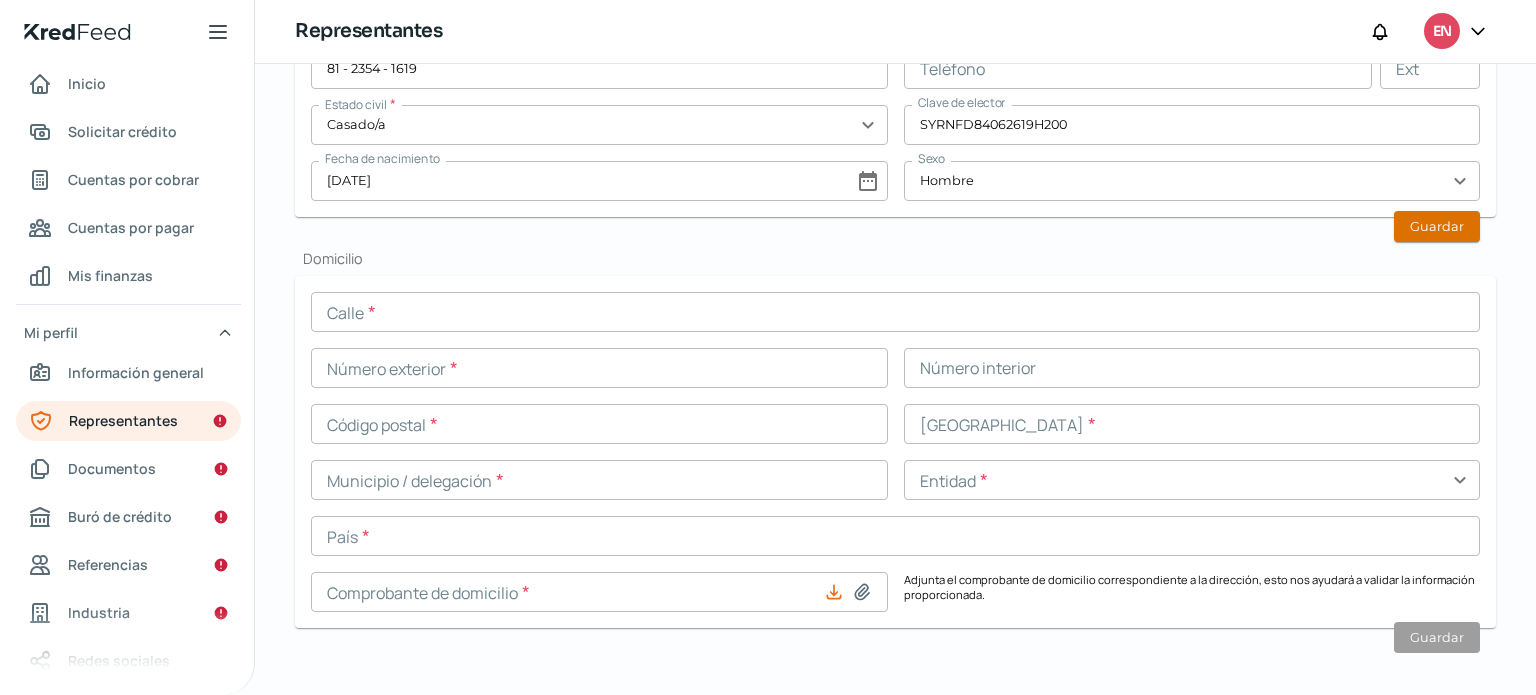 click on "Guardar" at bounding box center [1437, 226] 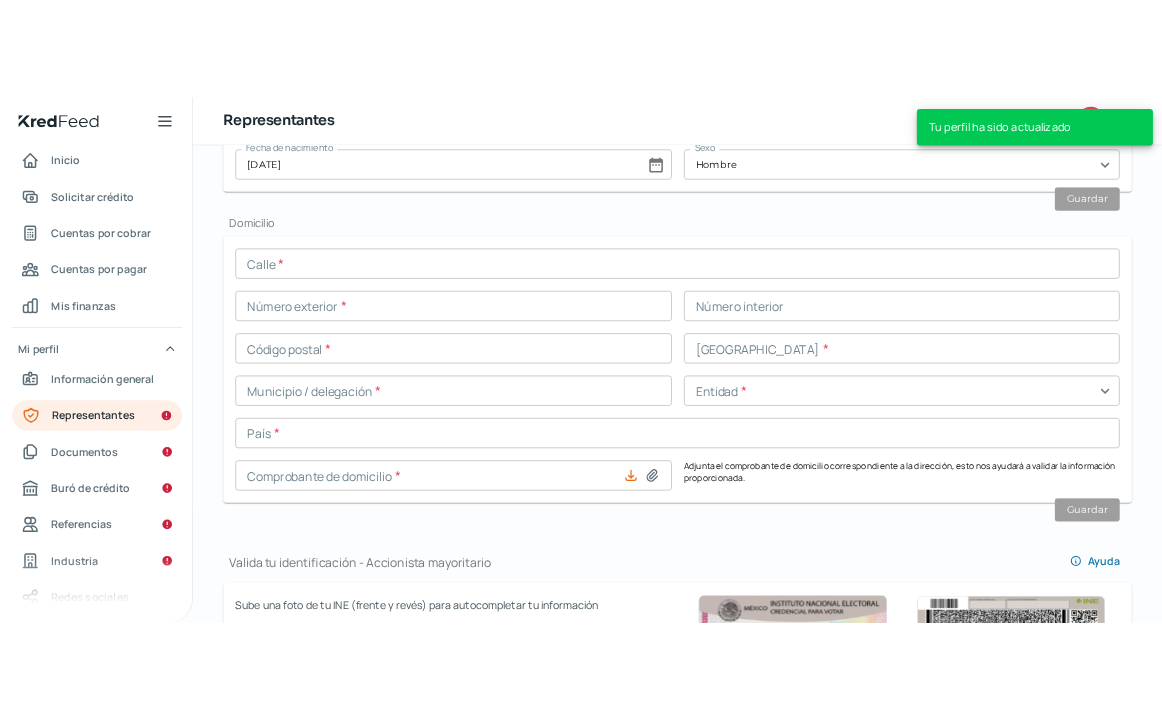 scroll, scrollTop: 872, scrollLeft: 0, axis: vertical 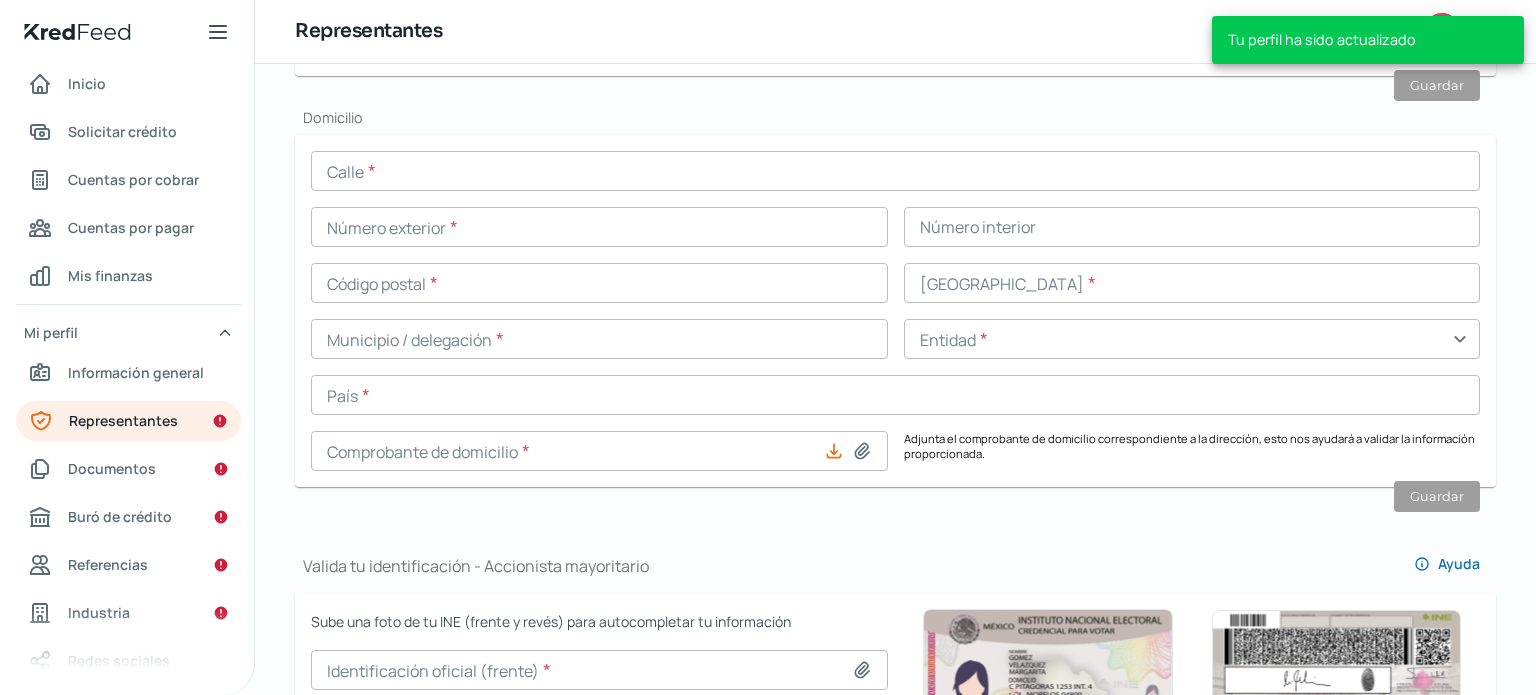 click at bounding box center [895, 171] 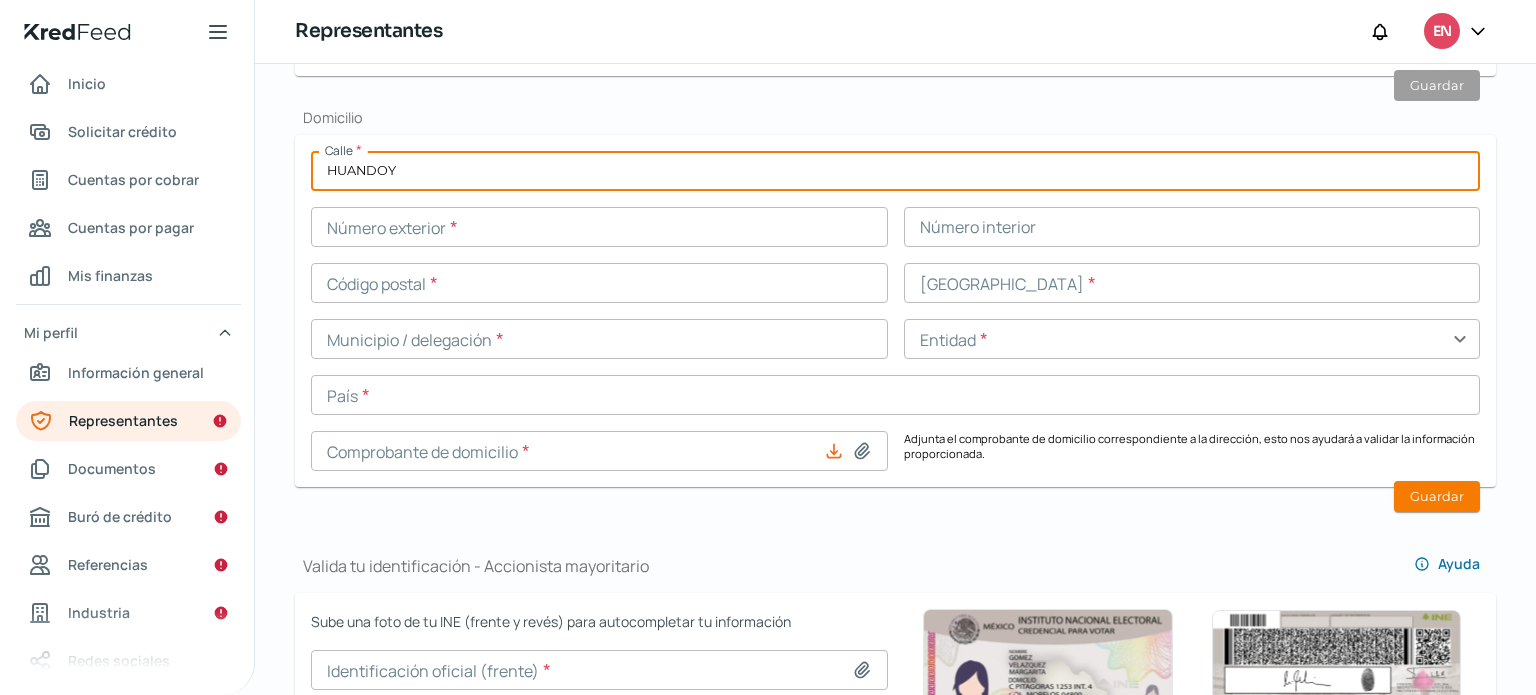 type on "HUANDOY" 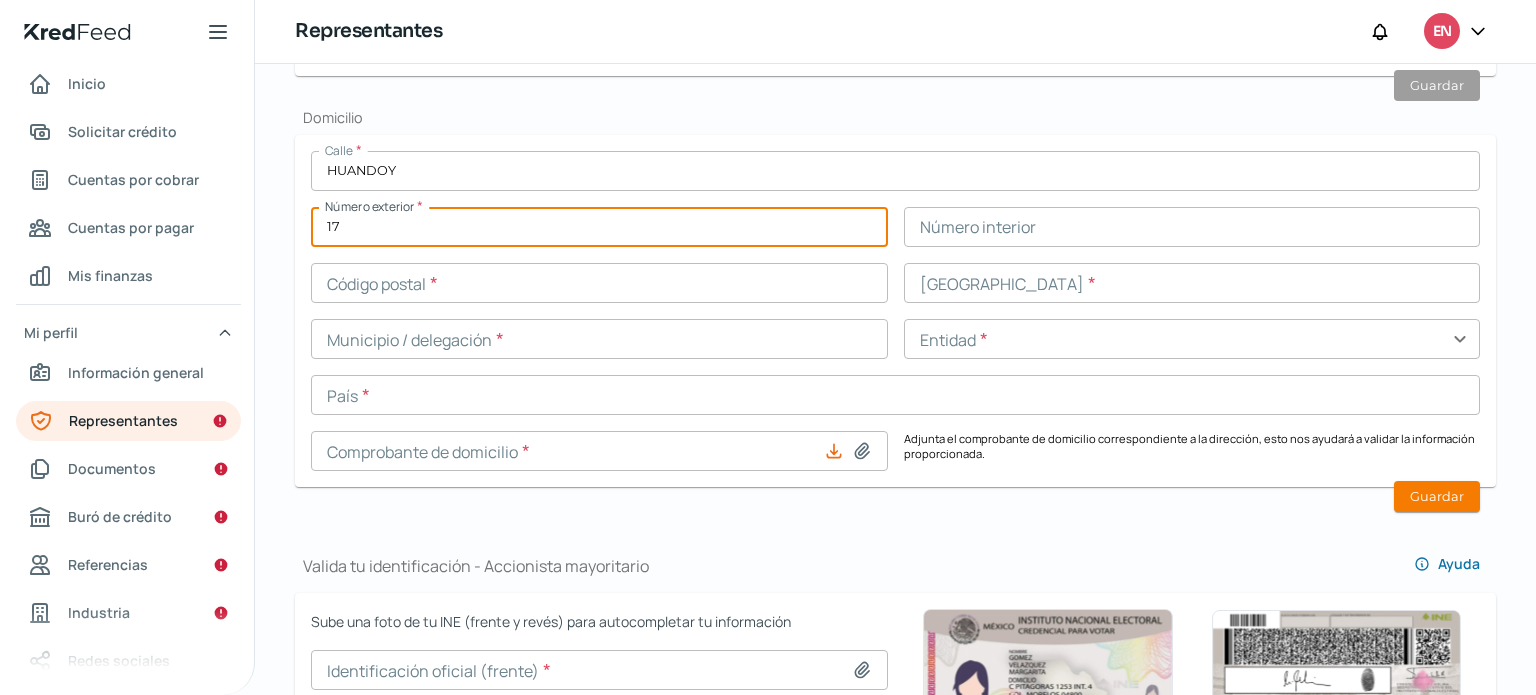 type on "17" 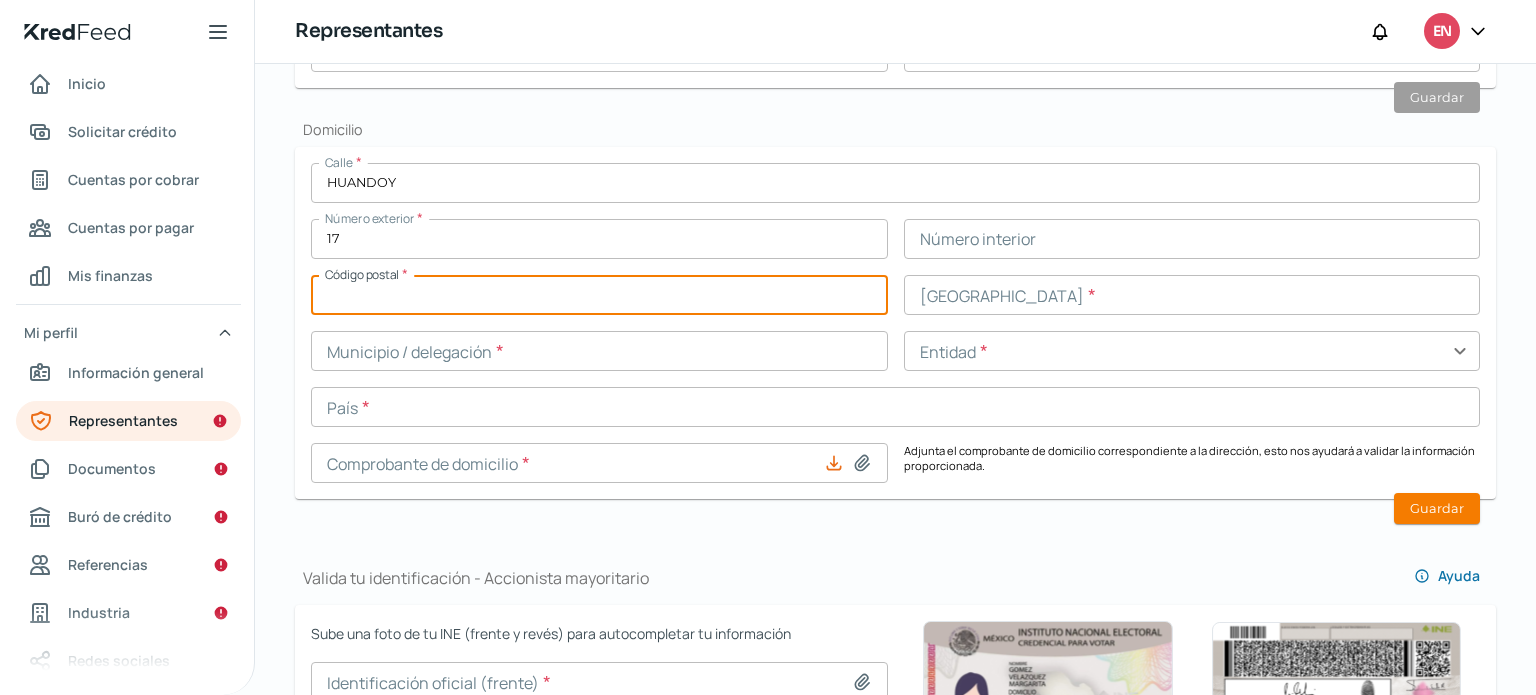scroll, scrollTop: 872, scrollLeft: 0, axis: vertical 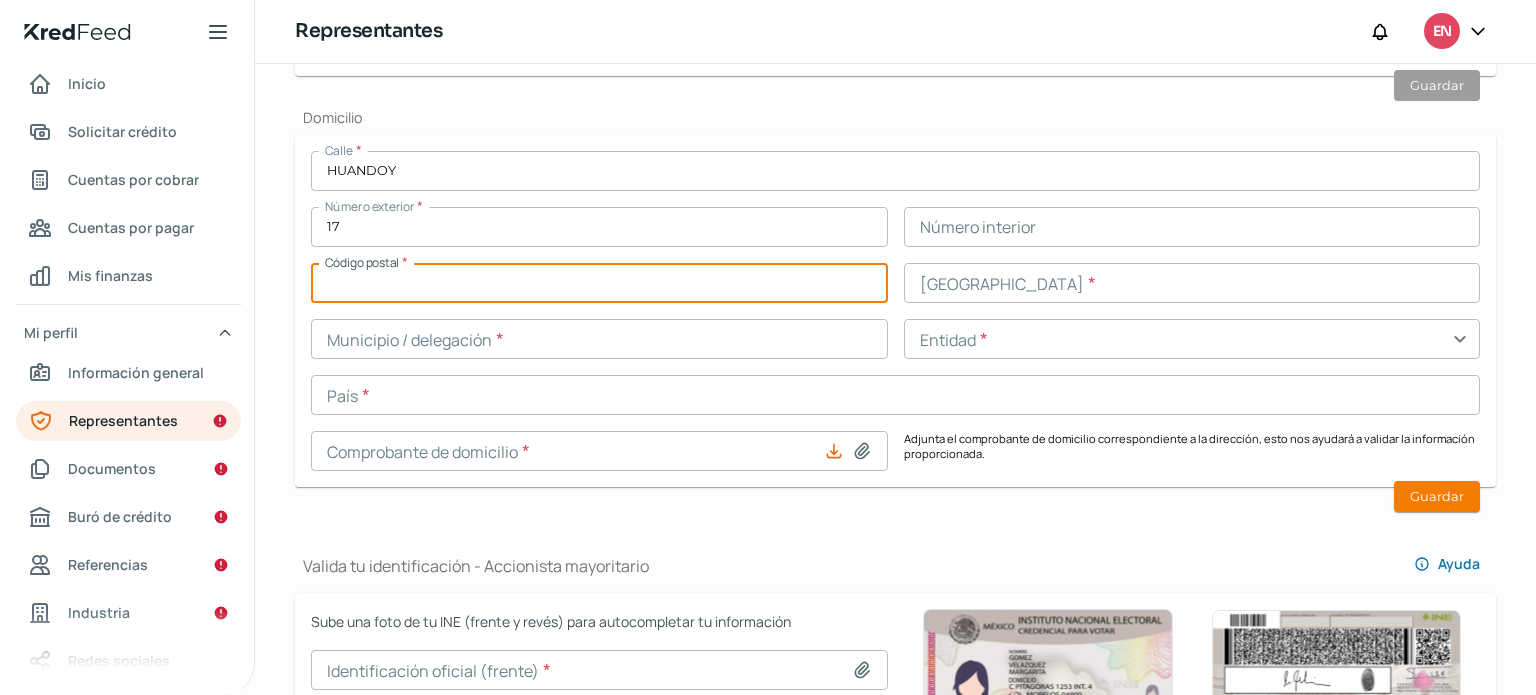 paste on "--)" 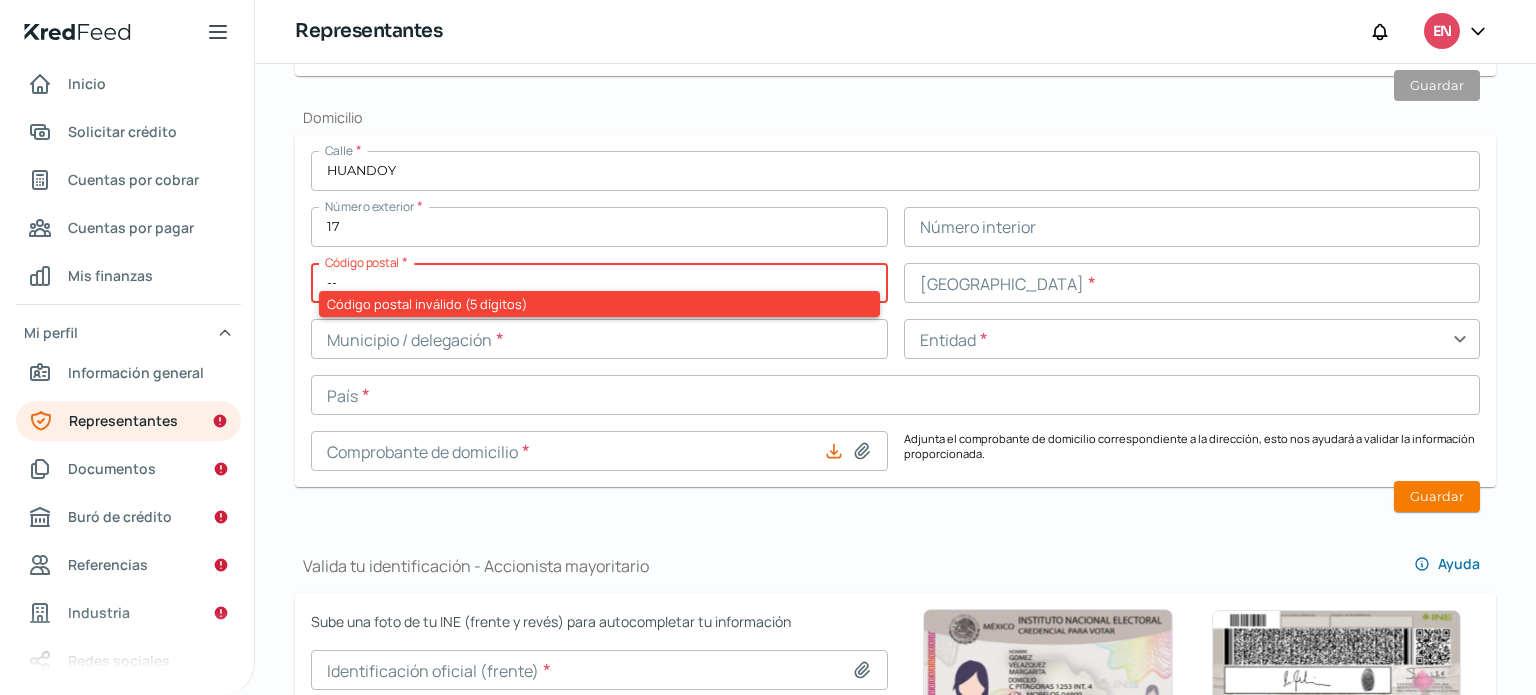 type on "-" 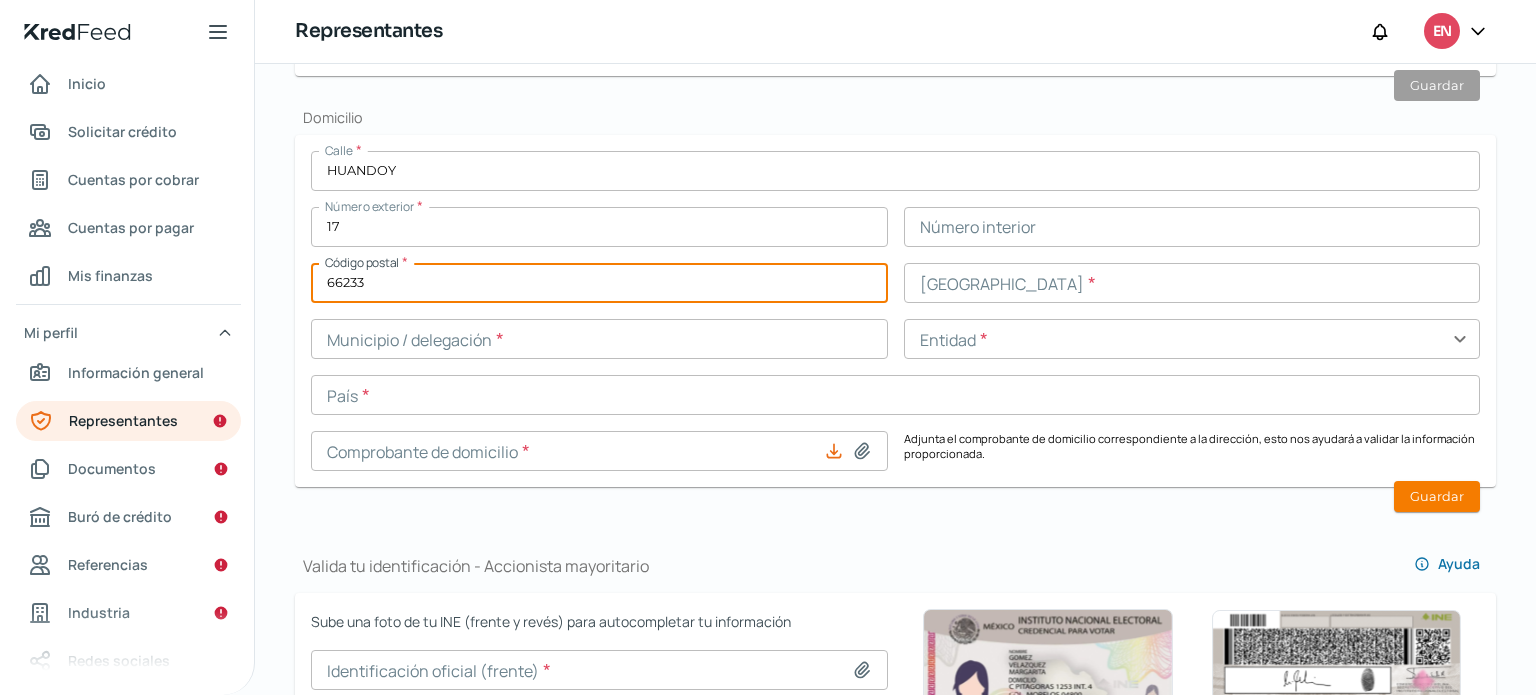 type on "66233" 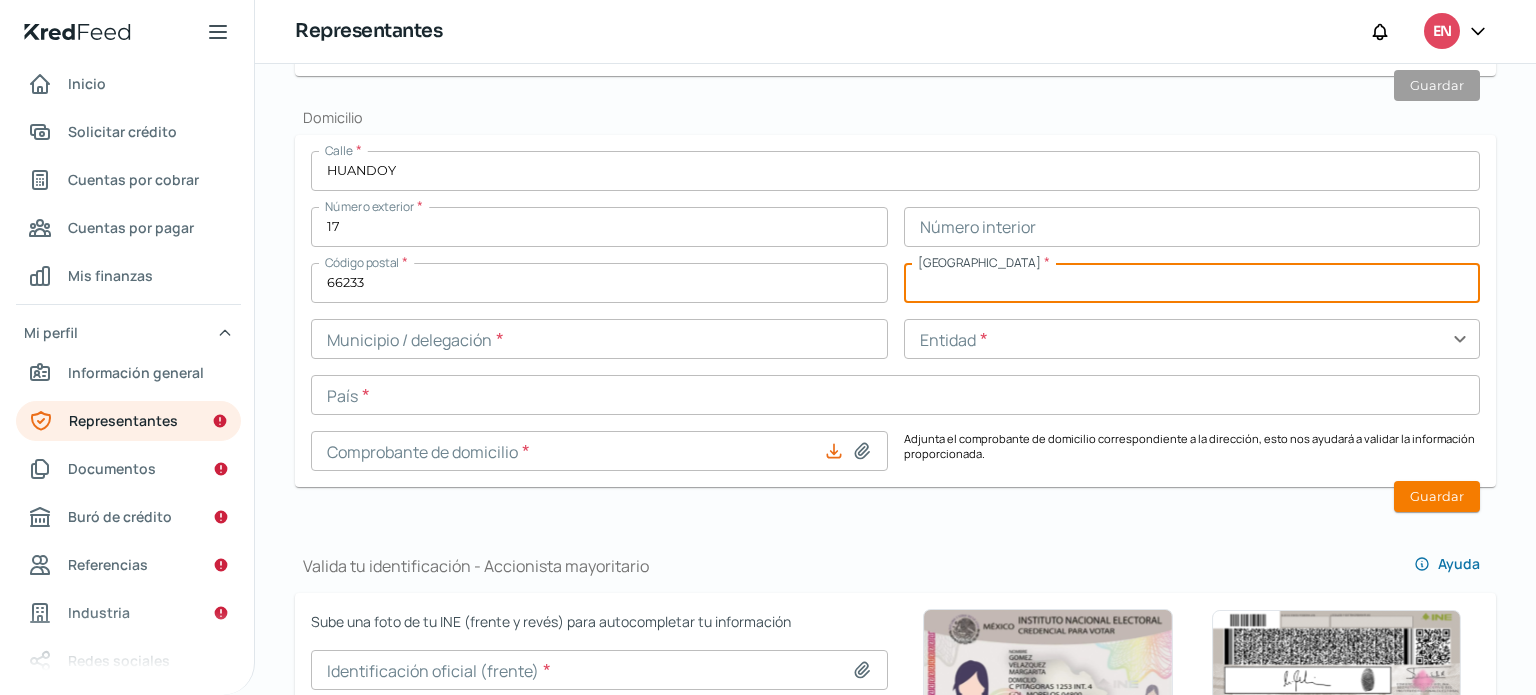 click at bounding box center [1192, 283] 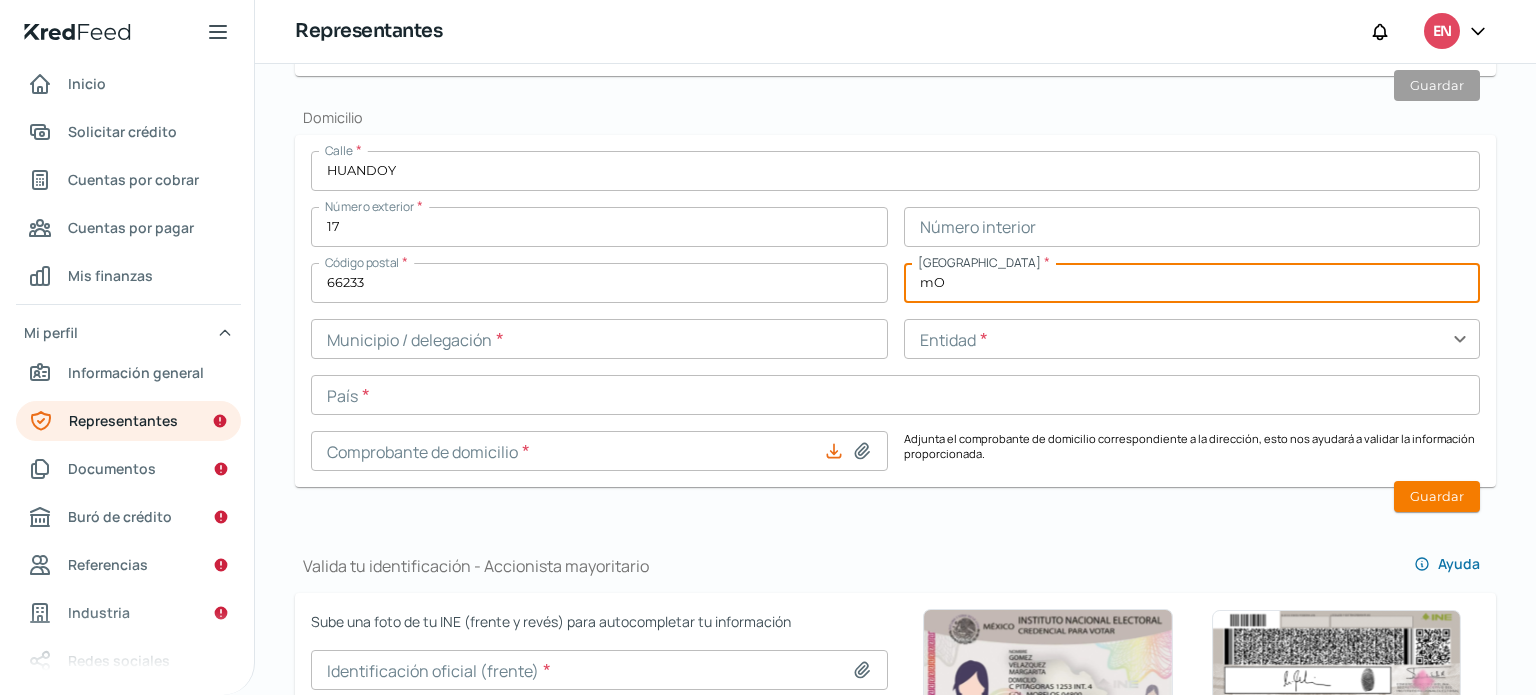 type on "m" 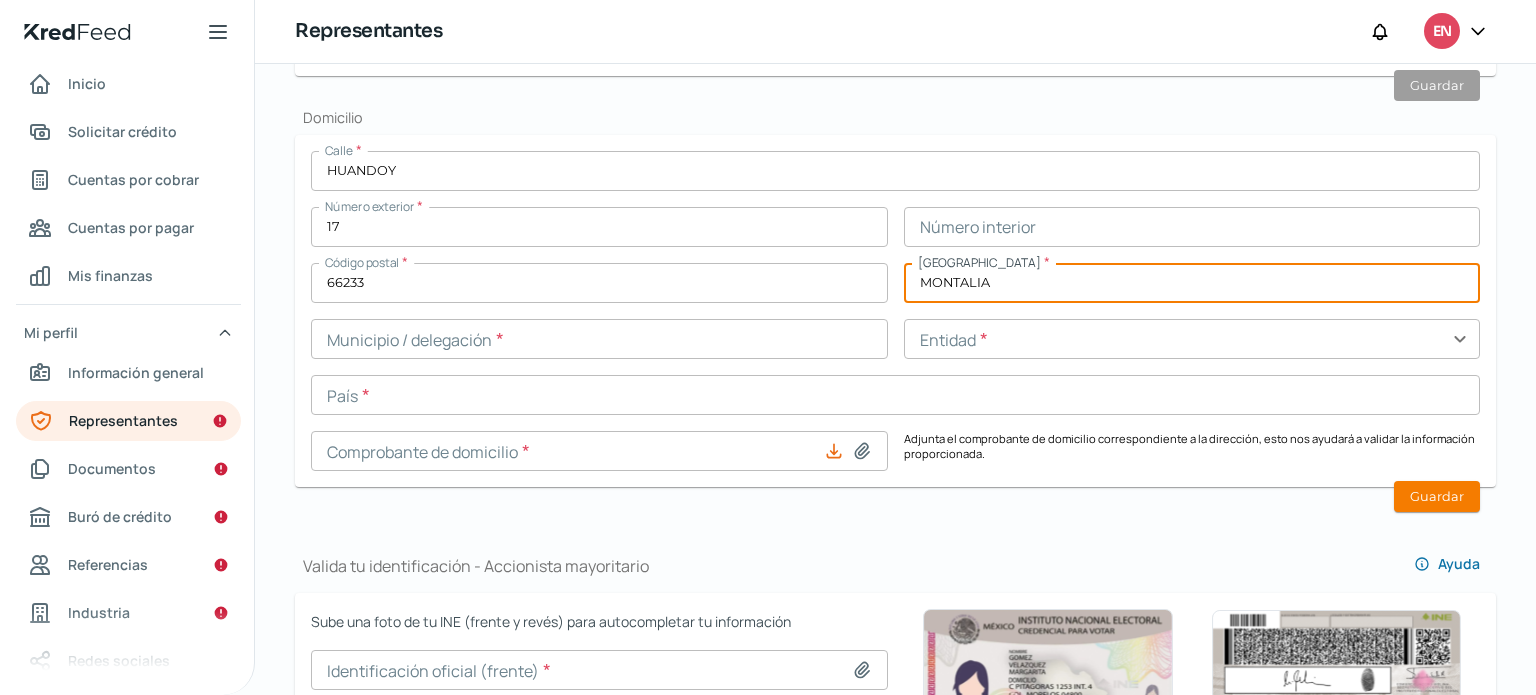 type on "MONTALIA" 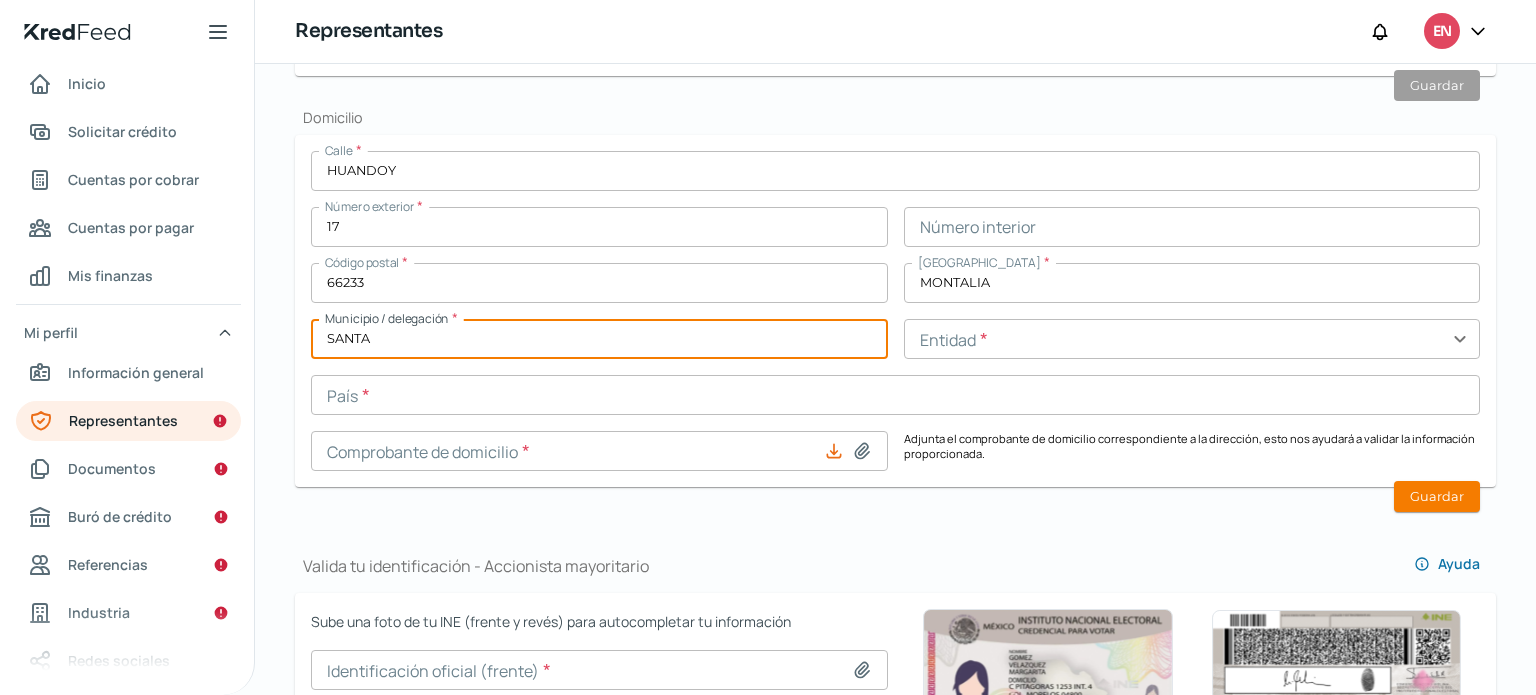 type on "[GEOGRAPHIC_DATA]" 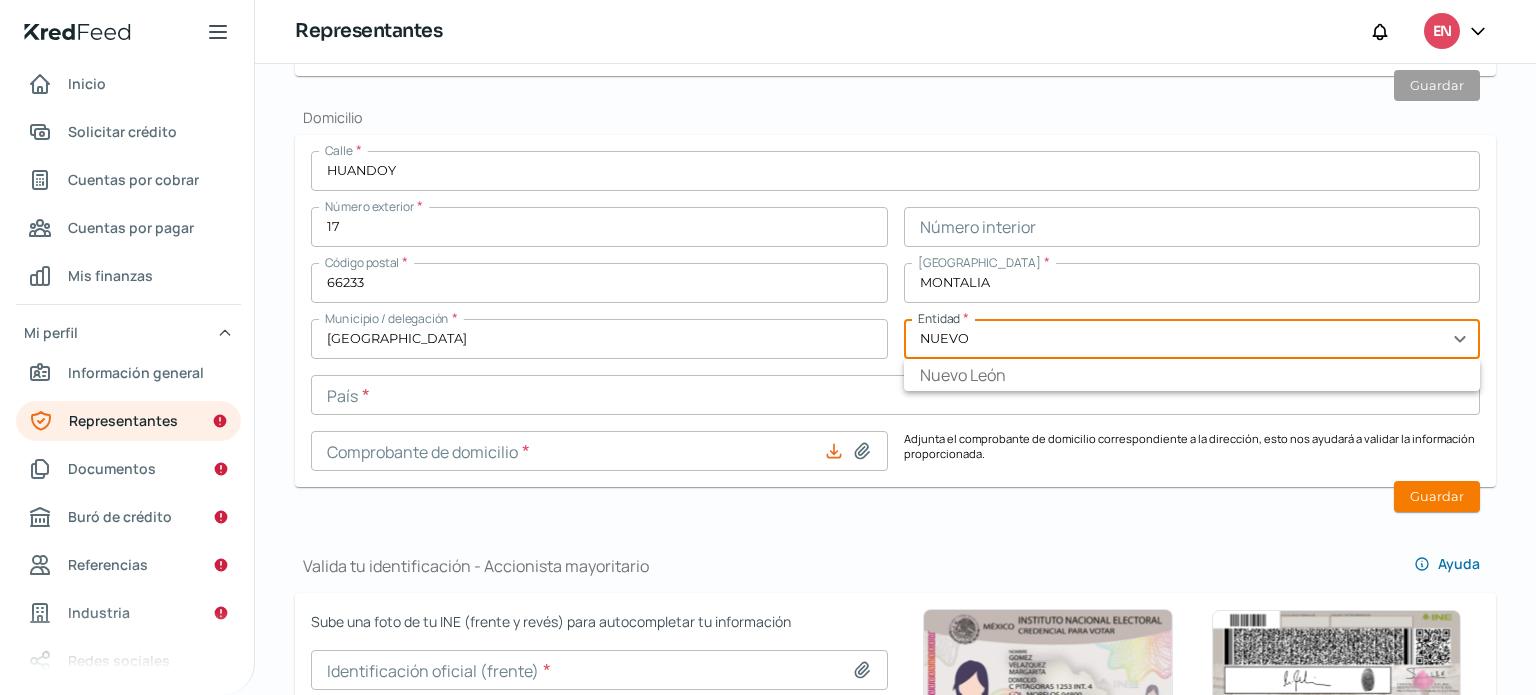 type on "Nuevo León" 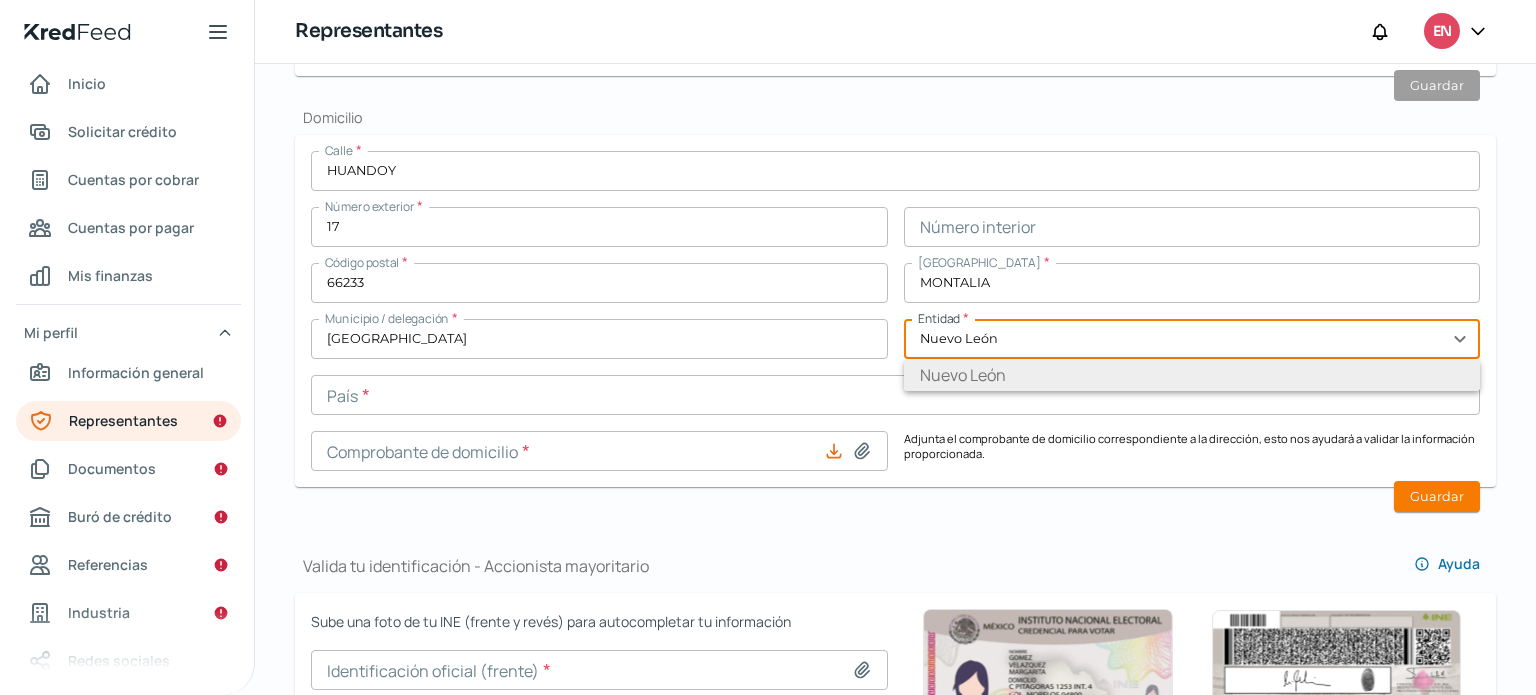 click on "Nuevo León" at bounding box center (1192, 375) 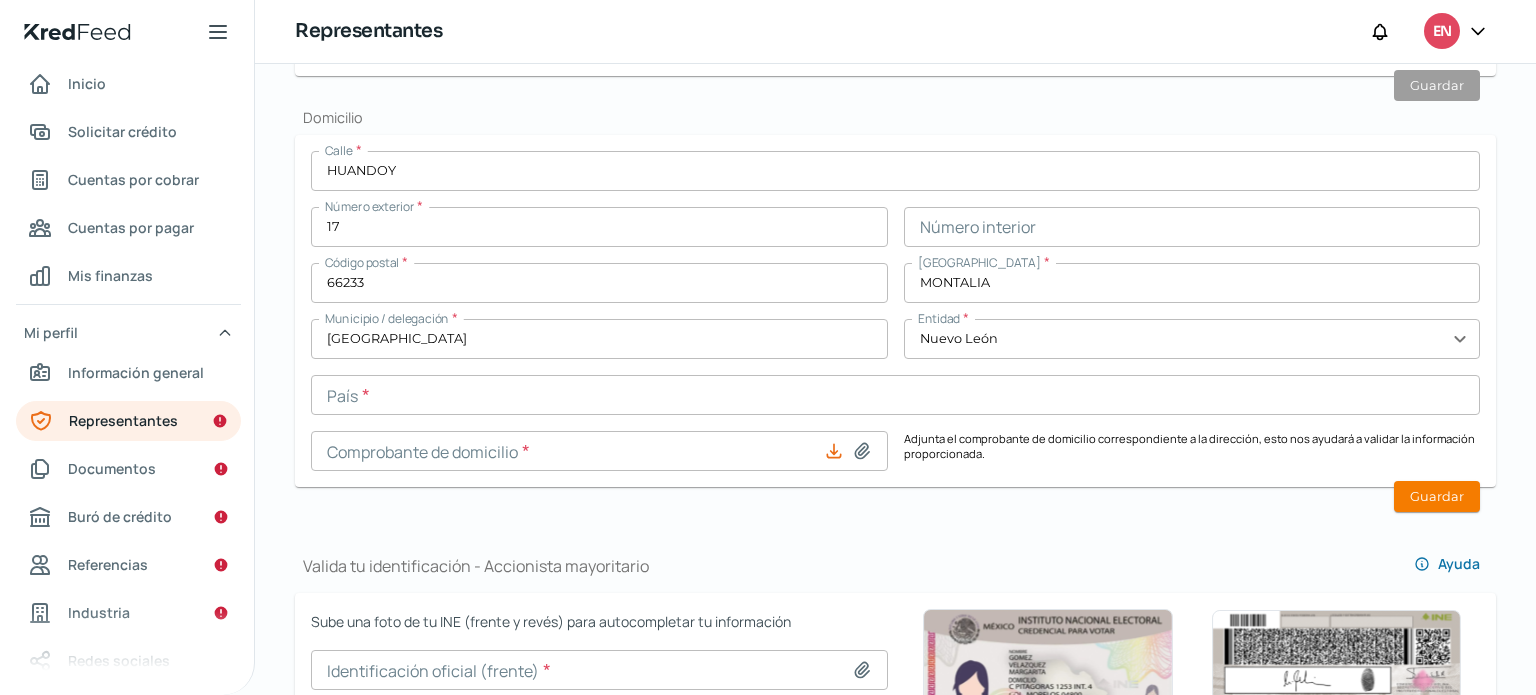 click on "Calle * HUANDOY Número exterior * 17 Número interior Código postal * 66233 [GEOGRAPHIC_DATA] * [GEOGRAPHIC_DATA] / delegación * [GEOGRAPHIC_DATA] Entidad * [GEOGRAPHIC_DATA] expand_more País * Comprobante de domicilio * Adjunta el comprobante de domicilio correspondiente a la dirección, esto nos ayudará a validar la información proporcionada." at bounding box center (895, 311) 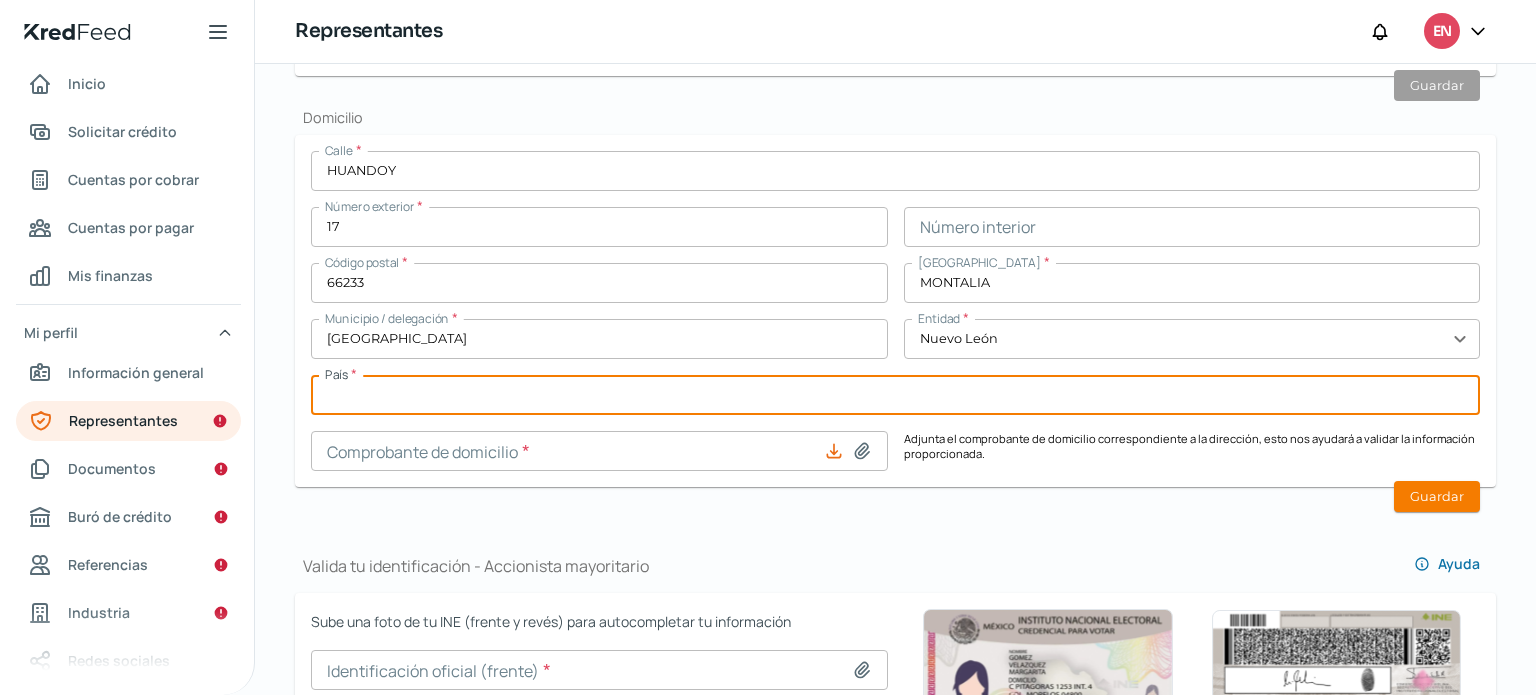 click at bounding box center (895, 395) 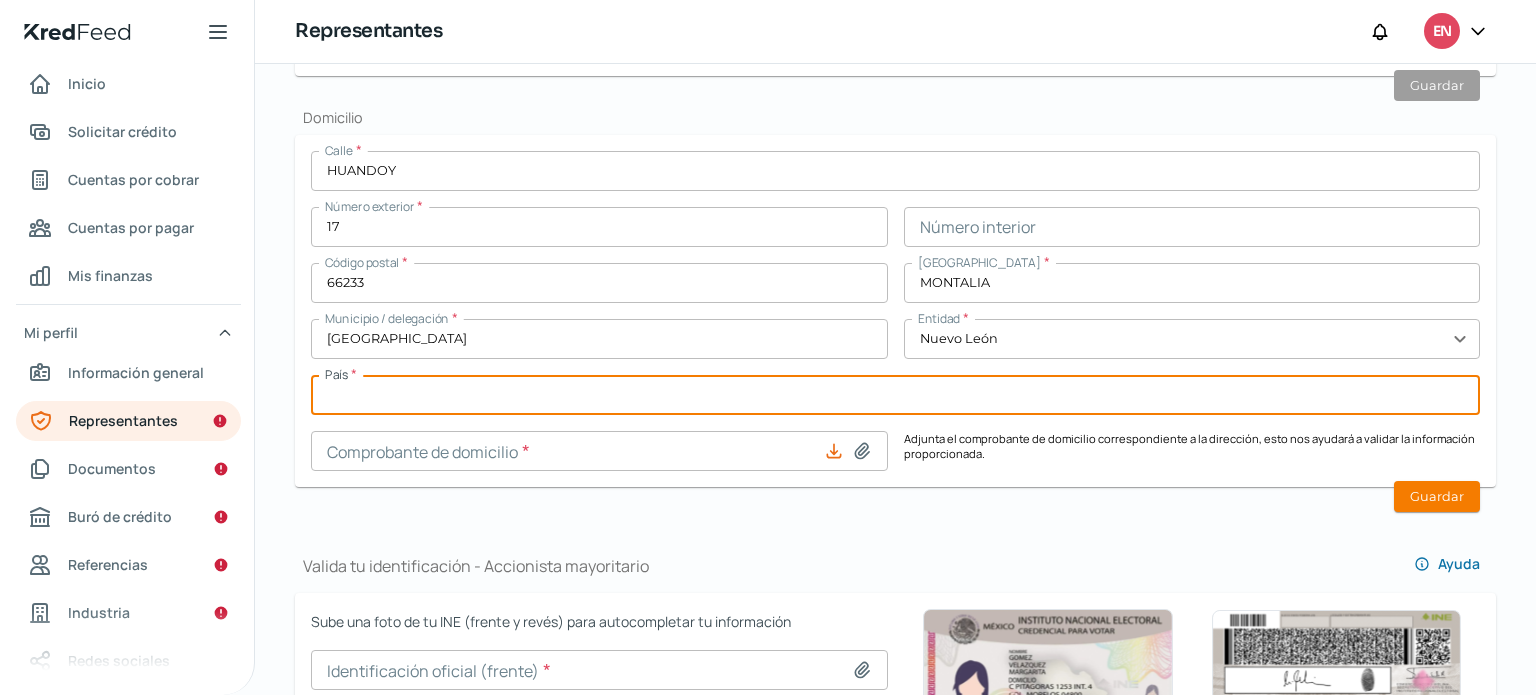 type on "MX" 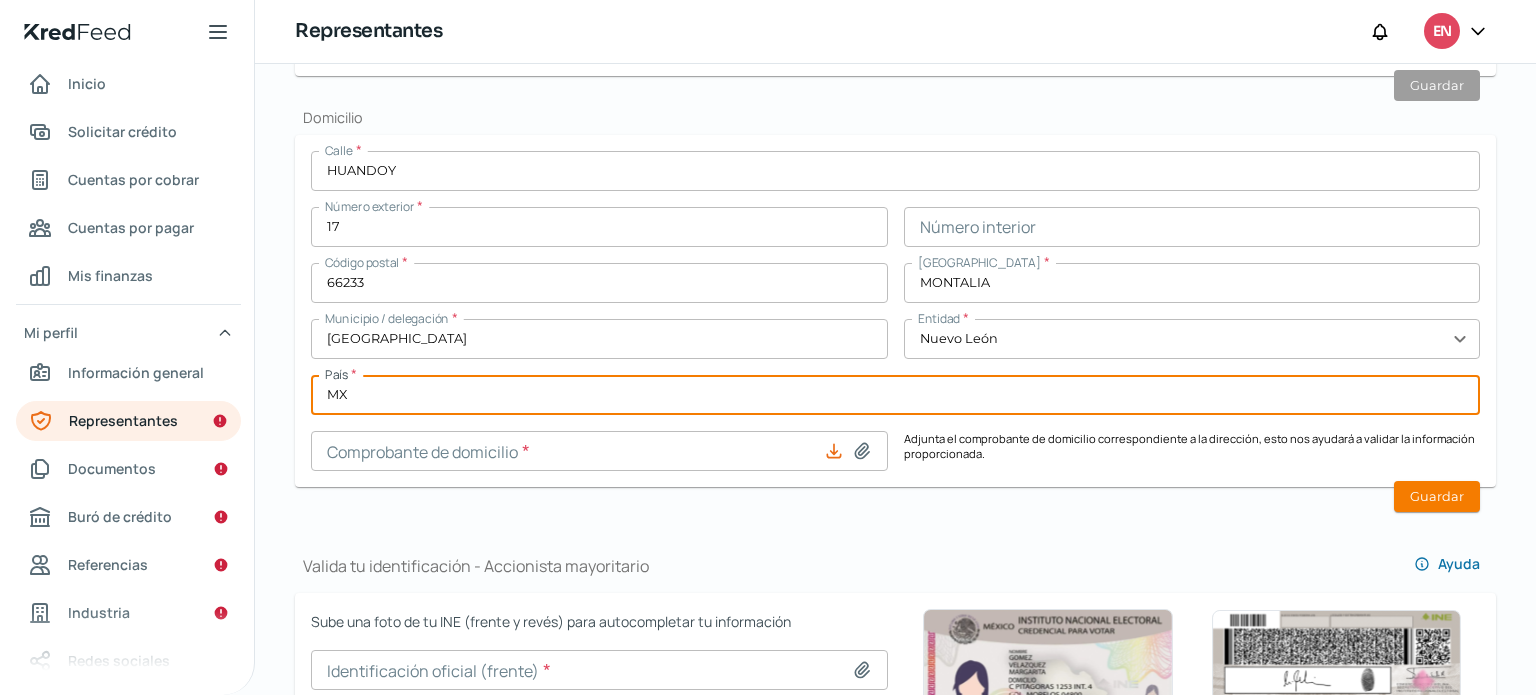 click 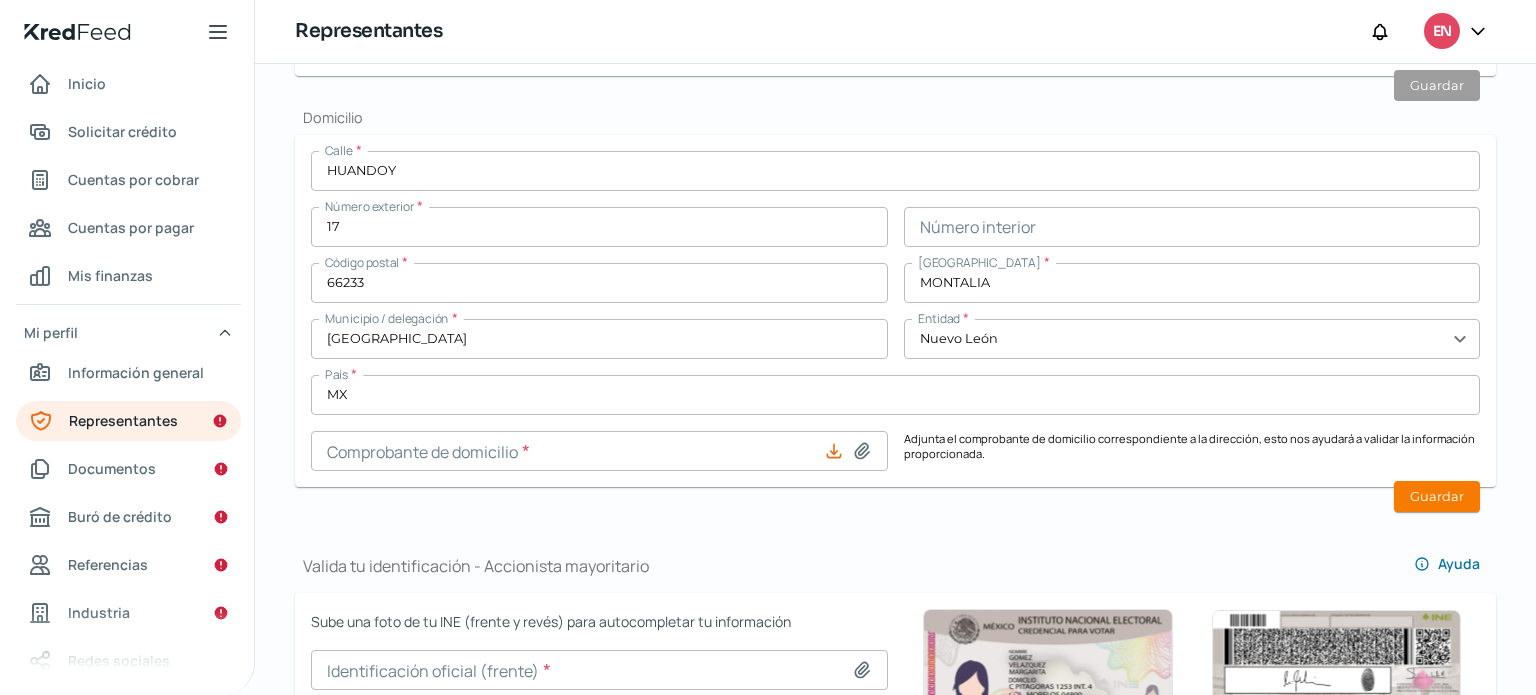 click at bounding box center [599, 451] 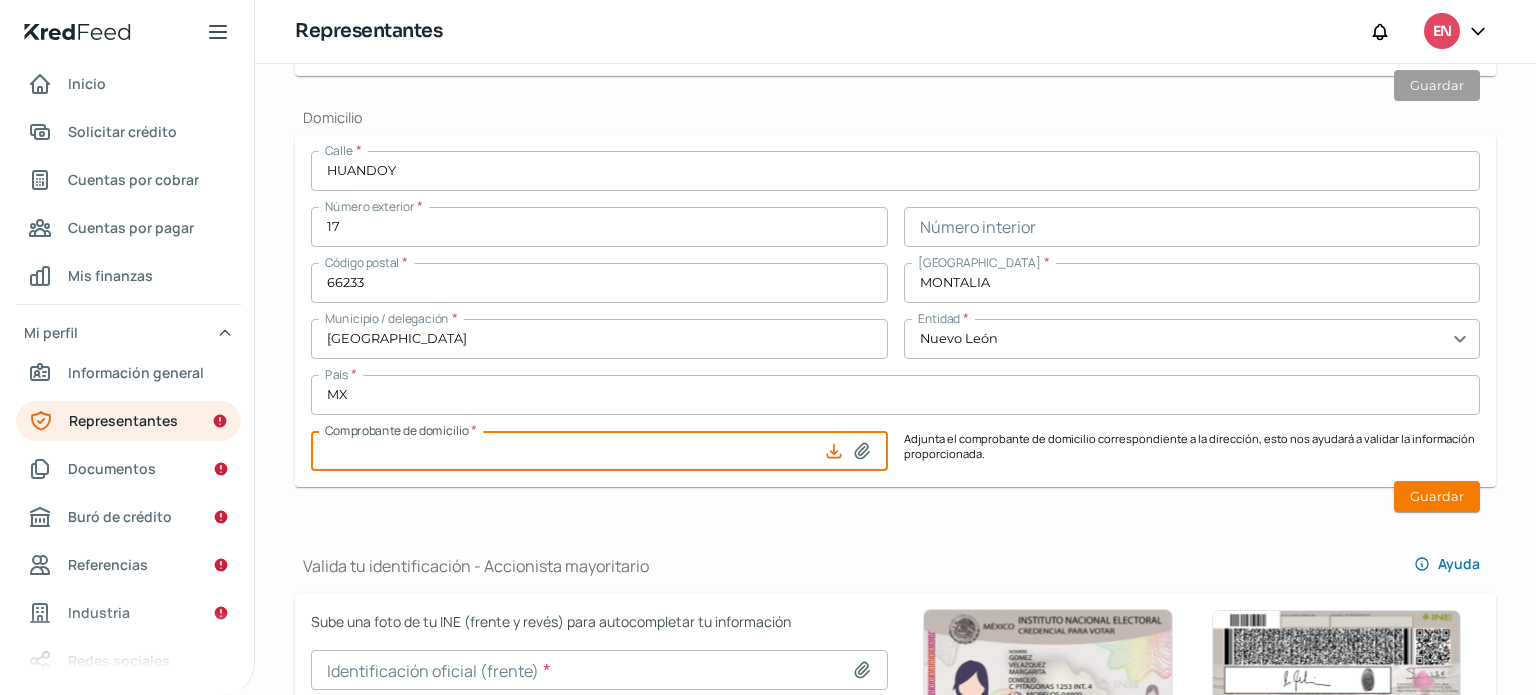 type on "C:\fakepath\D0576BFA-9D5E-4B50-A939-E2832B7D2D3D.pdf" 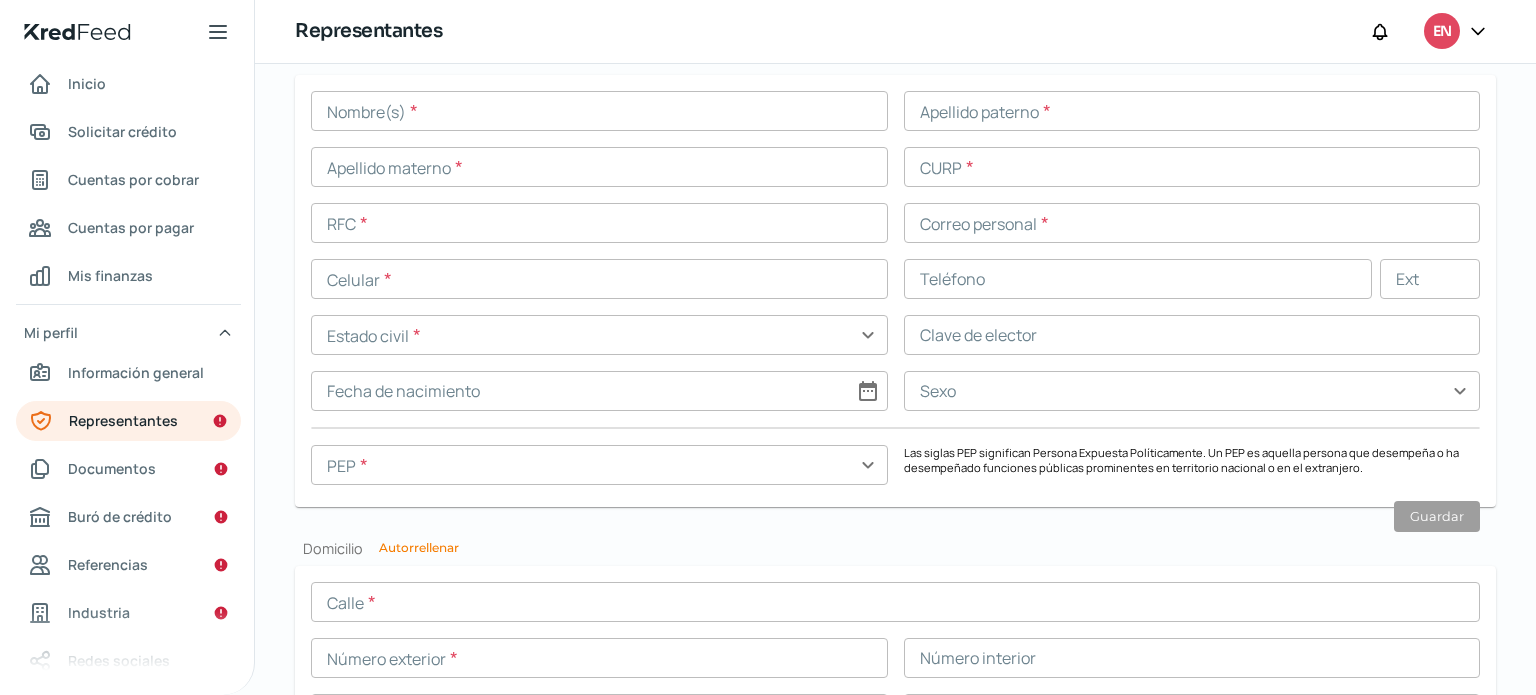 scroll, scrollTop: 1513, scrollLeft: 0, axis: vertical 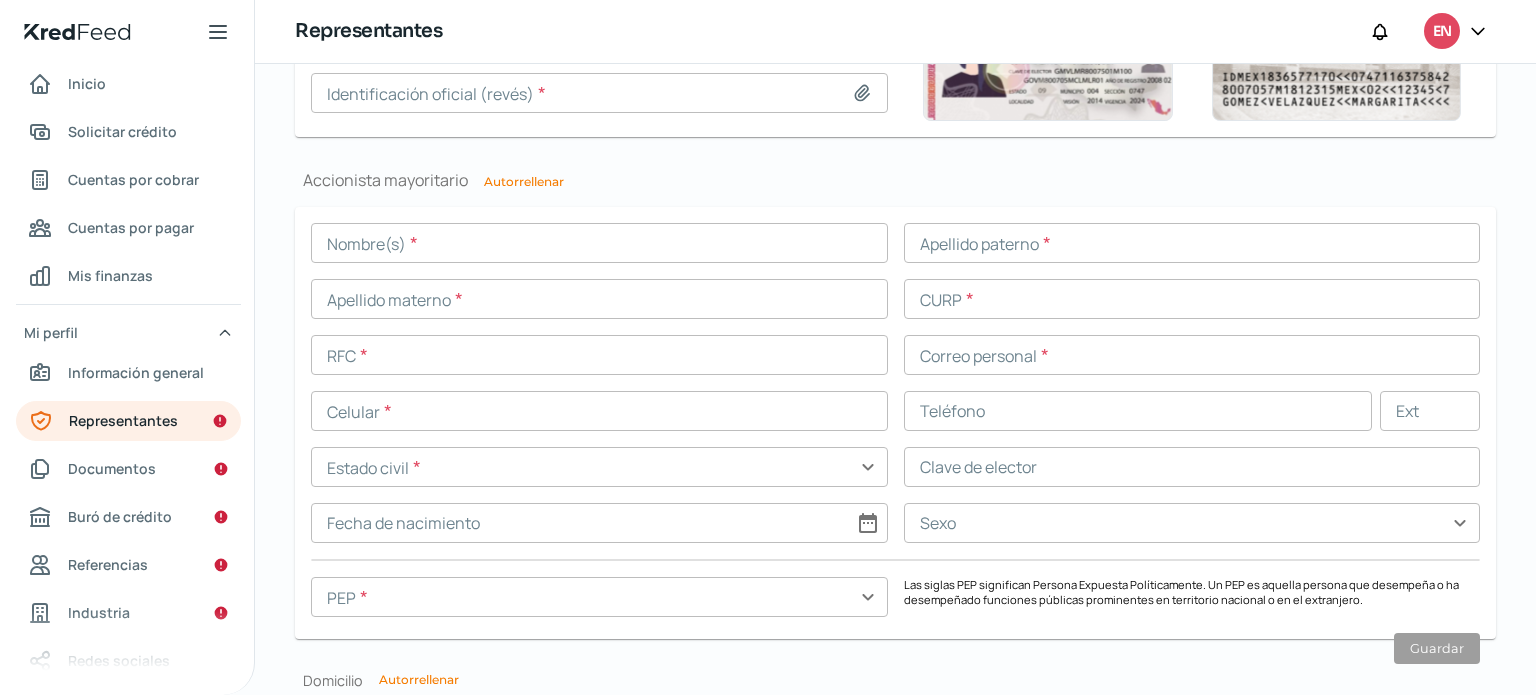 click on "Autorrellenar" at bounding box center [524, 182] 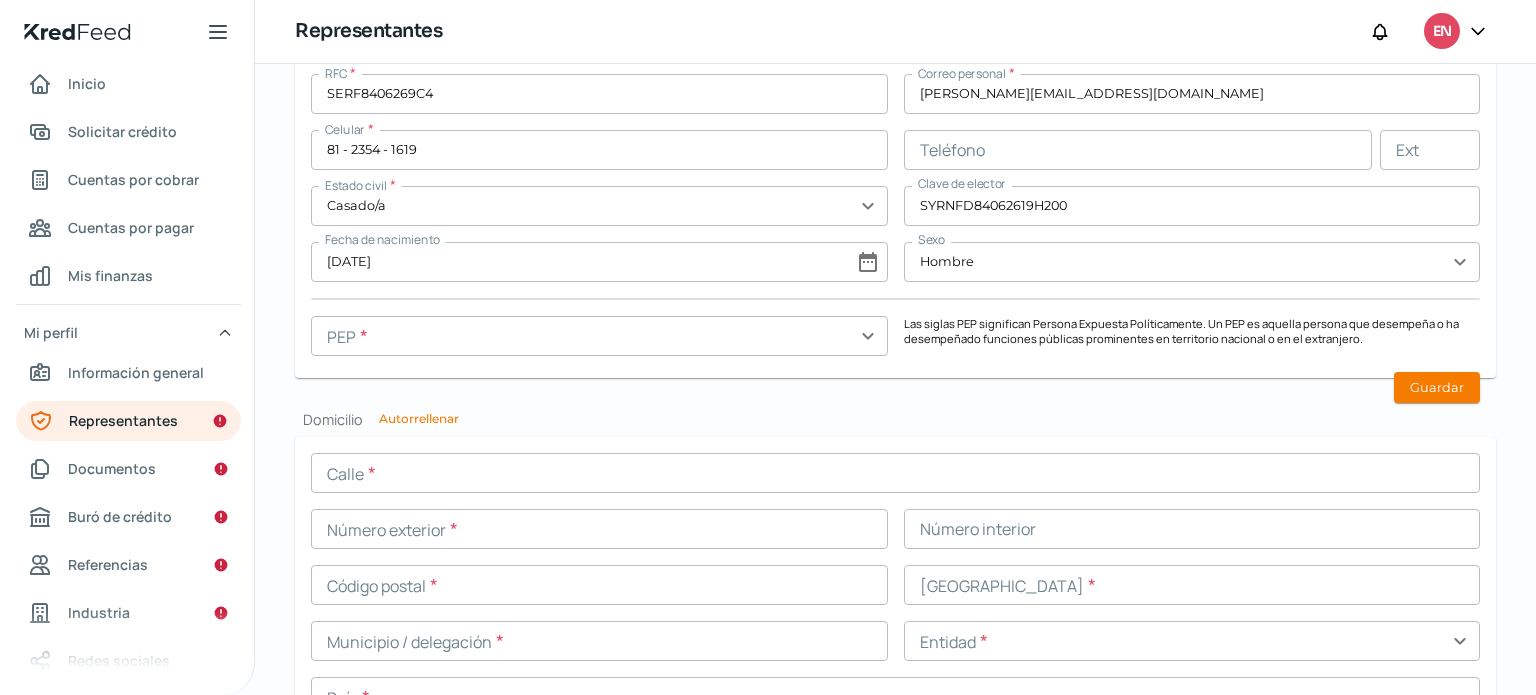 scroll, scrollTop: 1804, scrollLeft: 0, axis: vertical 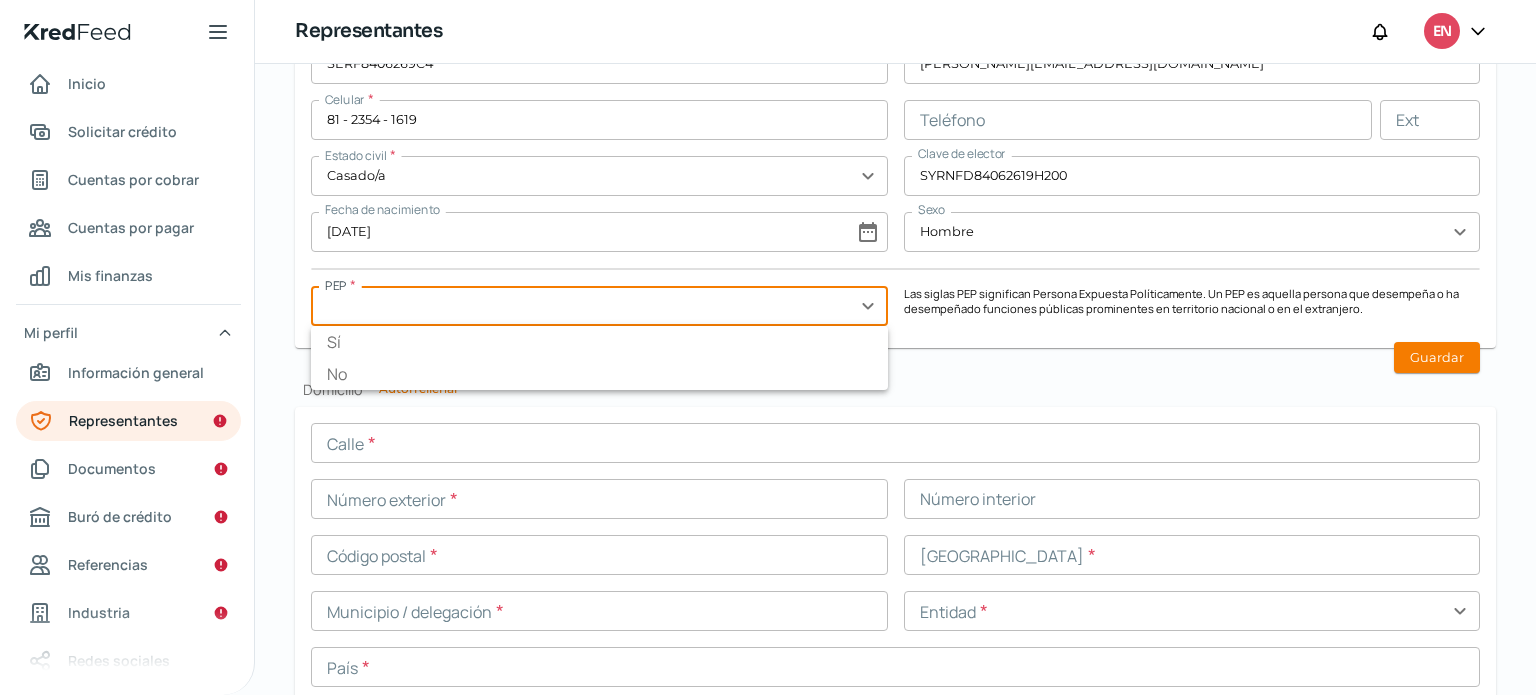 click at bounding box center [599, 306] 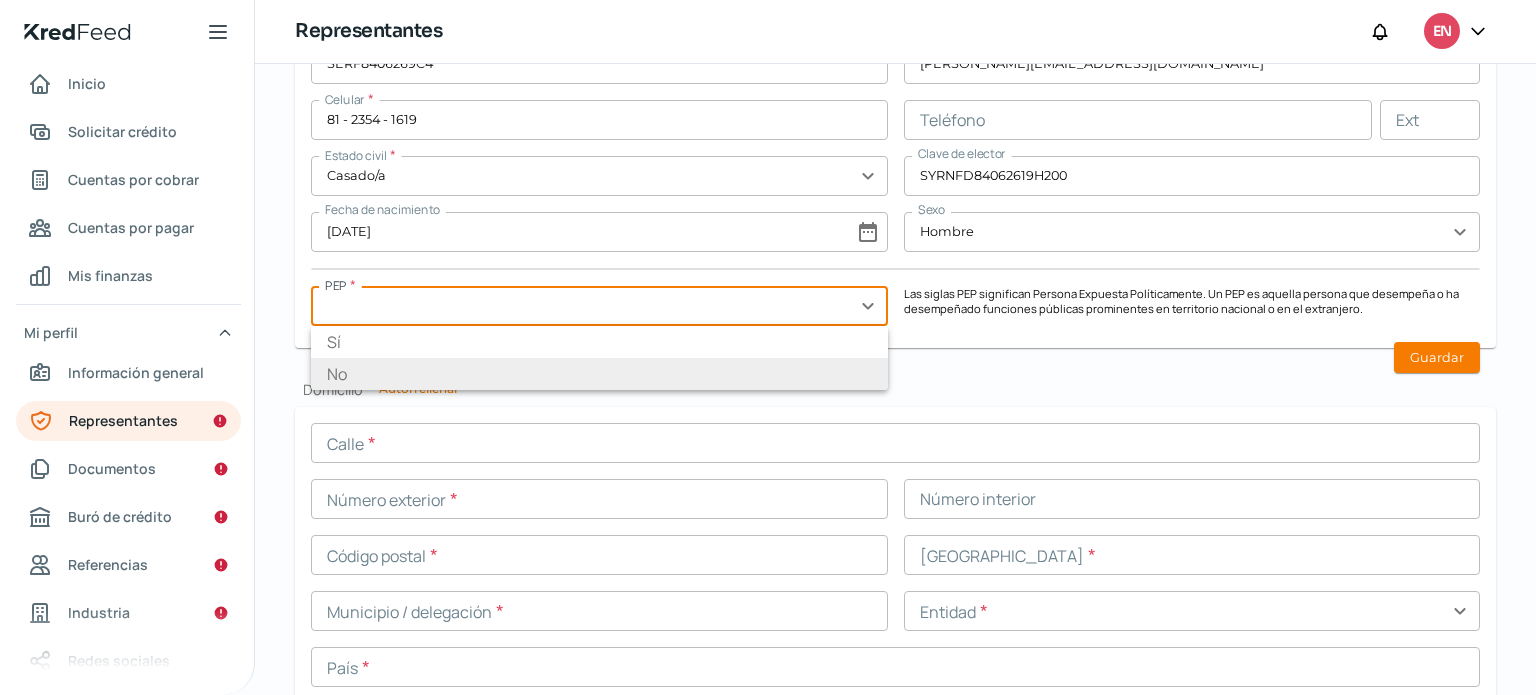 click on "No" at bounding box center [599, 374] 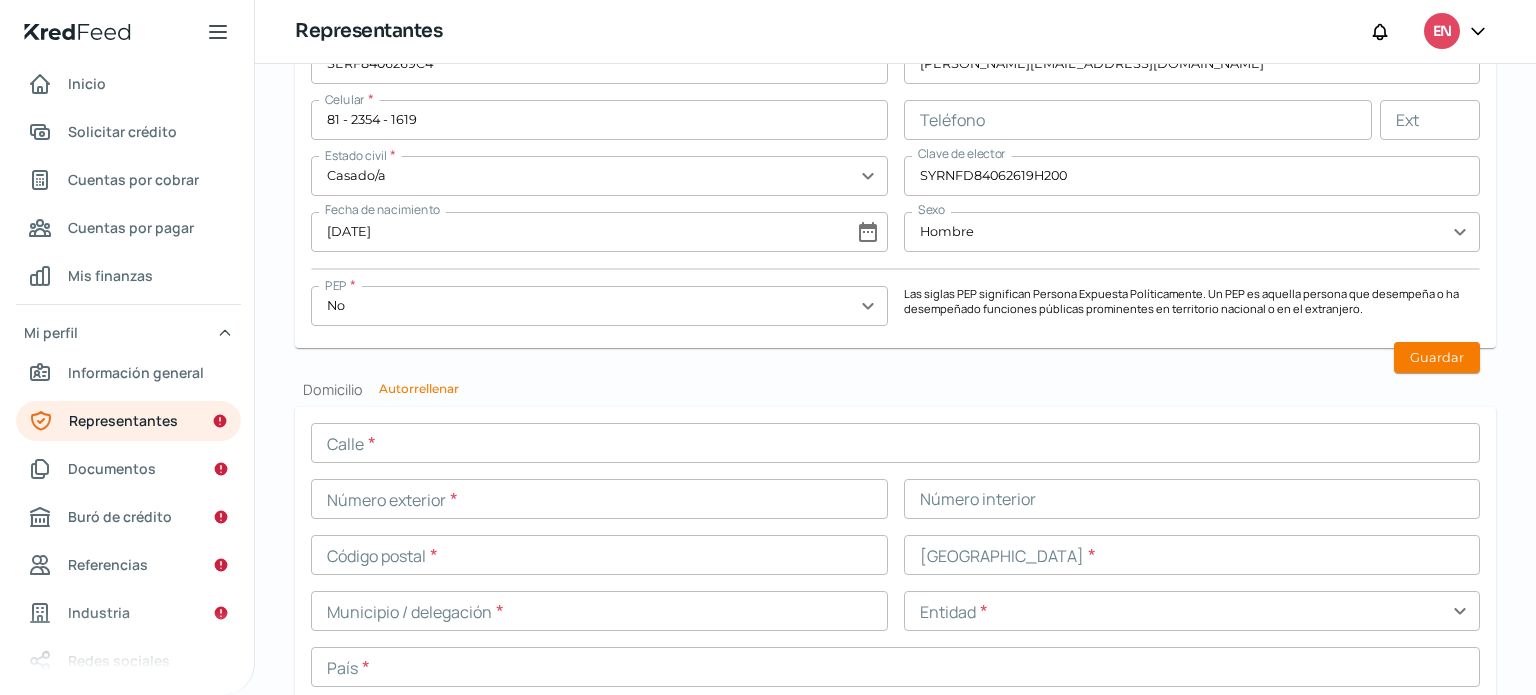 click on "Valida tu identificación - Representante legal Ayuda Sube una foto de tu INE (frente y revés) para autocompletar tu información Identificación oficial (frente) * Frente INE FS.png Identificación oficial (revés) * Reverso INE FS.png Representante legal Nombre(s) * [PERSON_NAME] paterno * [PERSON_NAME] Apellido materno * [PERSON_NAME] CURP * SERF840626HNLYND04 RFC * SERF8406269C4 Correo personal * [PERSON_NAME][EMAIL_ADDRESS][DOMAIN_NAME] Celular * 81 - 2354 - 1619 Teléfono Ext Estado civil * [DEMOGRAPHIC_DATA]/a expand_more Clave de elector SYRNFD84062619H200 Fecha de nacimiento [DEMOGRAPHIC_DATA] date_range Sexo Hombre expand_more Guardar Domicilio Calle * HUANDOY Número exterior * 17 Número interior Código postal * 66233 [GEOGRAPHIC_DATA] * [GEOGRAPHIC_DATA] Municipio / delegación * [GEOGRAPHIC_DATA] Entidad * [GEOGRAPHIC_DATA] expand_more País * MX Comprobante de domicilio * D0576BFA-9D5E-4B50-A939-E2832B7D2D3D.pdf Adjunta el comprobante de domicilio correspondiente a la dirección, esto nos ayudará a validar la información proporcionada. Guardar Ayuda * * * * * *" at bounding box center [895, -363] 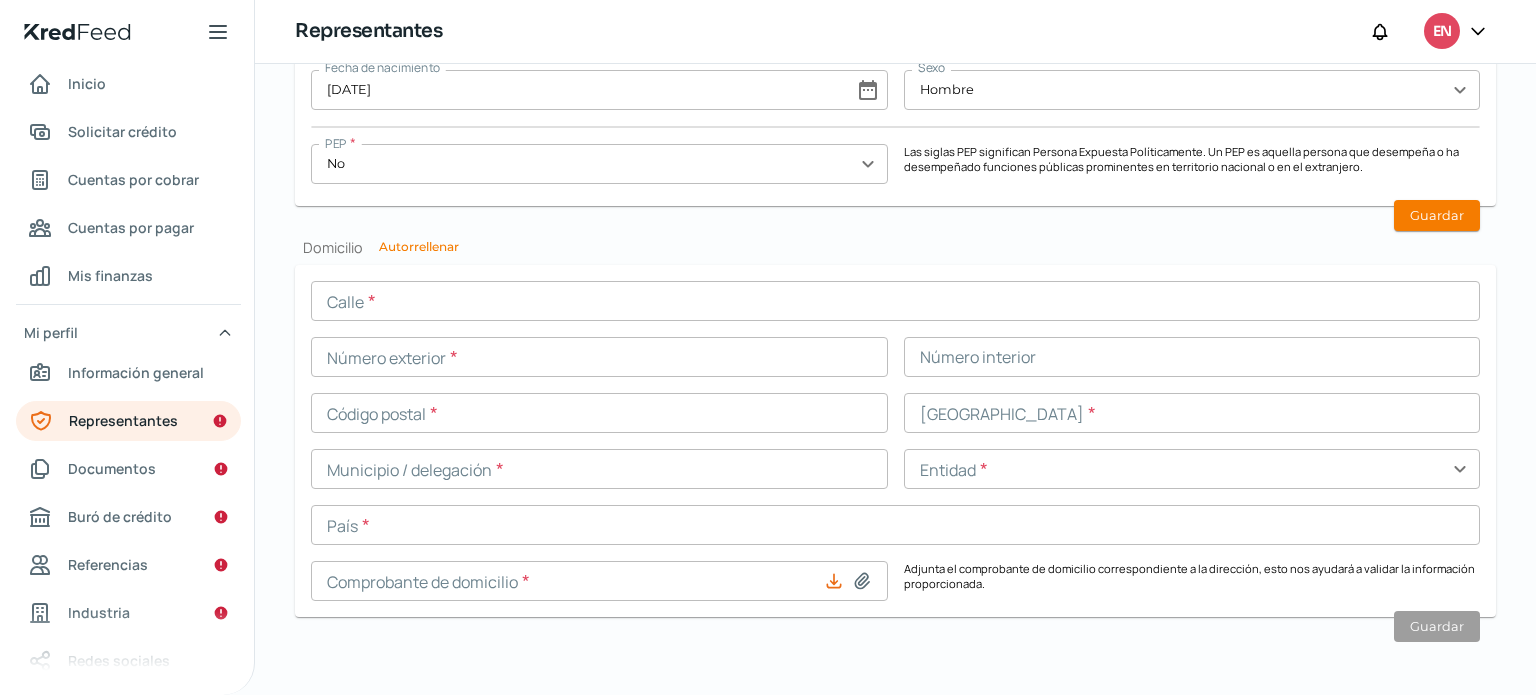 click on "Autorrellenar" at bounding box center (419, 247) 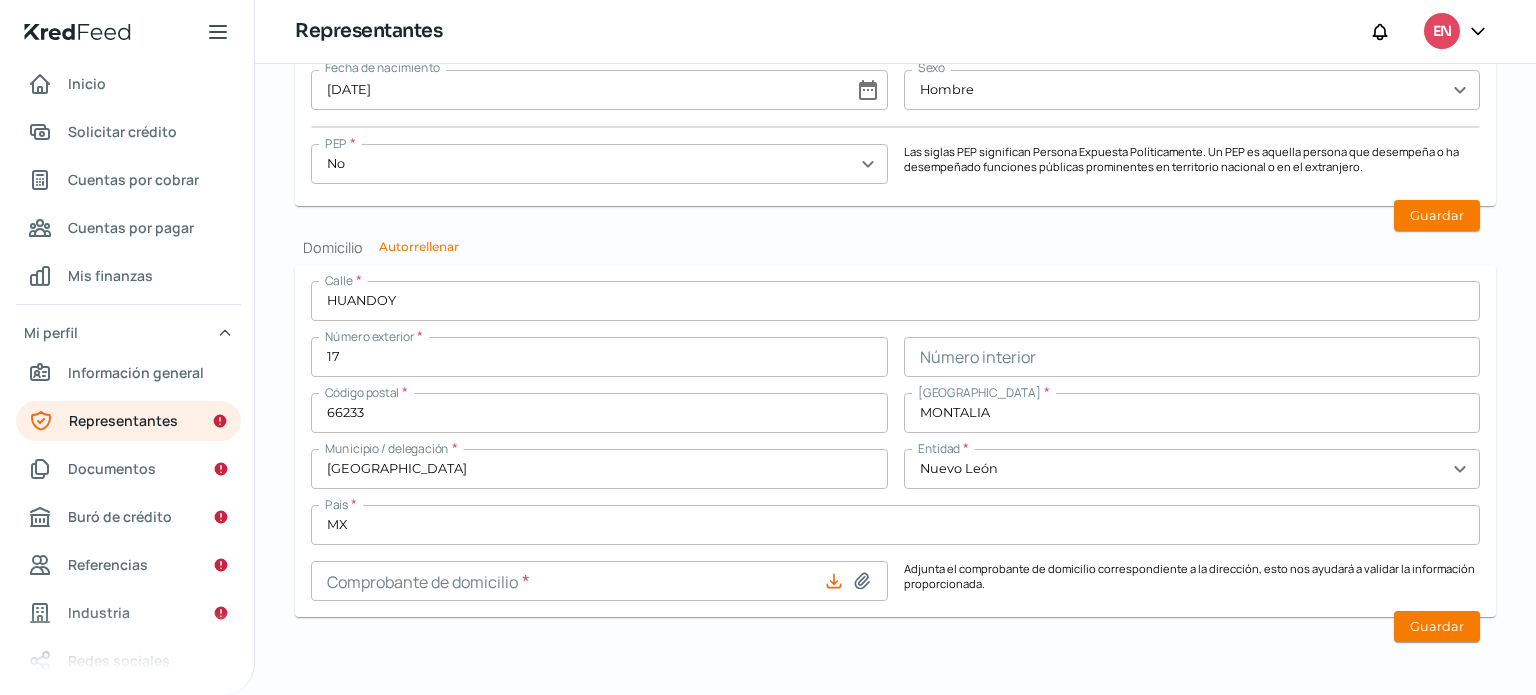 click on "Domicilio Autorrellenar" at bounding box center (895, 247) 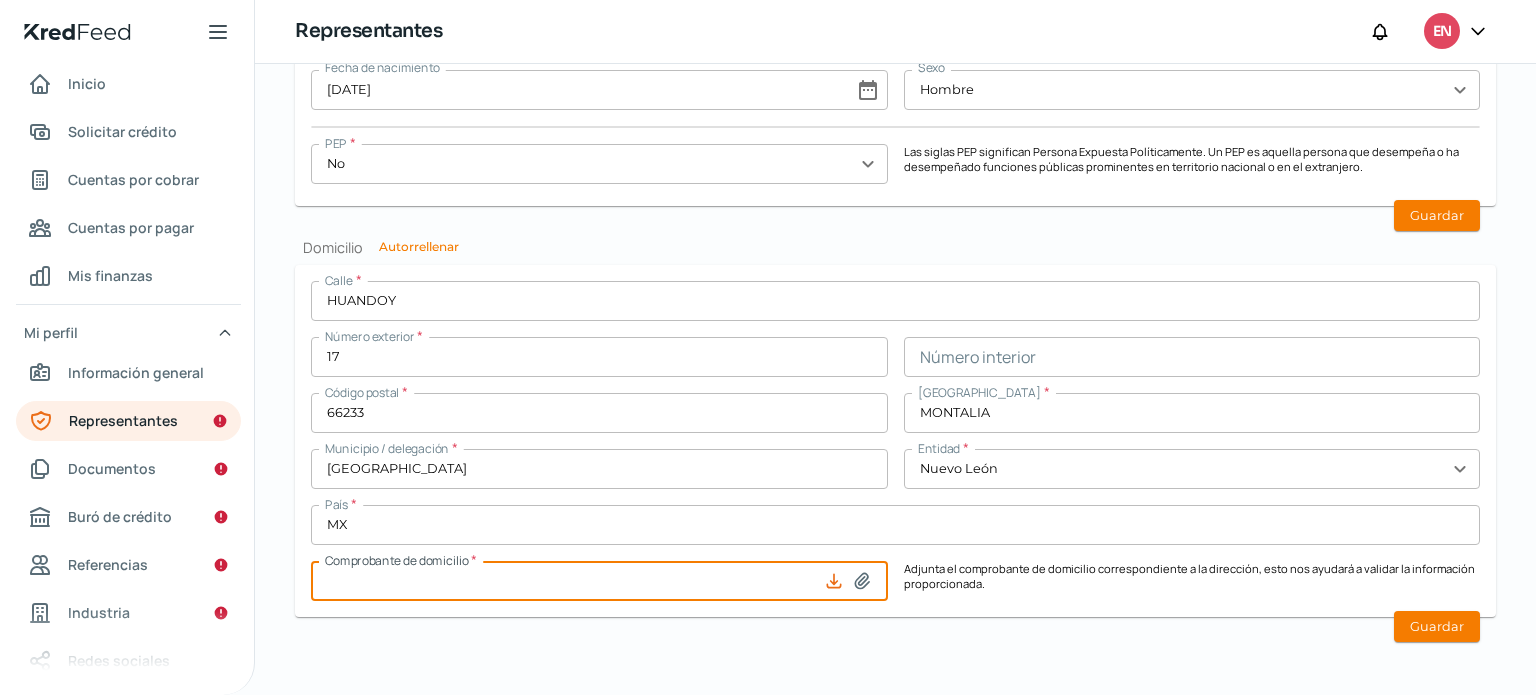 type on "C:\fakepath\D0576BFA-9D5E-4B50-A939-E2832B7D2D3D.pdf" 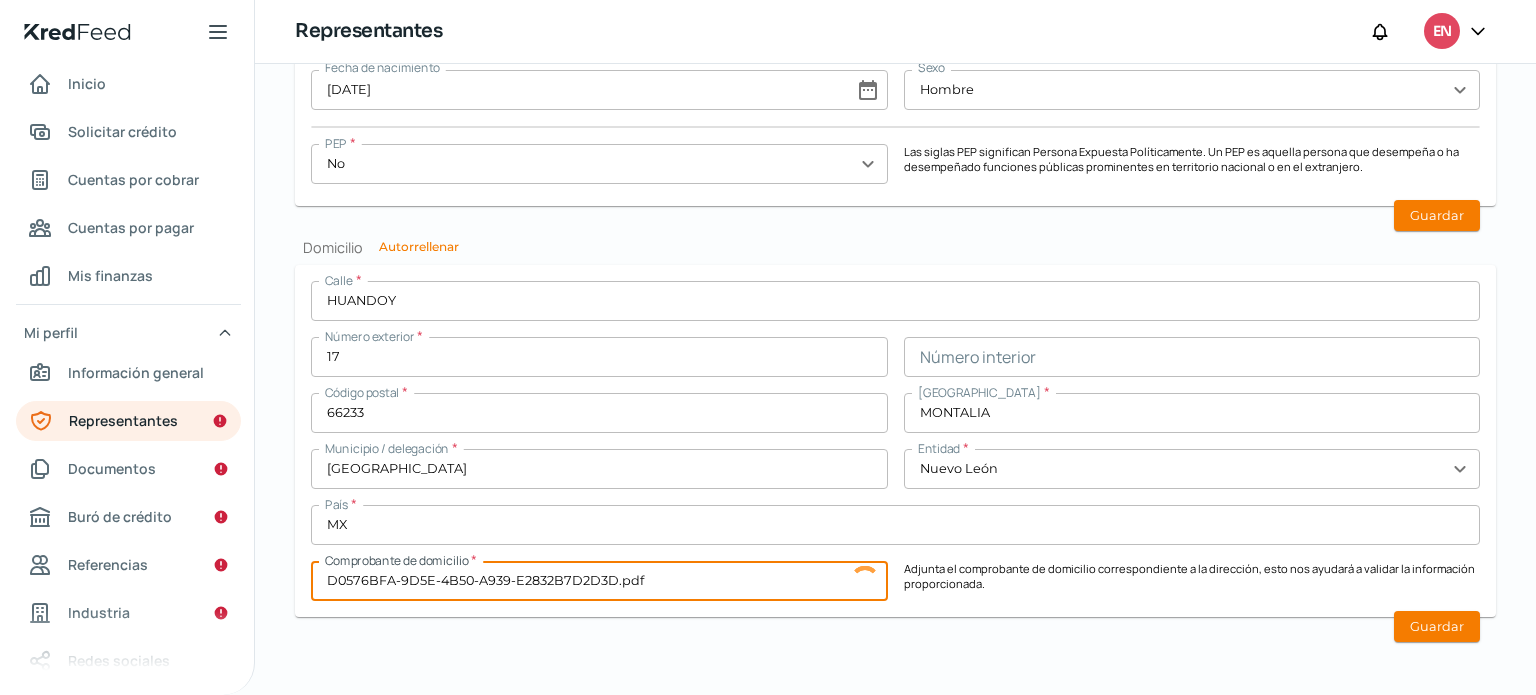click on "Domicilio Autorrellenar" at bounding box center (895, 247) 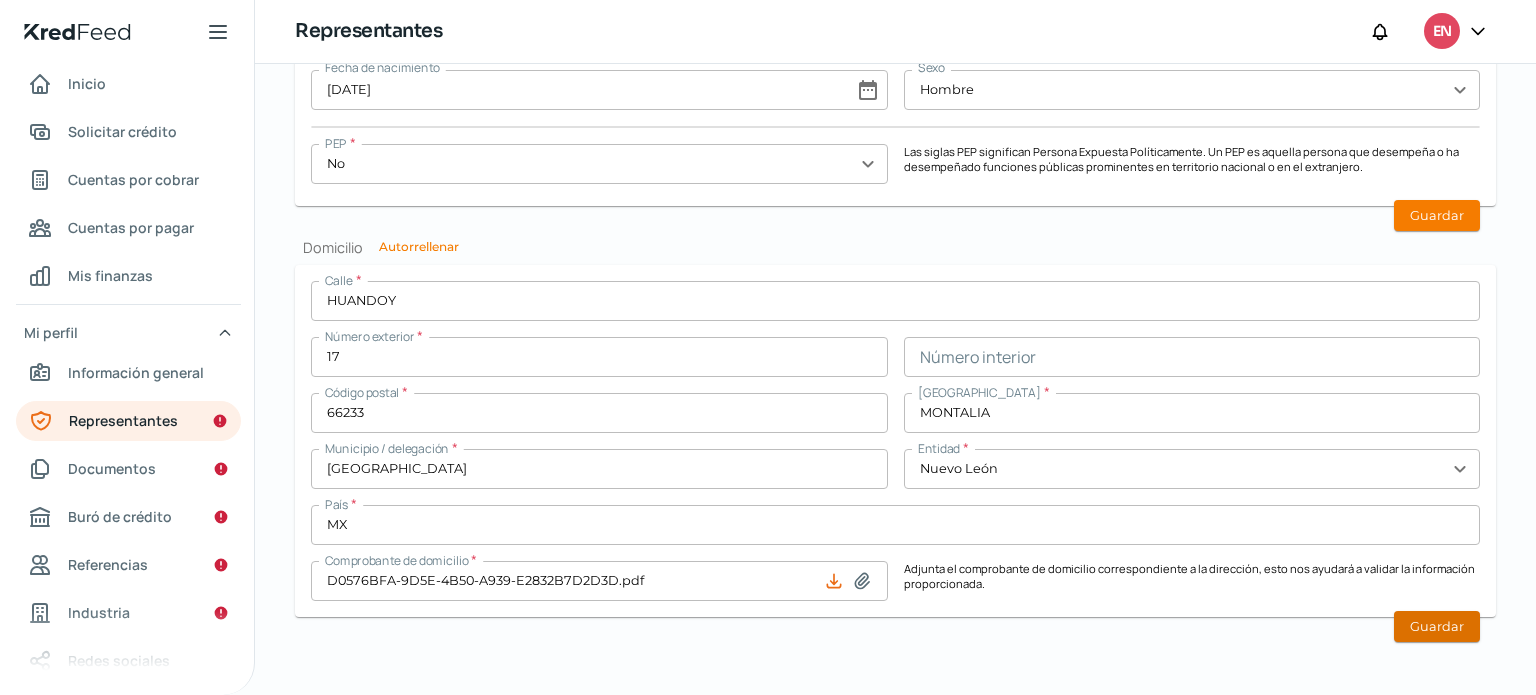 click on "Guardar" at bounding box center [1437, 626] 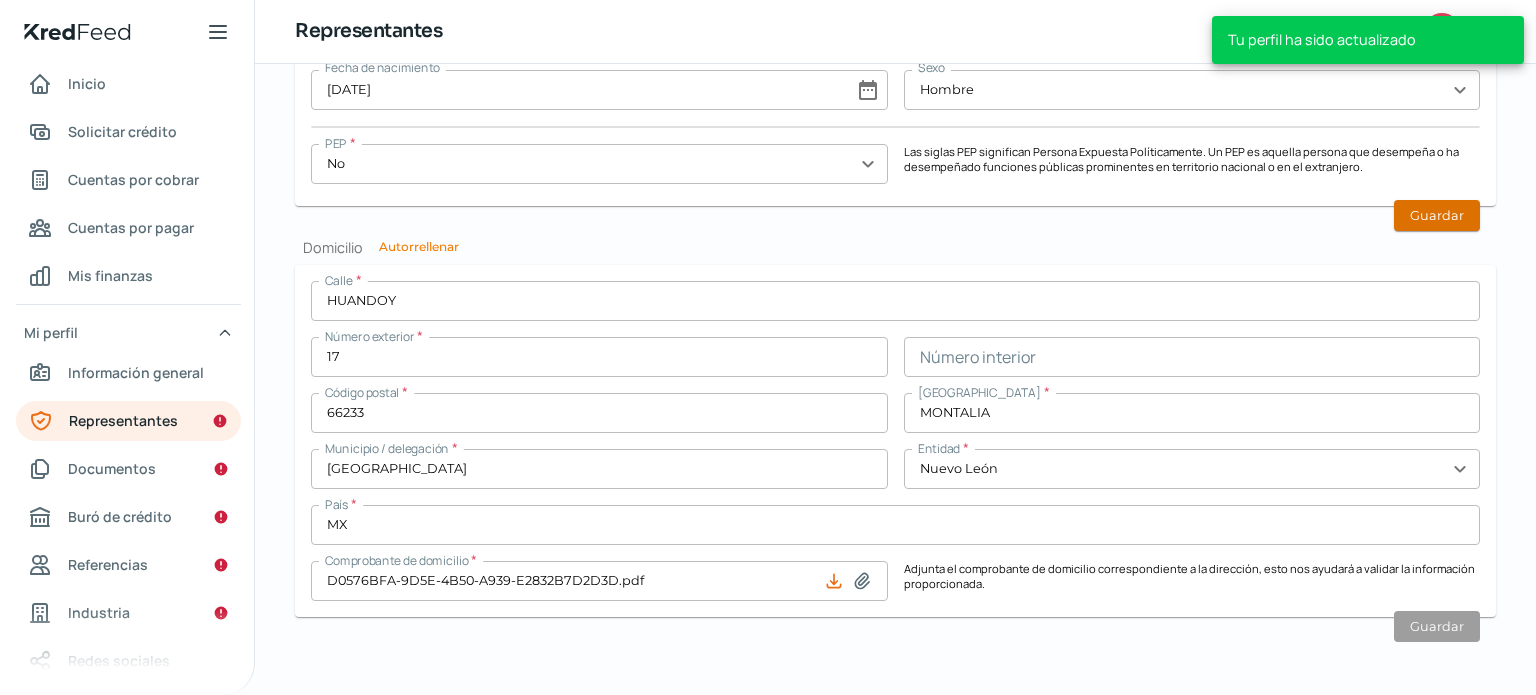click on "Guardar" at bounding box center [1437, 215] 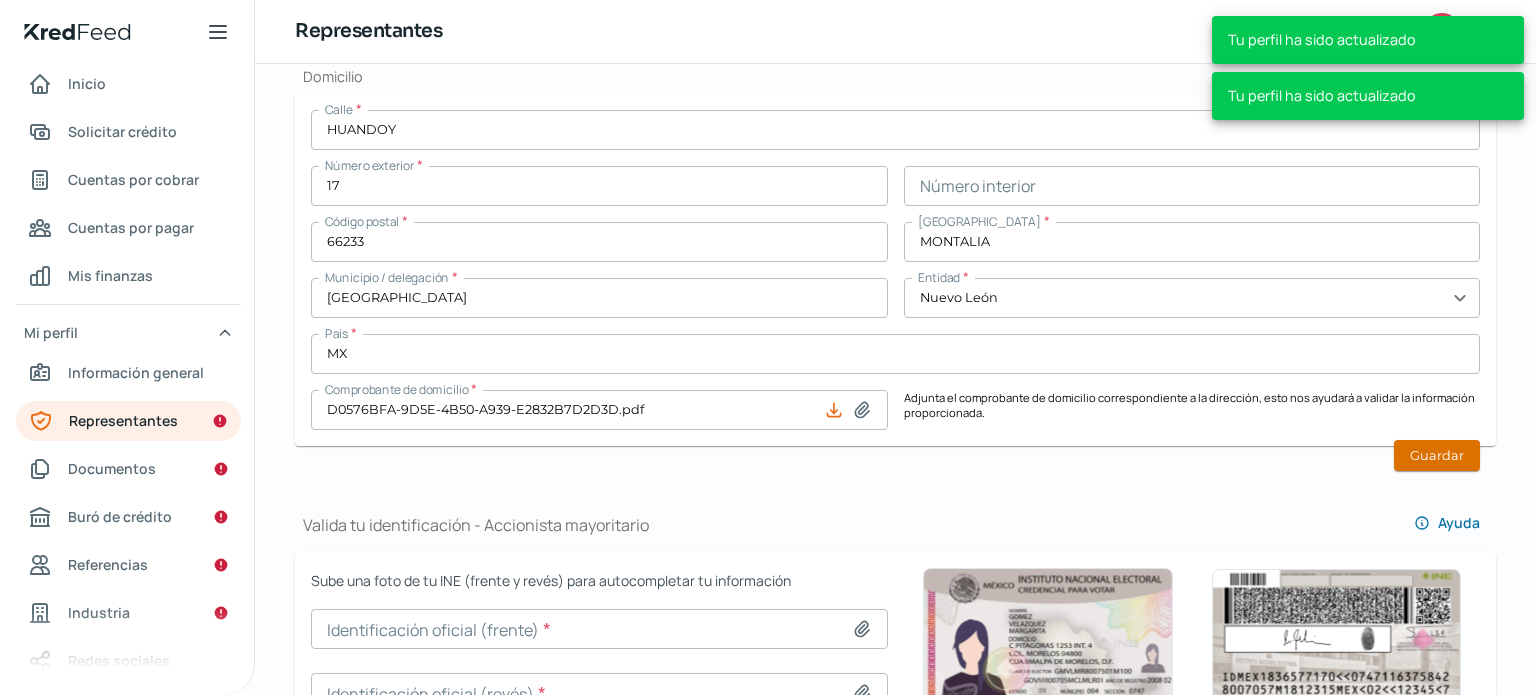 scroll, scrollTop: 910, scrollLeft: 0, axis: vertical 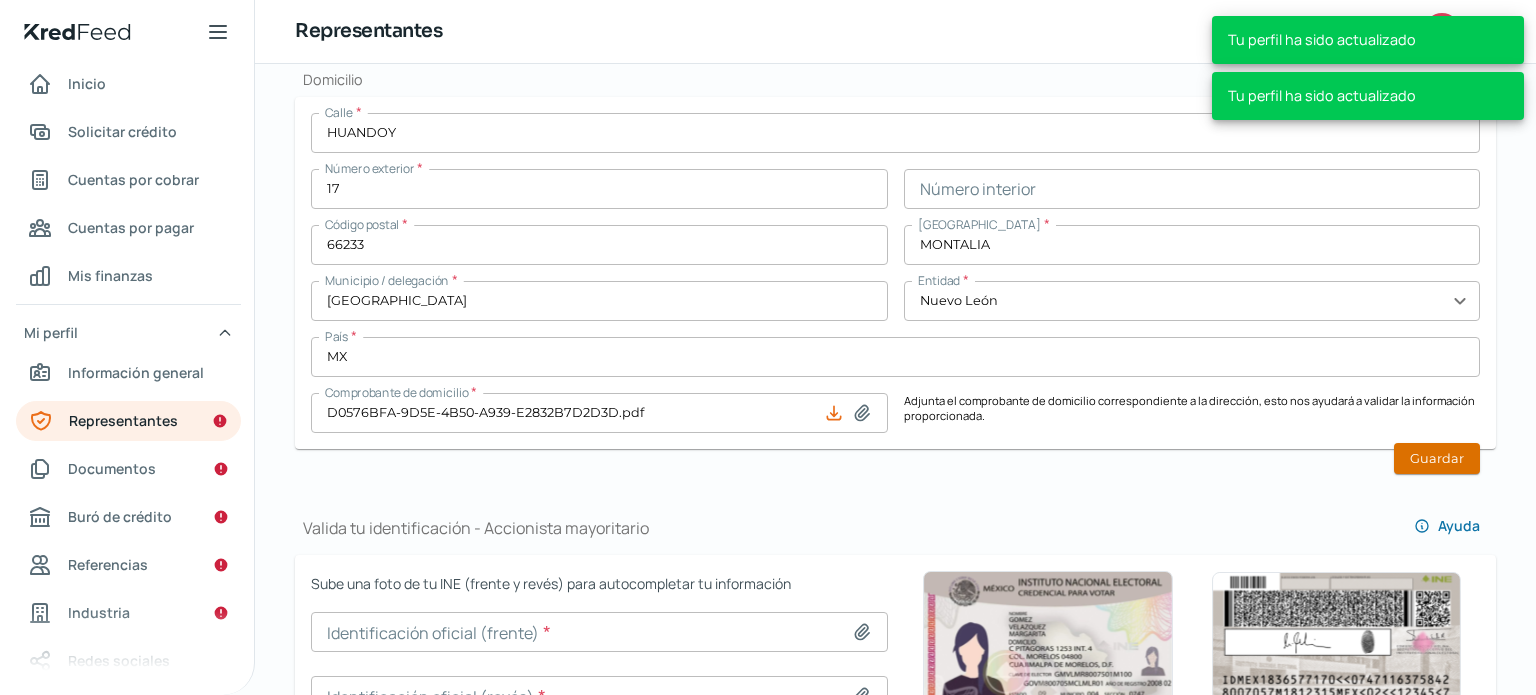click on "Guardar" at bounding box center [1437, 458] 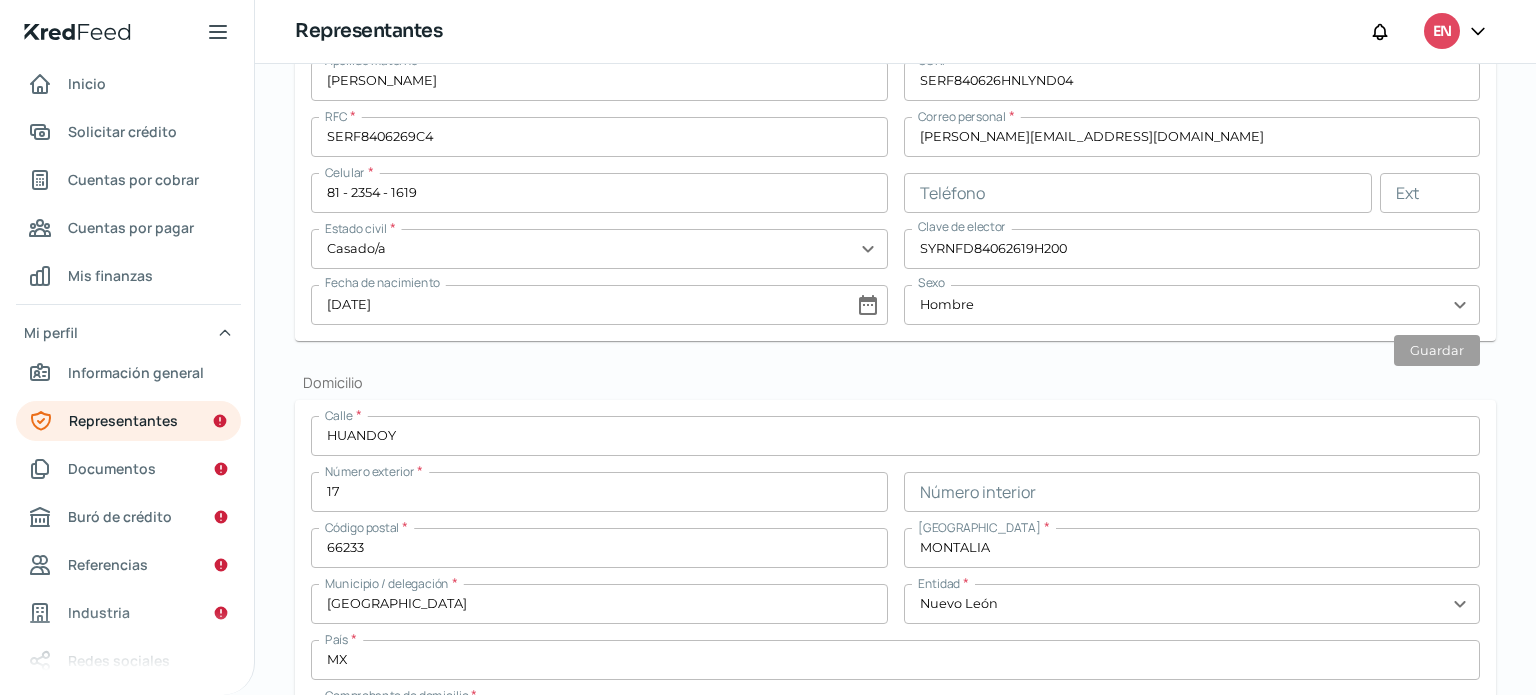 scroll, scrollTop: 0, scrollLeft: 0, axis: both 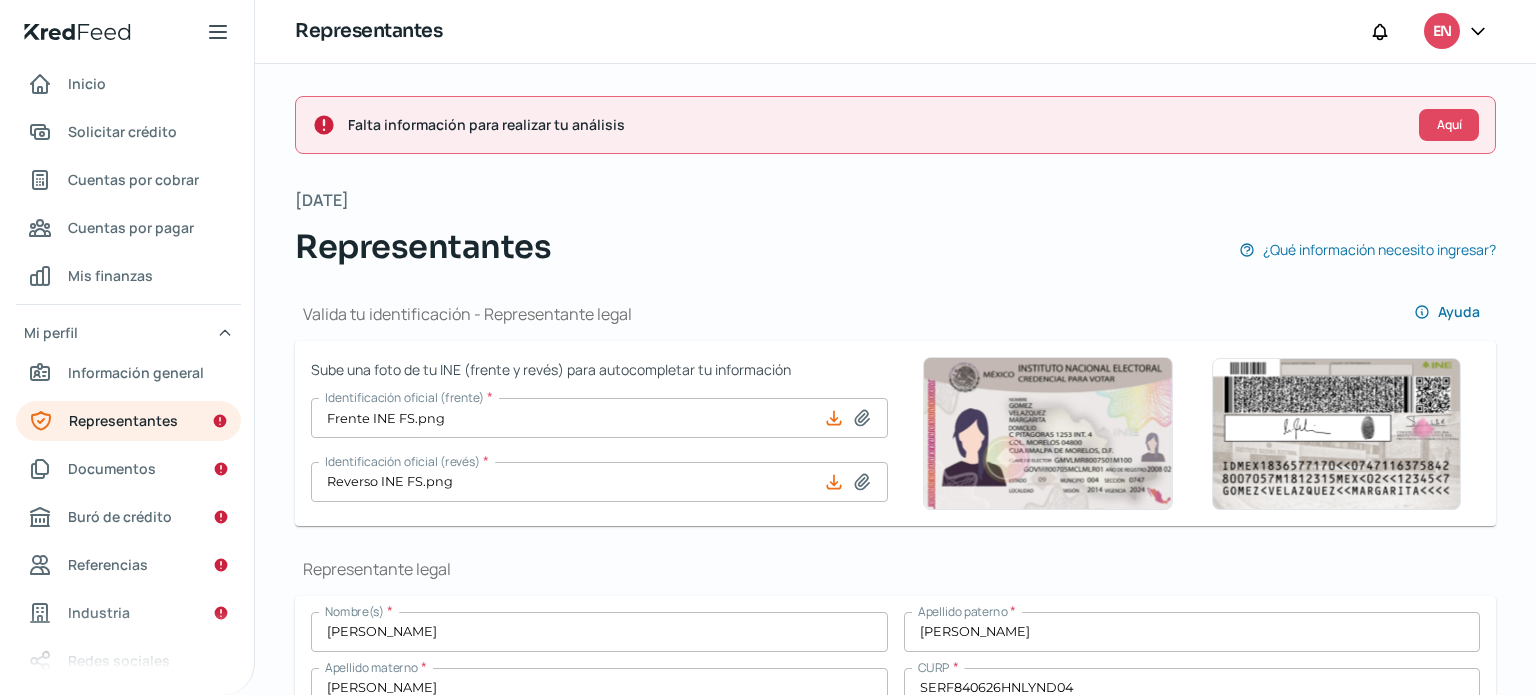 click on "[DATE] Representantes ¿Qué información necesito ingresar?" at bounding box center (895, 228) 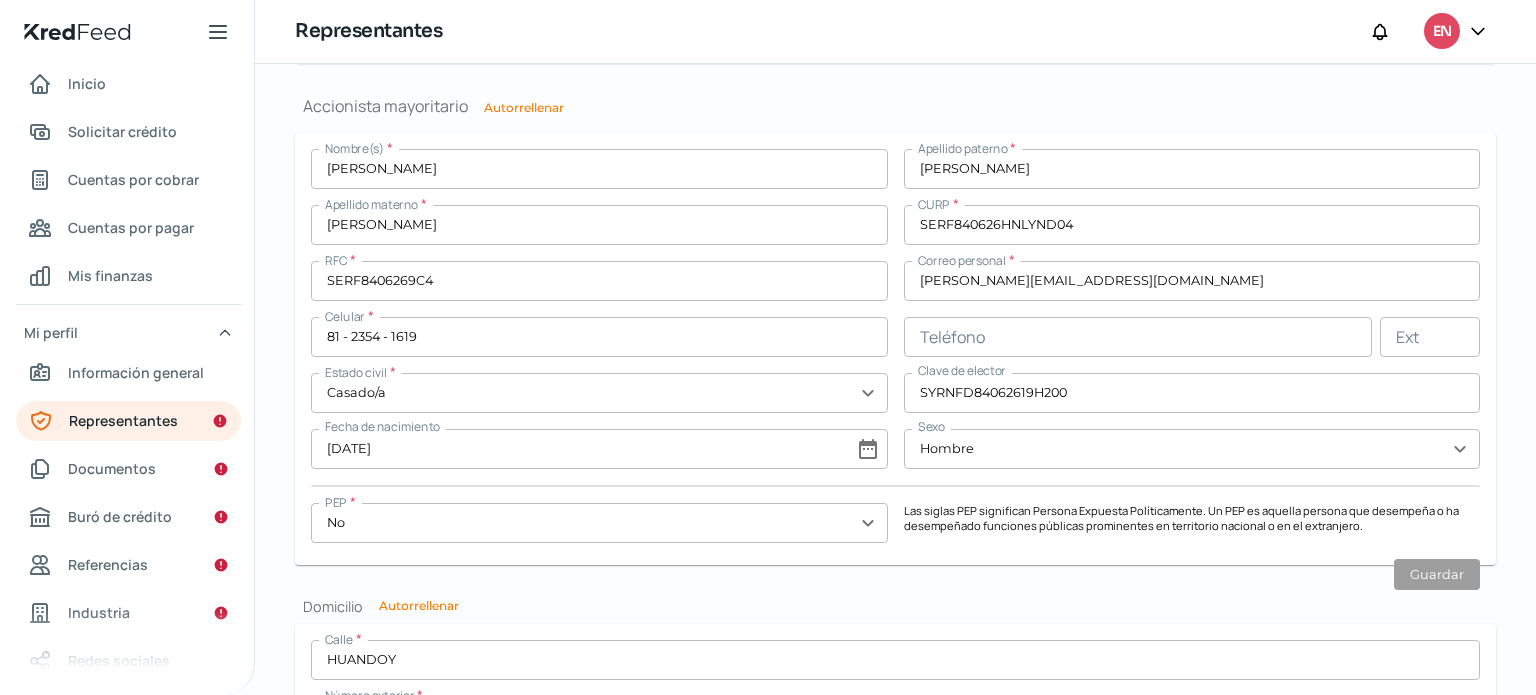 scroll, scrollTop: 1946, scrollLeft: 0, axis: vertical 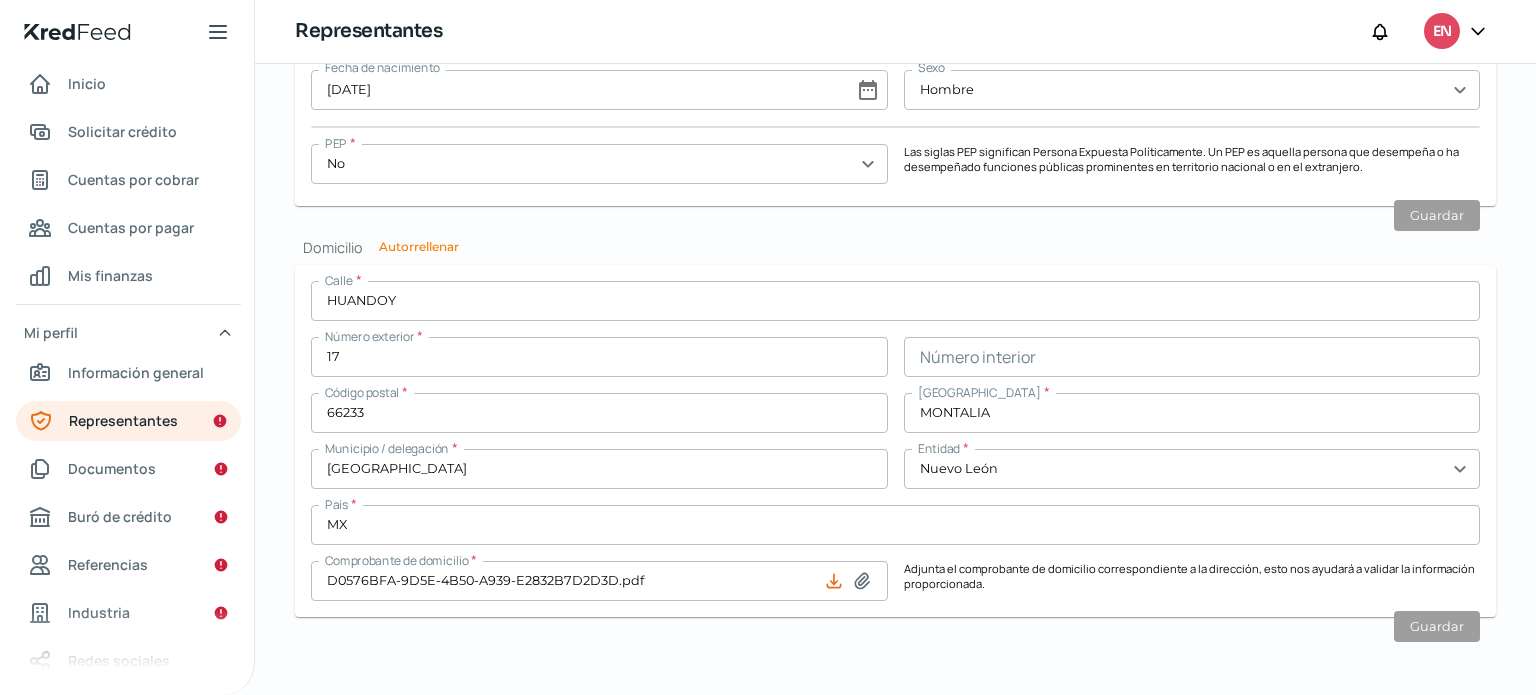 click on "Valida tu identificación - Representante legal Ayuda Sube una foto de tu INE (frente y revés) para autocompletar tu información Identificación oficial (frente) * Frente INE FS.png Identificación oficial (revés) * Reverso INE FS.png Representante legal Nombre(s) * [PERSON_NAME] paterno * [PERSON_NAME] Apellido materno * [PERSON_NAME] CURP * SERF840626HNLYND04 RFC * SERF8406269C4 Correo personal * [PERSON_NAME][EMAIL_ADDRESS][DOMAIN_NAME] Celular * 81 - 2354 - 1619 Teléfono Ext Estado civil * [DEMOGRAPHIC_DATA]/a expand_more Clave de elector SYRNFD84062619H200 Fecha de nacimiento [DEMOGRAPHIC_DATA] date_range Sexo Hombre expand_more Guardar Domicilio Calle * HUANDOY Número exterior * 17 Número interior Código postal * 66233 [GEOGRAPHIC_DATA] * [GEOGRAPHIC_DATA] Municipio / delegación * [GEOGRAPHIC_DATA] Entidad * [GEOGRAPHIC_DATA] expand_more País * MX Comprobante de domicilio * D0576BFA-9D5E-4B50-A939-E2832B7D2D3D.pdf Adjunta el comprobante de domicilio correspondiente a la dirección, esto nos ayudará a validar la información proporcionada. Guardar Ayuda * * * * * *" at bounding box center [895, -505] 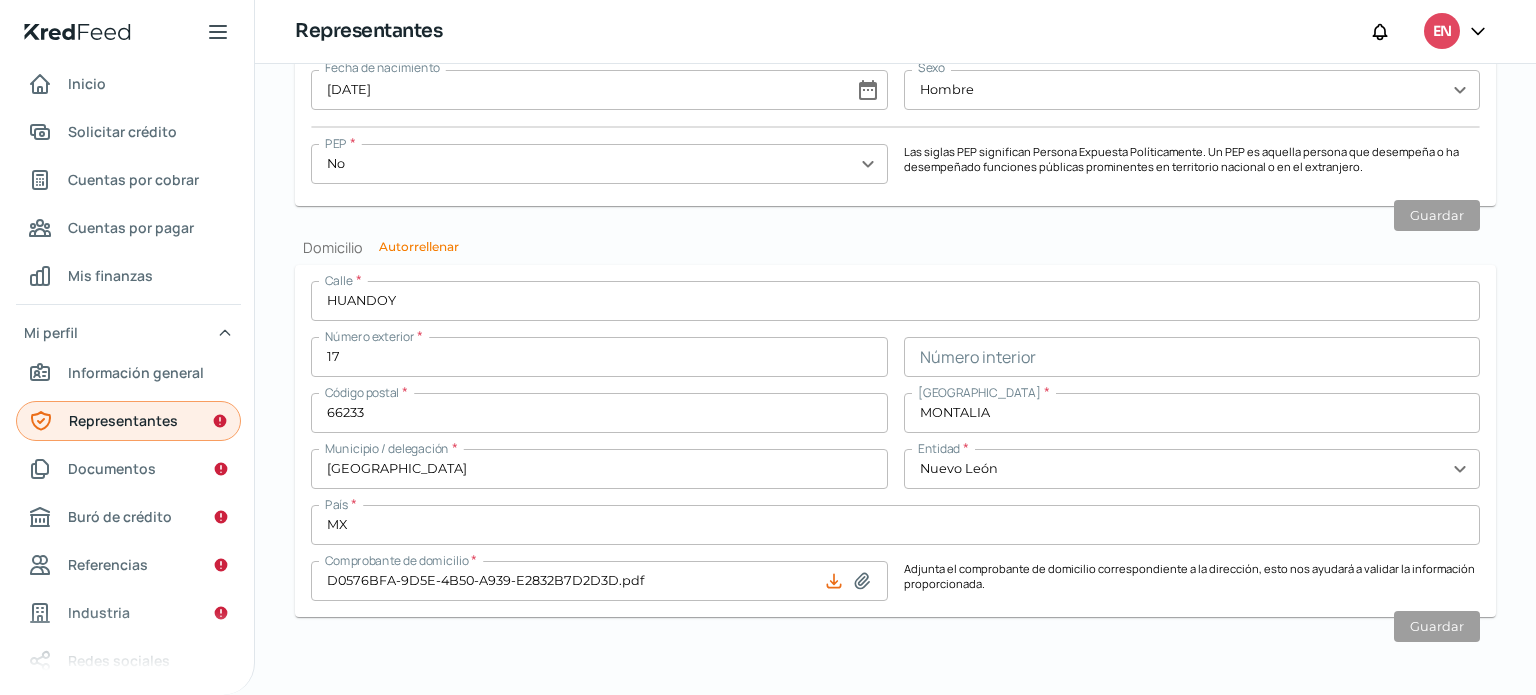 click on "Representantes" at bounding box center [123, 420] 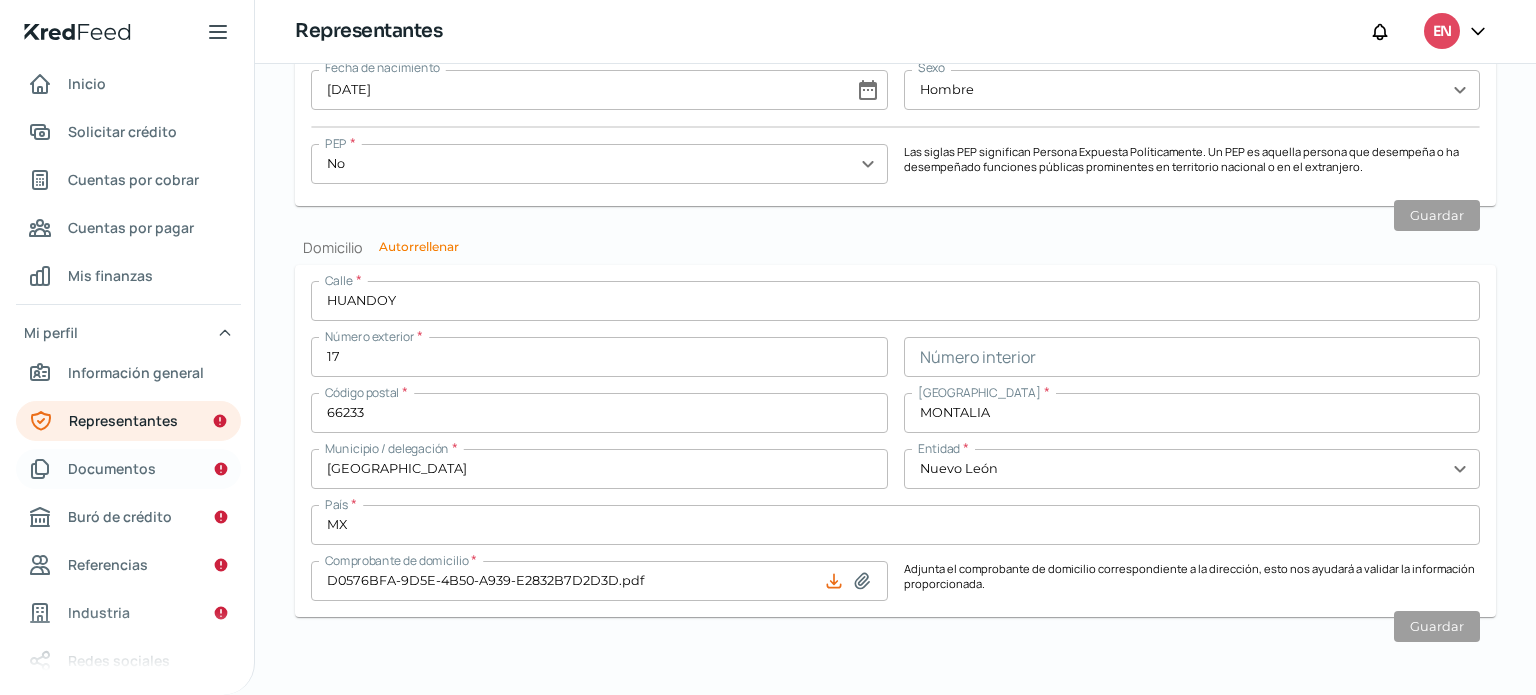 click on "Documentos" at bounding box center (112, 468) 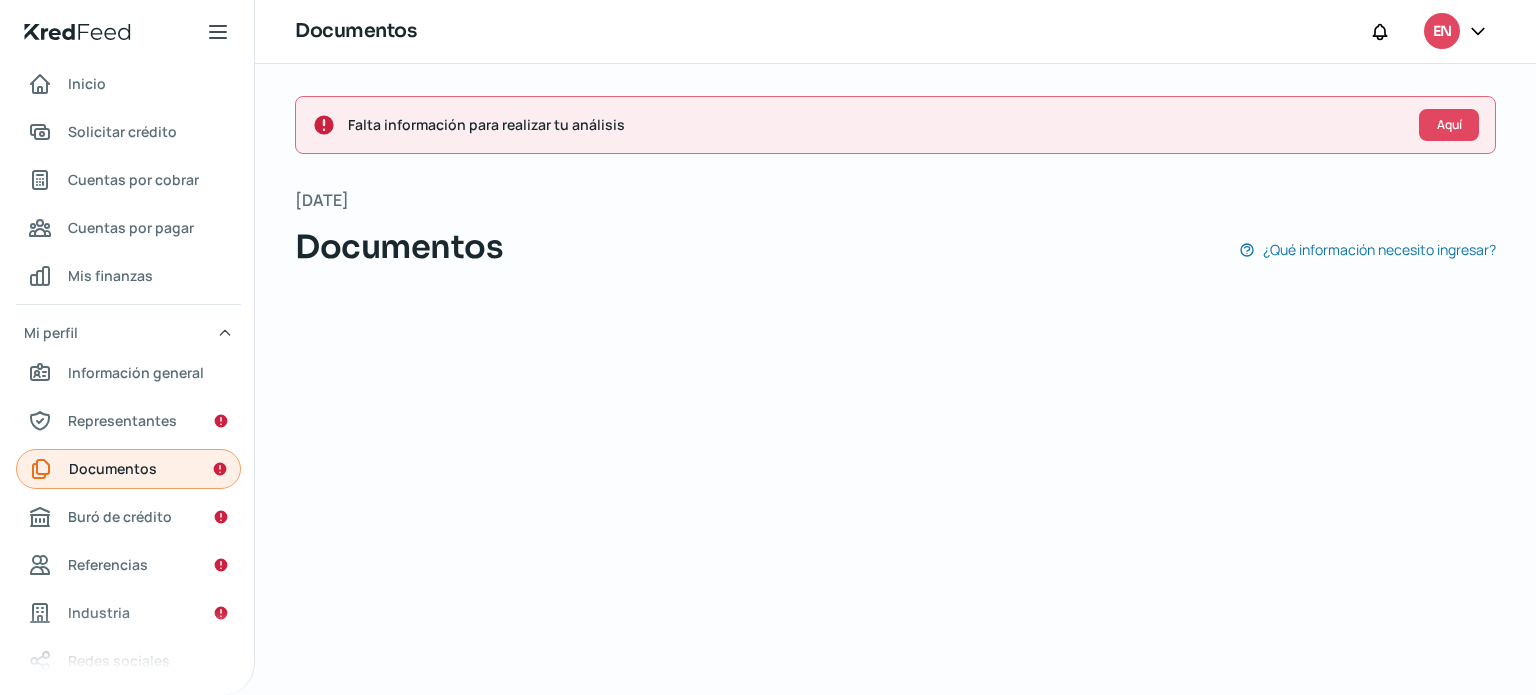 scroll, scrollTop: 0, scrollLeft: 0, axis: both 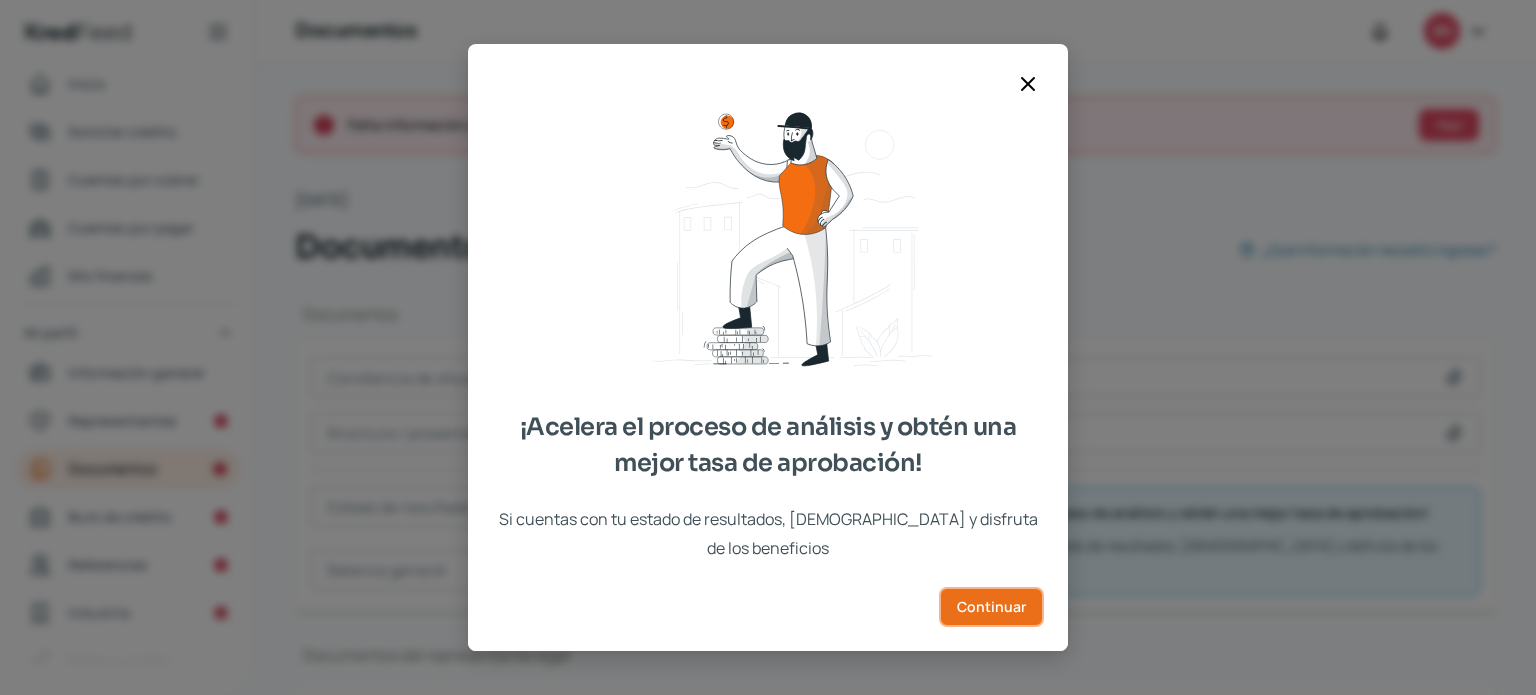 click on "Continuar" at bounding box center (991, 607) 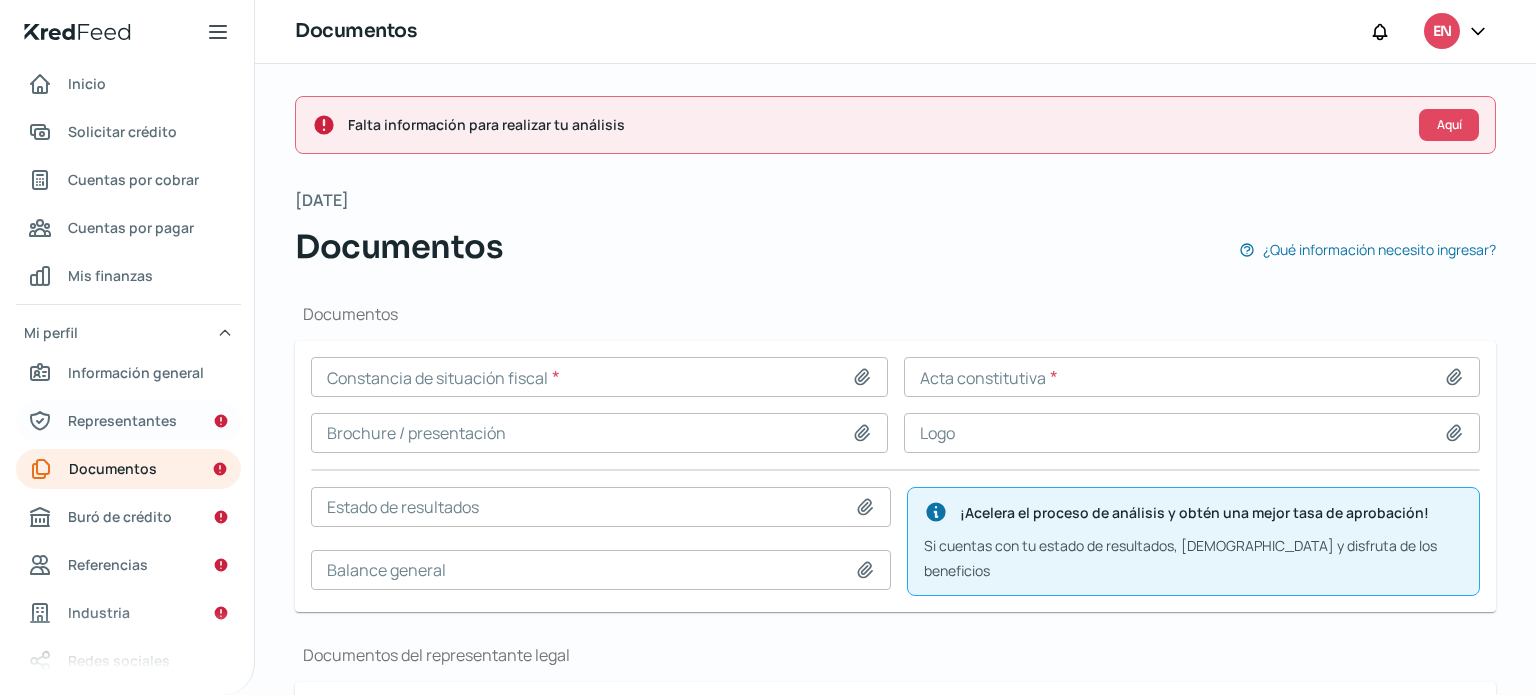 click on "Representantes" at bounding box center [122, 420] 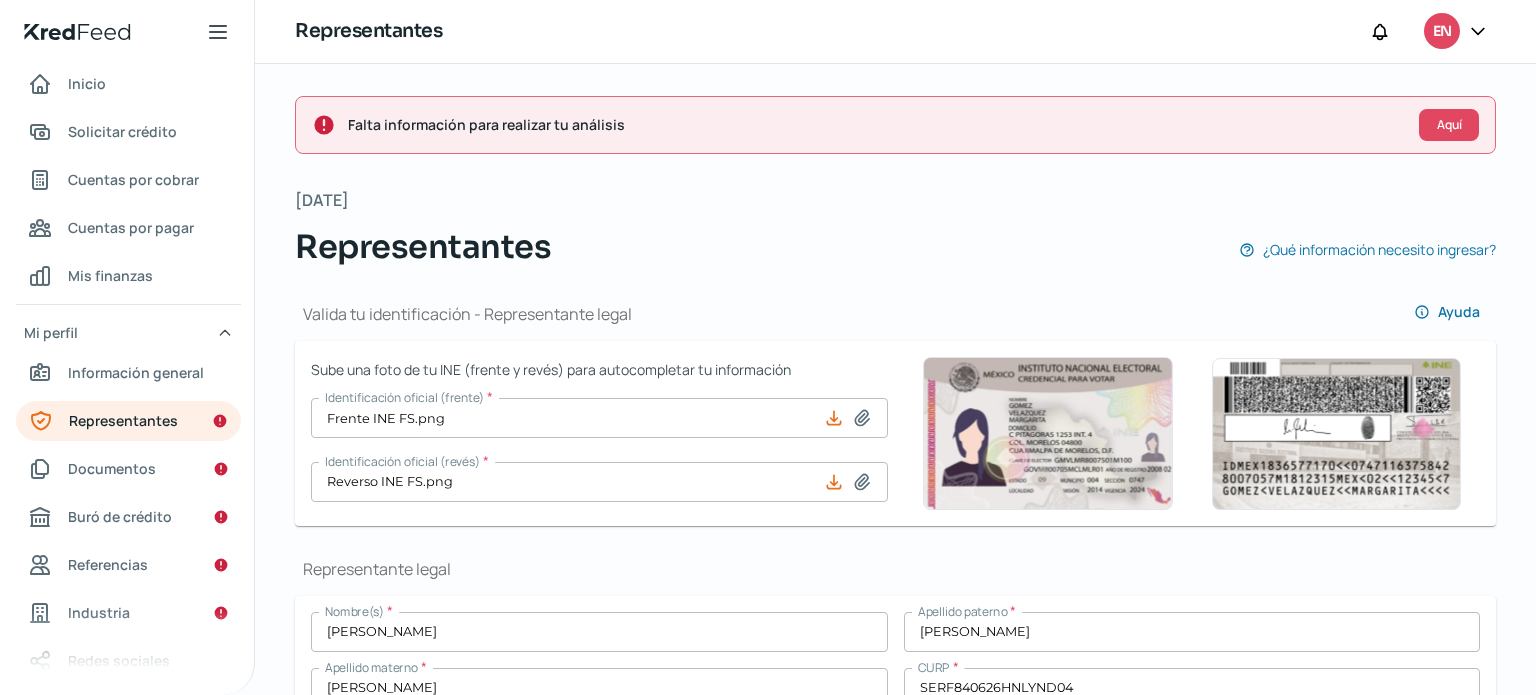 click on "Representantes ¿Qué información necesito ingresar?" at bounding box center [895, 247] 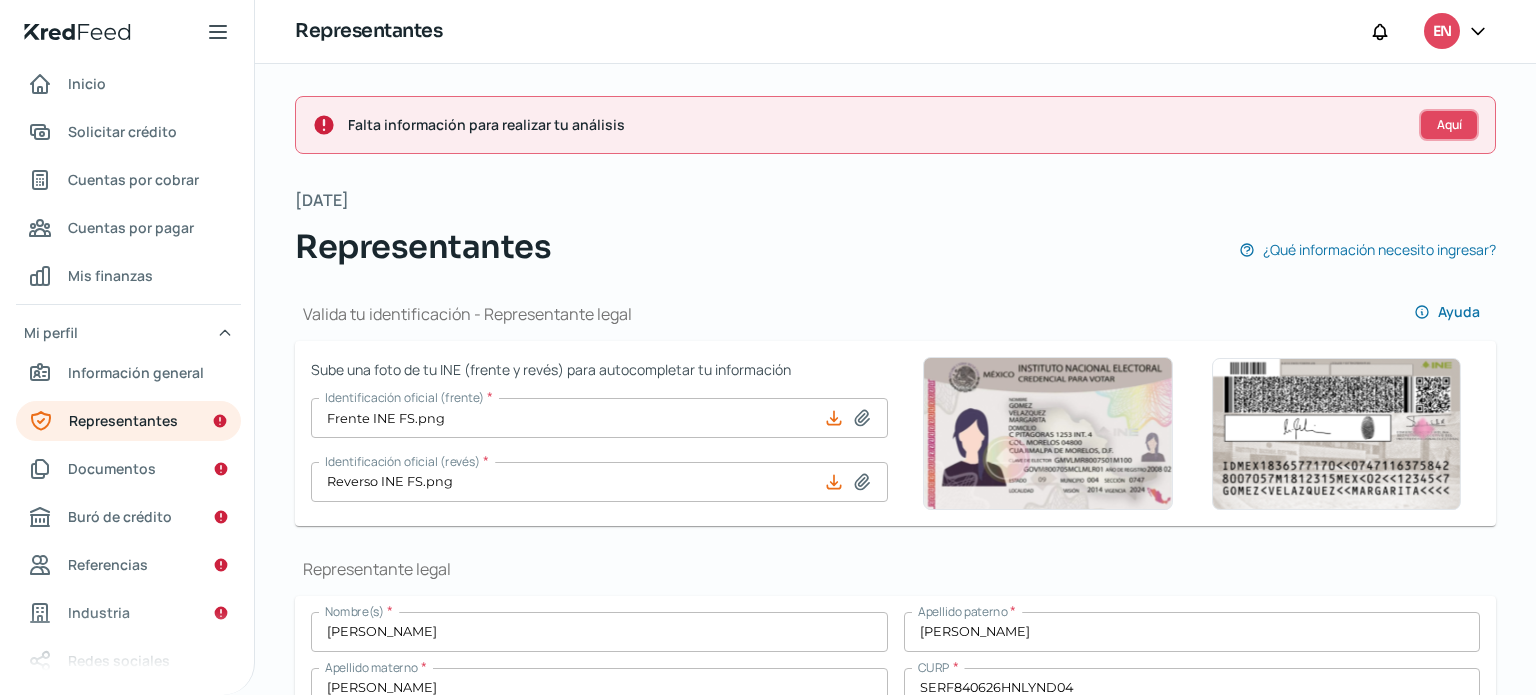 click on "Aquí" at bounding box center (1449, 125) 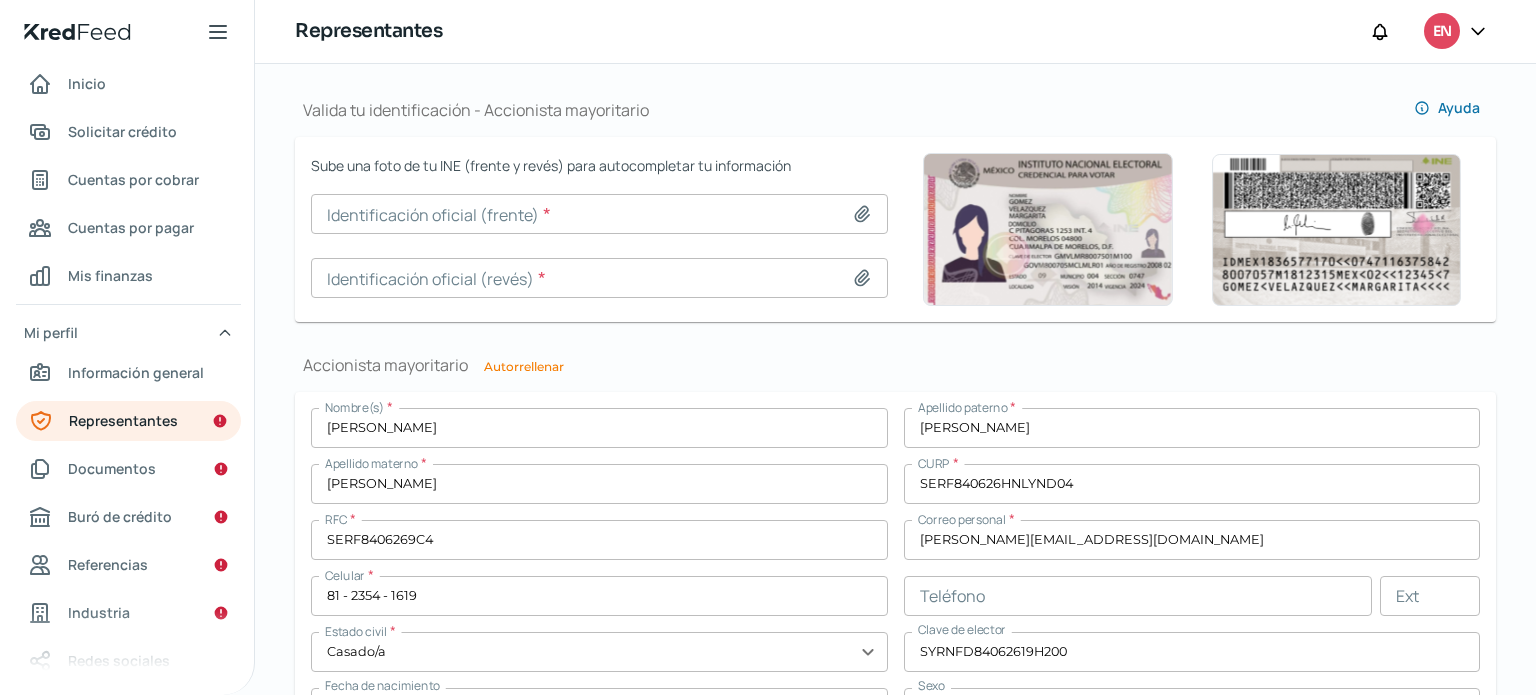scroll, scrollTop: 1329, scrollLeft: 0, axis: vertical 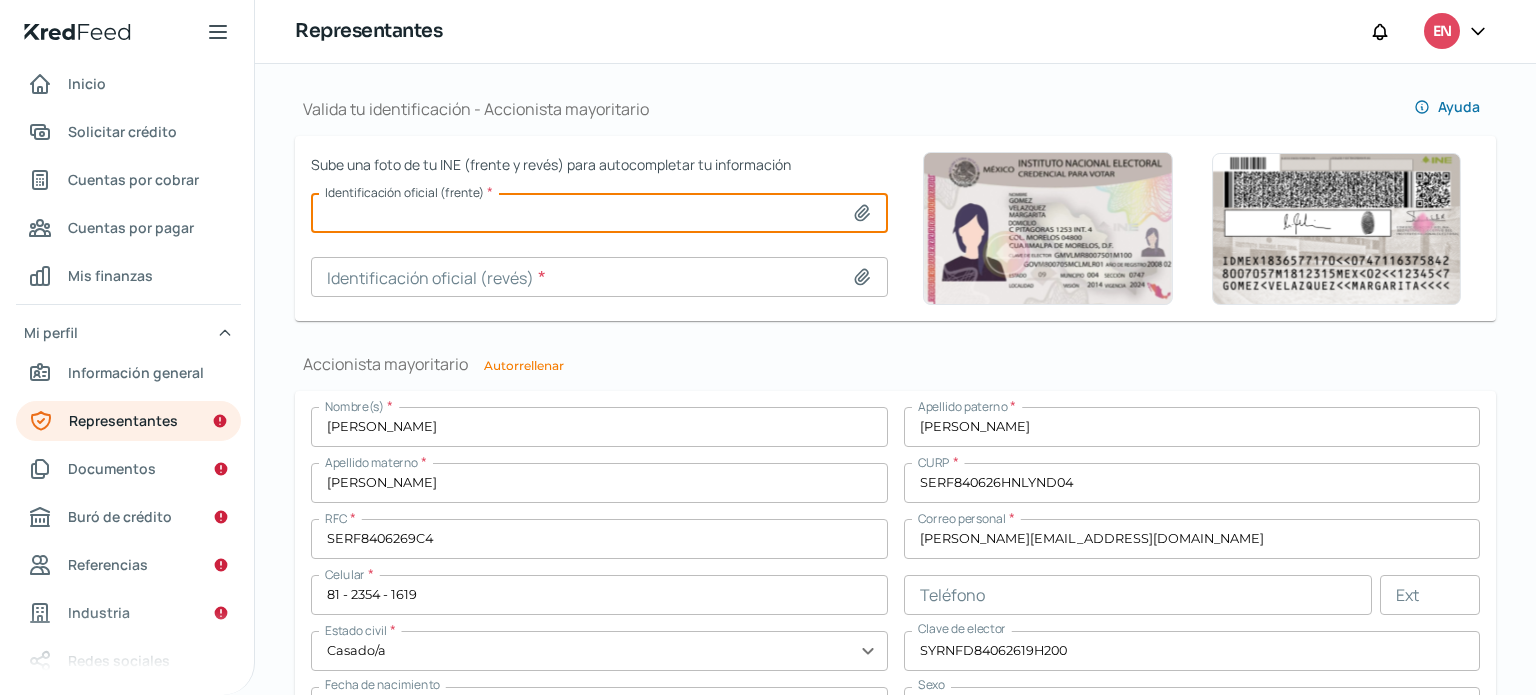 click at bounding box center [599, 213] 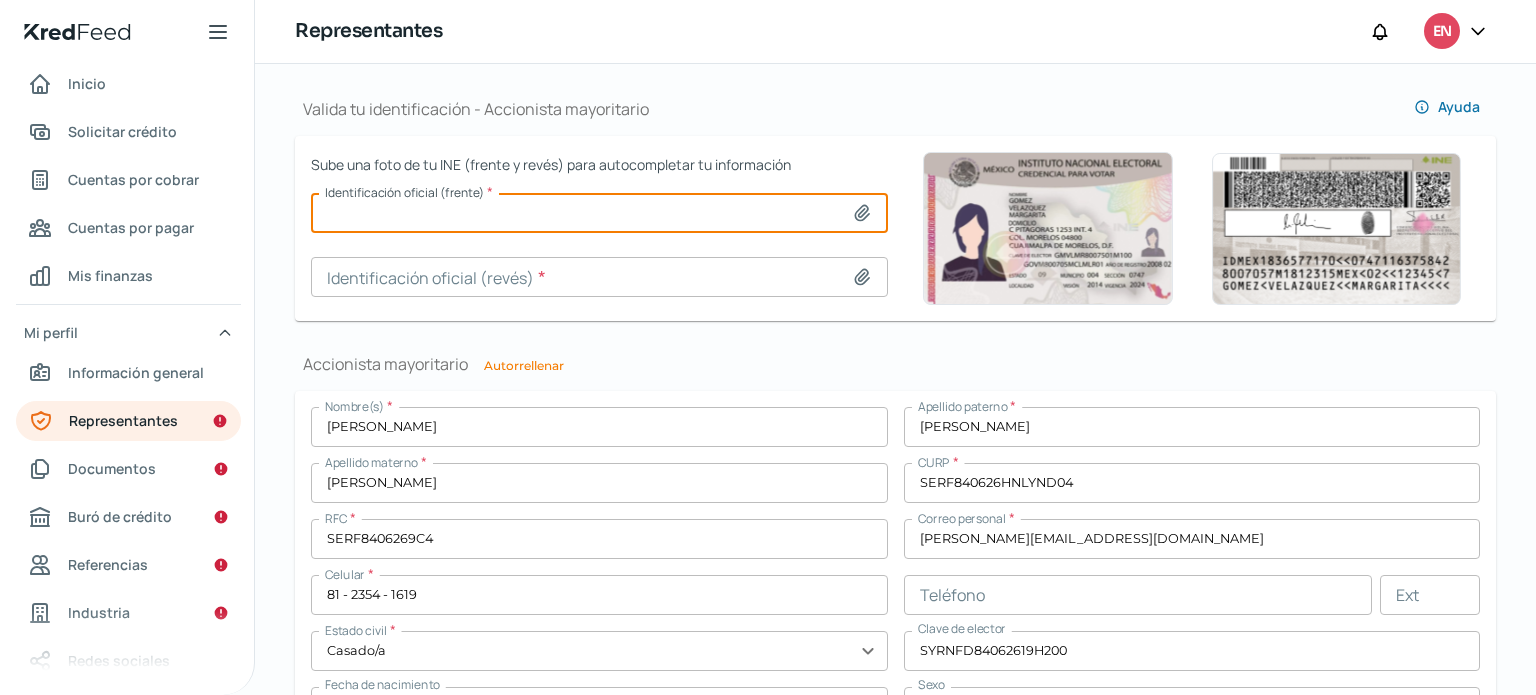 type on "C:\fakepath\Frente INE FS.png" 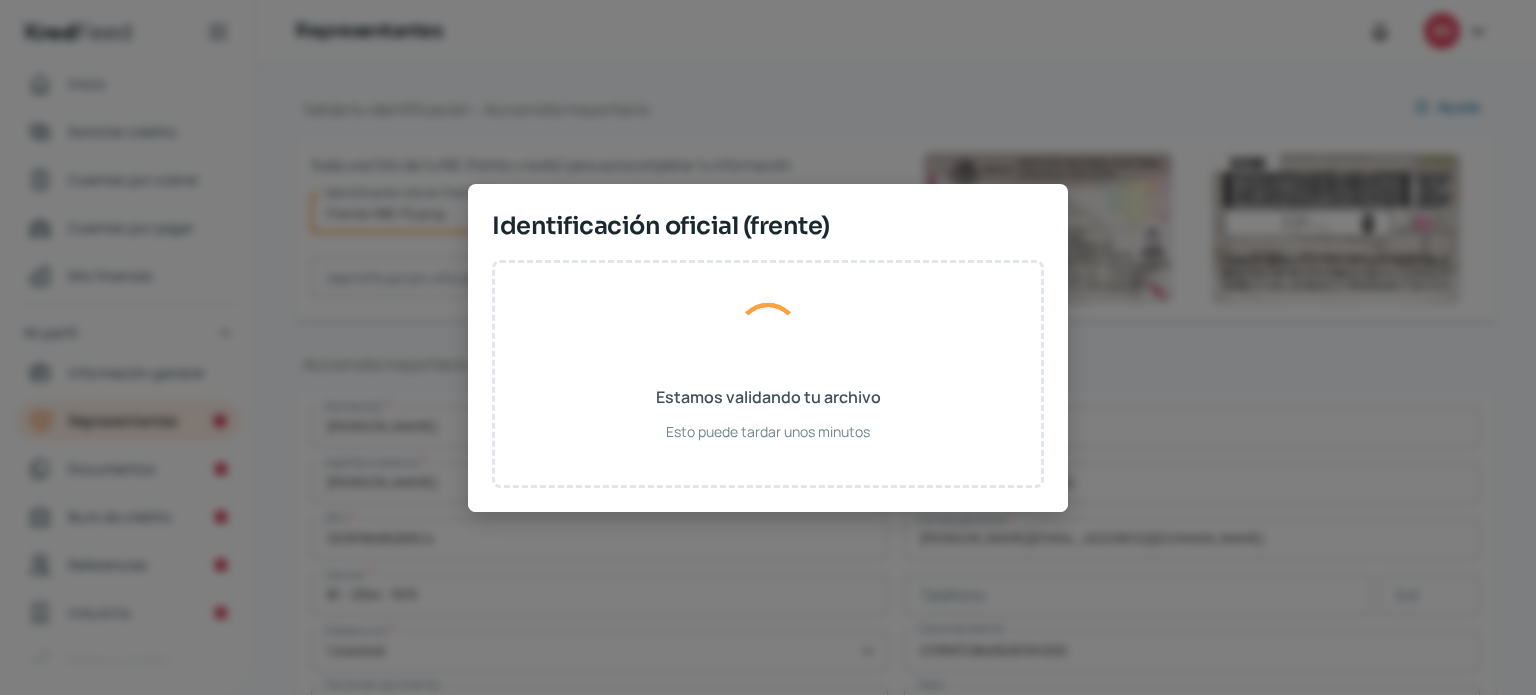 click on "Identificación oficial (frente) Estamos validando tu archivo Esto puede tardar unos minutos" at bounding box center (768, 347) 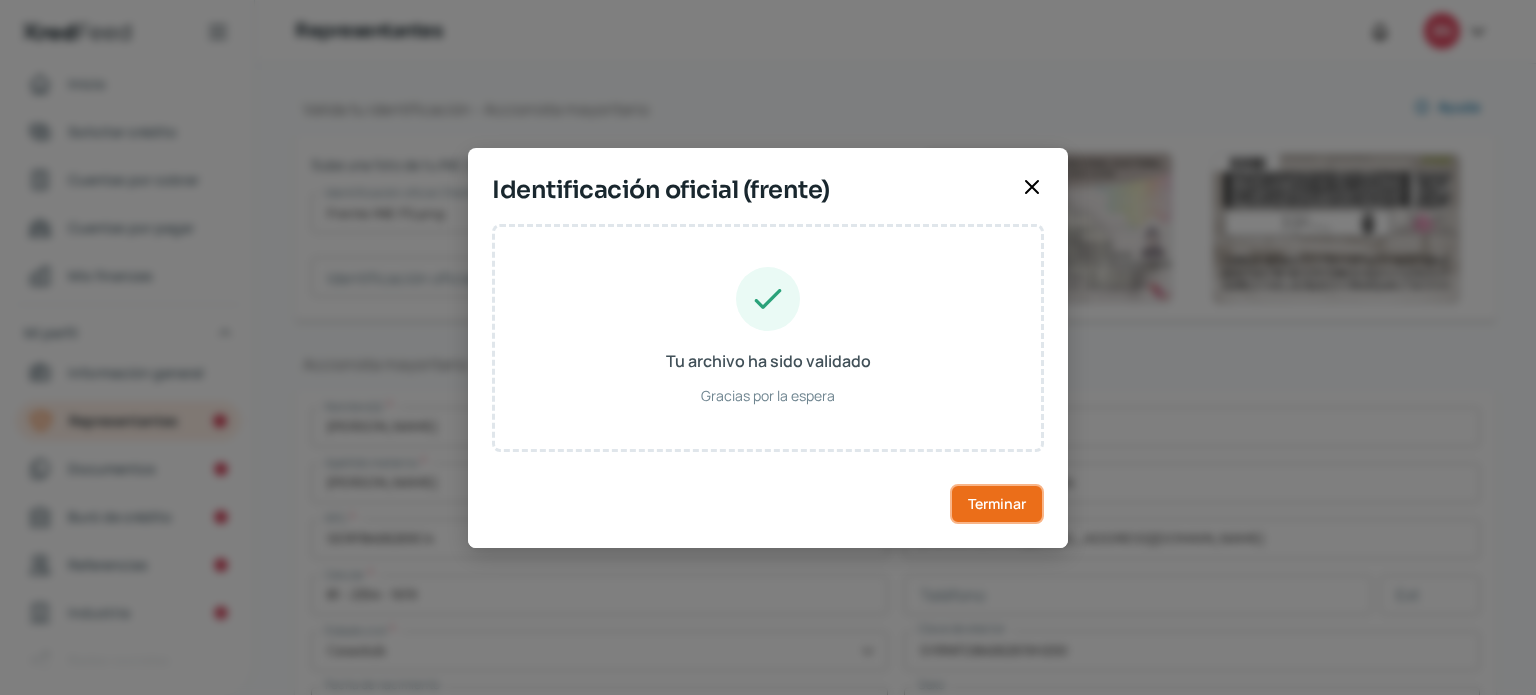 click on "Terminar" at bounding box center [997, 504] 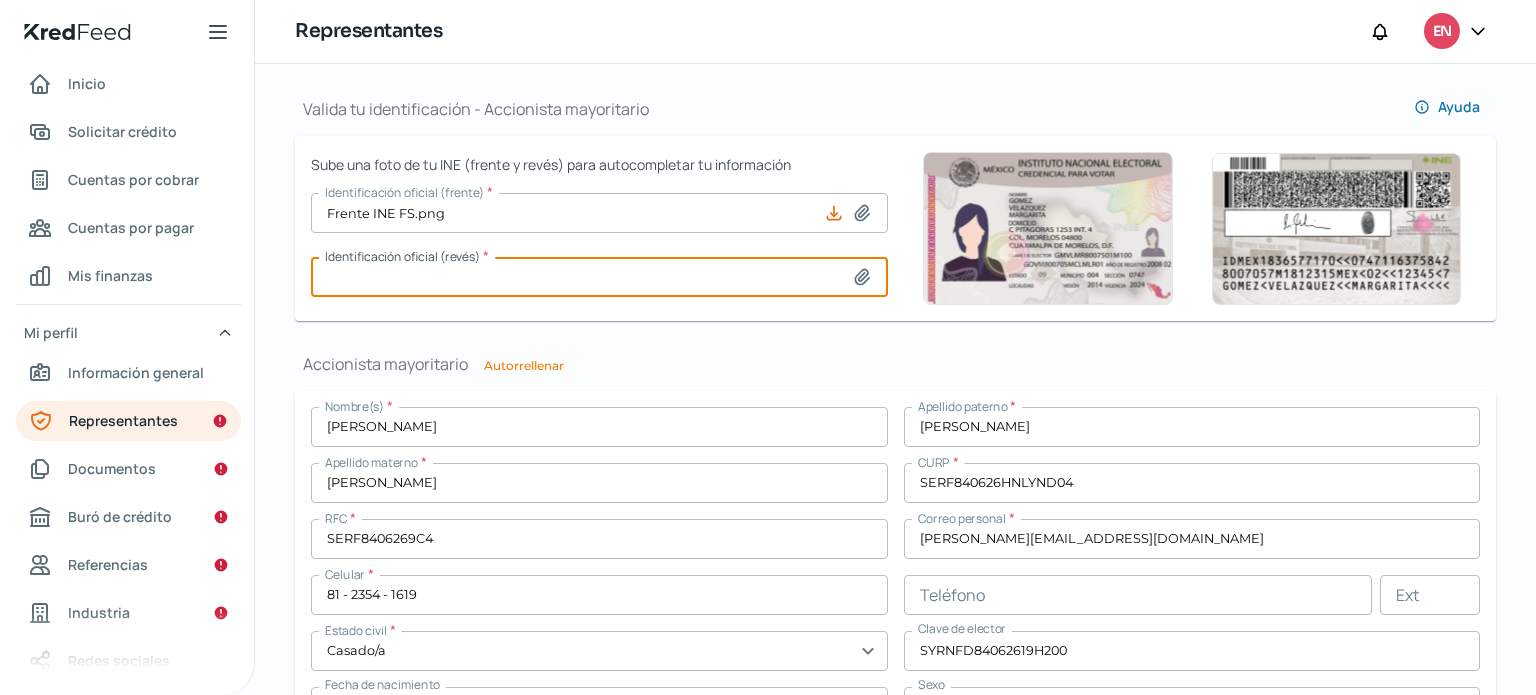 click at bounding box center (599, 277) 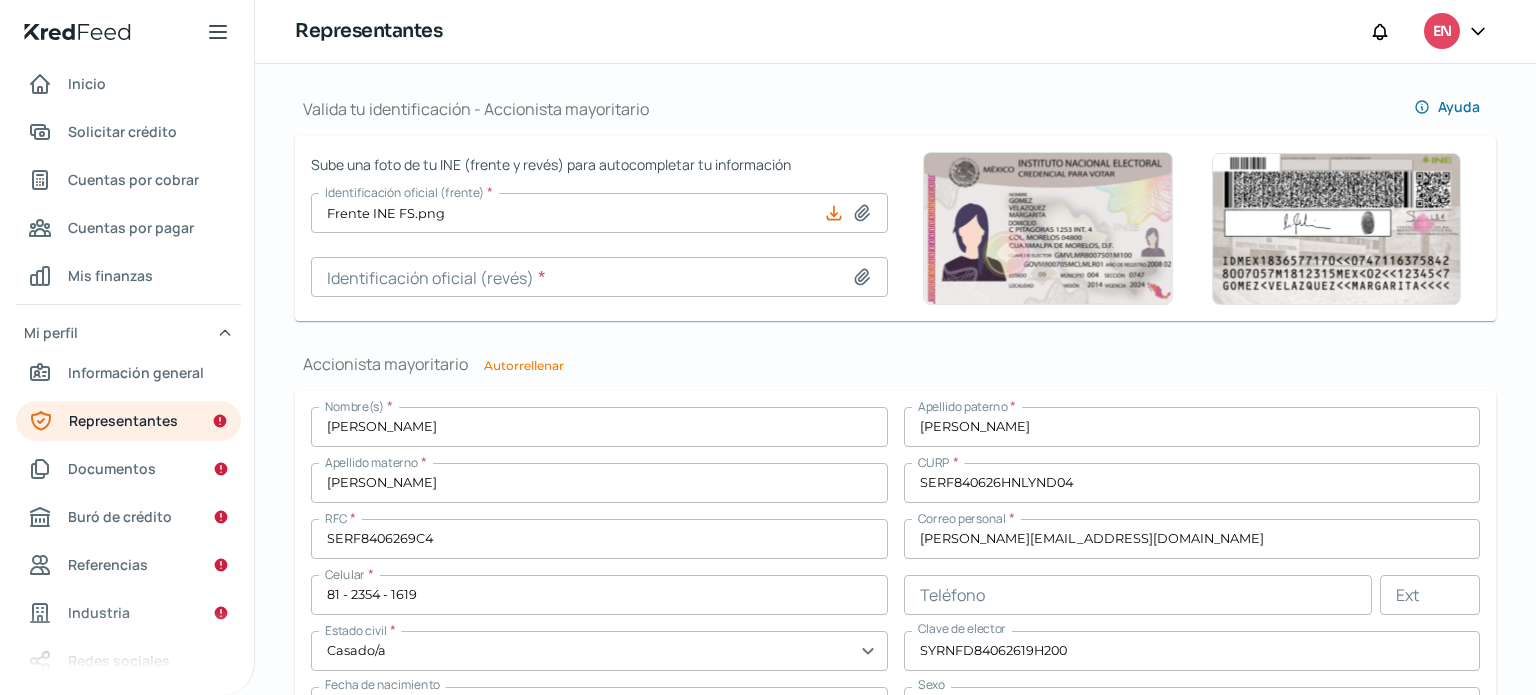 type on "C:\fakepath\Reverso INE FS.png" 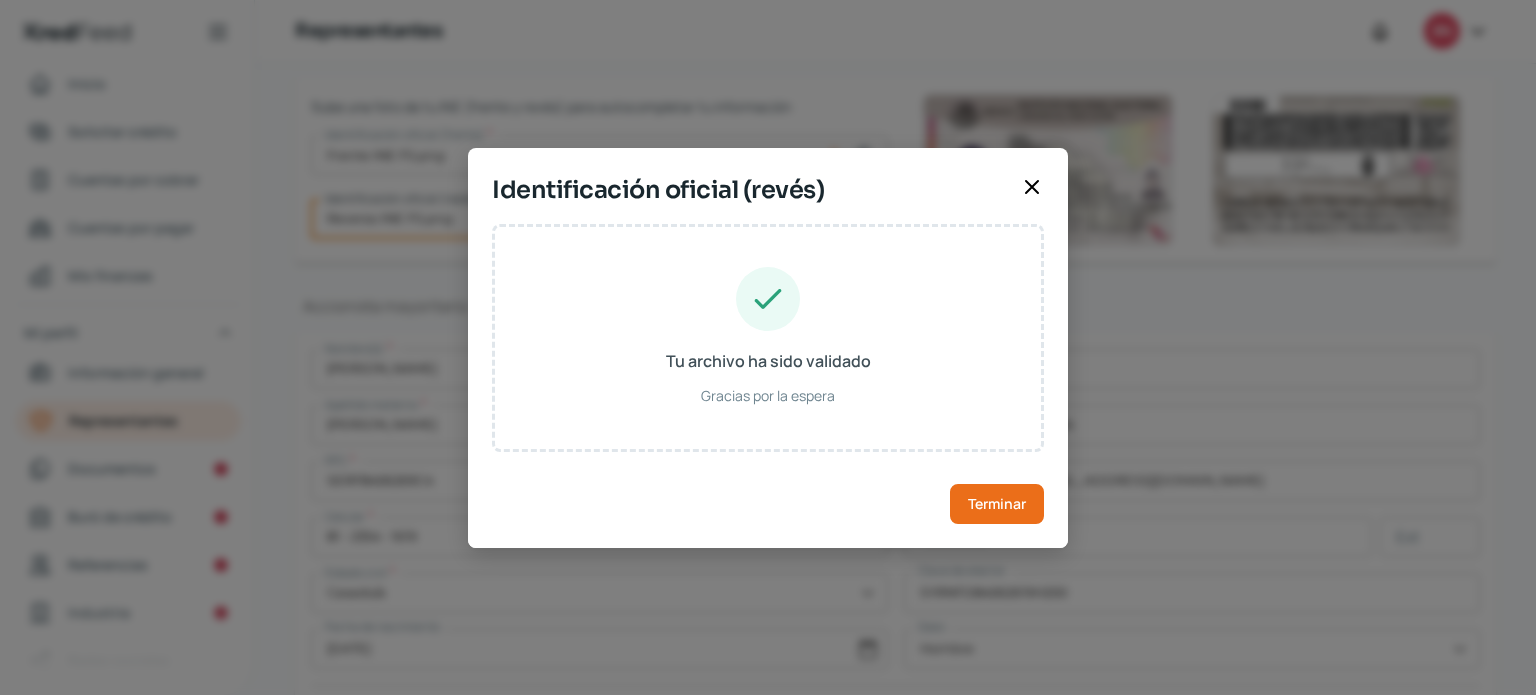 scroll, scrollTop: 1272, scrollLeft: 0, axis: vertical 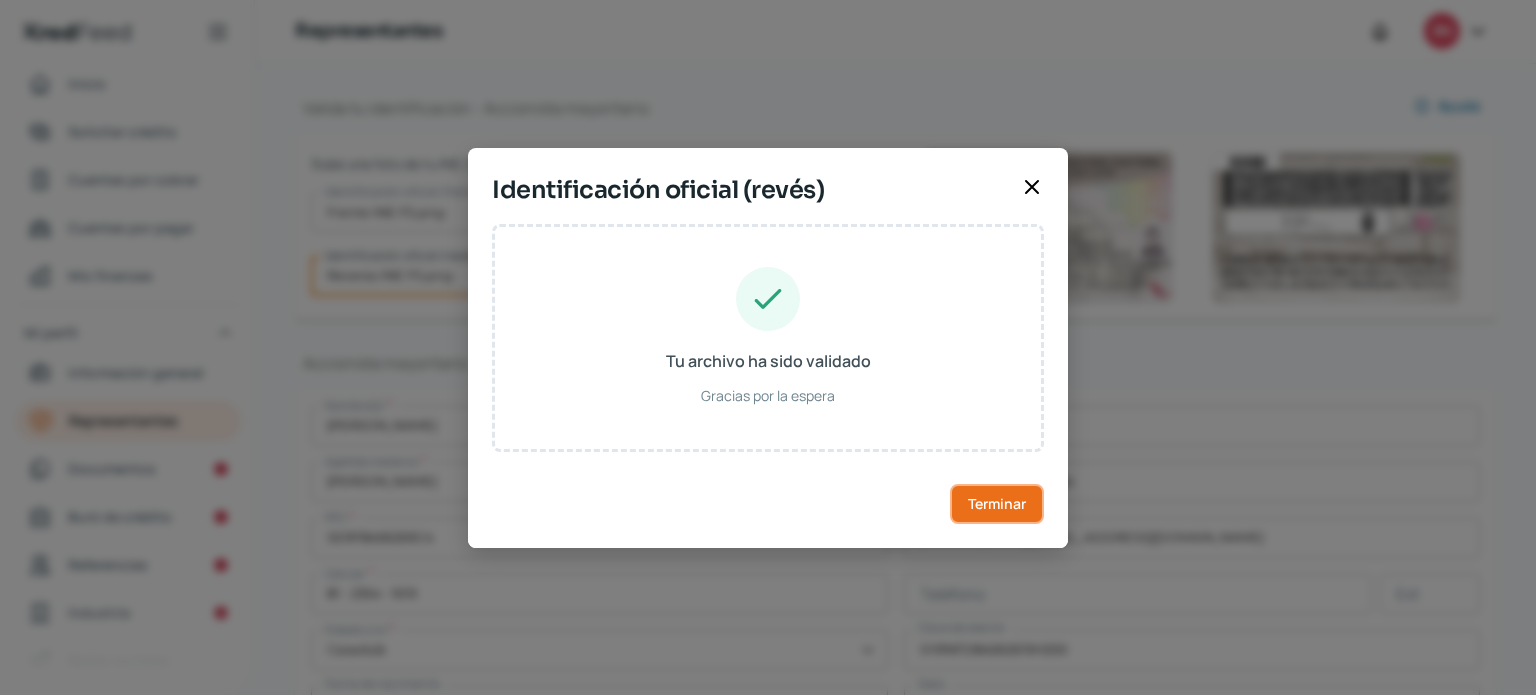 click on "Terminar" at bounding box center (997, 504) 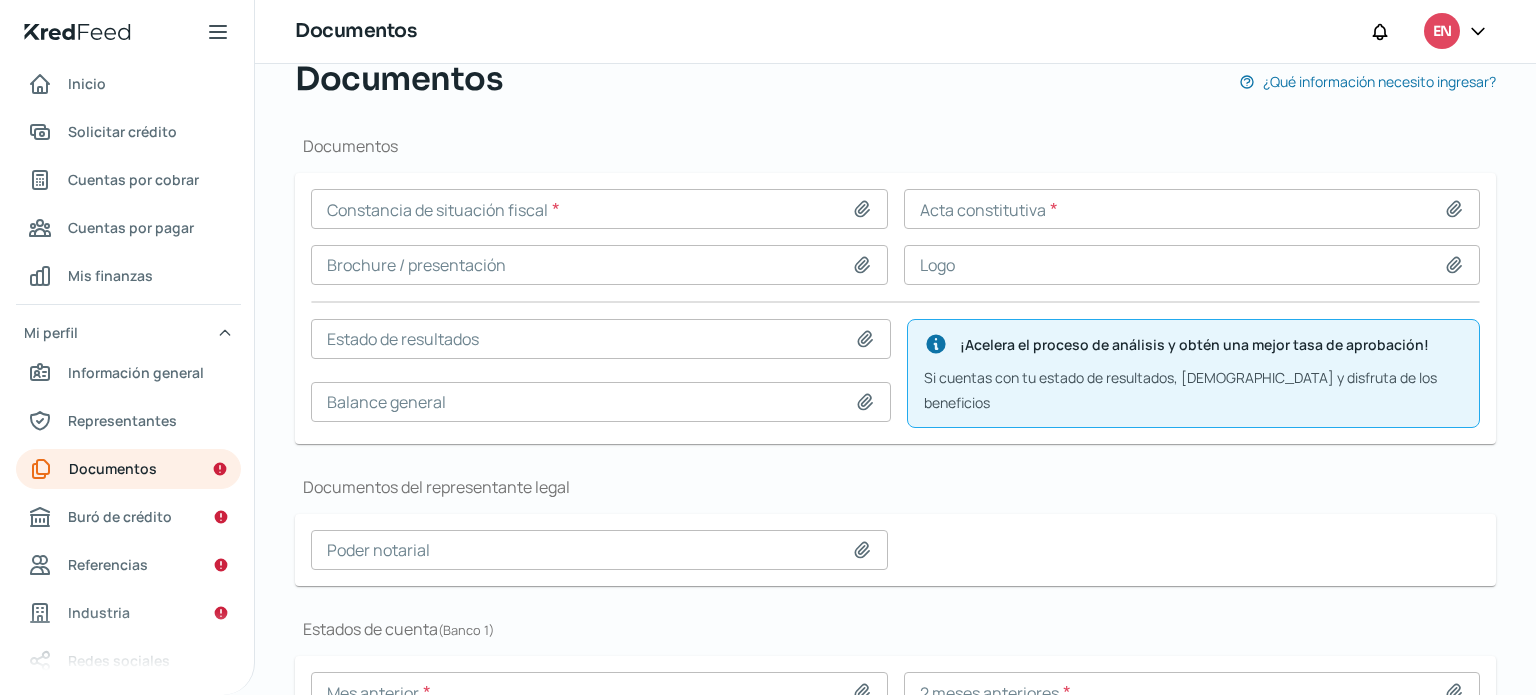 scroll, scrollTop: 166, scrollLeft: 0, axis: vertical 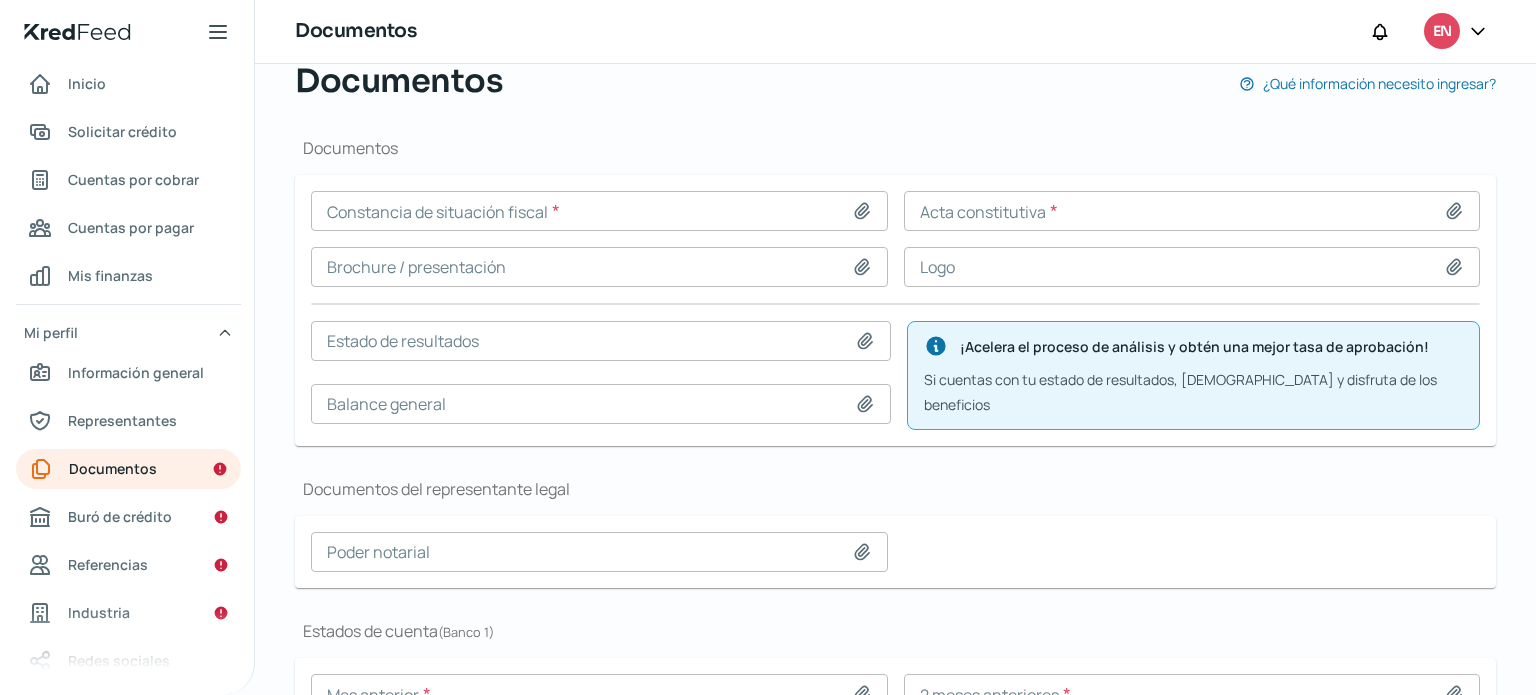 click 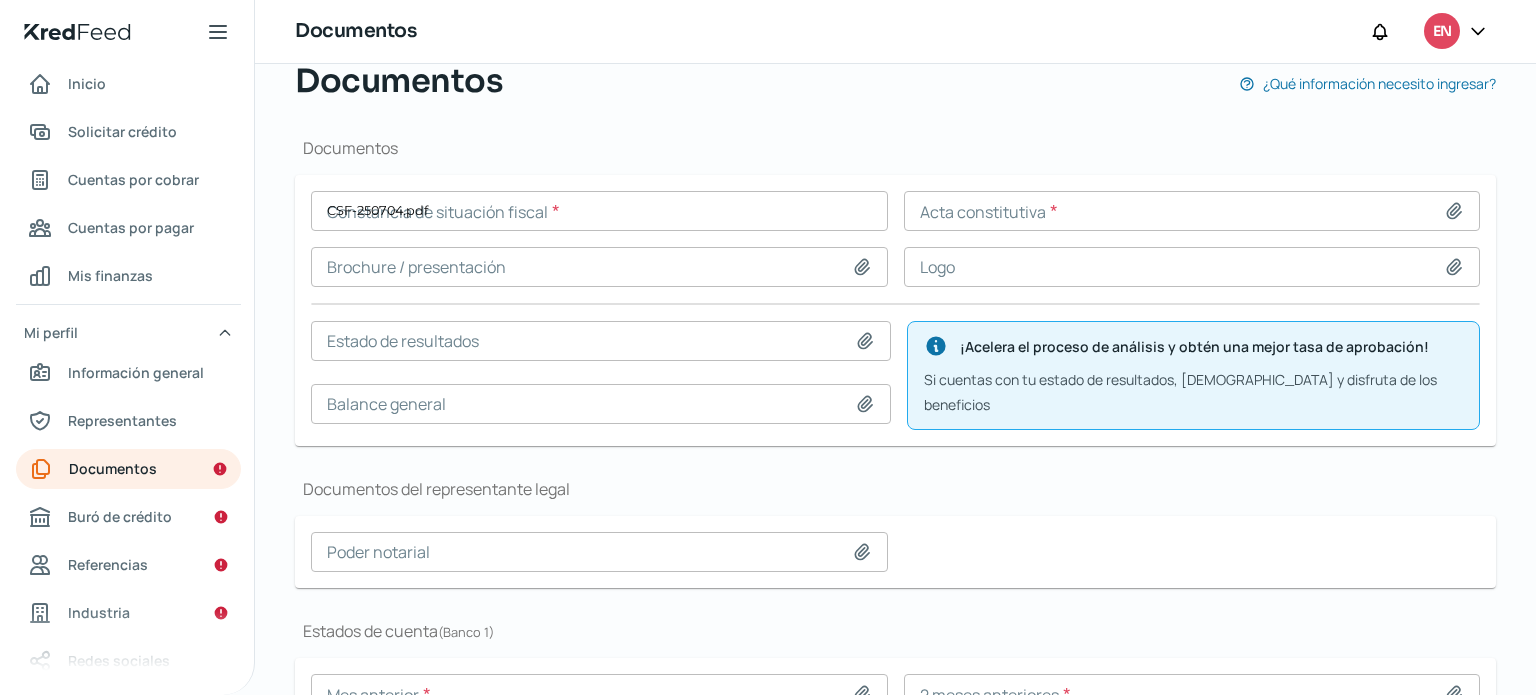 type on "CSF-250704.pdf" 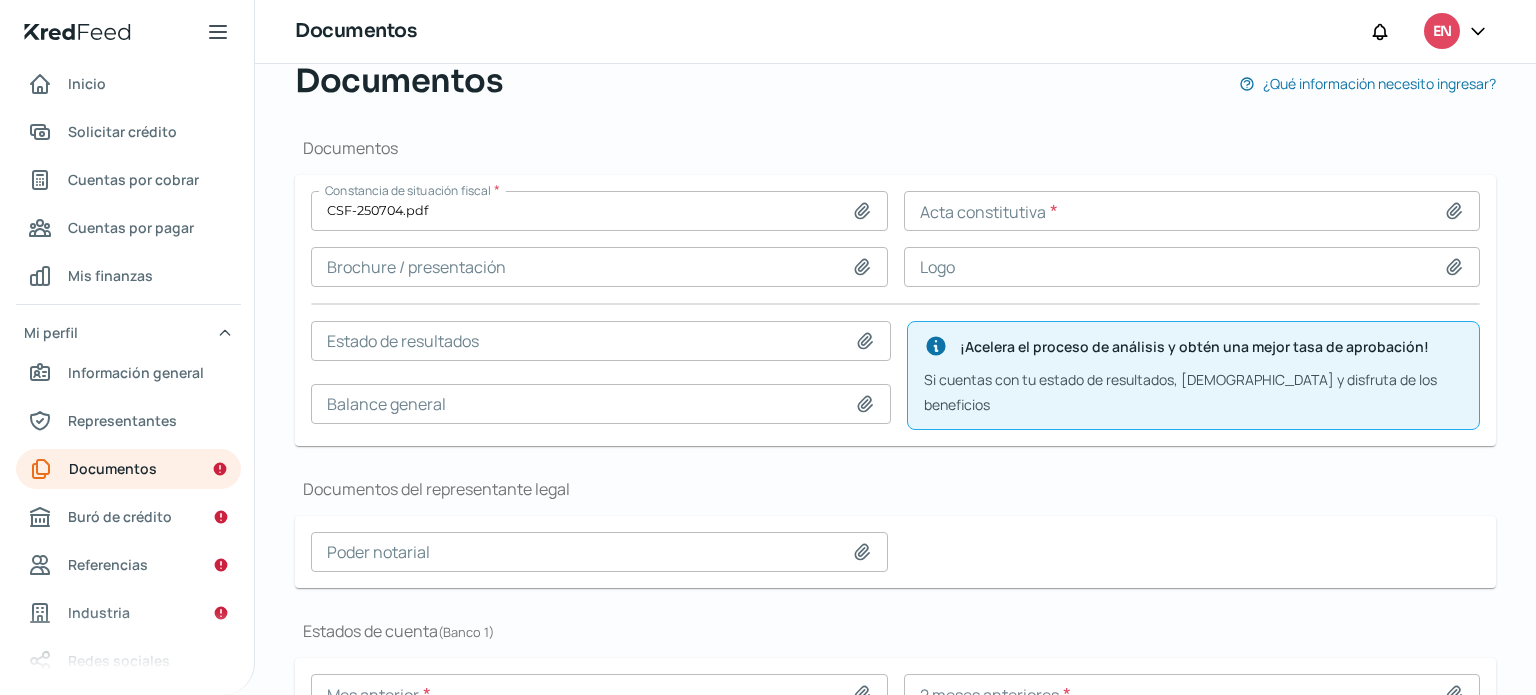 click at bounding box center [1192, 211] 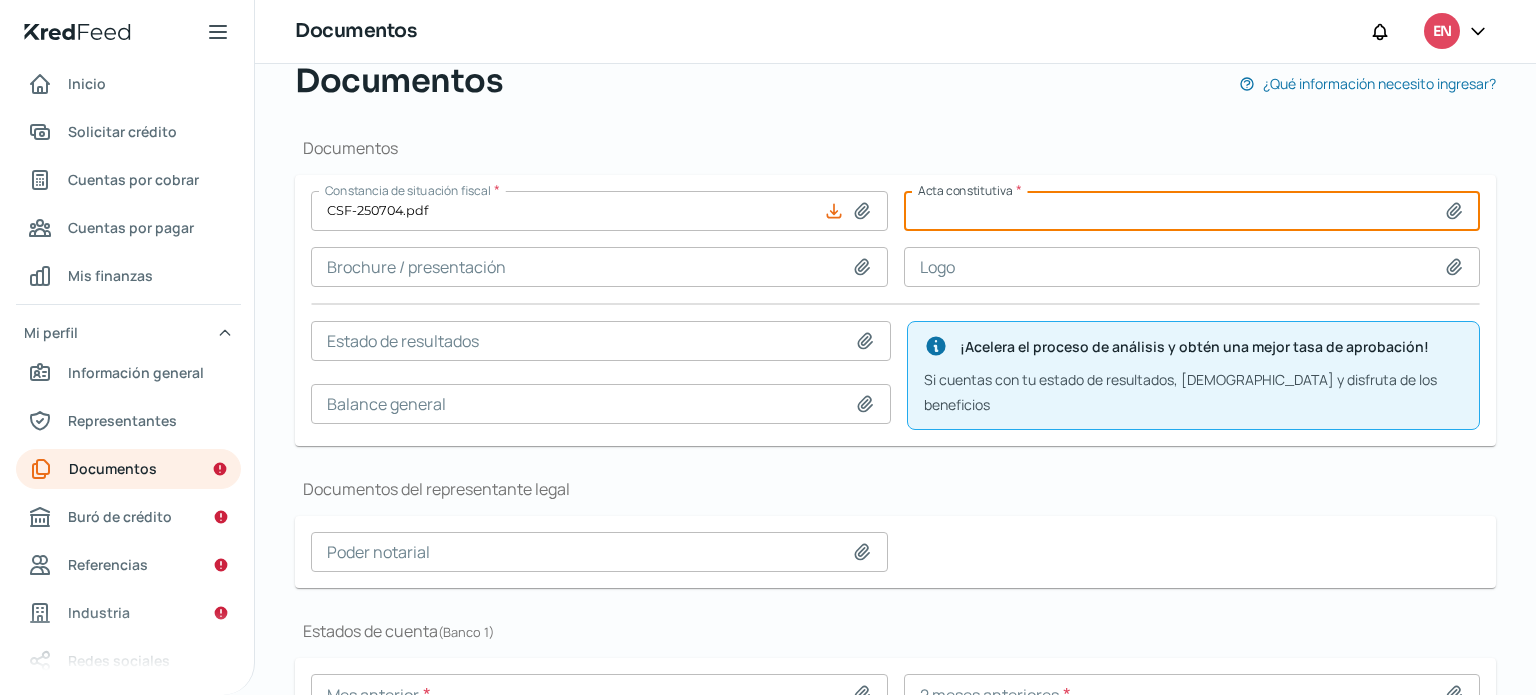 type on "C:\fakepath\Constitutiva Cerveceria Cabrito.pdf" 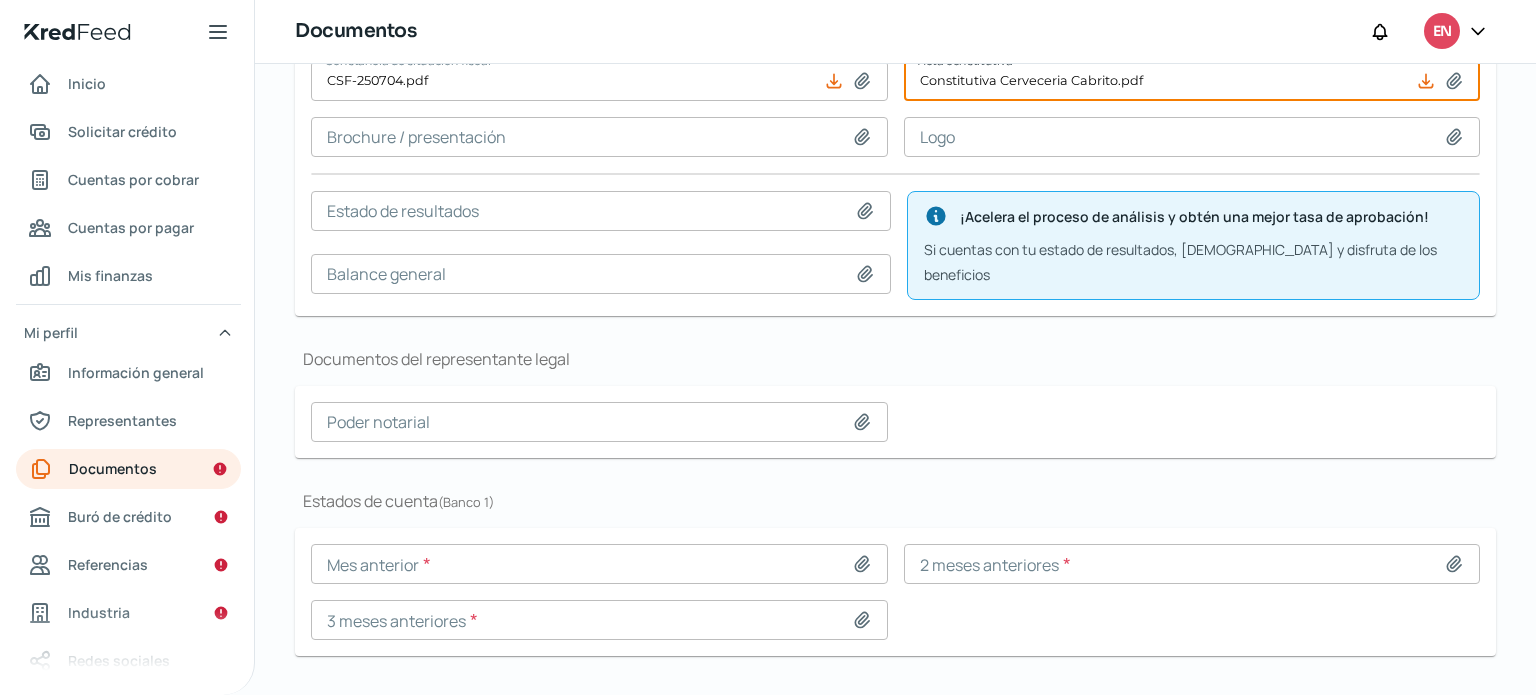 scroll, scrollTop: 321, scrollLeft: 0, axis: vertical 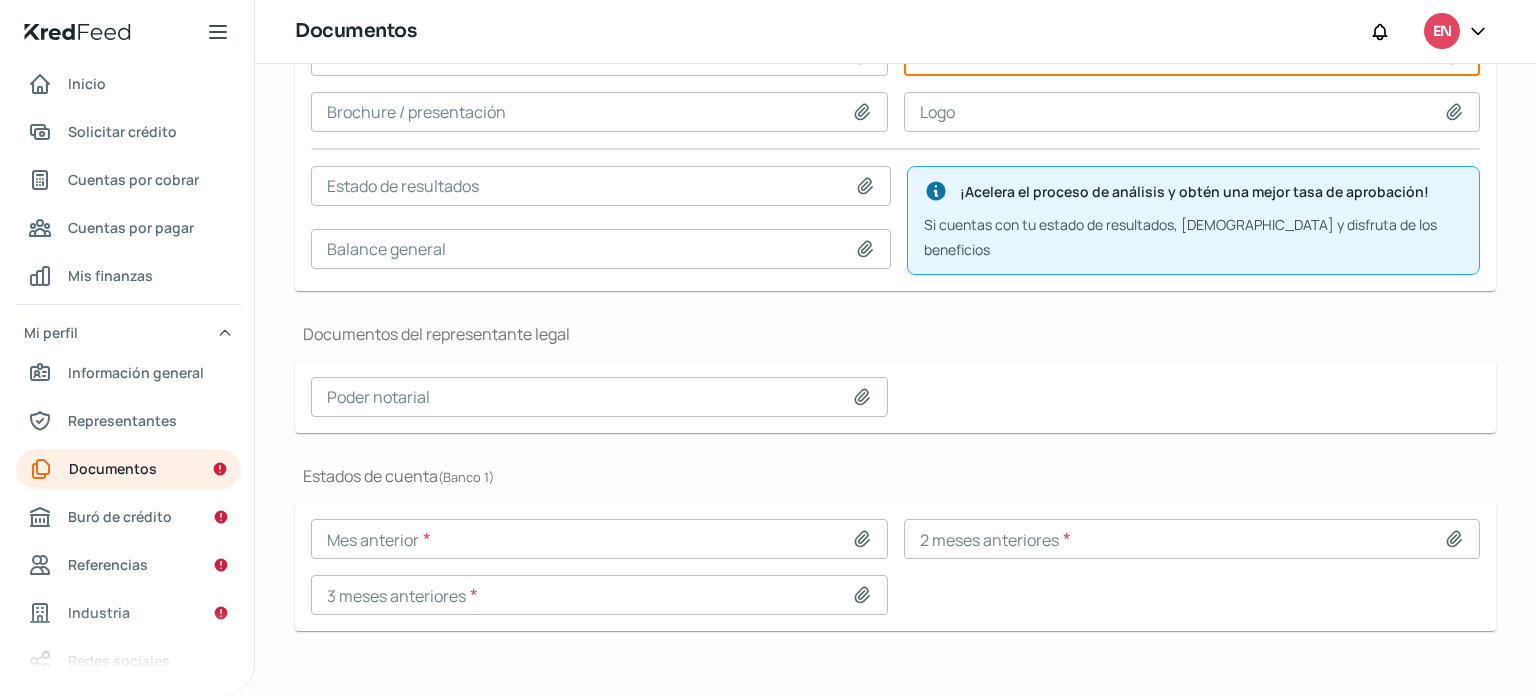 click at bounding box center [599, 397] 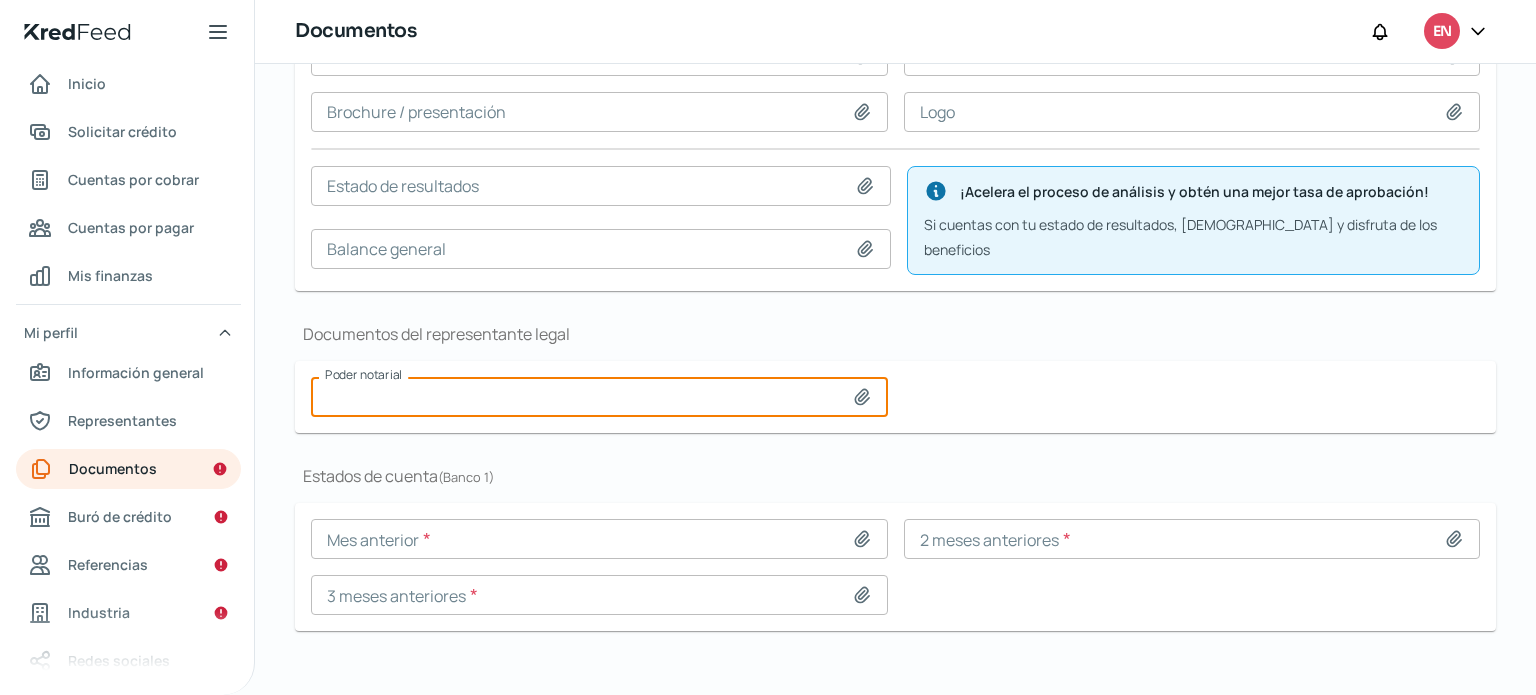 type on "C:\fakepath\Constitutiva Cerveceria Cabrito.pdf" 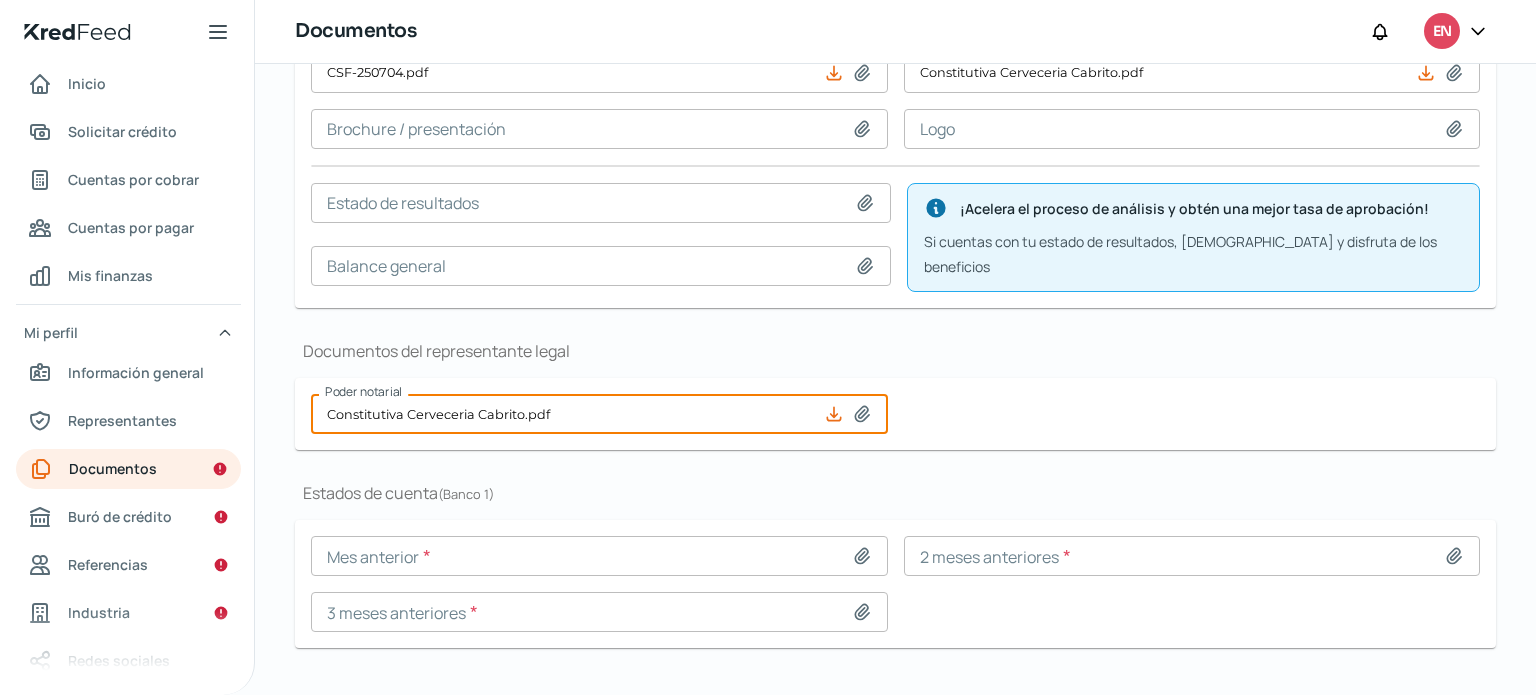 scroll, scrollTop: 321, scrollLeft: 0, axis: vertical 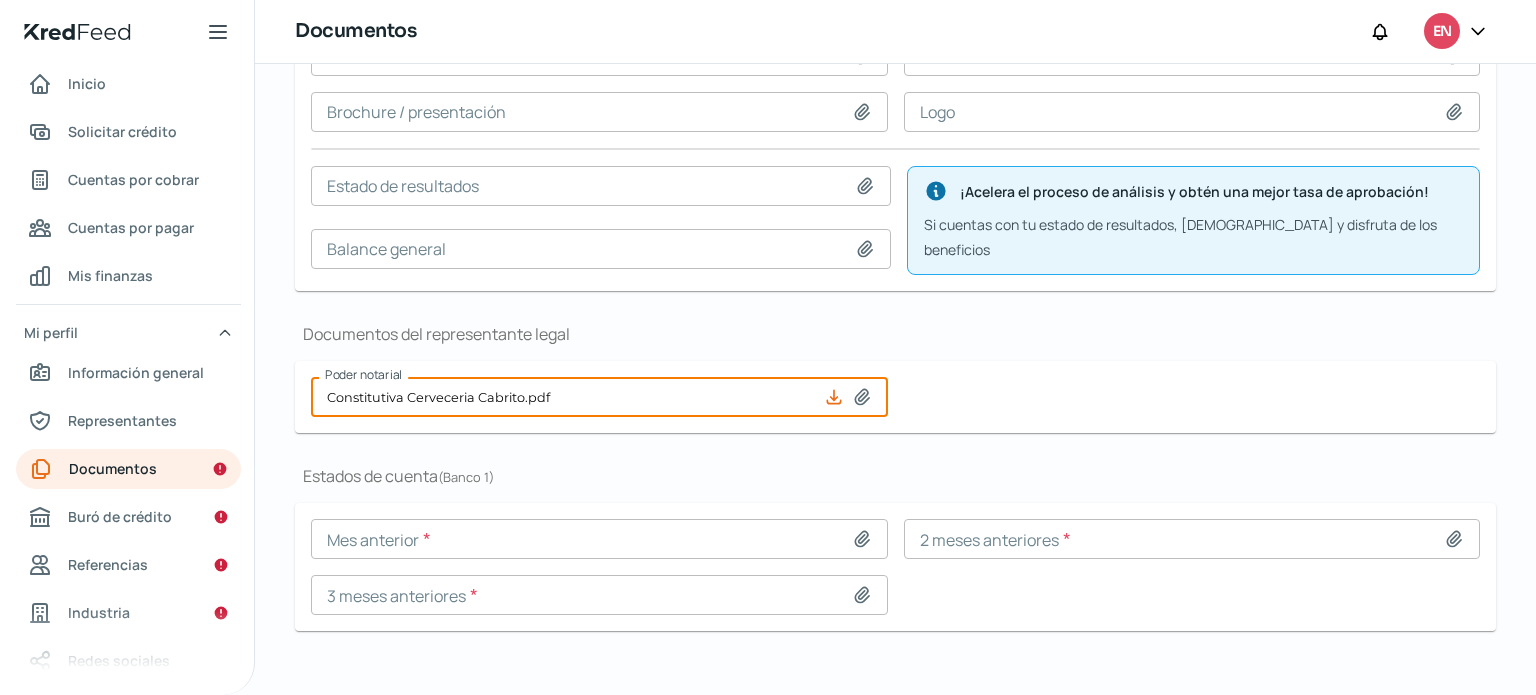 click 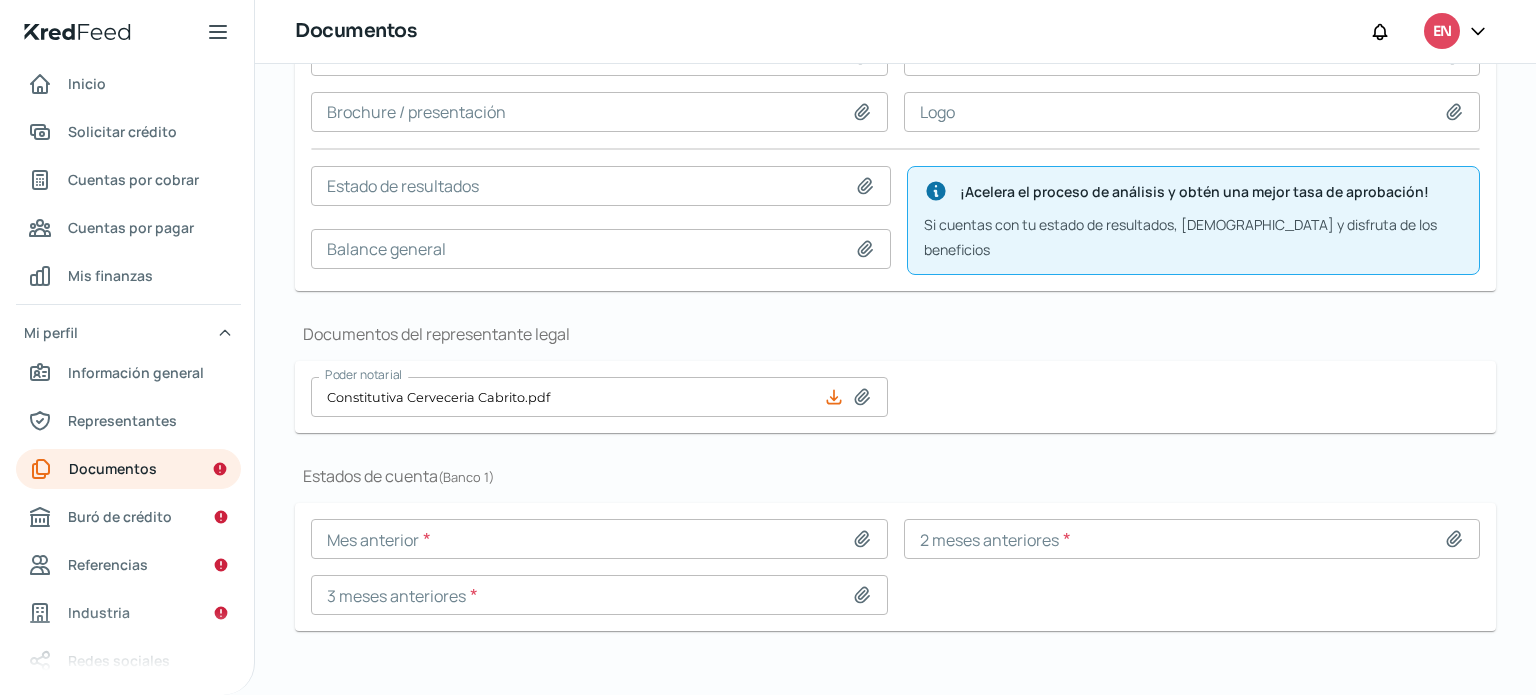 type on "C:\fakepath\2506.pdf" 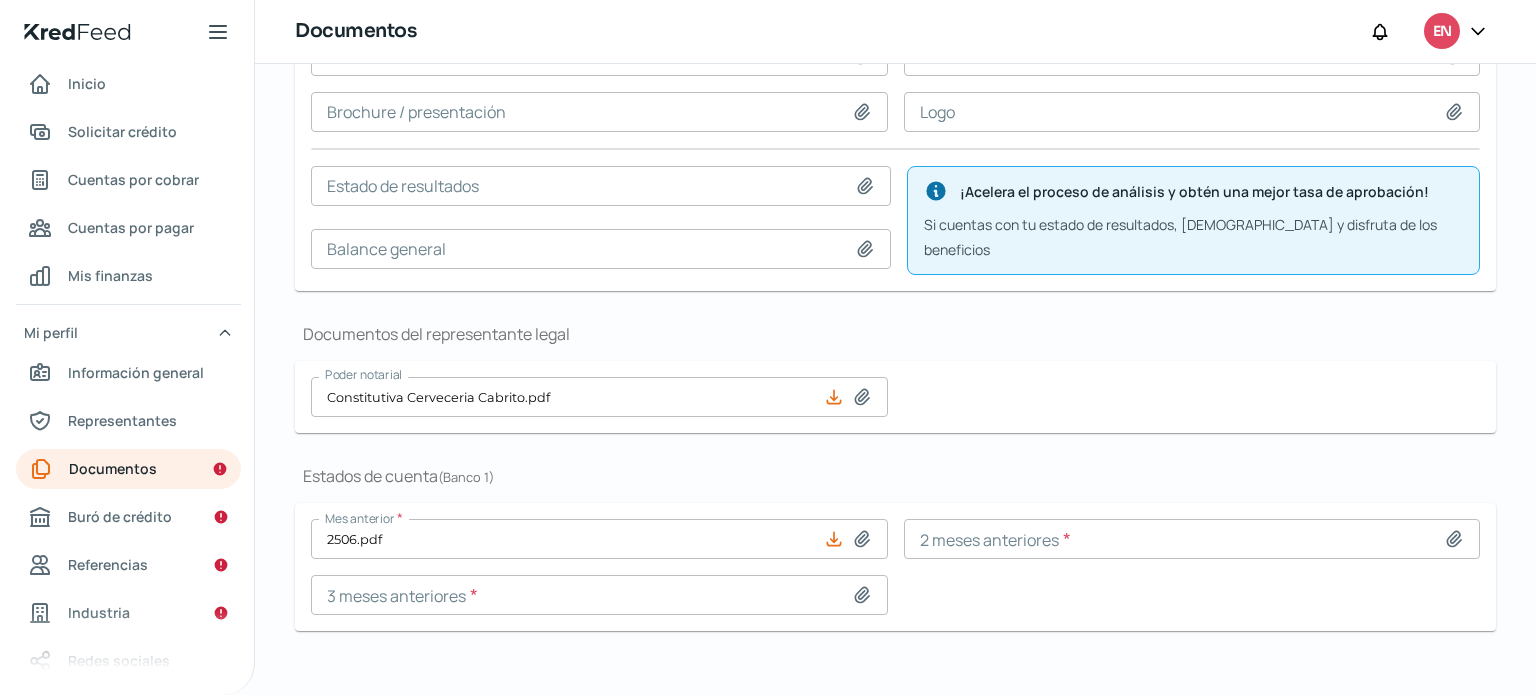 click at bounding box center (1192, 539) 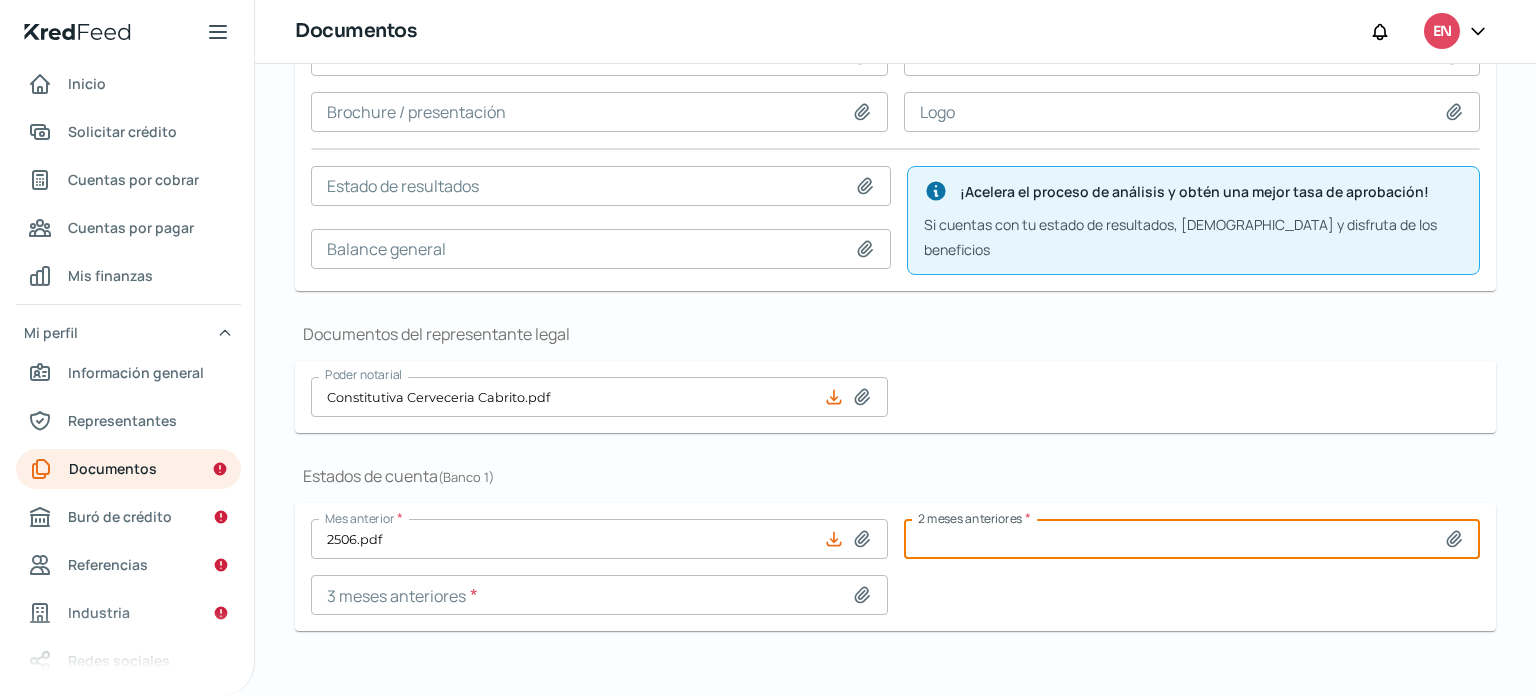 type on "C:\fakepath\2505.pdf" 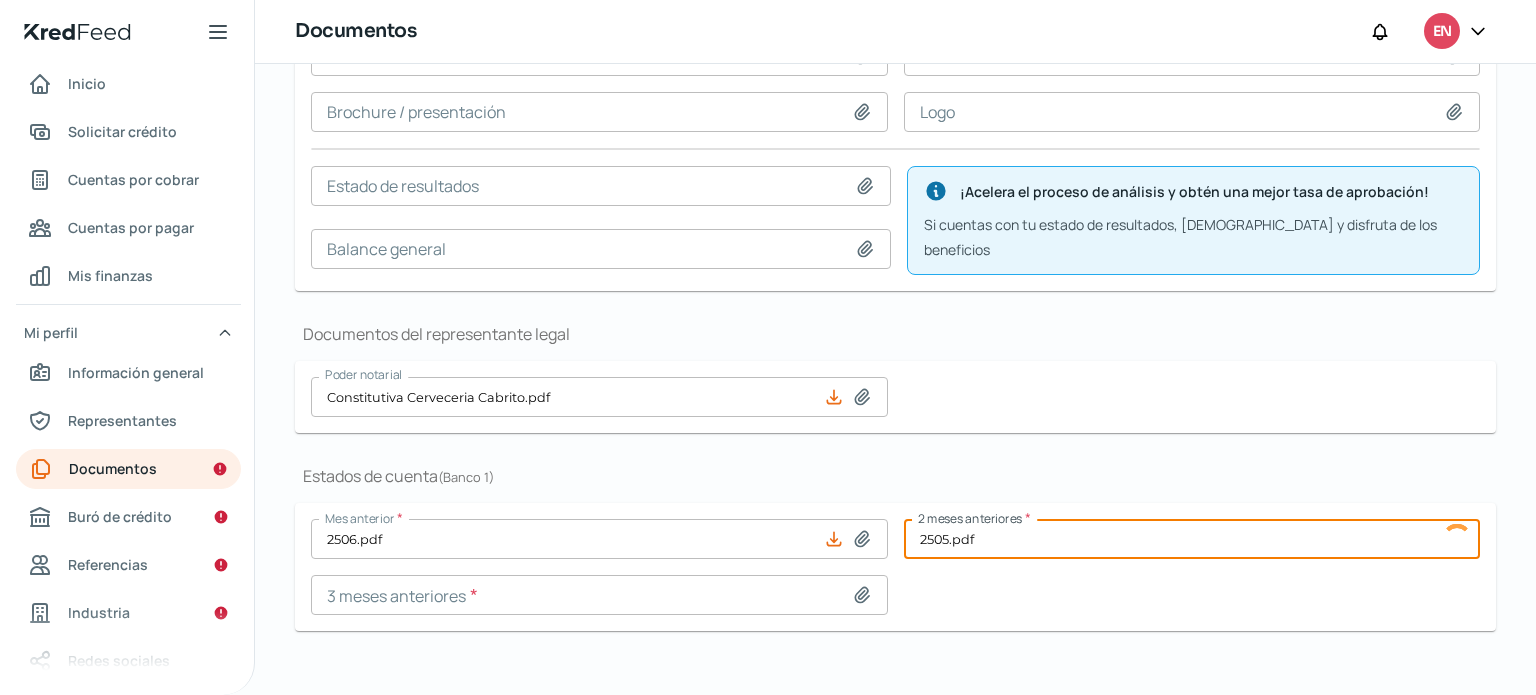 click at bounding box center [599, 595] 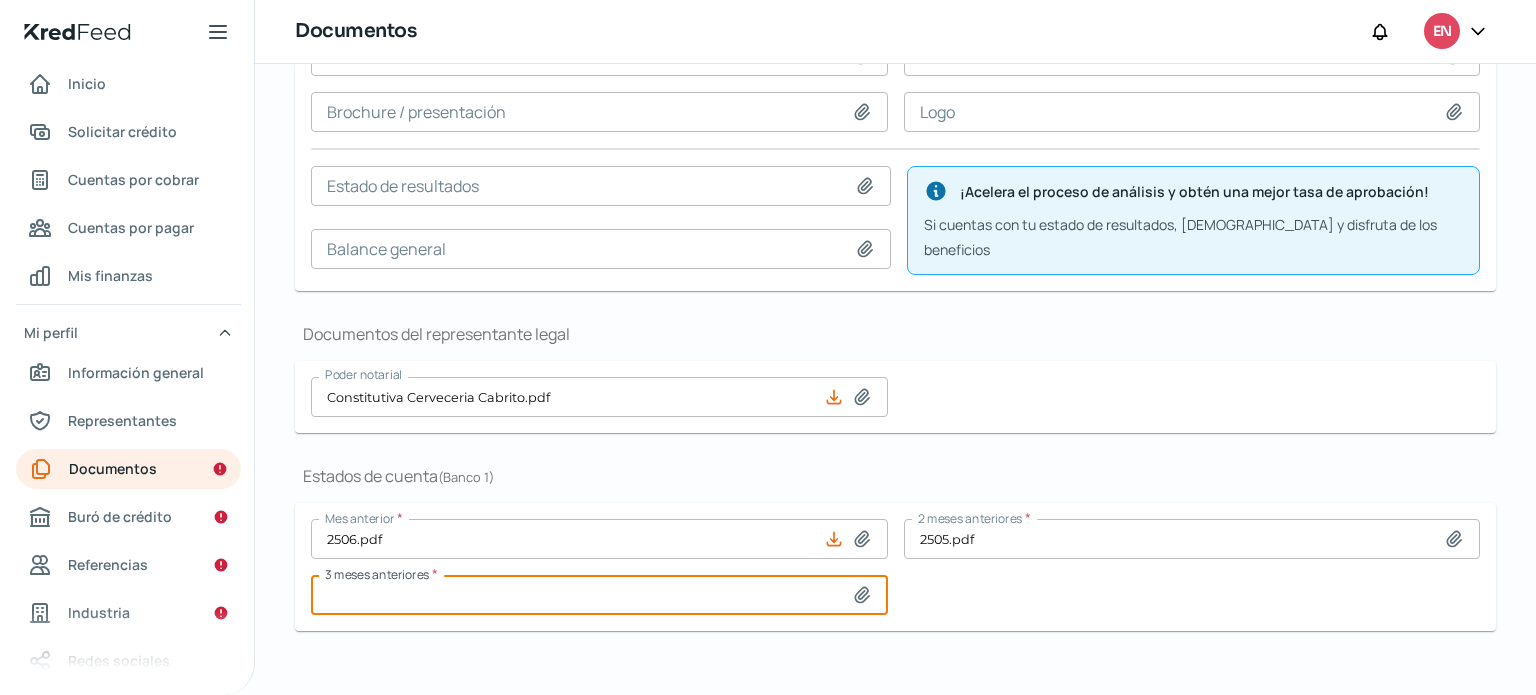 type on "C:\fakepath\2504.pdf" 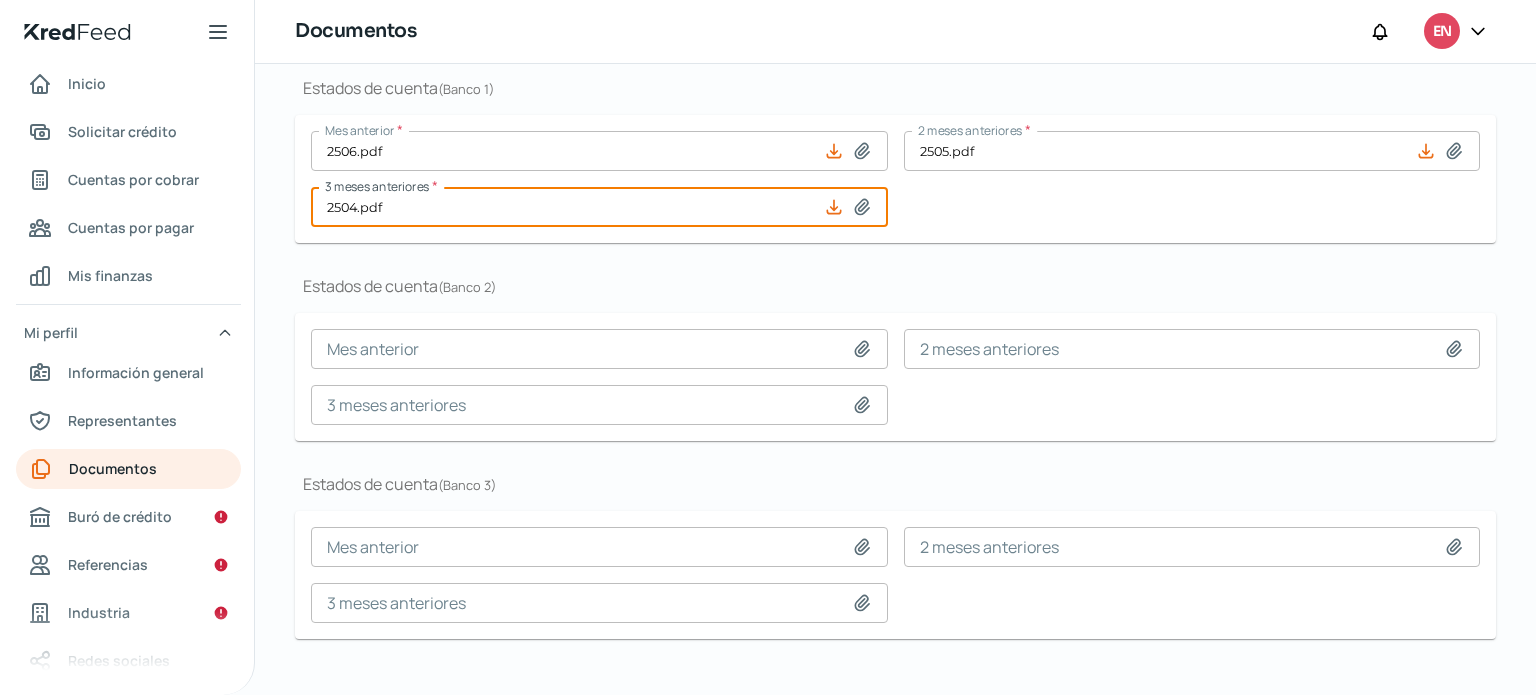 scroll, scrollTop: 659, scrollLeft: 0, axis: vertical 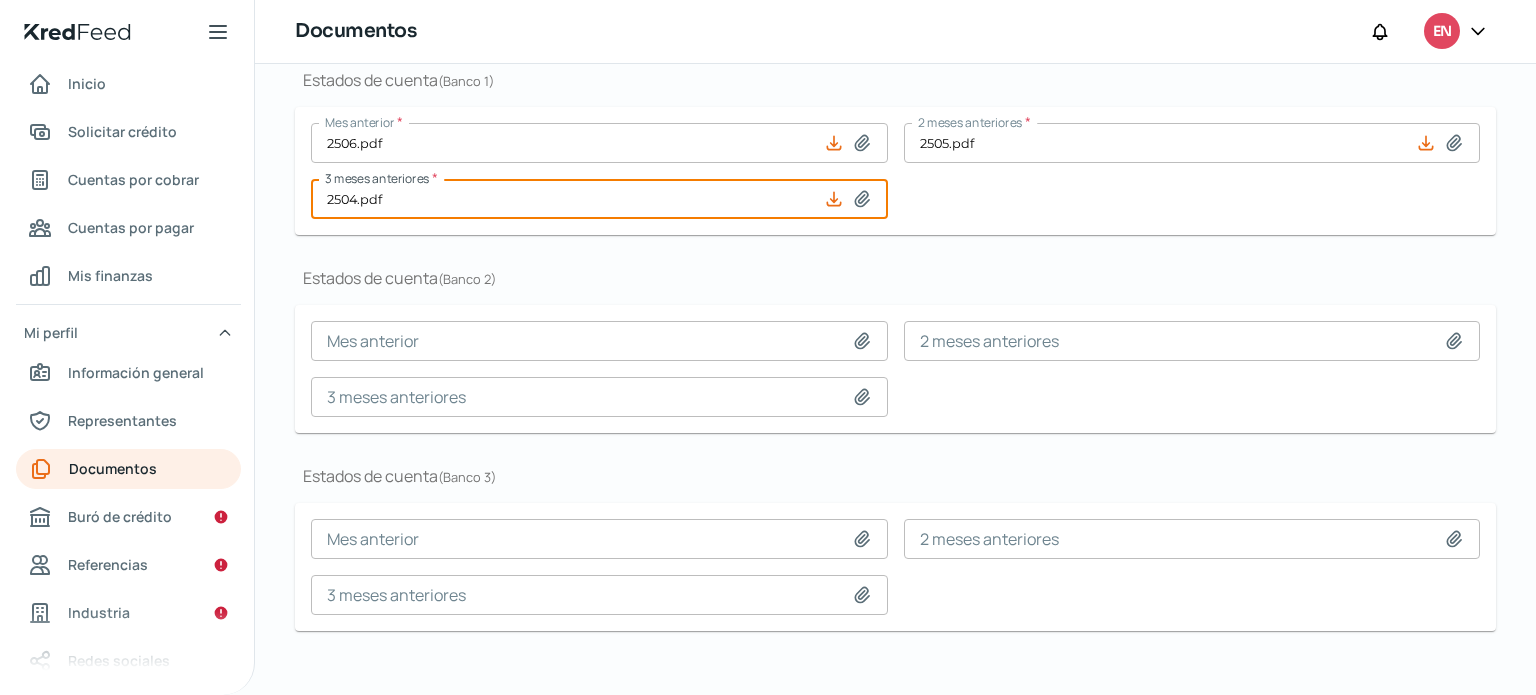click on "Documentos Constancia de situación fiscal * CSF-250704.pdf Acta constitutiva * Constitutiva Cerveceria Cabrito.pdf Brochure / presentación Logo Estado de resultados Balance general ¡Acelera el proceso de análisis y obtén una mejor tasa de aprobación! Si cuentas con tu estado de resultados, súbelo y disfruta de los beneficios Documentos del representante legal Poder notarial Constitutiva Cerveceria Cabrito.pdf Estados de cuenta  (  Banco 1  ) Mes anterior * 2506.pdf 2 meses anteriores * 2505.pdf 3 meses anteriores * 2504.pdf Estados de cuenta  (  Banco 2  ) Mes anterior 2 meses anteriores 3 meses anteriores Estados de cuenta  (  Banco 3  ) Mes anterior 2 meses anteriores 3 meses anteriores" at bounding box center [895, 117] 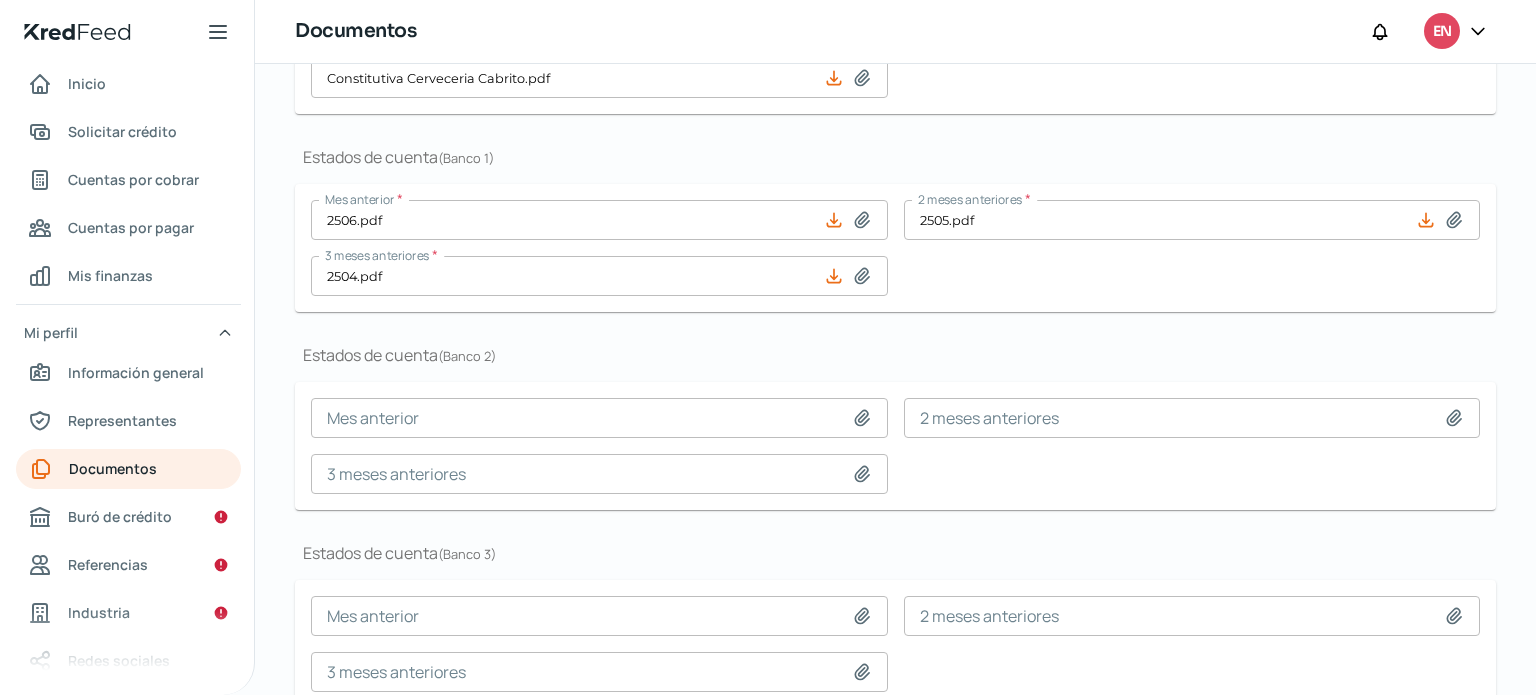 scroll, scrollTop: 659, scrollLeft: 0, axis: vertical 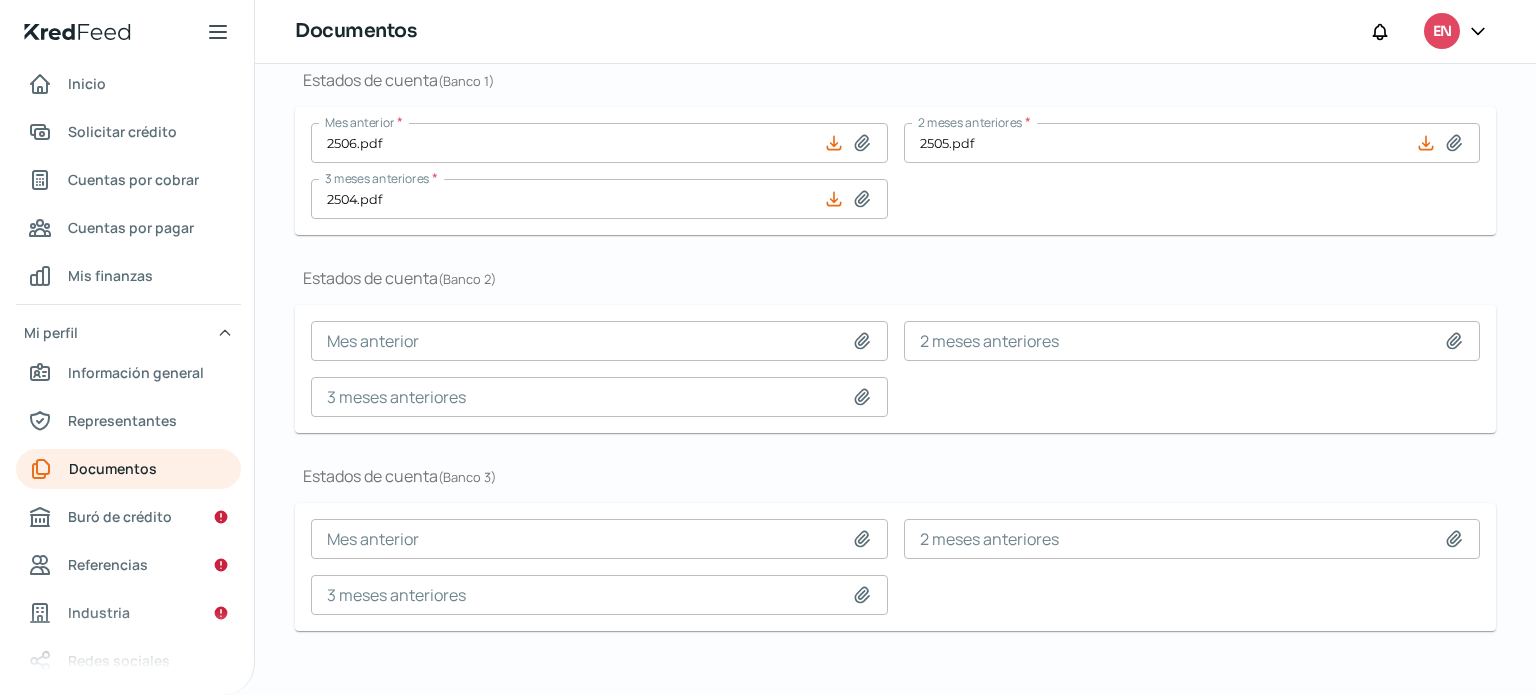 click on "[DATE] Documentos ¿Qué información necesito ingresar? Documentos Constancia de situación fiscal * CSF-250704.pdf Acta constitutiva * Constitutiva Cerveceria Cabrito.pdf Brochure / presentación Logo Estado de resultados Balance general ¡Acelera el proceso de análisis y obtén una mejor tasa de aprobación! Si cuentas con tu estado de resultados, súbelo y disfruta de los beneficios Documentos del representante legal Poder notarial Constitutiva Cerveceria Cabrito.pdf Estados de cuenta  (  Banco 1  ) Mes anterior * 2506.pdf 2 meses anteriores * 2505.pdf 3 meses anteriores * 2504.pdf Estados de cuenta  (  Banco 2  ) Mes anterior 2 meses anteriores 3 meses anteriores Estados de cuenta  (  Banco 3  ) Mes anterior 2 meses anteriores 3 meses anteriores" at bounding box center (895, 58) 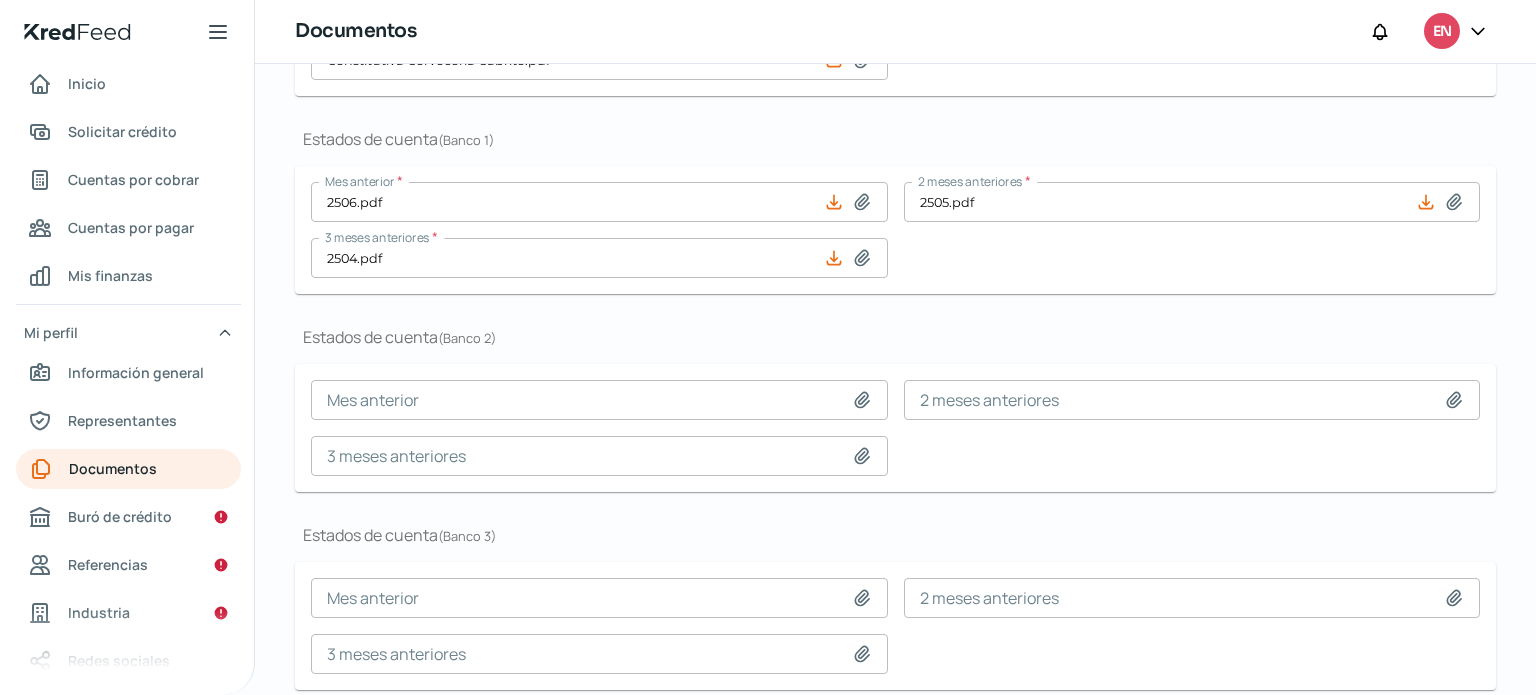 scroll, scrollTop: 659, scrollLeft: 0, axis: vertical 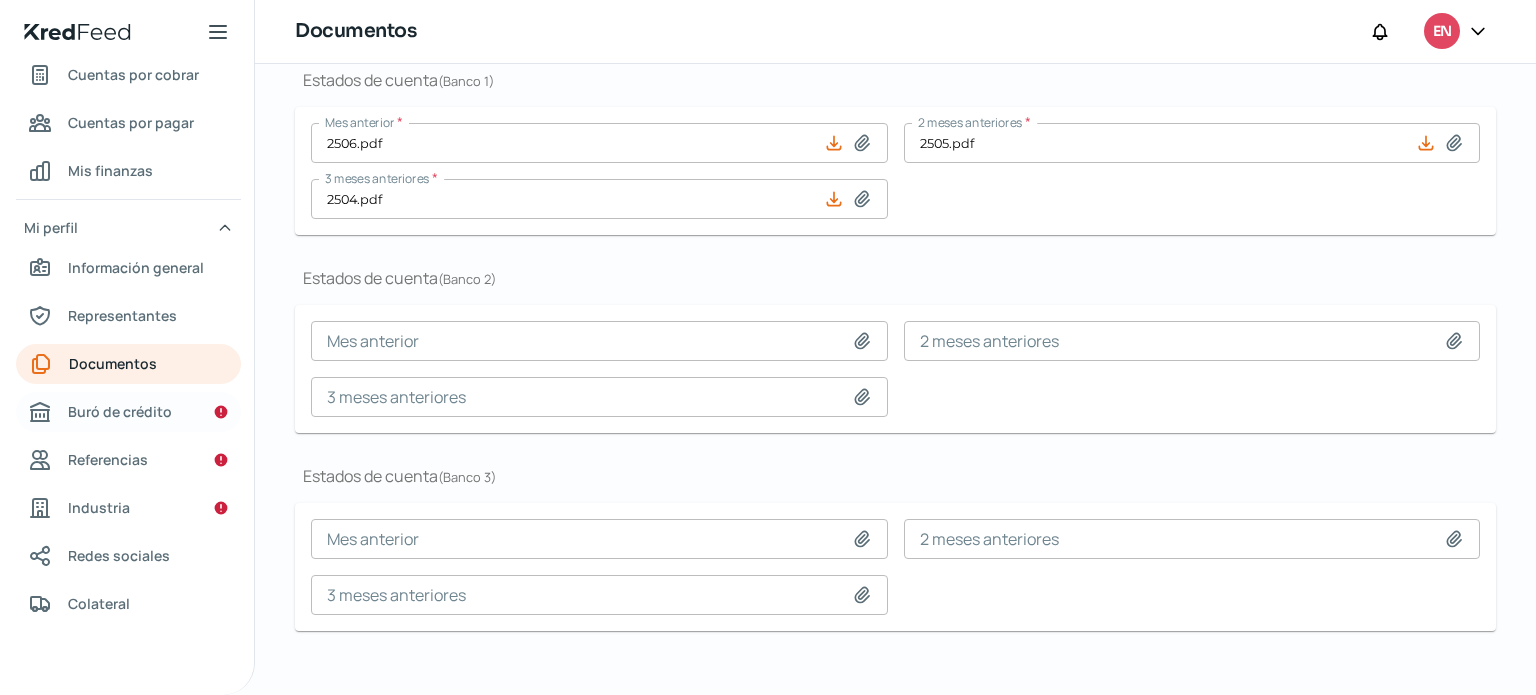 click on "Buró de crédito" at bounding box center [120, 411] 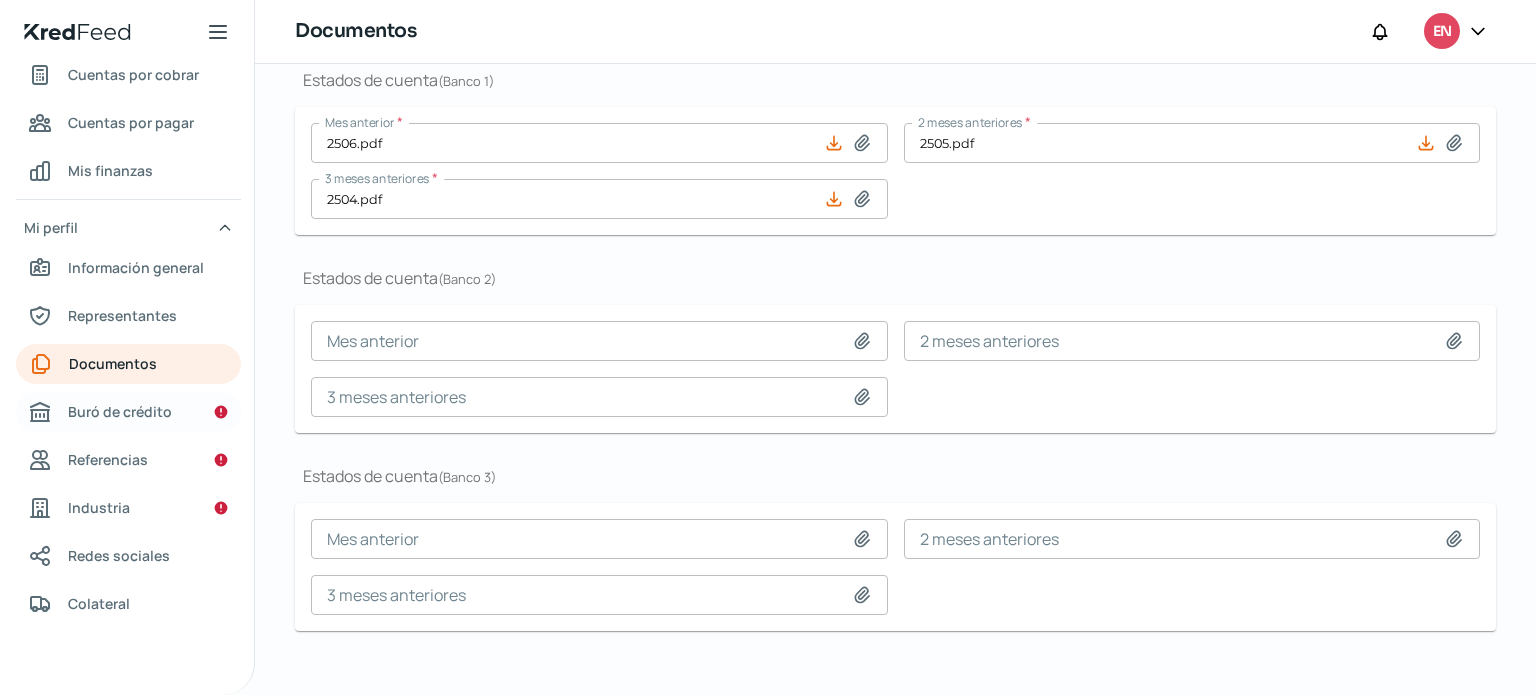 scroll, scrollTop: 0, scrollLeft: 0, axis: both 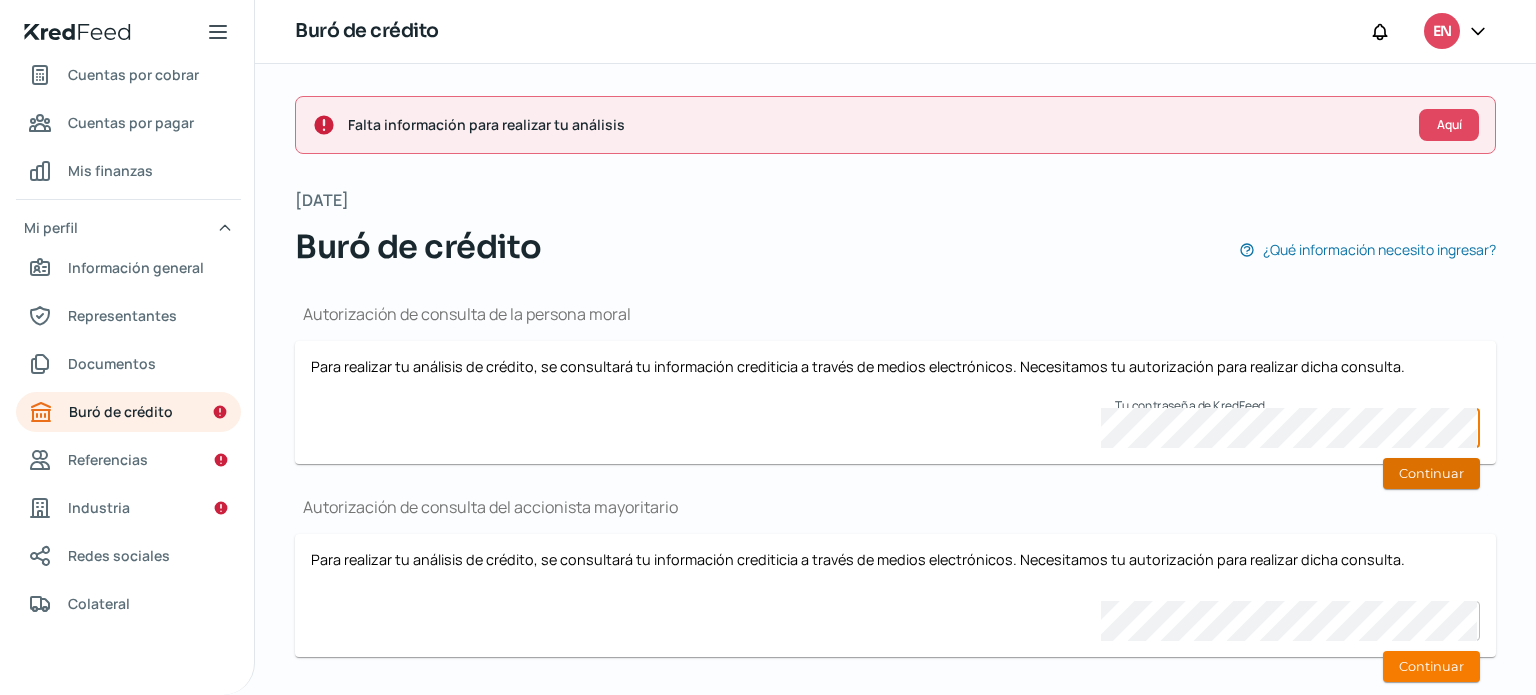 click on "Continuar" at bounding box center [1431, 473] 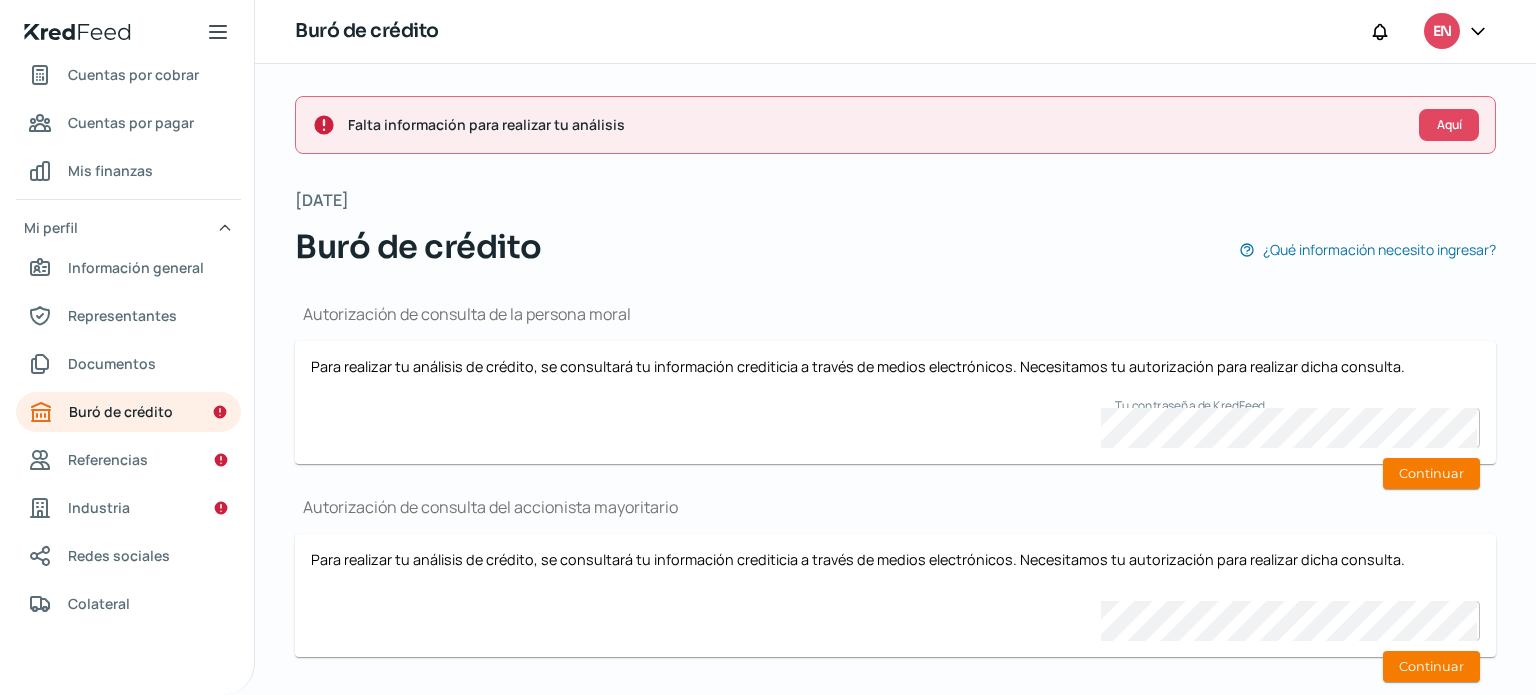 click on "Autorización de consulta de la persona moral Para realizar tu análisis de crédito, se consultará tu información crediticia a través de medios electrónicos. Necesitamos tu autorización para realizar dicha consulta. Tu contraseña de KredFeed Continuar Autorización de consulta del accionista mayoritario Para realizar tu análisis de crédito, se consultará tu información crediticia a través de medios electrónicos. Necesitamos tu autorización para realizar dicha consulta. Tu contraseña de KredFeed Continuar" at bounding box center [895, 488] 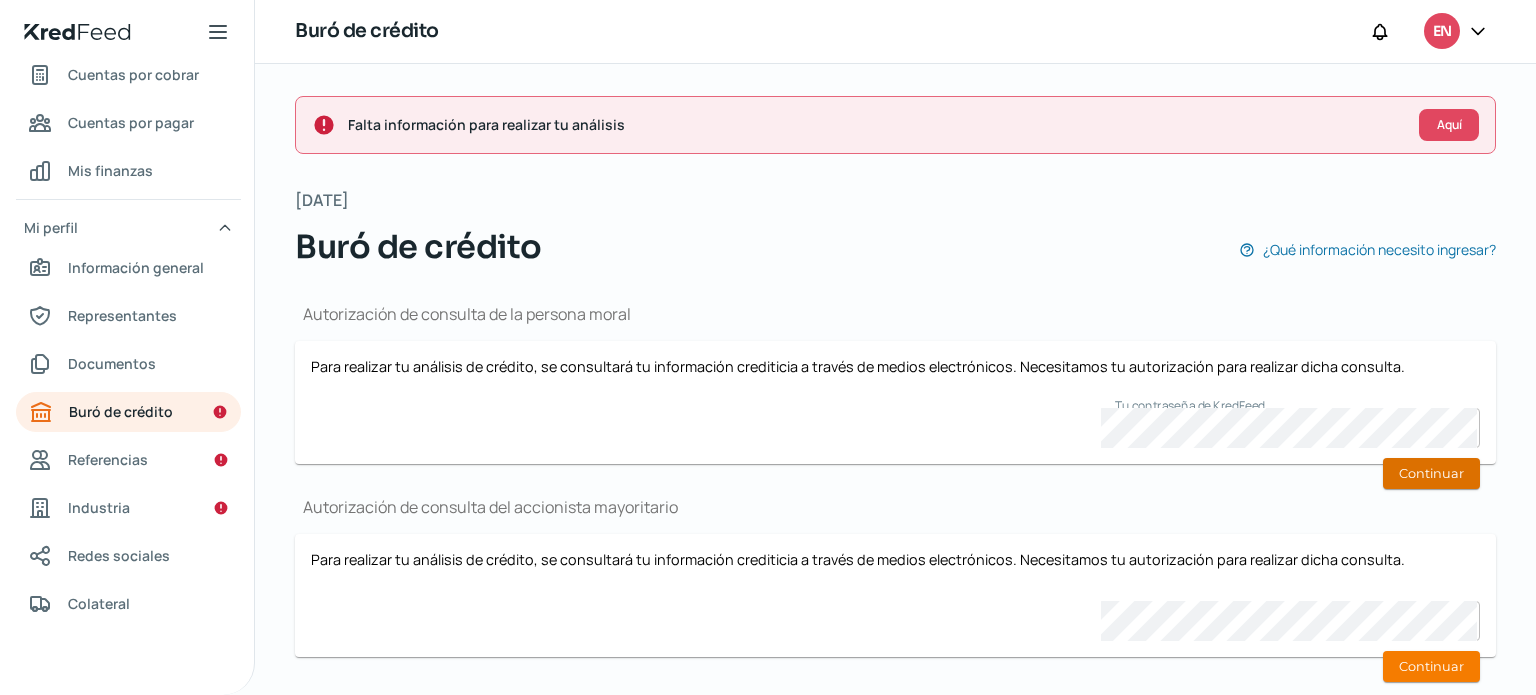click on "Continuar" at bounding box center [1431, 473] 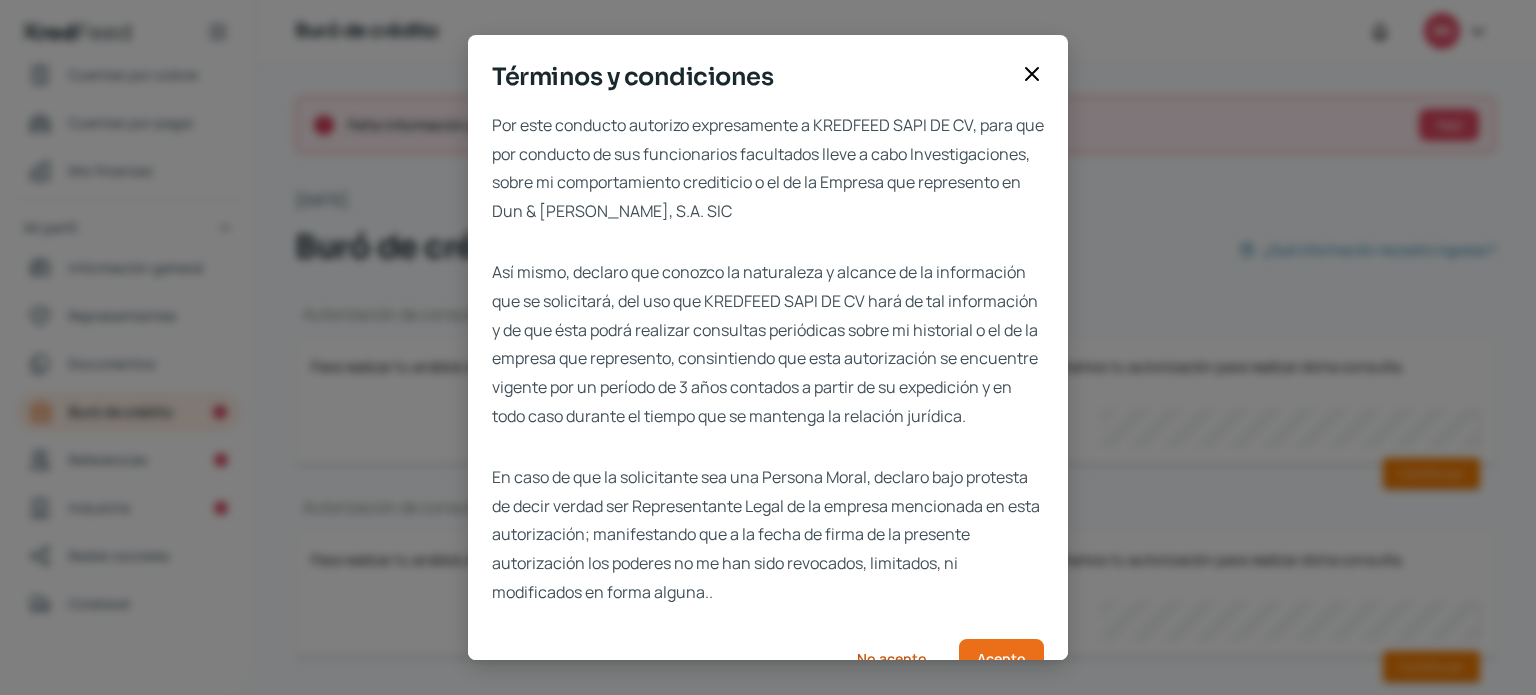 scroll, scrollTop: 71, scrollLeft: 0, axis: vertical 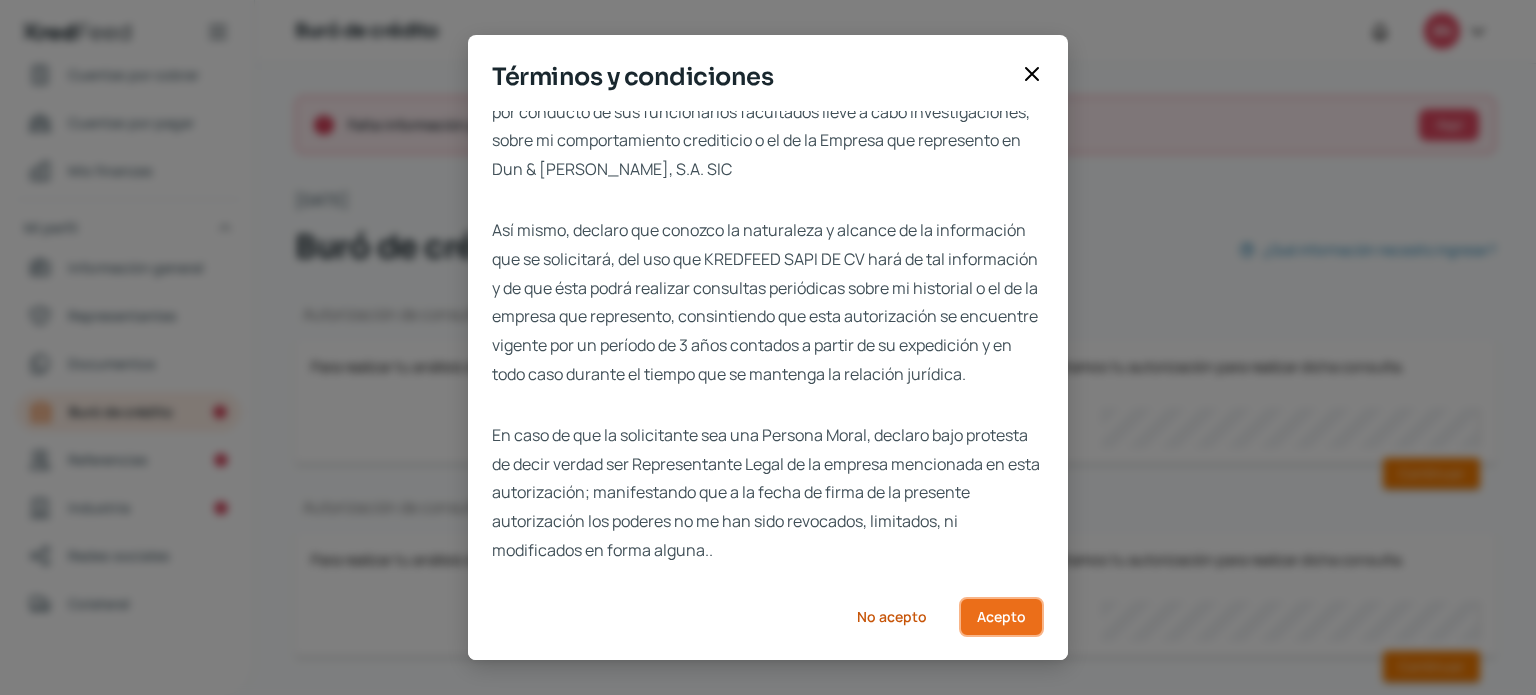 click on "Acepto" at bounding box center (1001, 617) 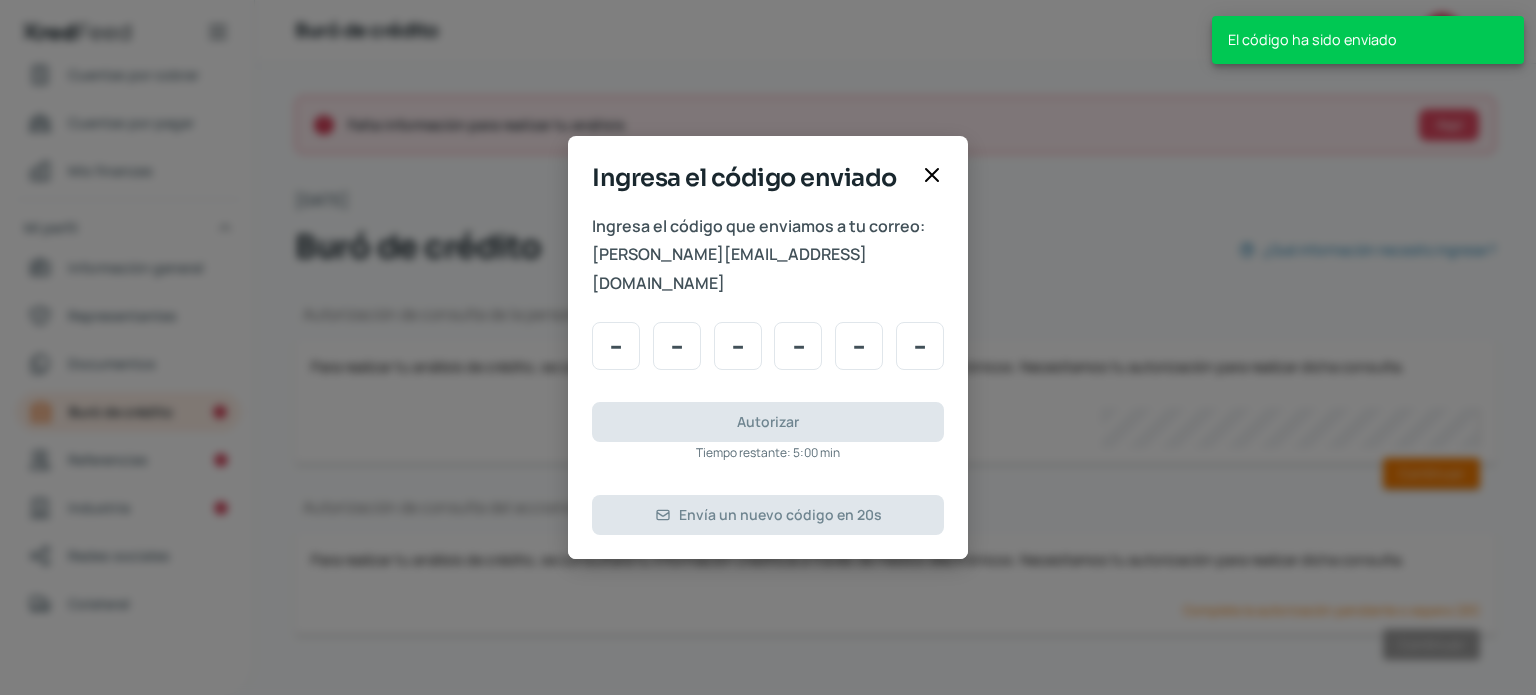 scroll, scrollTop: 0, scrollLeft: 0, axis: both 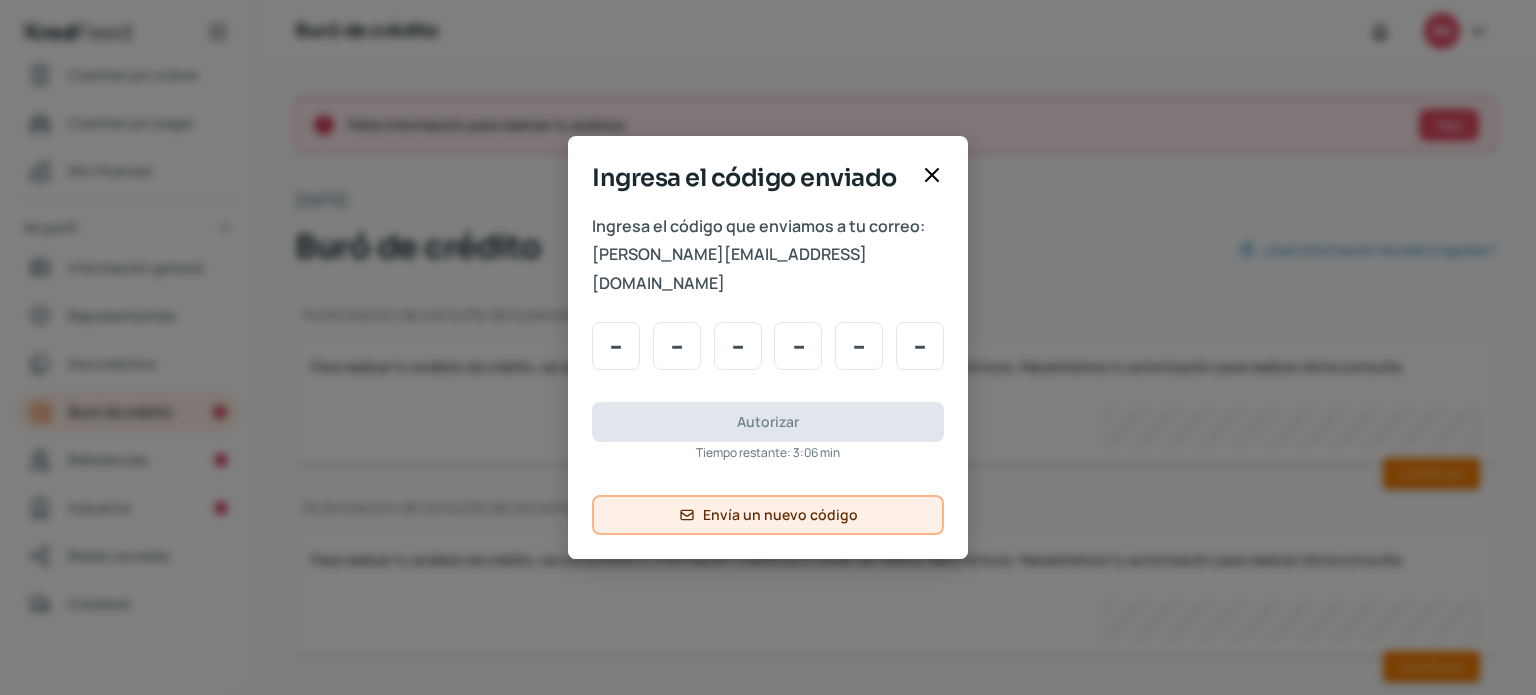 type 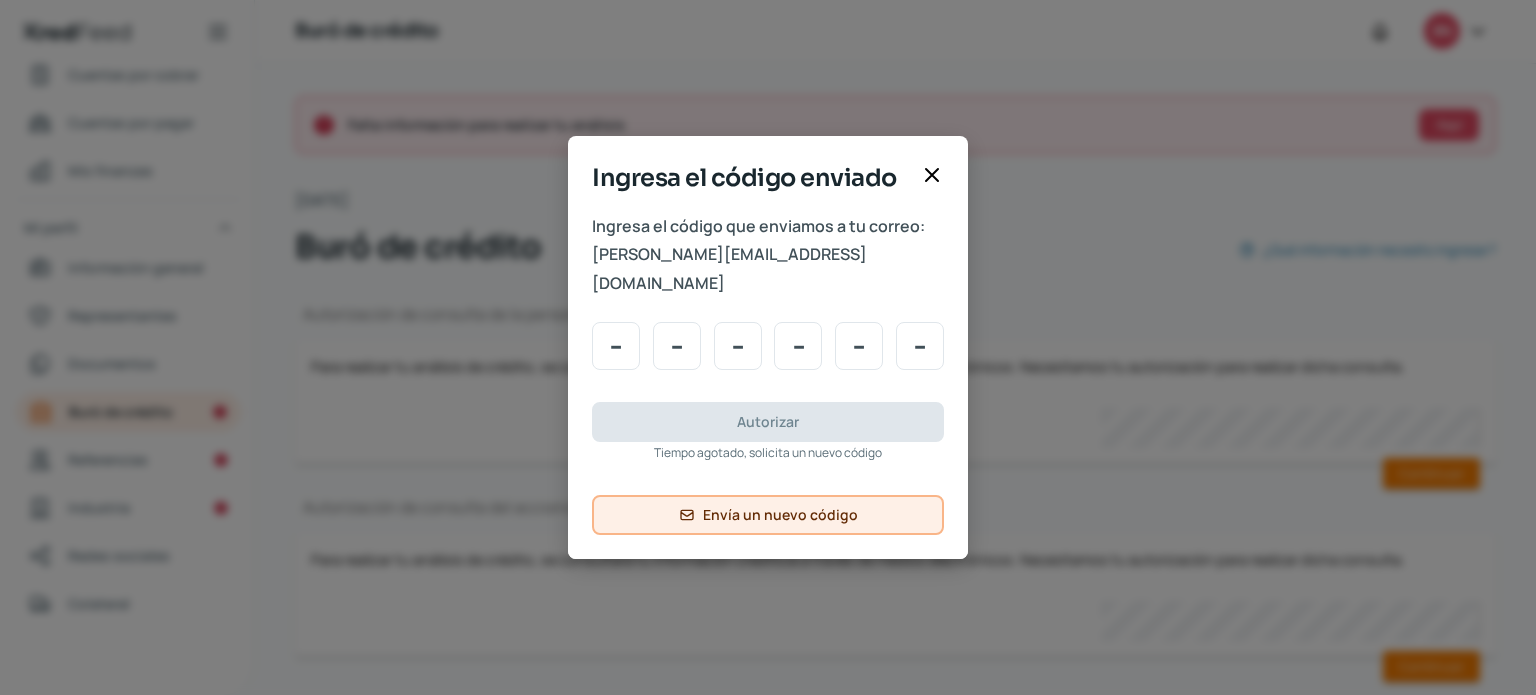 click on "Envía un nuevo código" at bounding box center [780, 515] 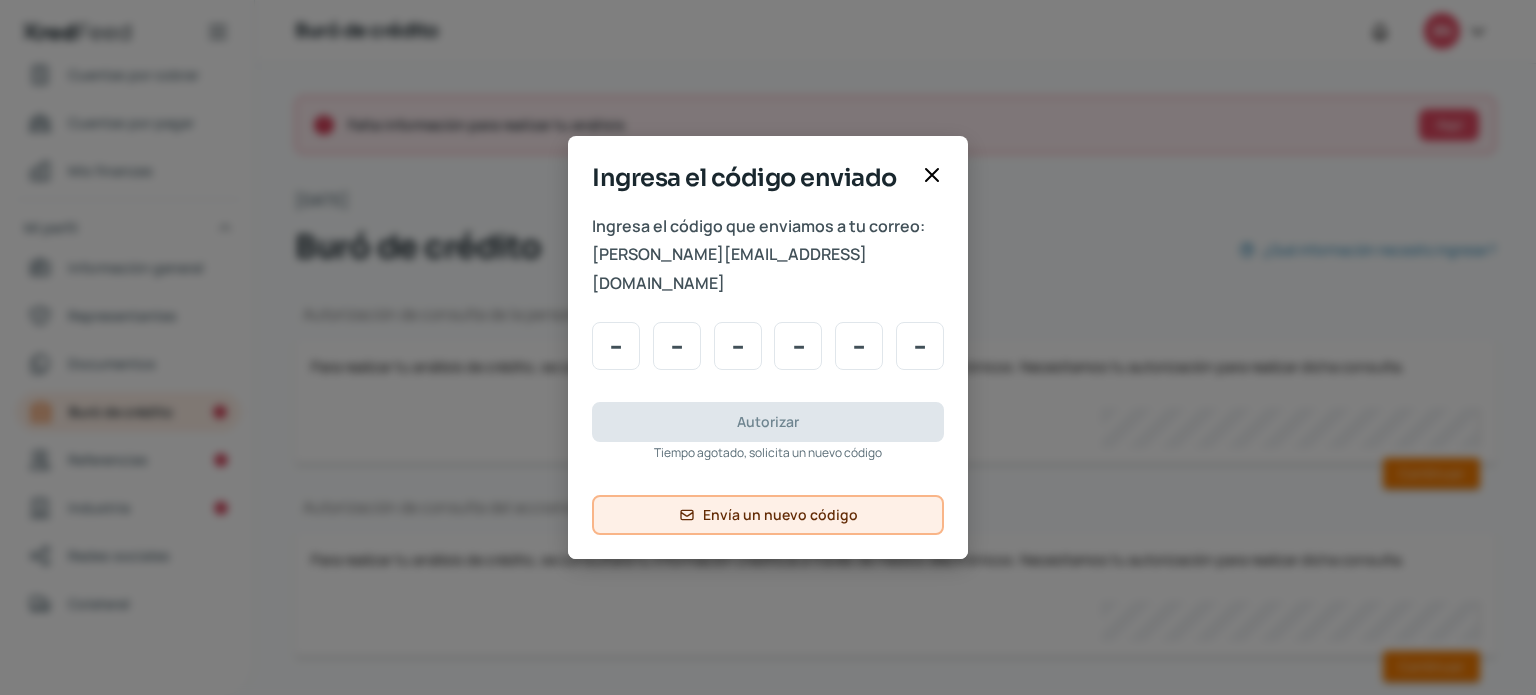click on "Envía un nuevo código" at bounding box center (780, 515) 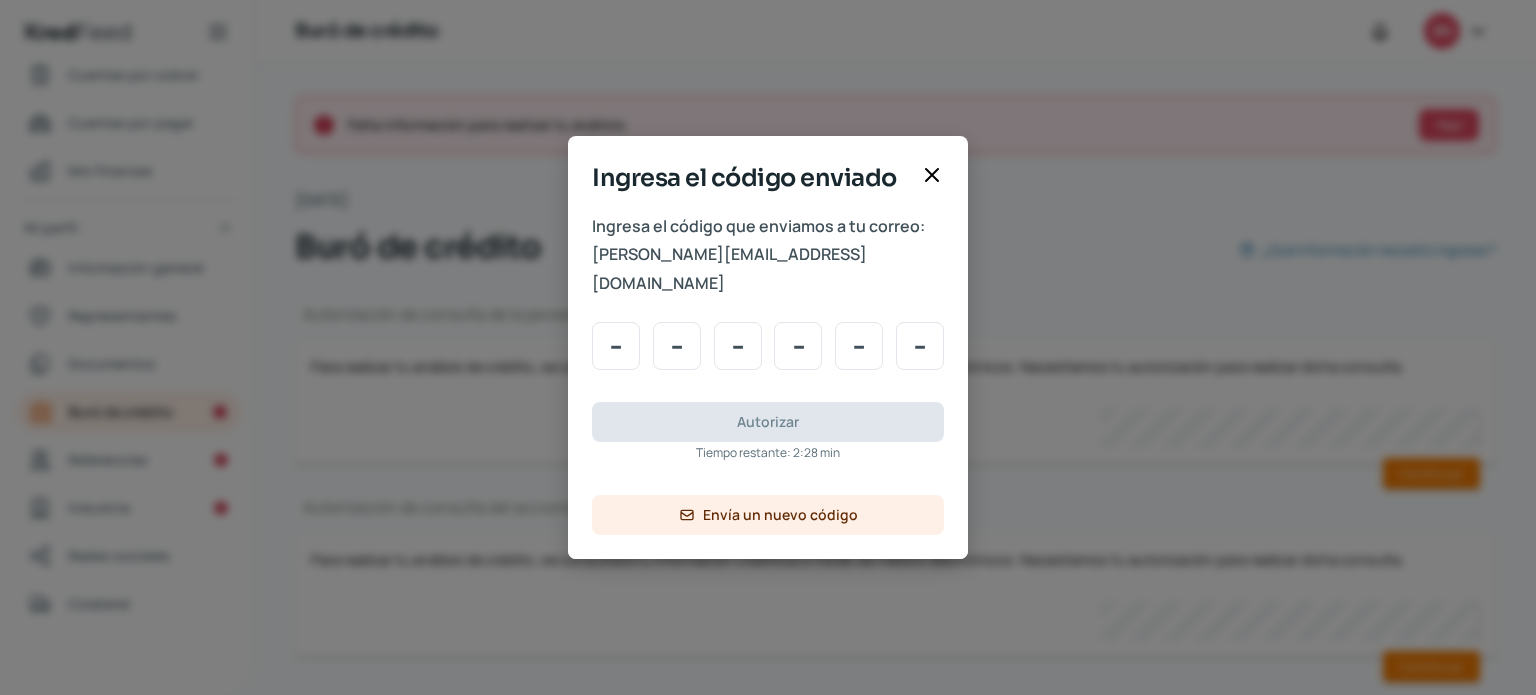 click 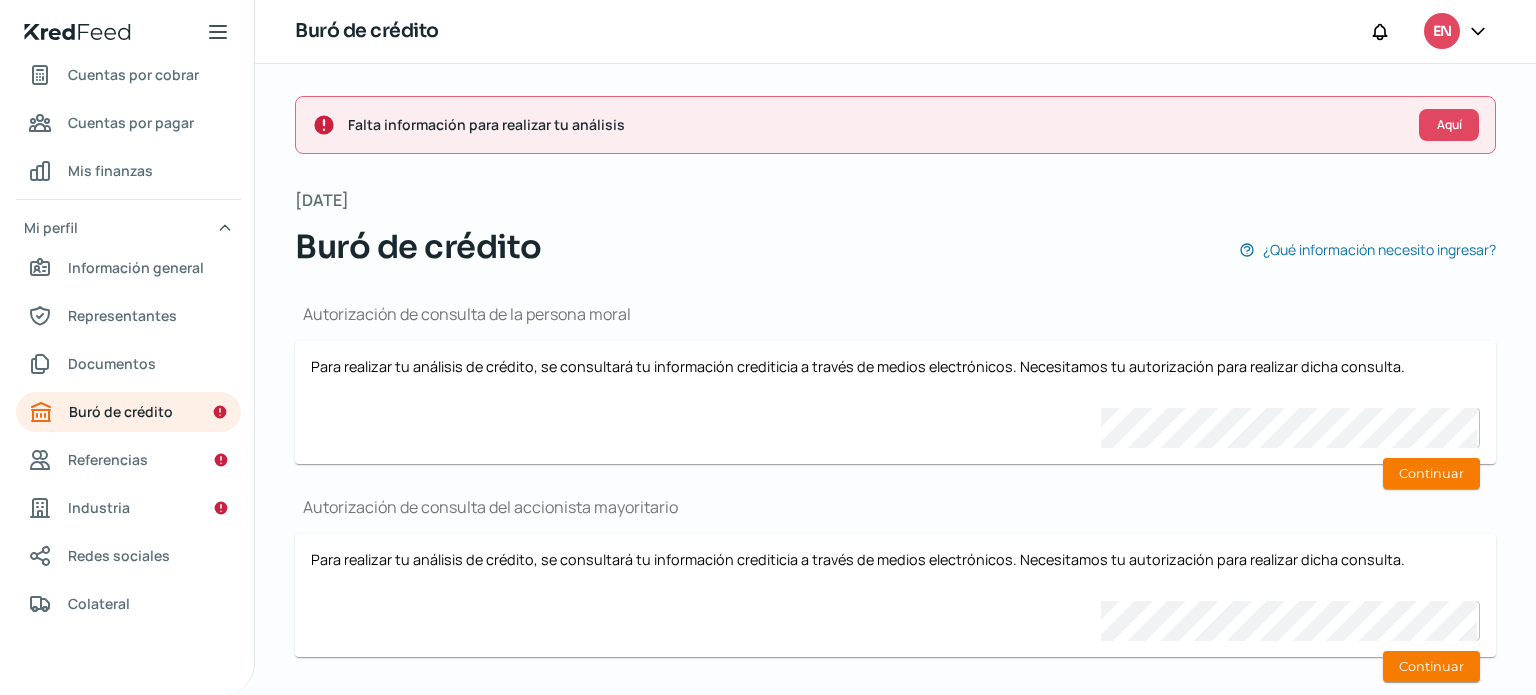scroll, scrollTop: 40, scrollLeft: 0, axis: vertical 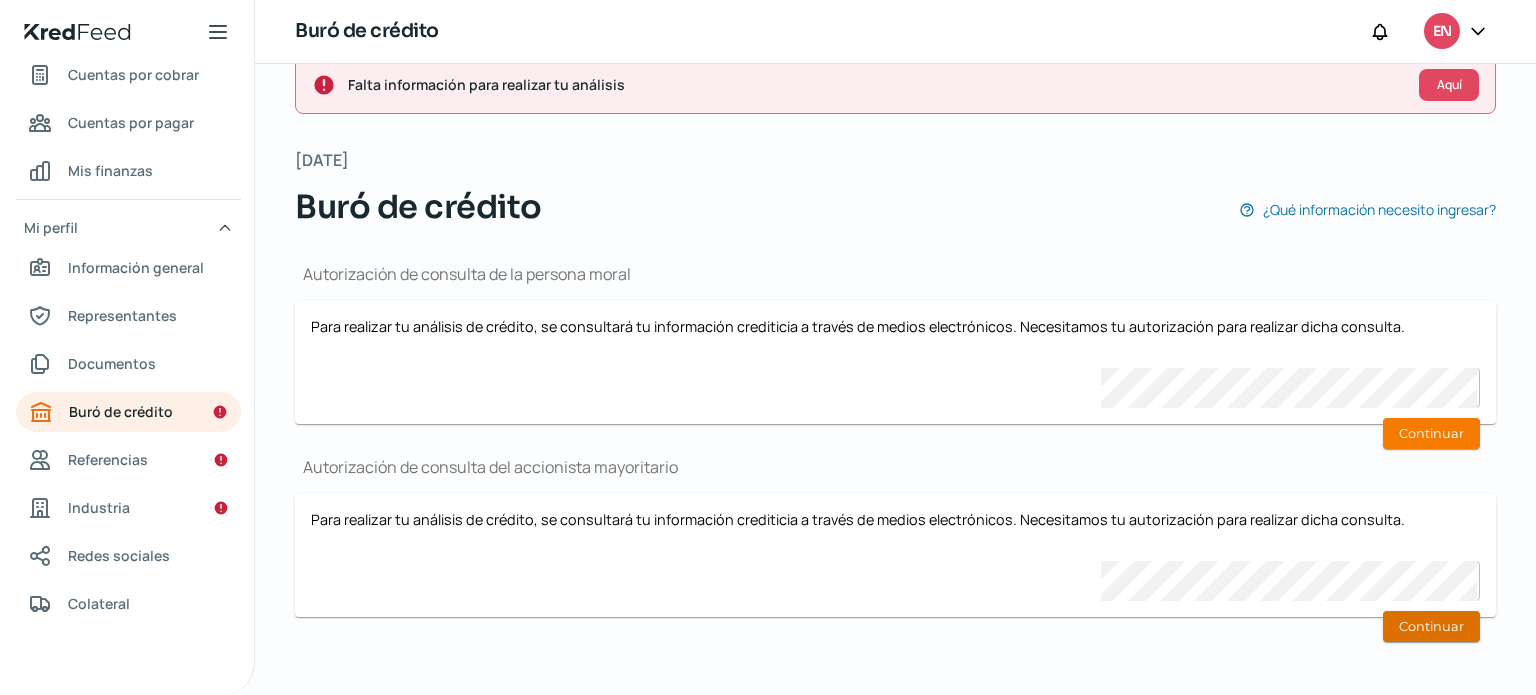 click on "Continuar" at bounding box center [1431, 626] 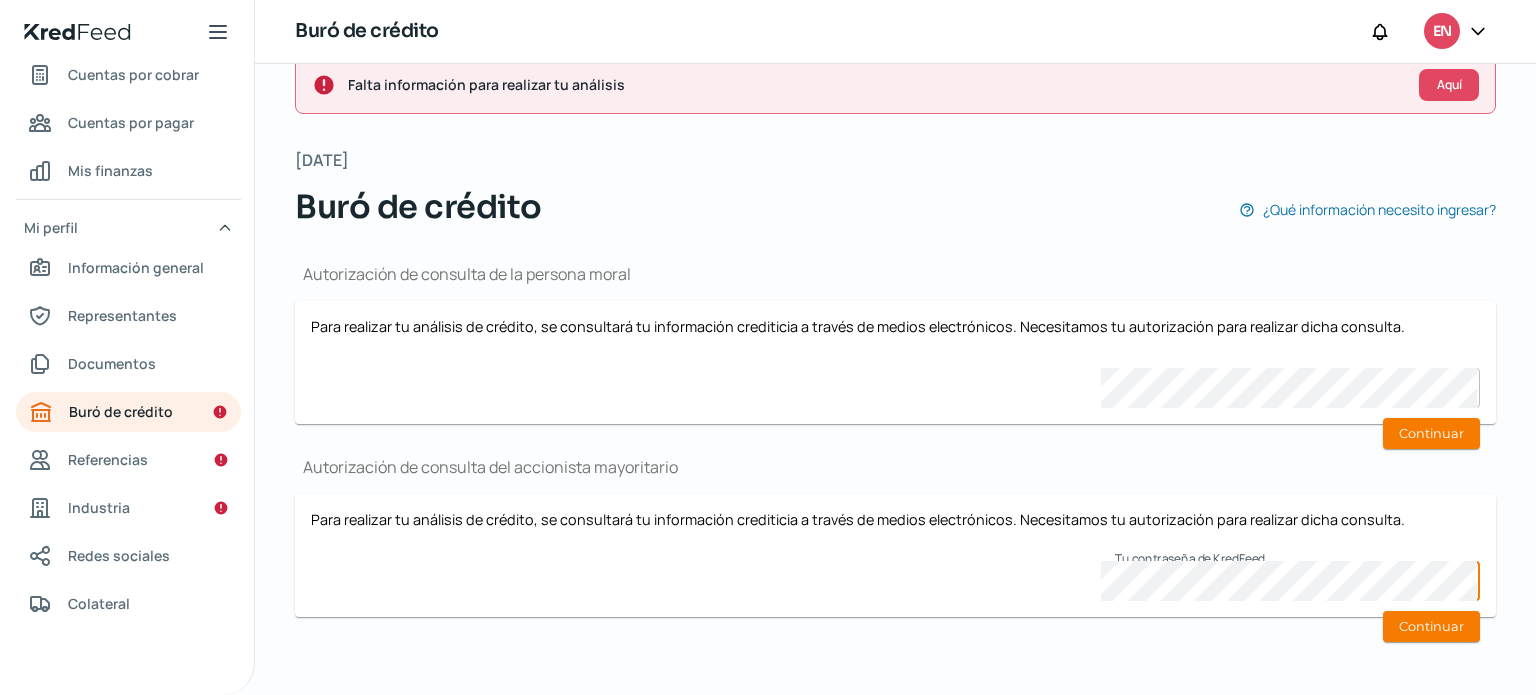 click on "Para realizar tu análisis de crédito, se consultará tu información crediticia a través de medios electrónicos. Necesitamos tu autorización para realizar dicha consulta. Tu contraseña de KredFeed" at bounding box center (895, 555) 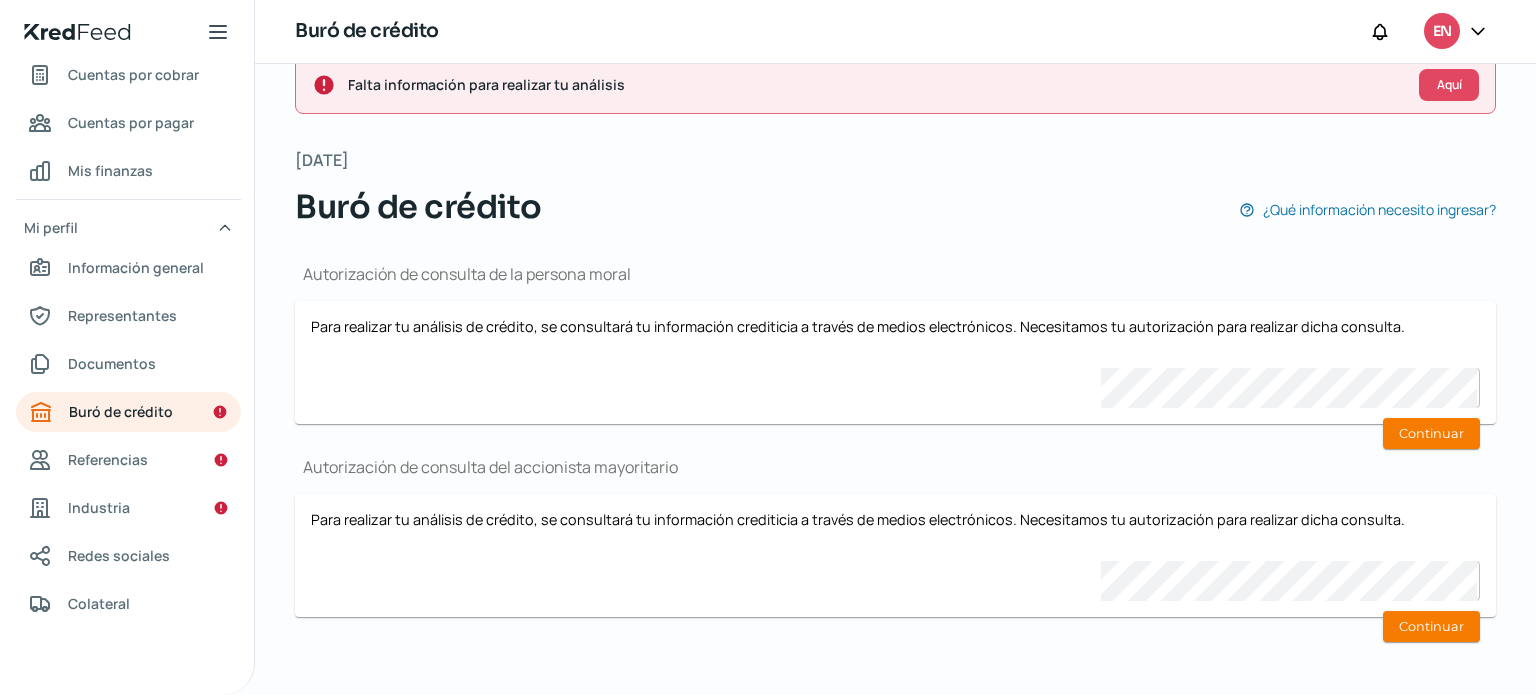 click on "Para realizar tu análisis de crédito, se consultará tu información crediticia a través de medios electrónicos. Necesitamos tu autorización para realizar dicha consulta. Tu contraseña de KredFeed" at bounding box center [895, 362] 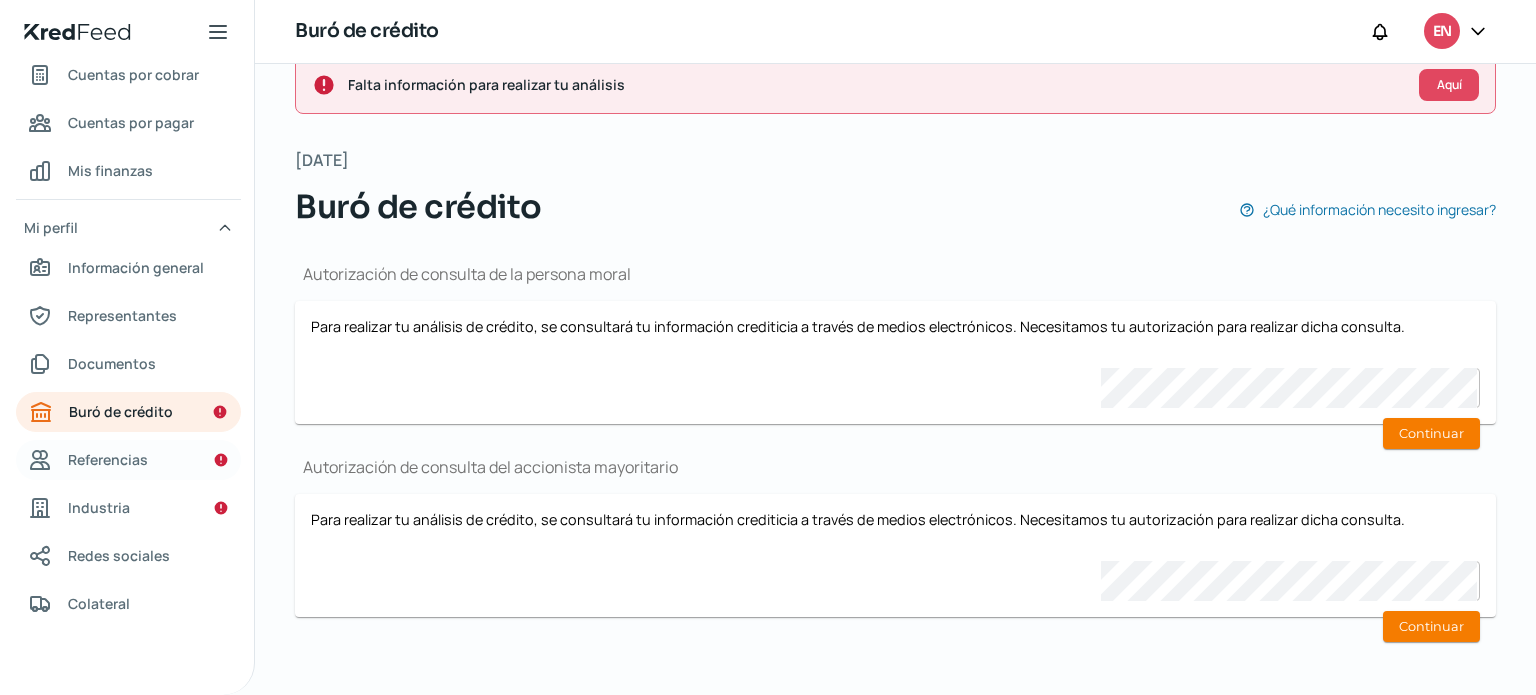 click on "Referencias" at bounding box center [128, 460] 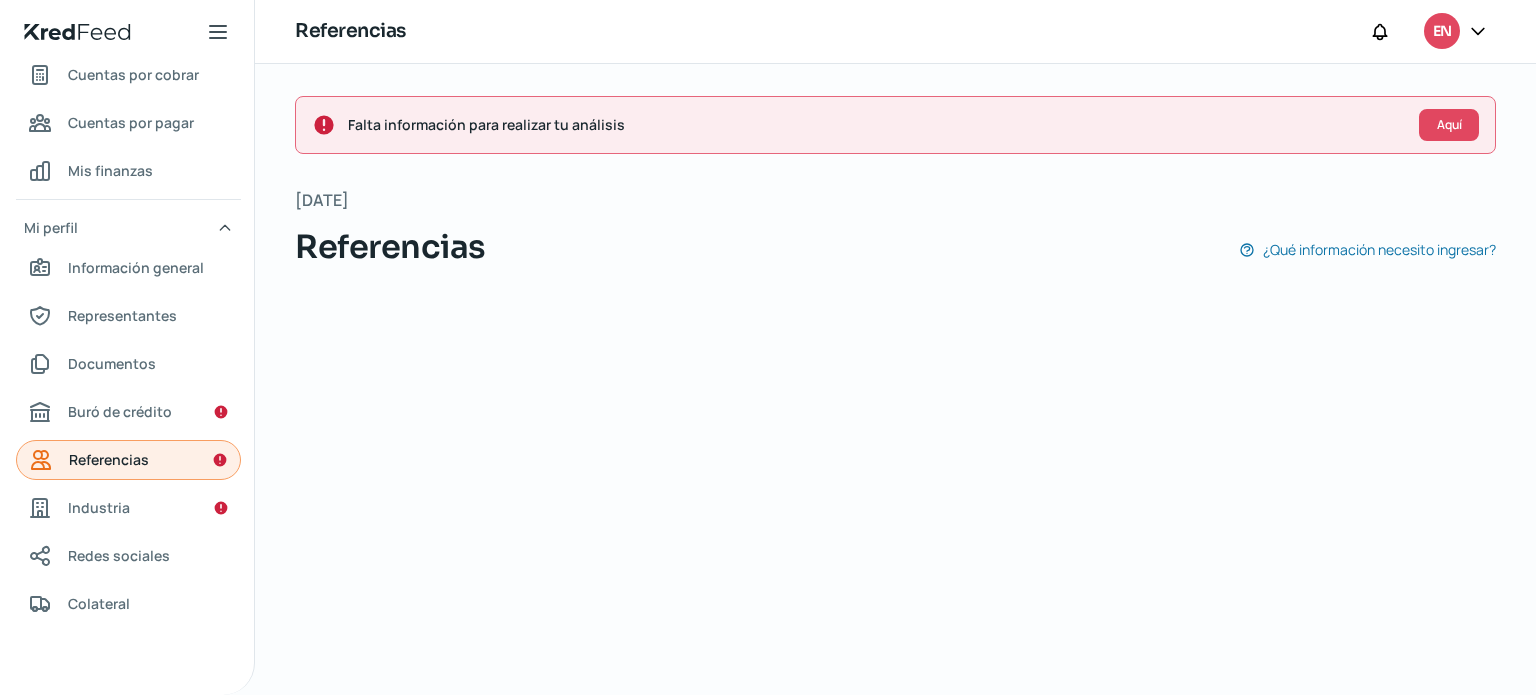 scroll, scrollTop: 0, scrollLeft: 0, axis: both 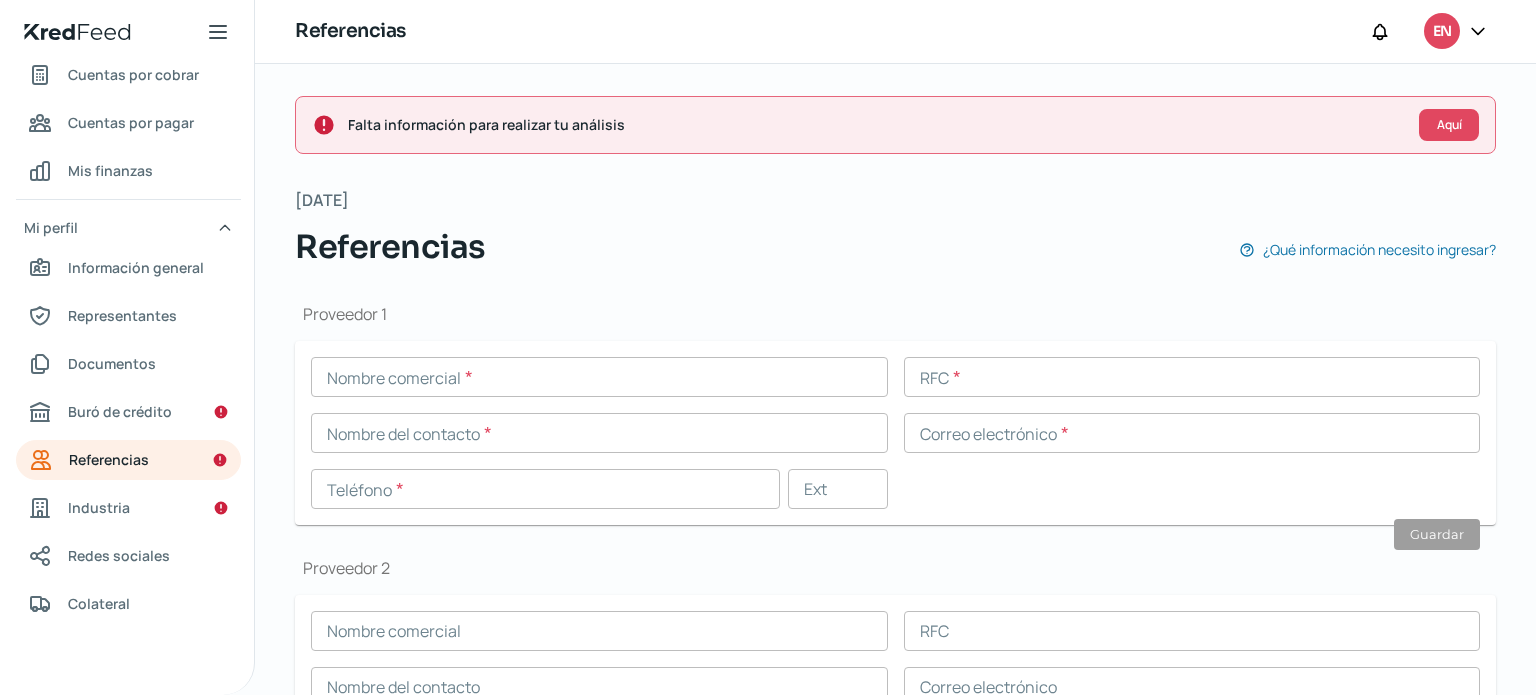 click at bounding box center (599, 377) 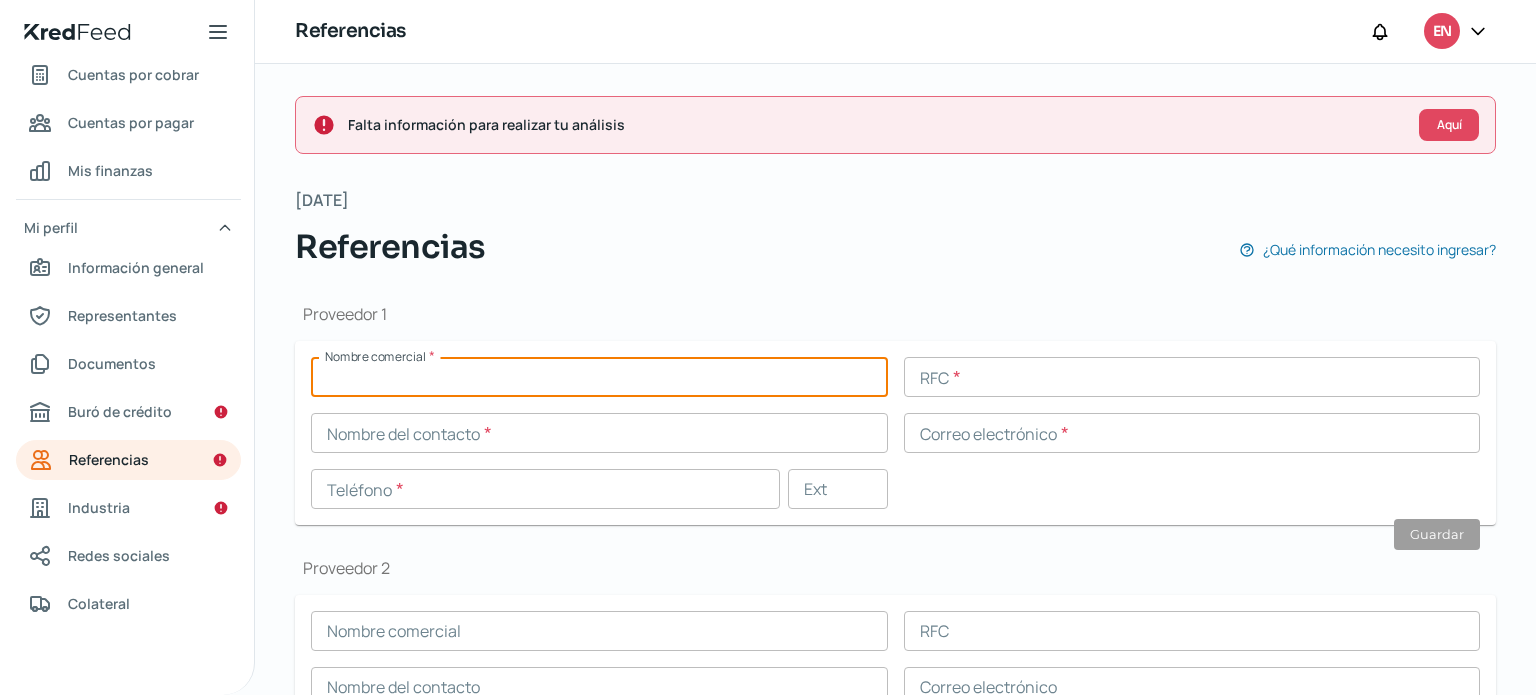 click on "Proveedor 1" at bounding box center [895, 314] 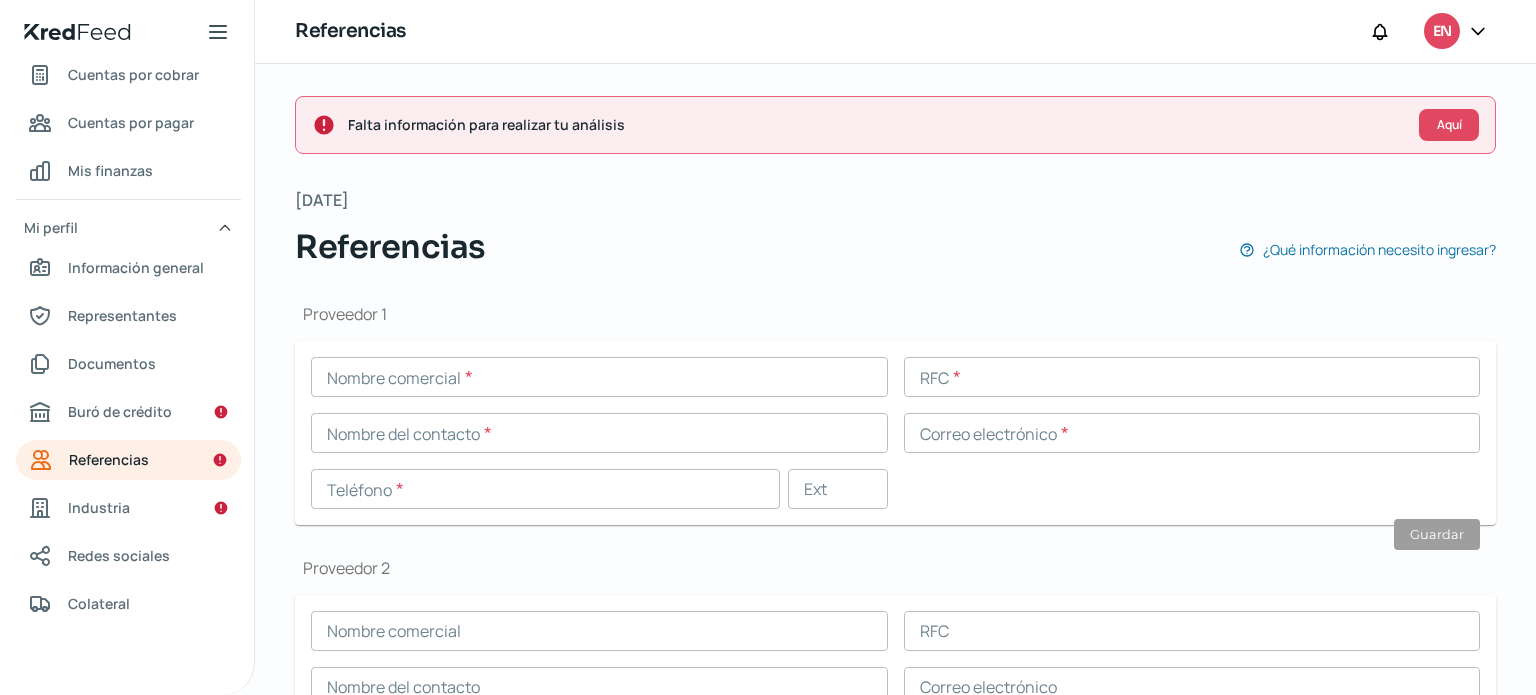 click at bounding box center (599, 377) 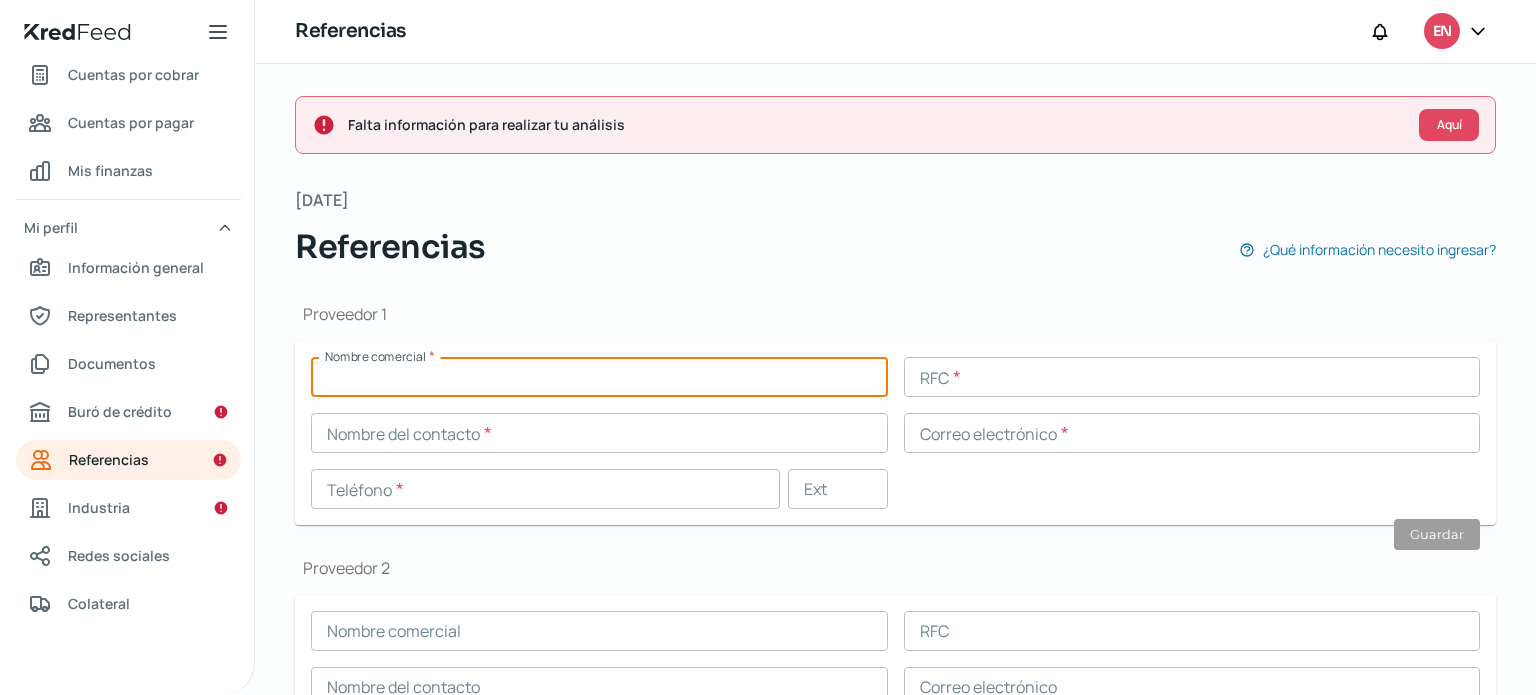 paste on "Solo Vidrio SA de CV" 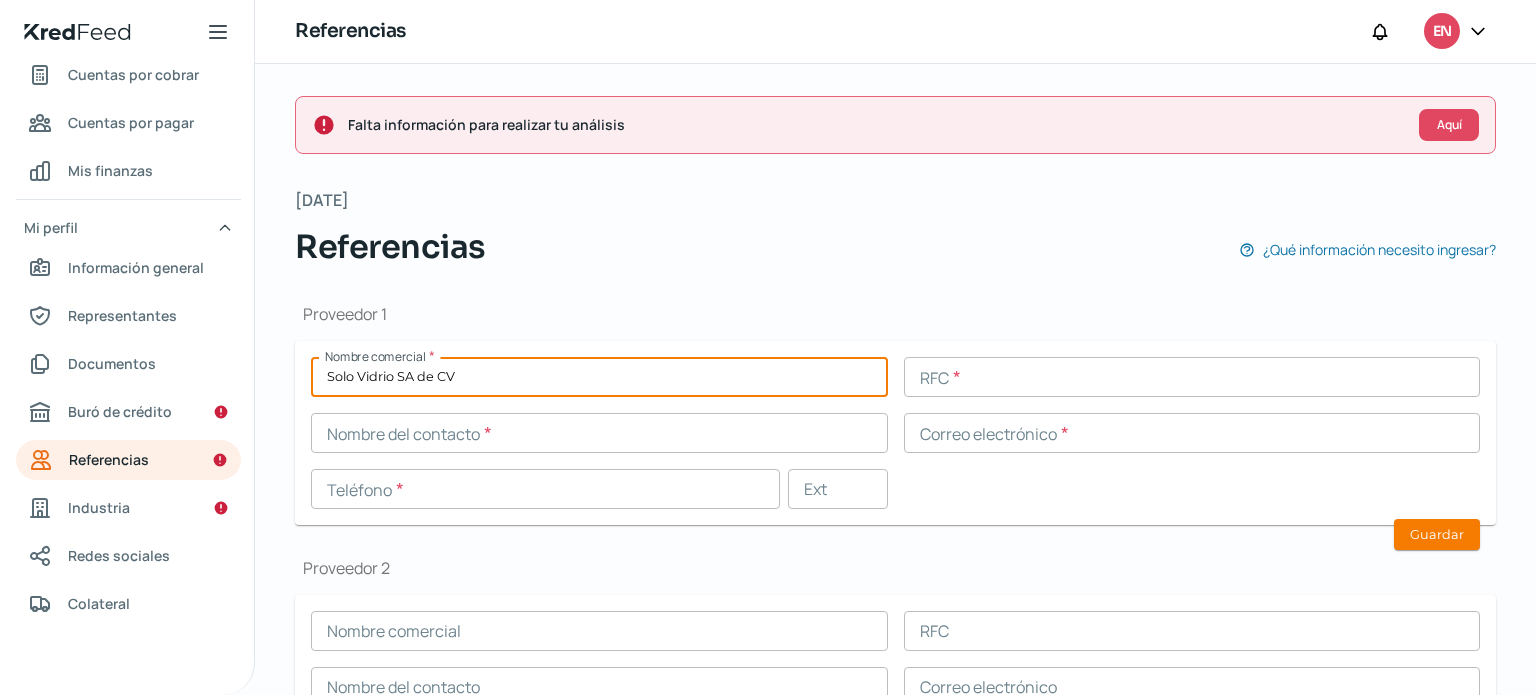 type on "Solo Vidrio SA de CV" 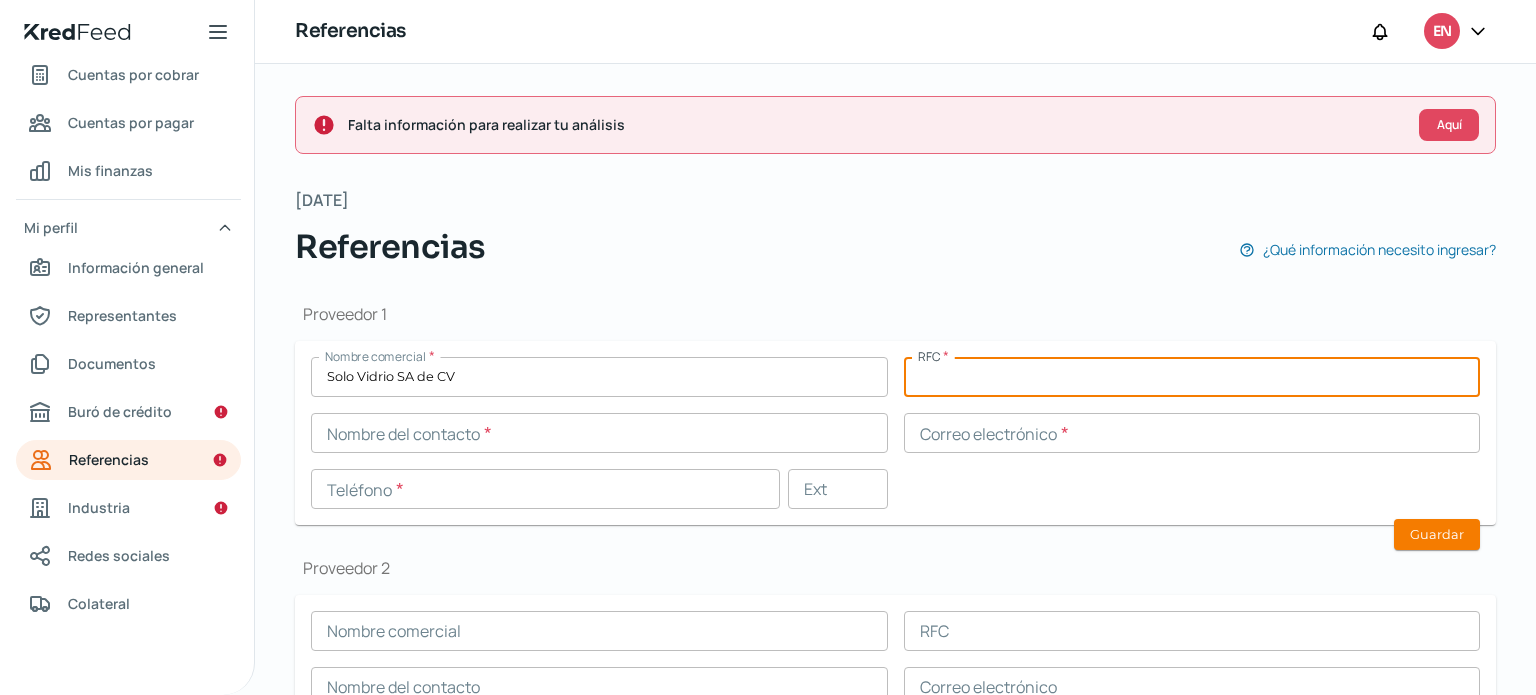 paste on "SVI010507NW0" 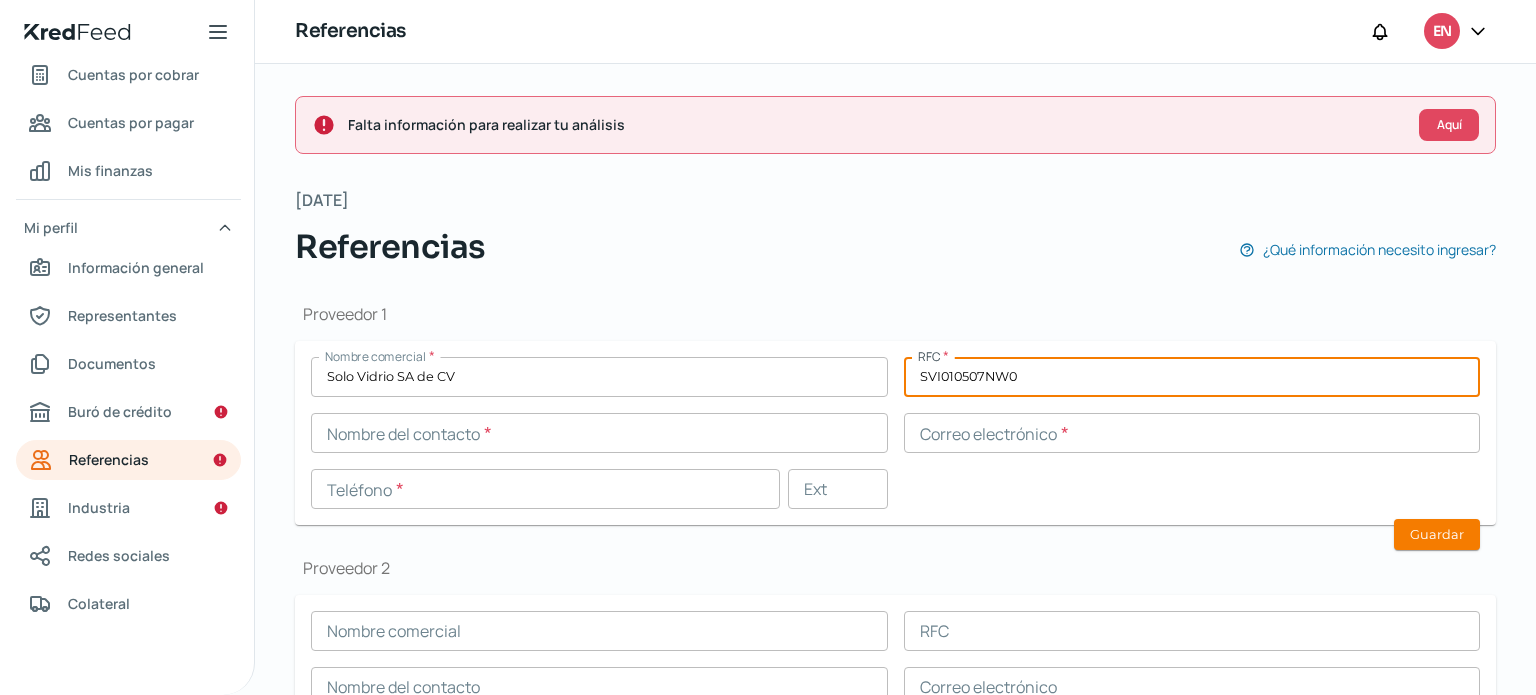 type on "SVI010507NW0" 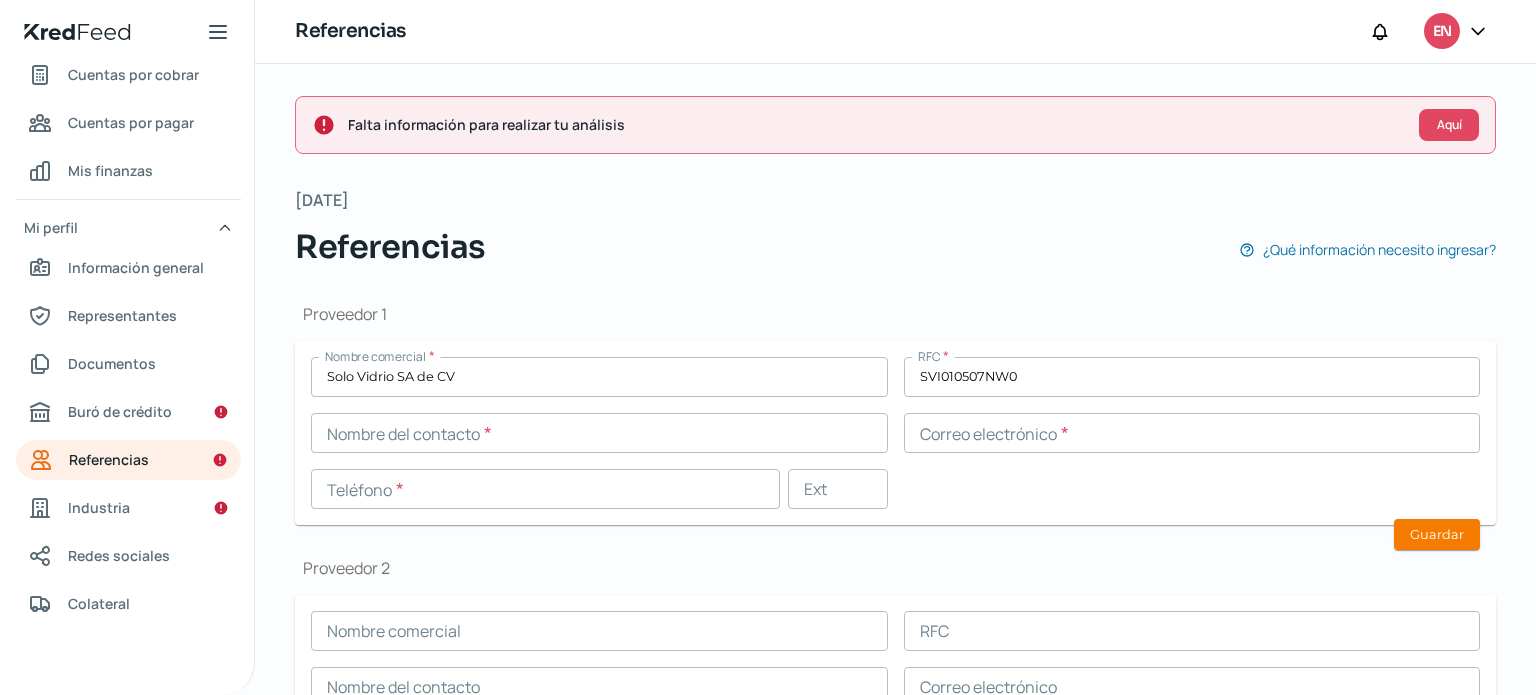 click on "Referencias ¿Qué información necesito ingresar?" at bounding box center [895, 247] 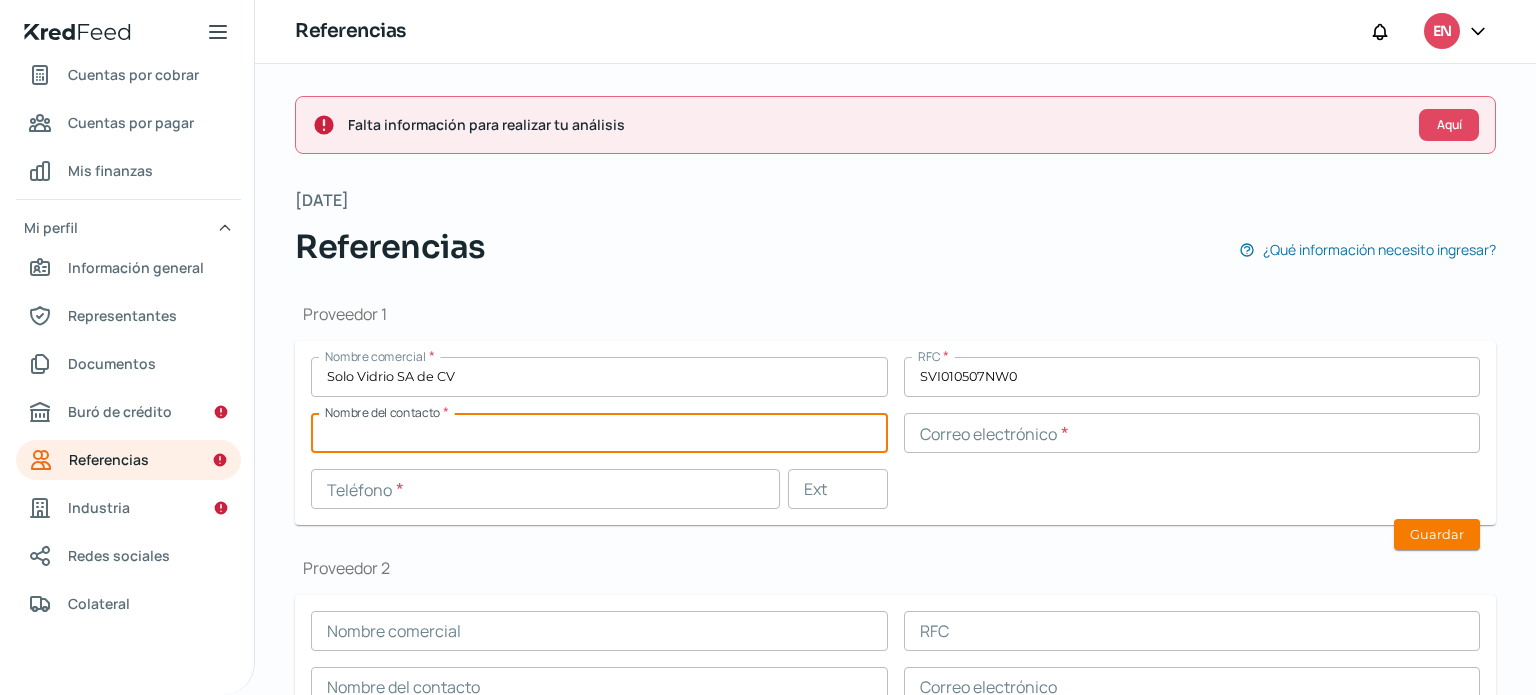 click at bounding box center (599, 433) 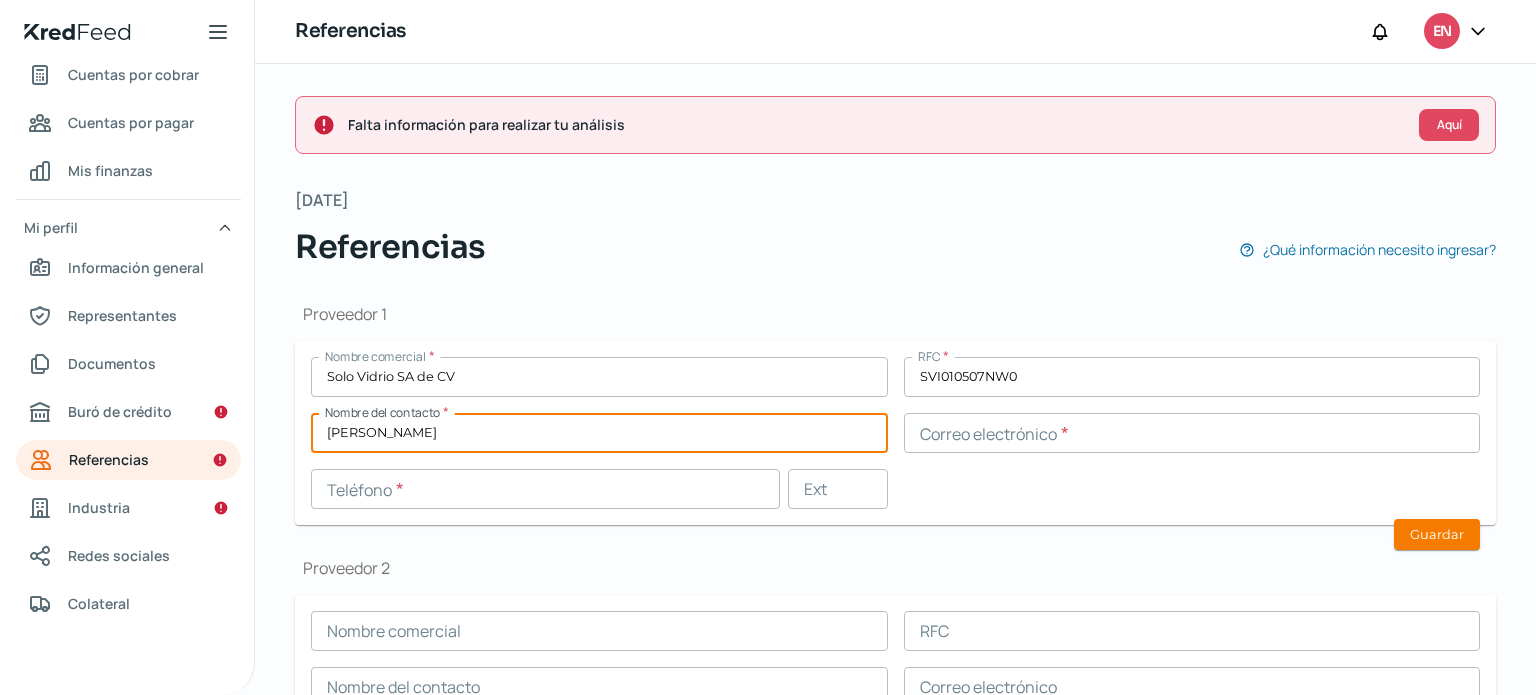 type on "[PERSON_NAME]" 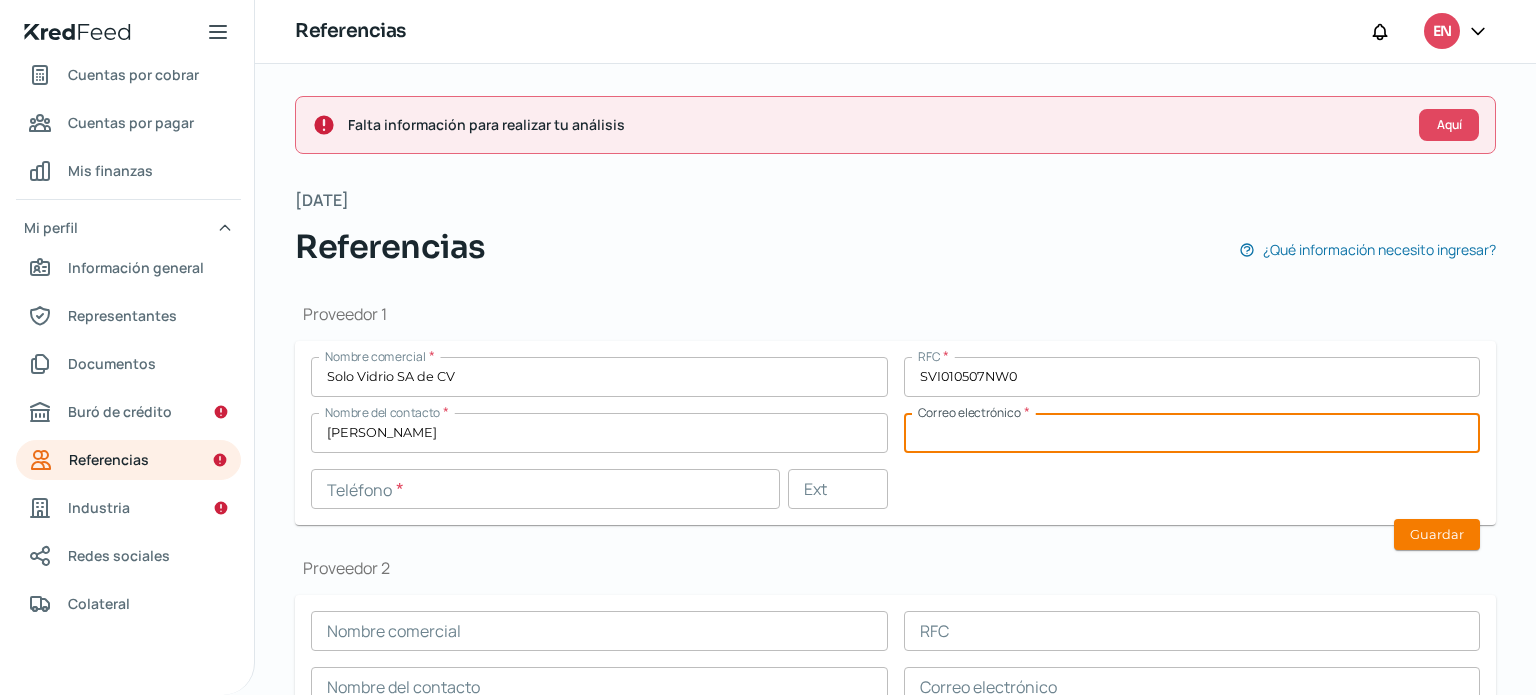 paste on "[PERSON_NAME][EMAIL_ADDRESS][DOMAIN_NAME]" 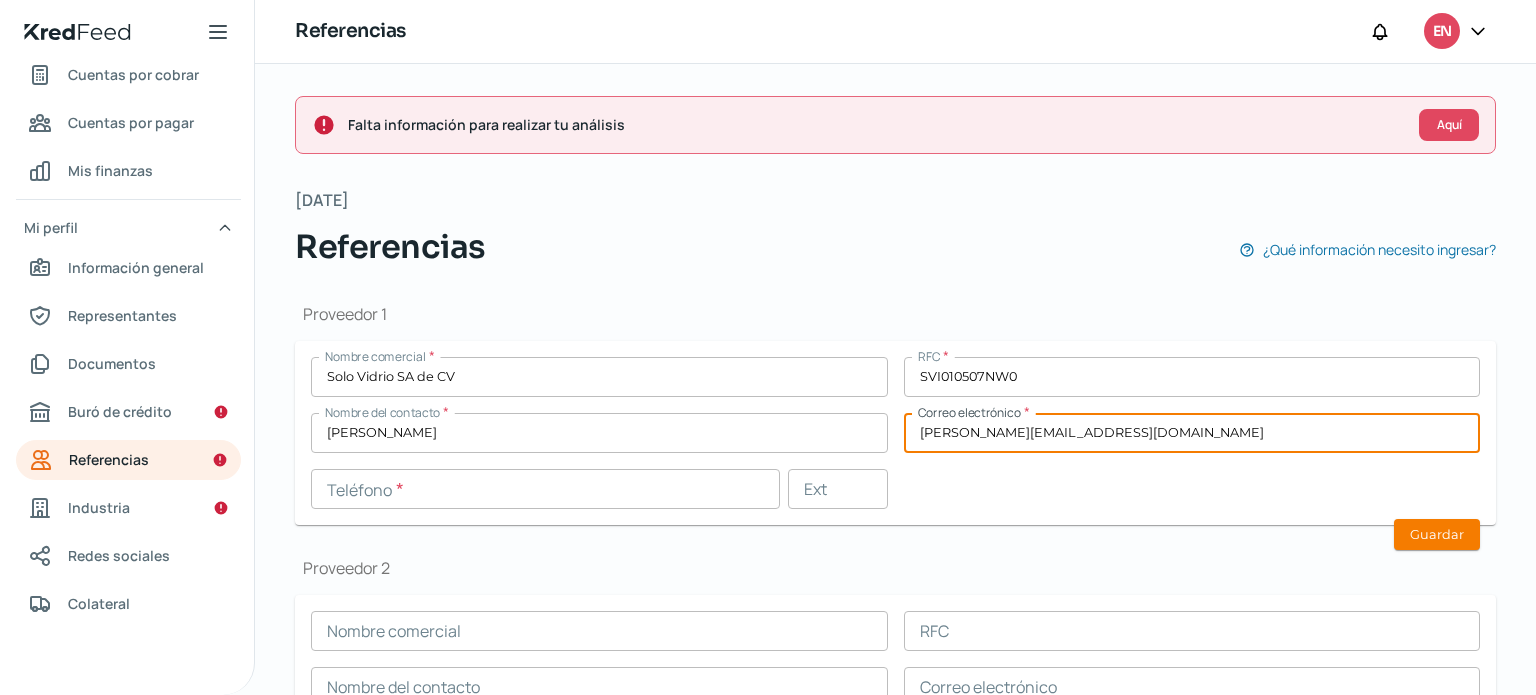 type on "[PERSON_NAME][EMAIL_ADDRESS][DOMAIN_NAME]" 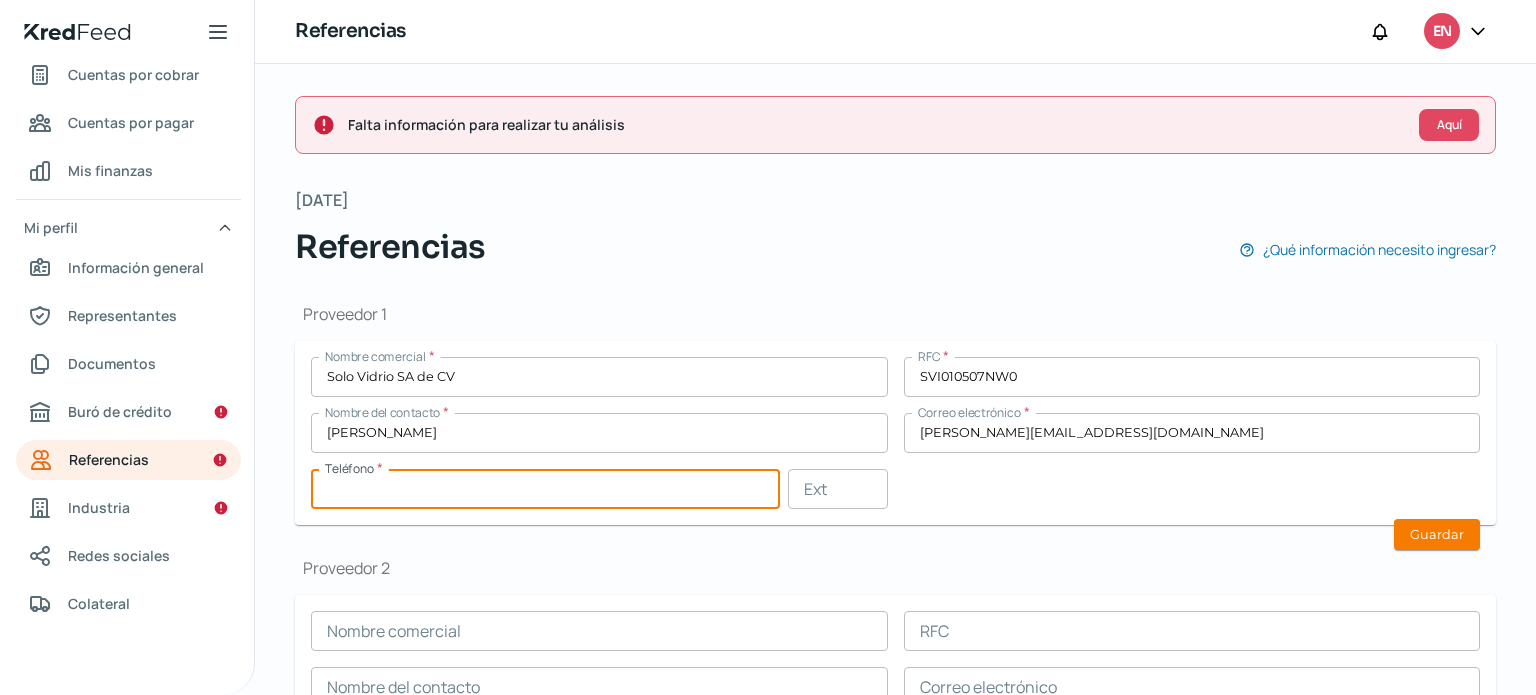 click at bounding box center [545, 489] 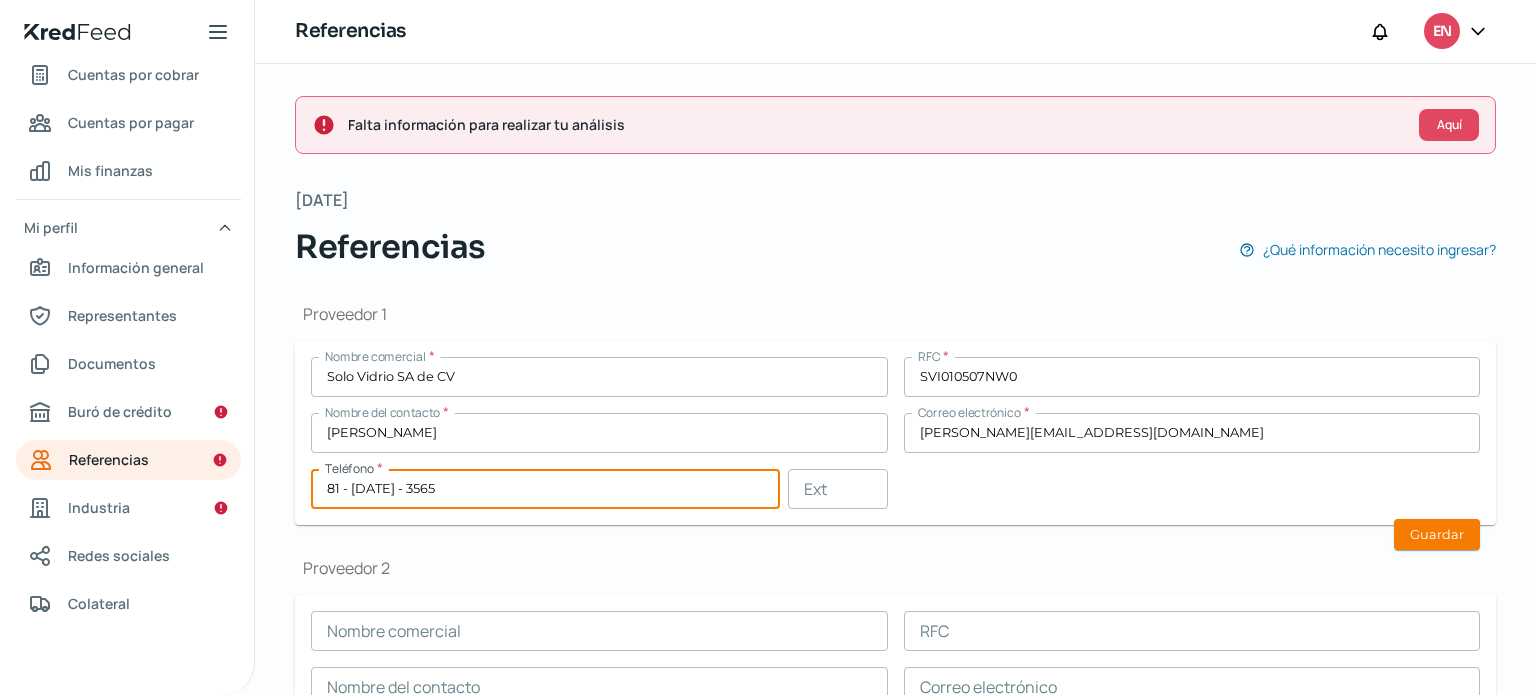 type on "81 - [DATE] - 3565" 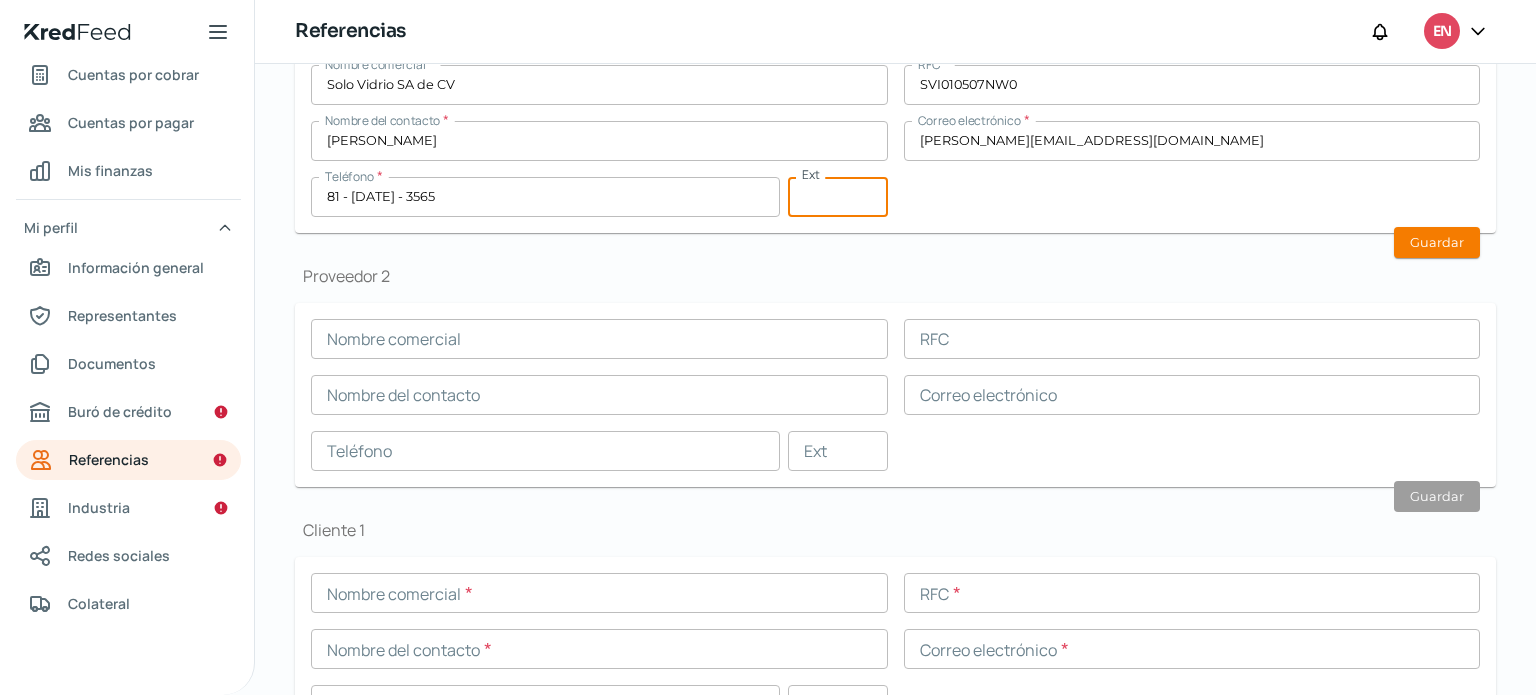 scroll, scrollTop: 303, scrollLeft: 0, axis: vertical 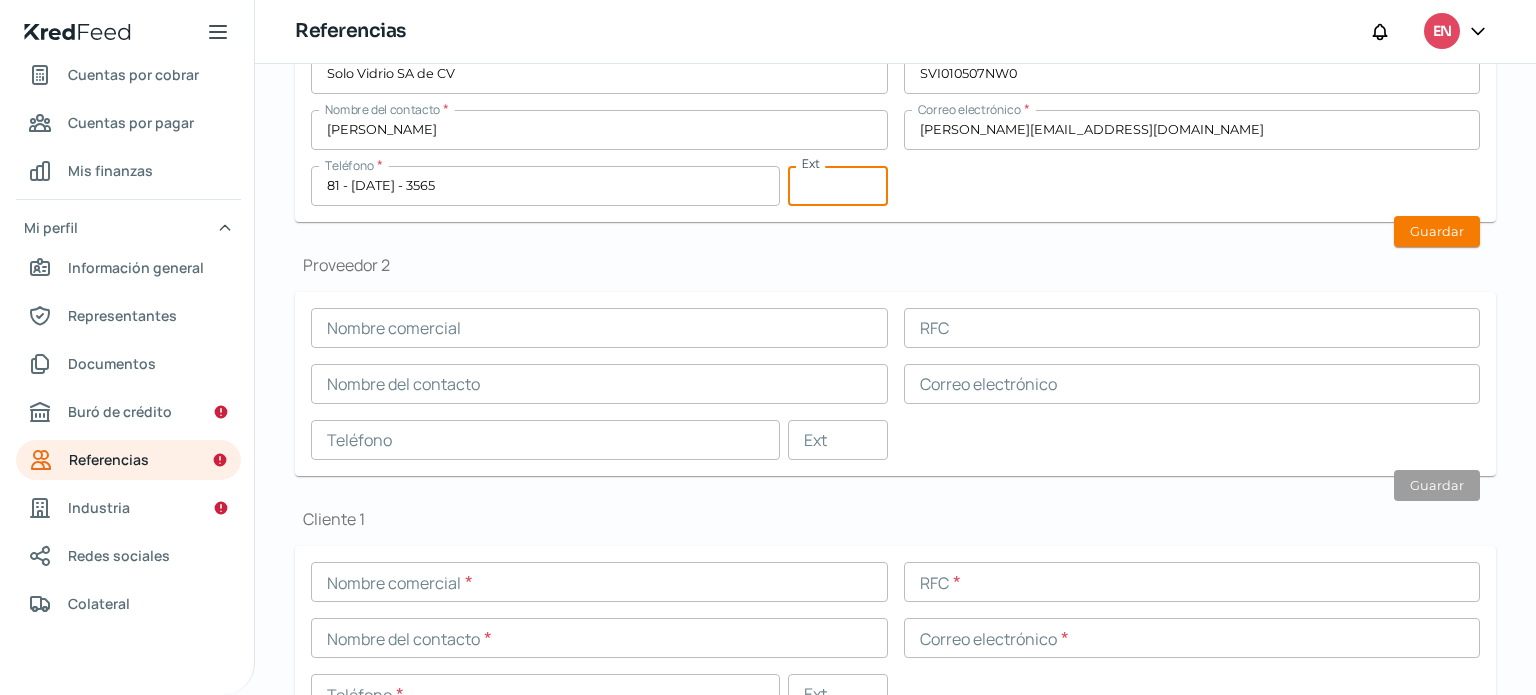 click on "Nombre comercial RFC Nombre del contacto Correo electrónico Teléfono Ext Guardar" at bounding box center [895, 384] 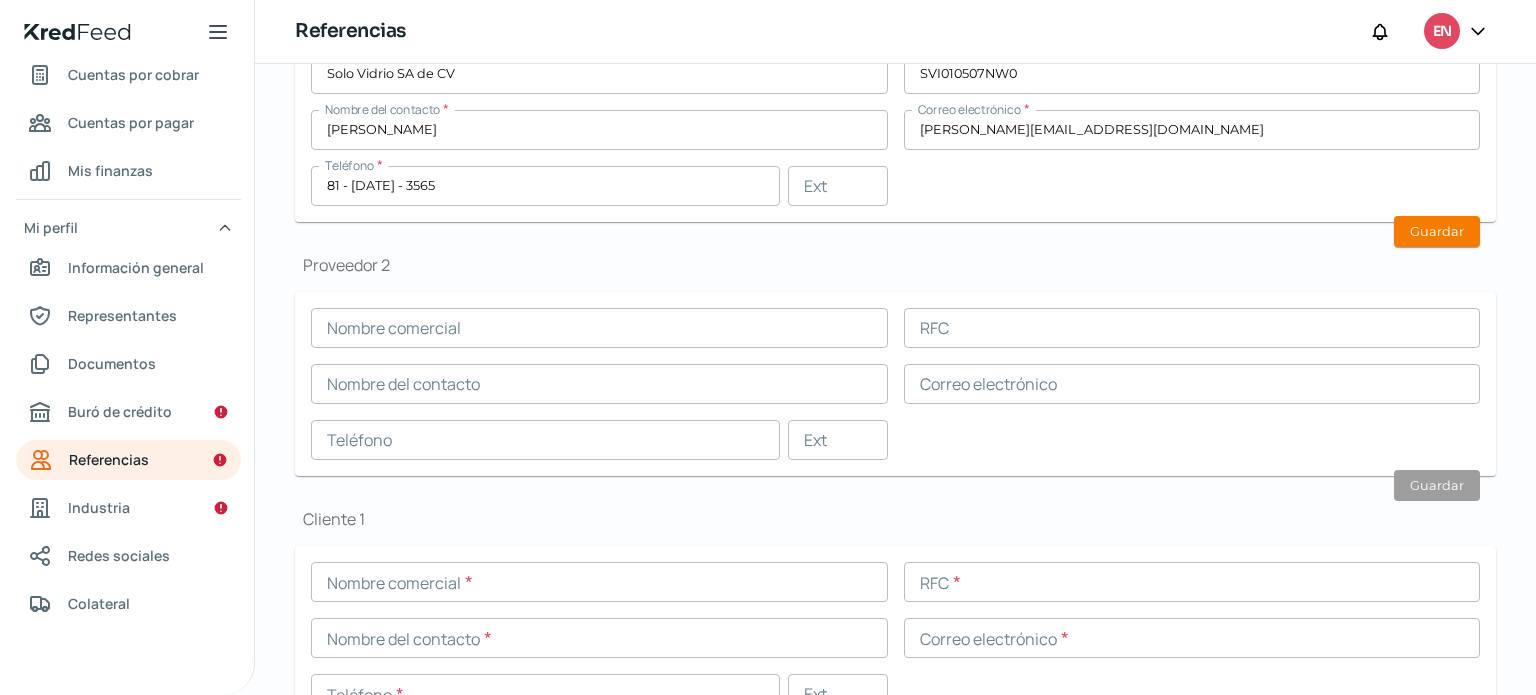 click at bounding box center [599, 328] 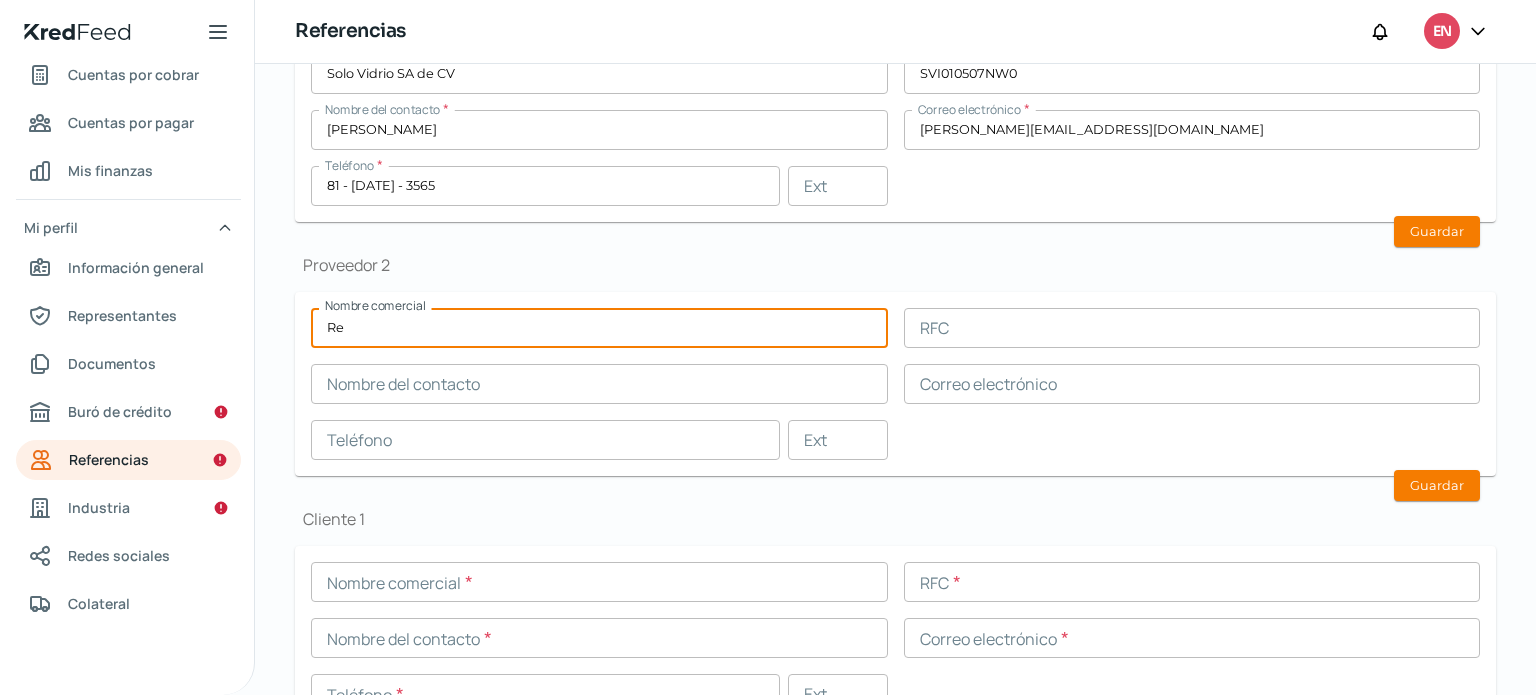 click on "Re" at bounding box center (599, 328) 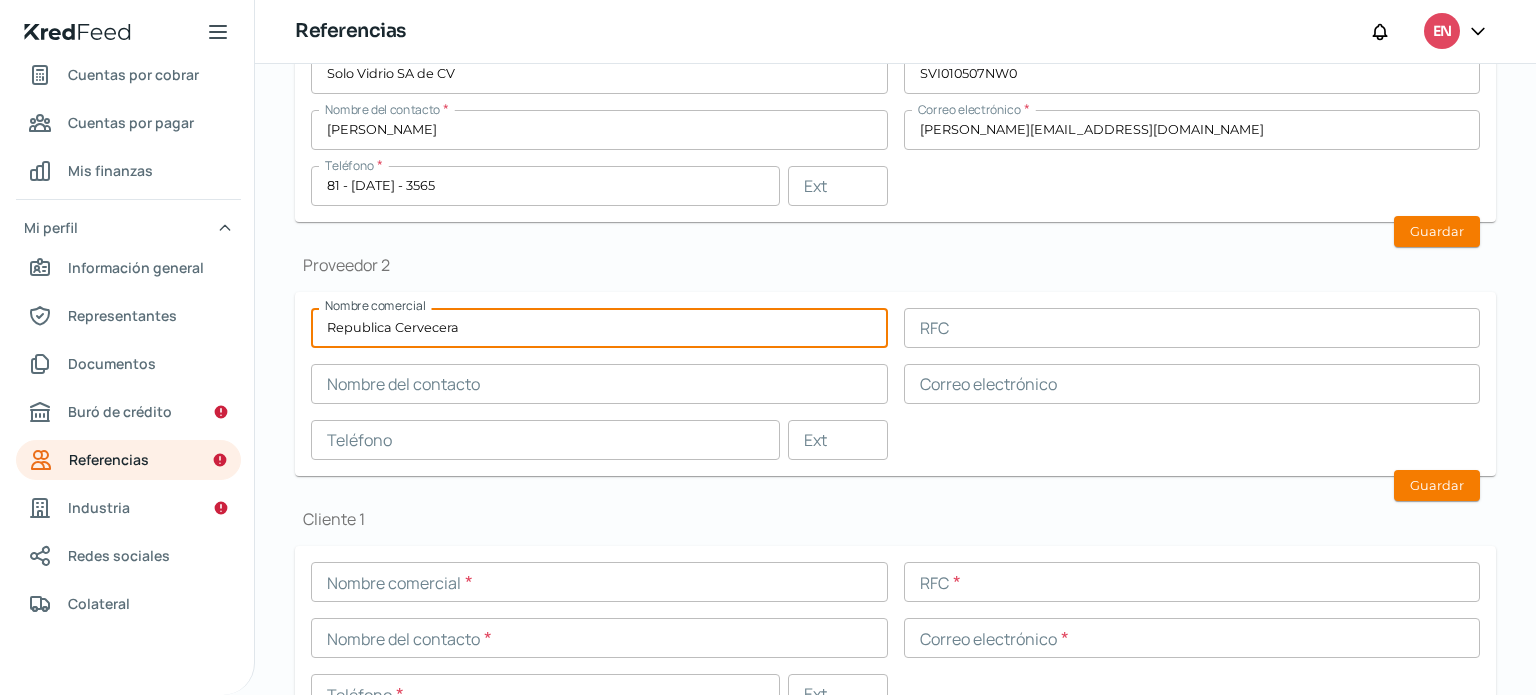 type on "Republica Cervecera" 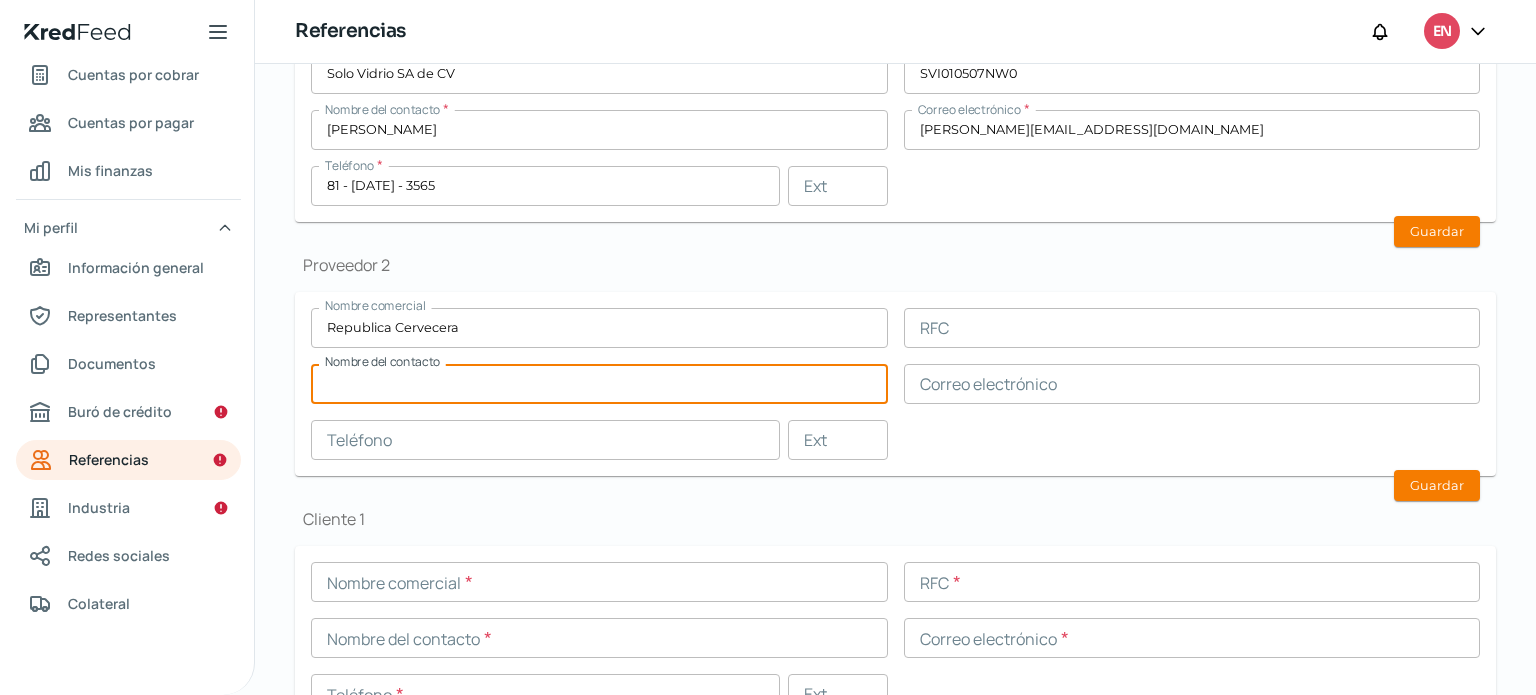 paste on "[PERSON_NAME]" 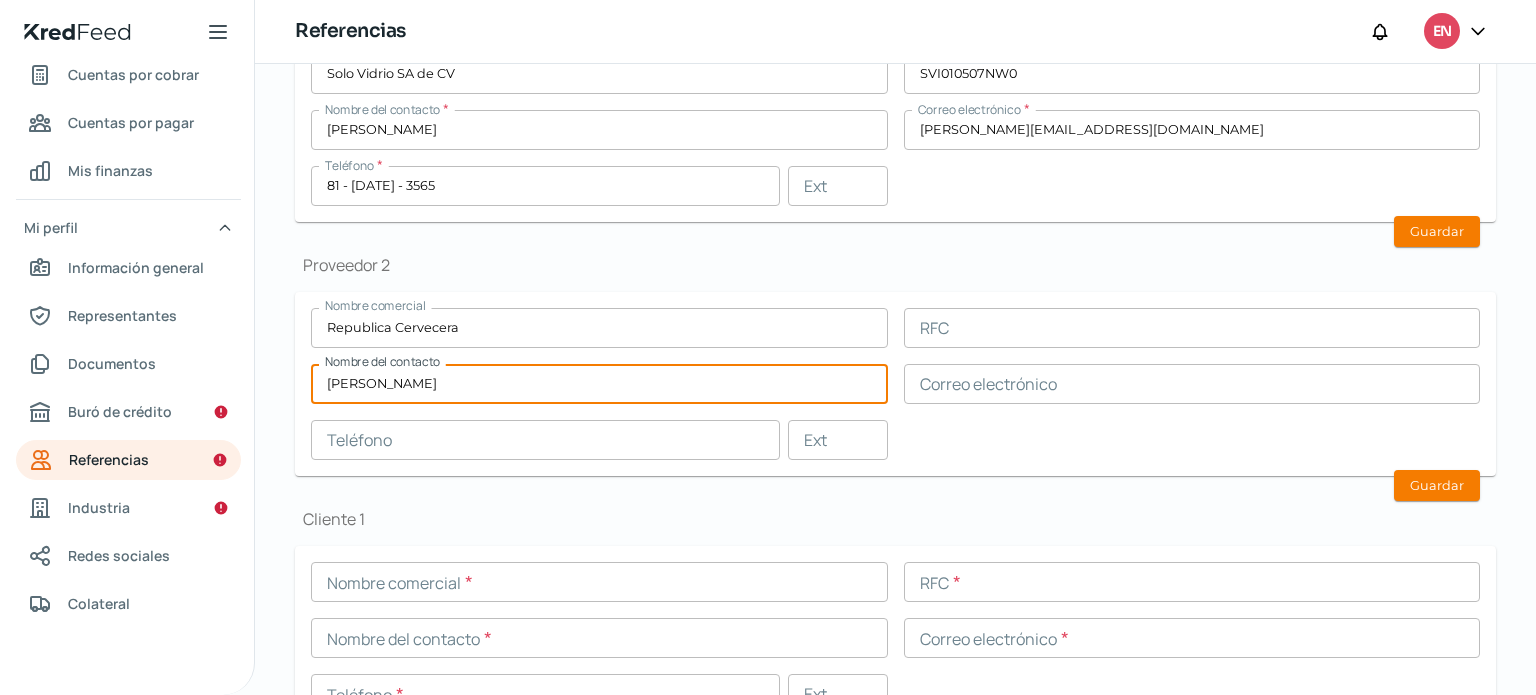 type on "[PERSON_NAME]" 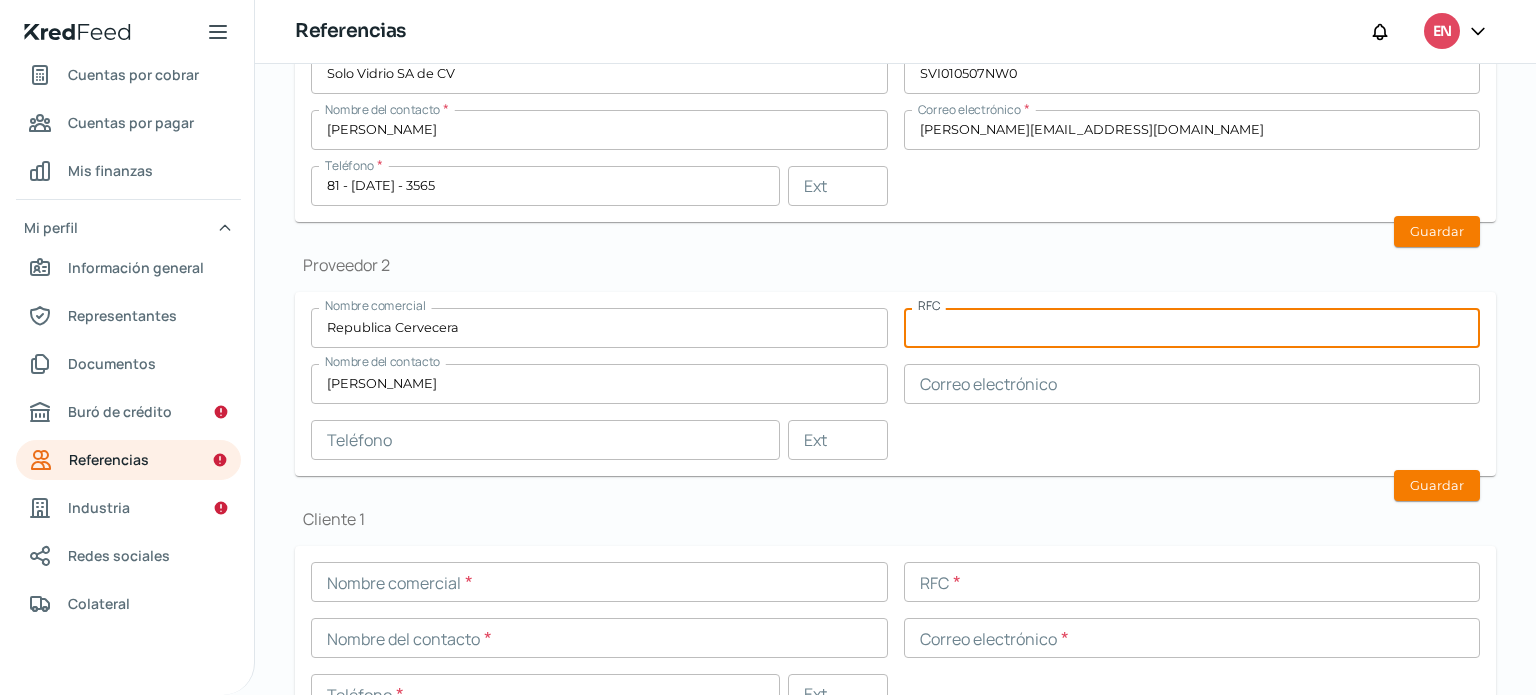click at bounding box center (1192, 328) 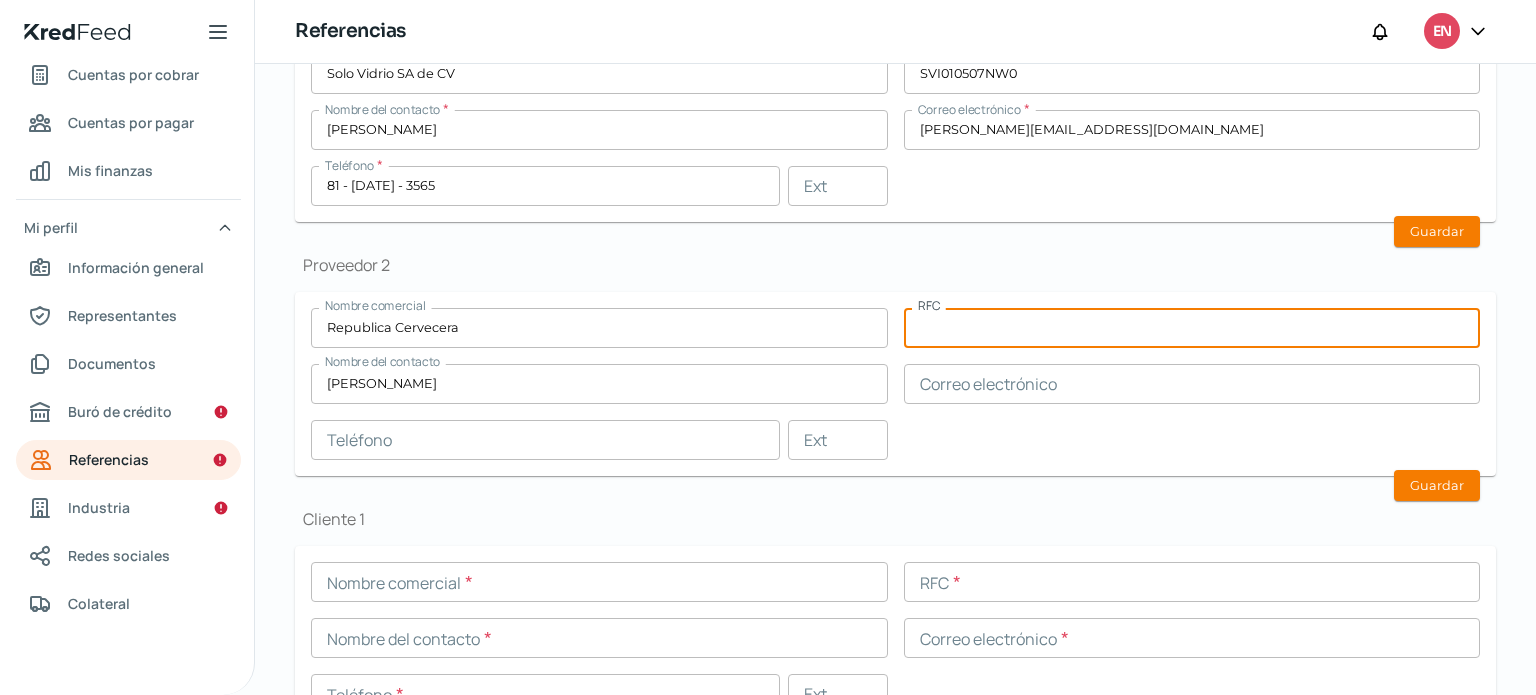 paste on "RCE161128CC4" 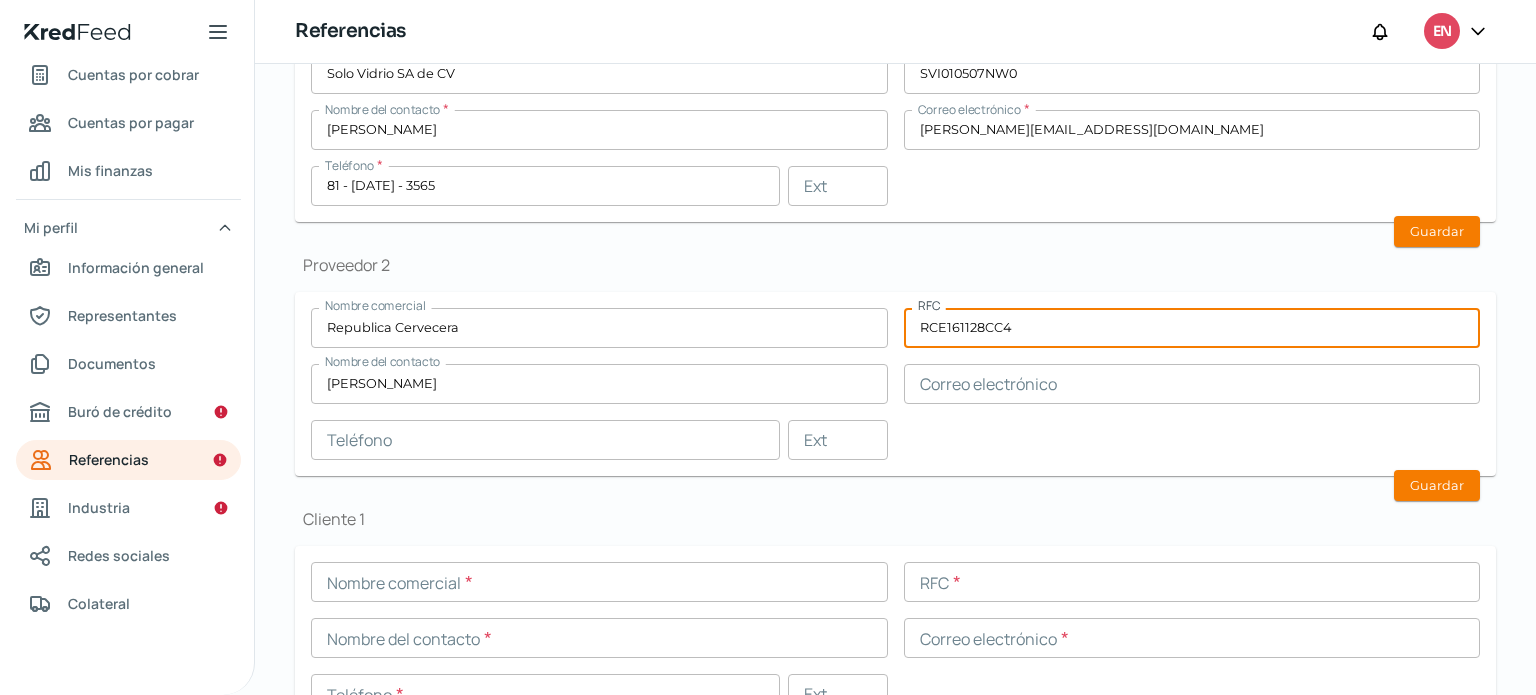 type on "RCE161128CC4" 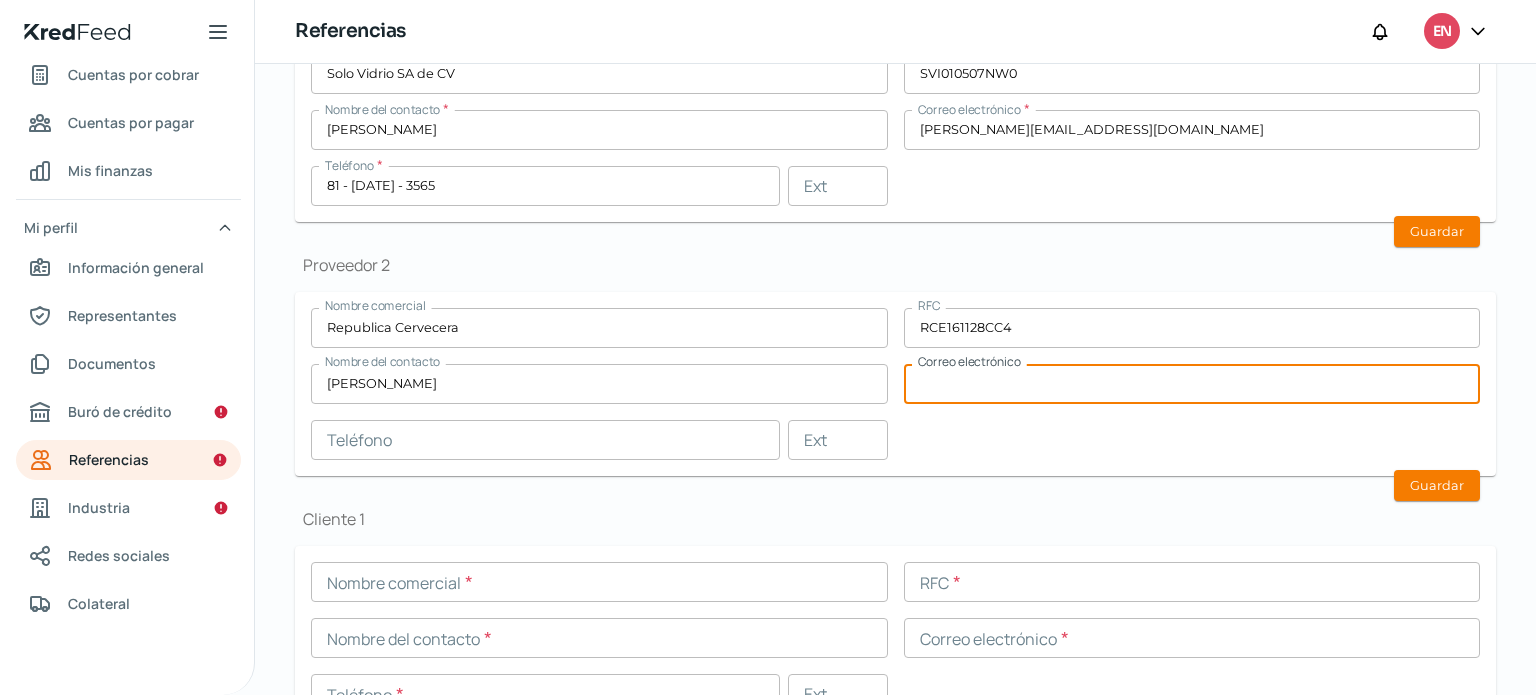 click at bounding box center (1192, 384) 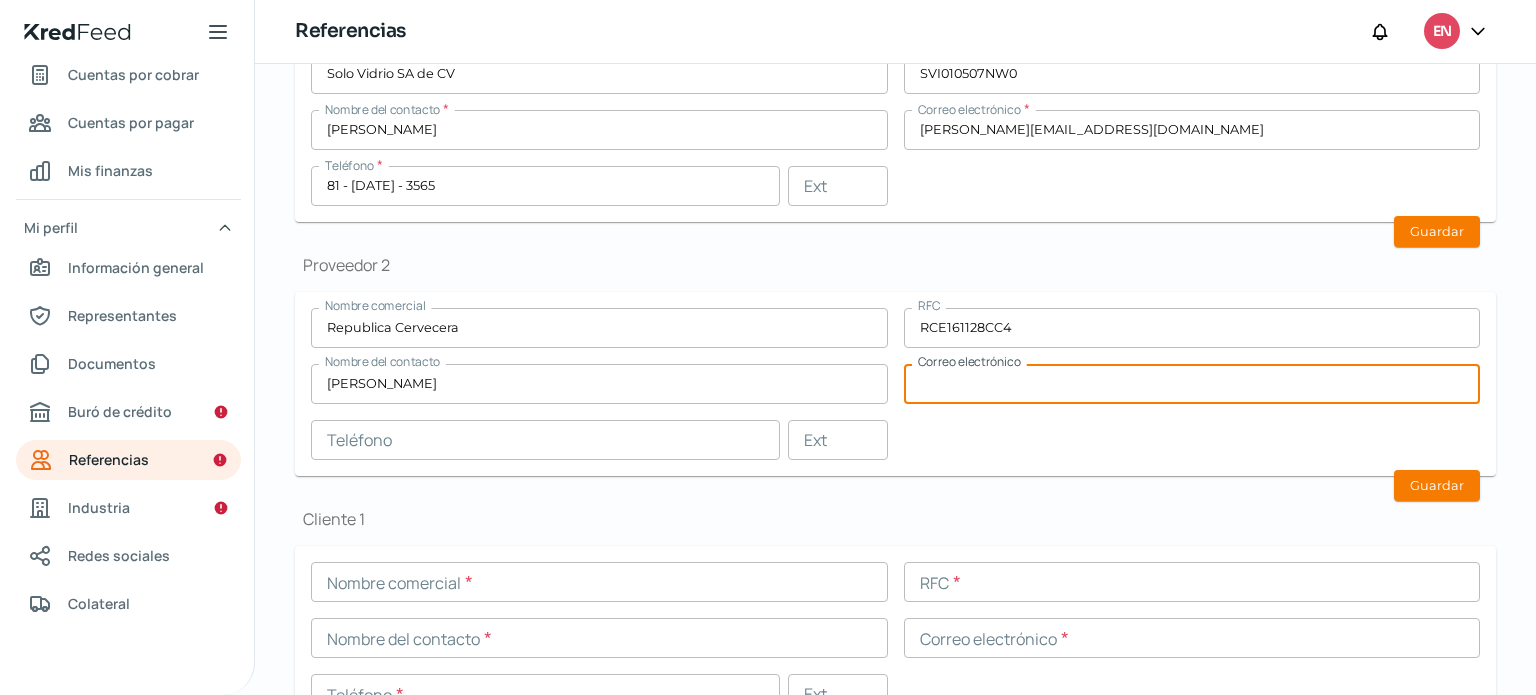 paste on "[EMAIL_ADDRESS][DOMAIN_NAME]" 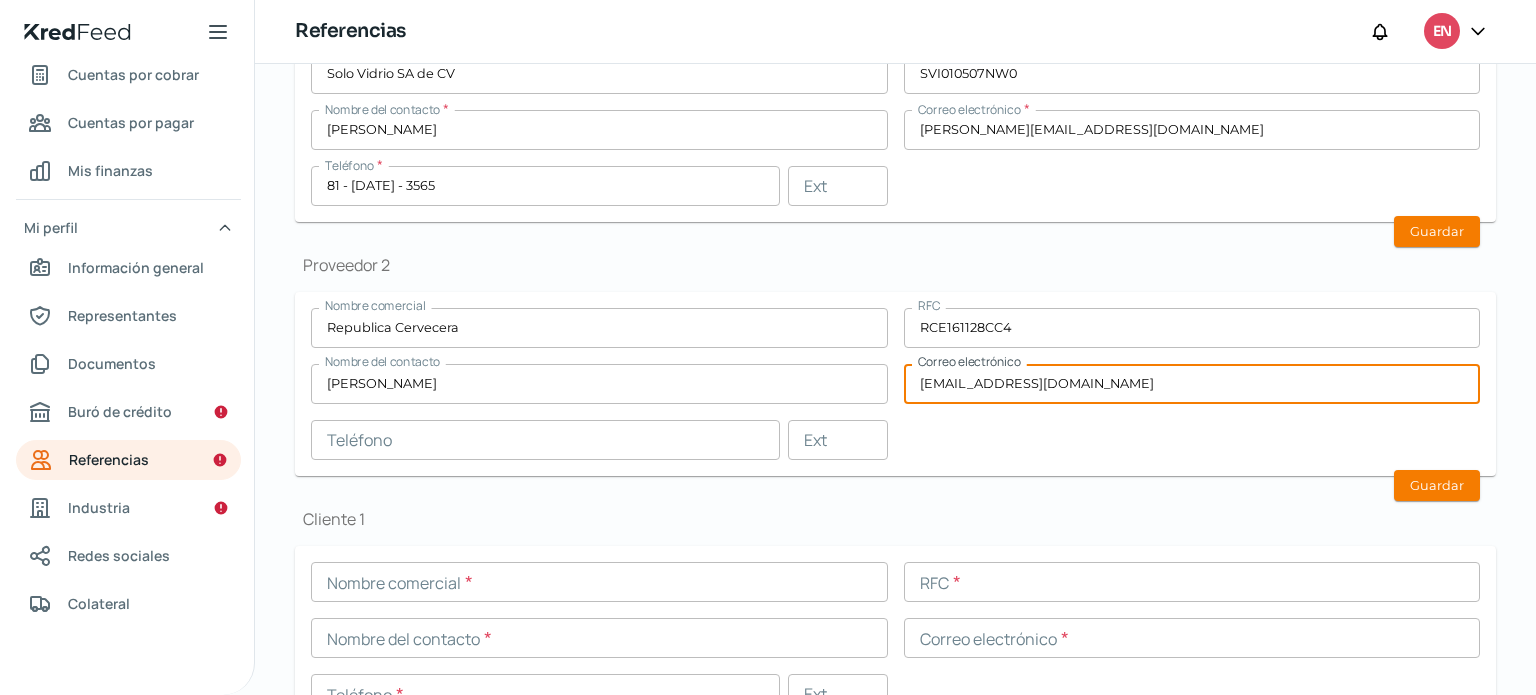 type on "[EMAIL_ADDRESS][DOMAIN_NAME]" 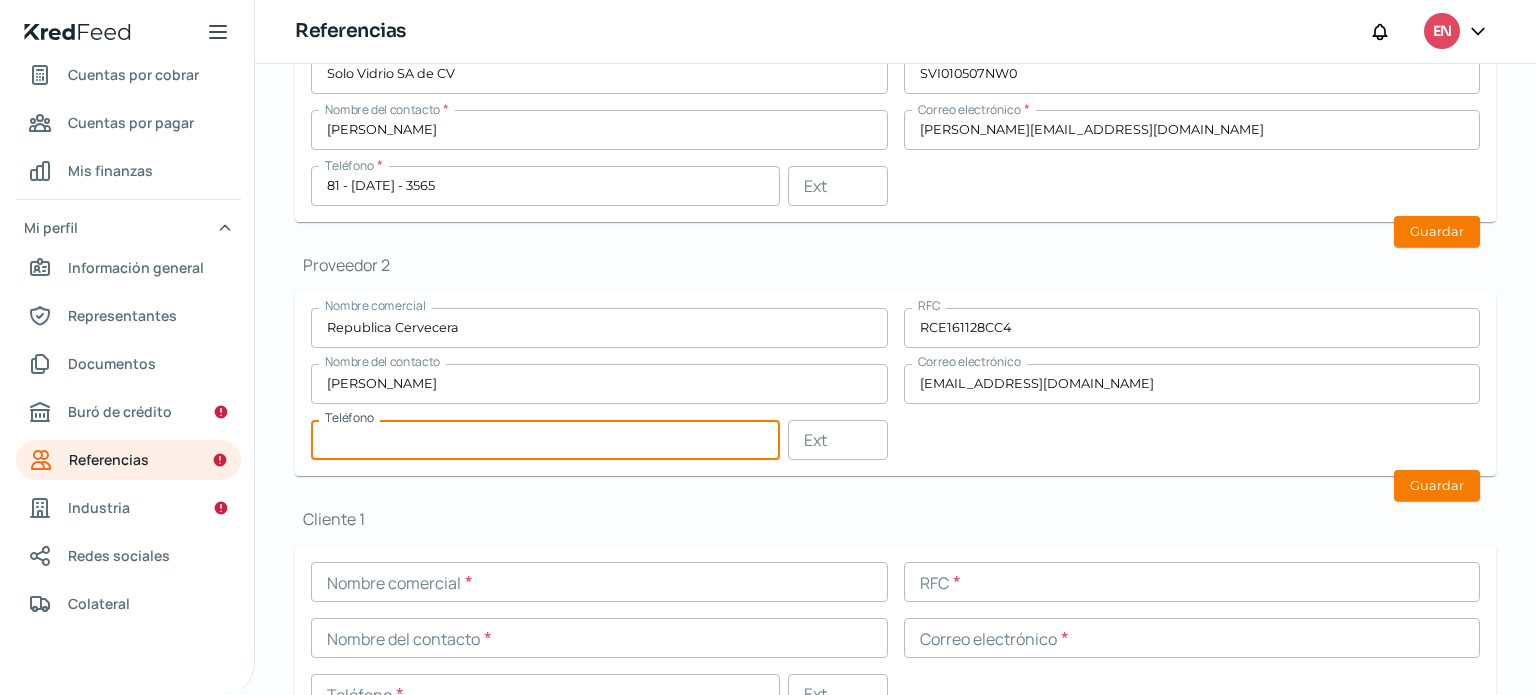 paste on "81 - [DATE] - 2326" 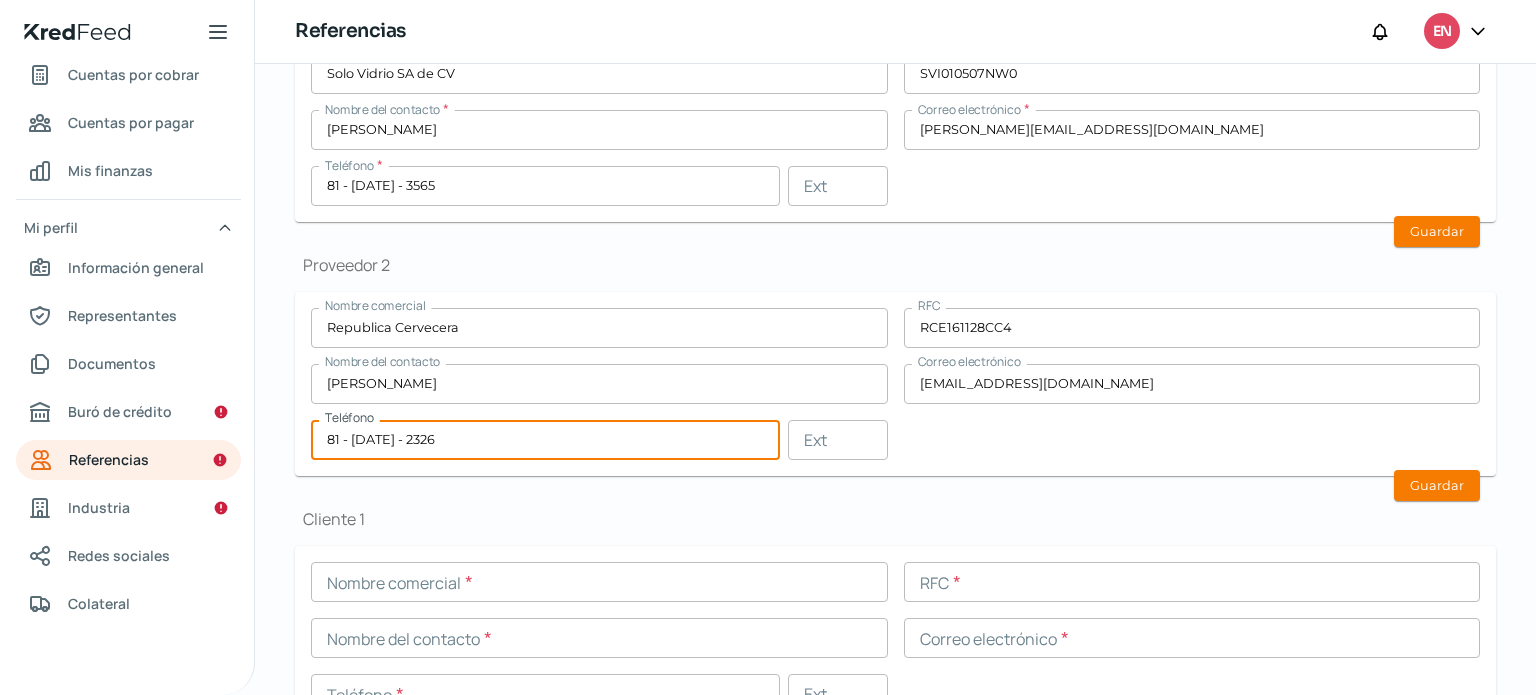 type on "81 - [DATE] - 2326" 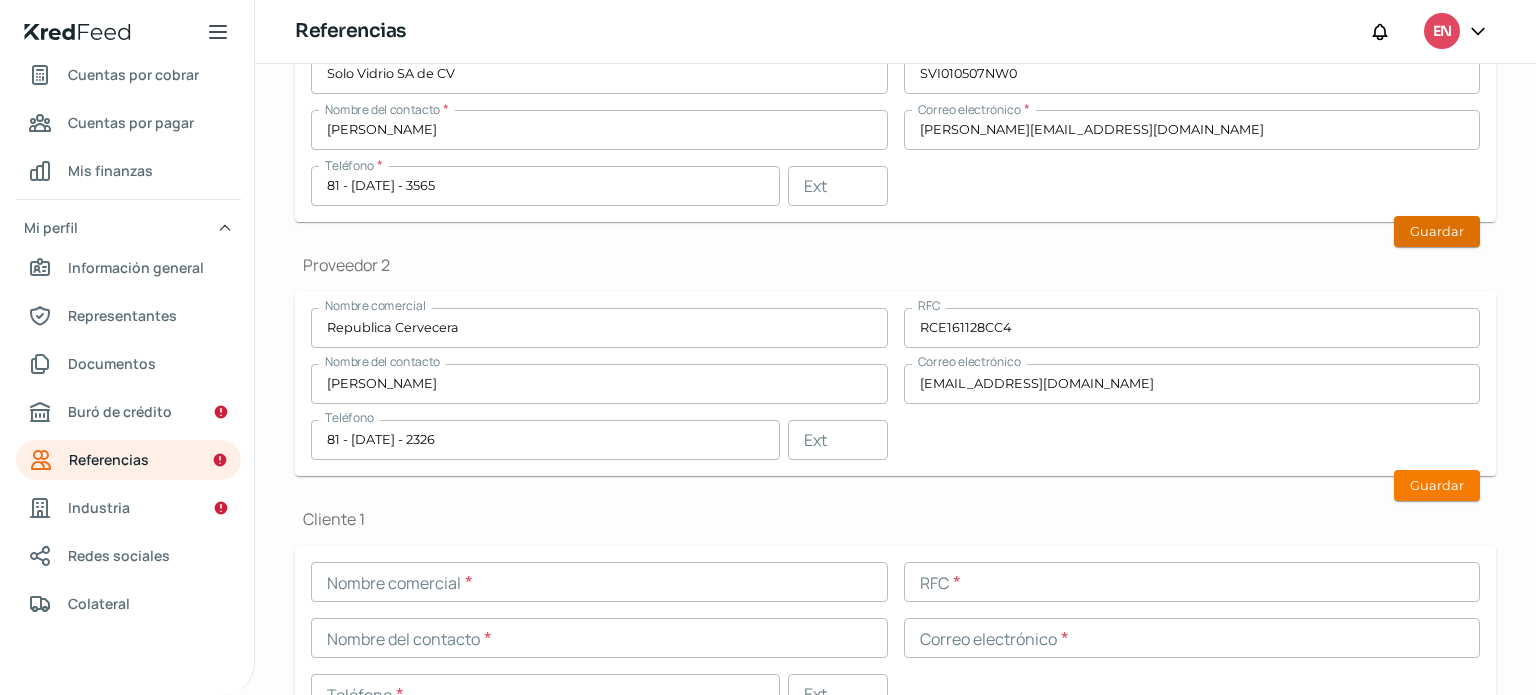 click on "Guardar" at bounding box center (1437, 231) 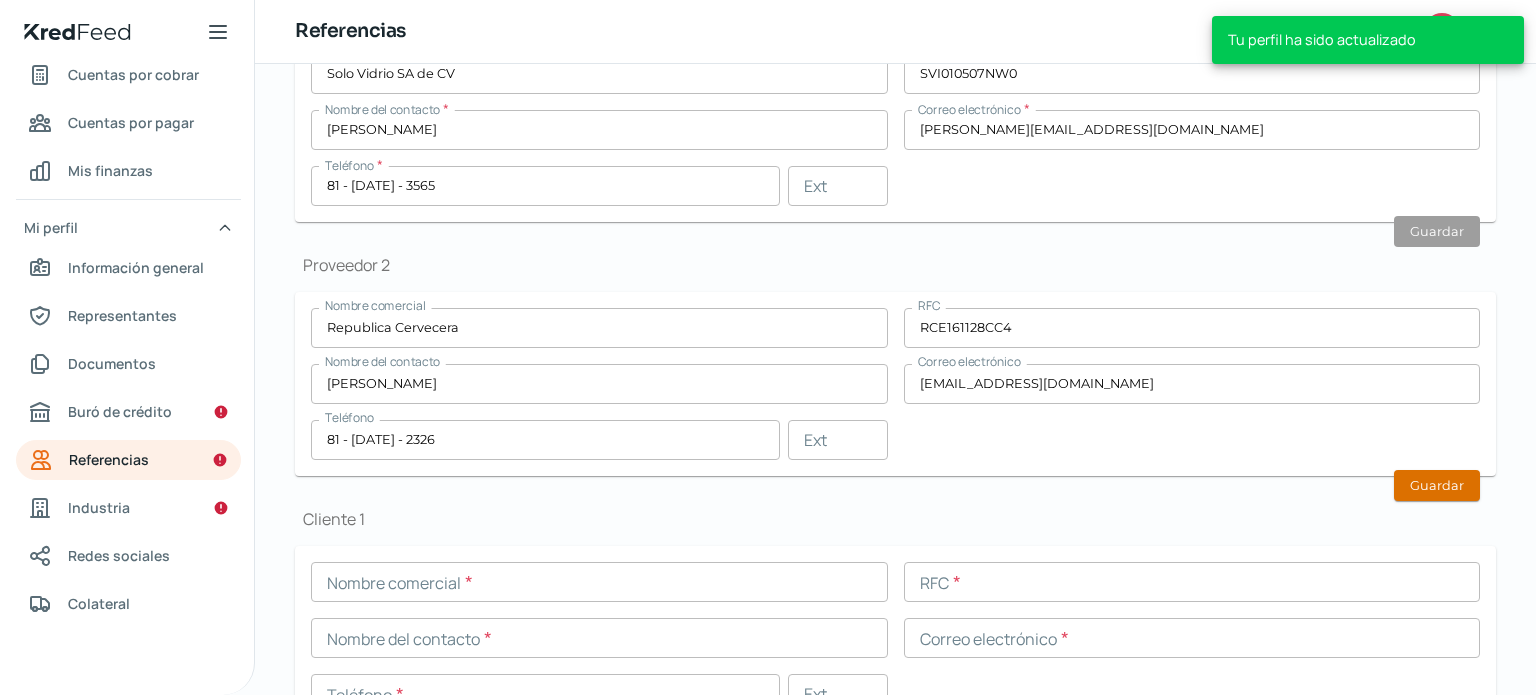 click on "Guardar" at bounding box center (1437, 485) 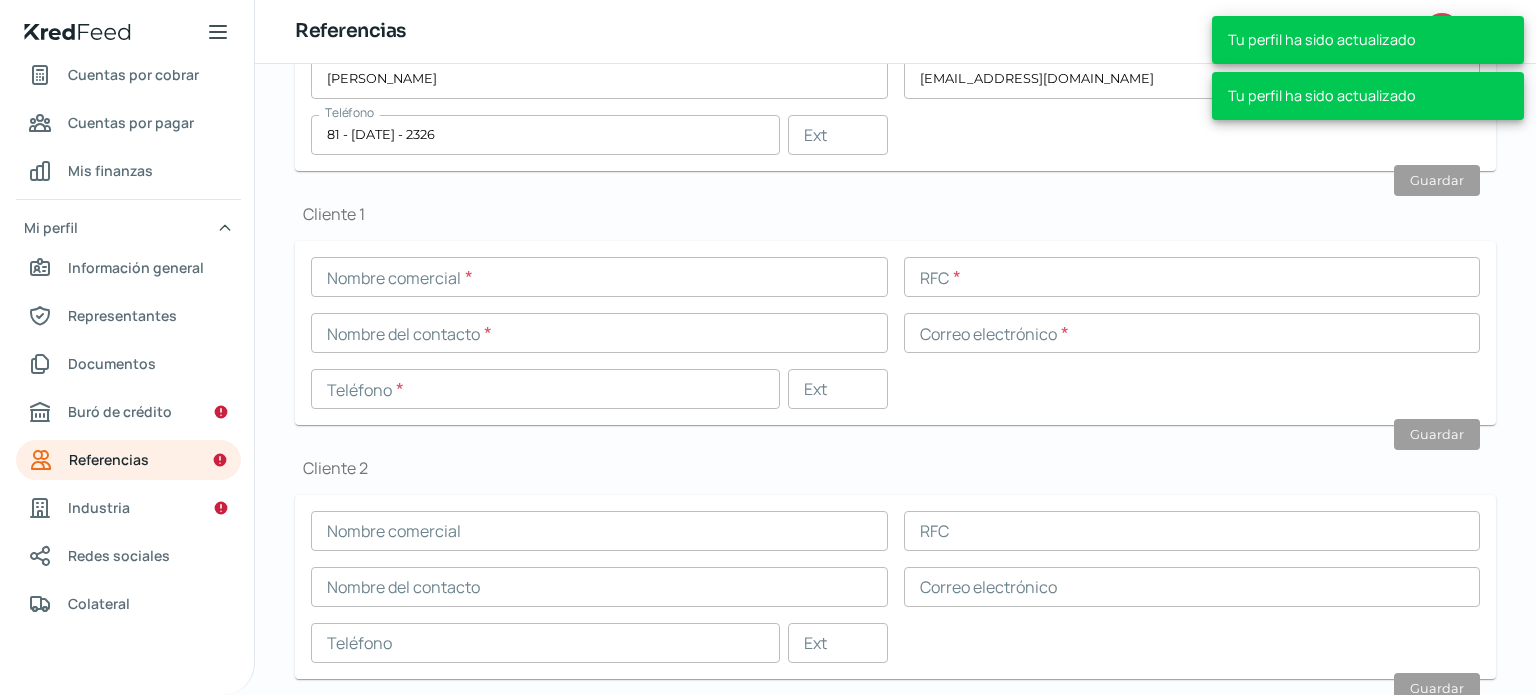 scroll, scrollTop: 669, scrollLeft: 0, axis: vertical 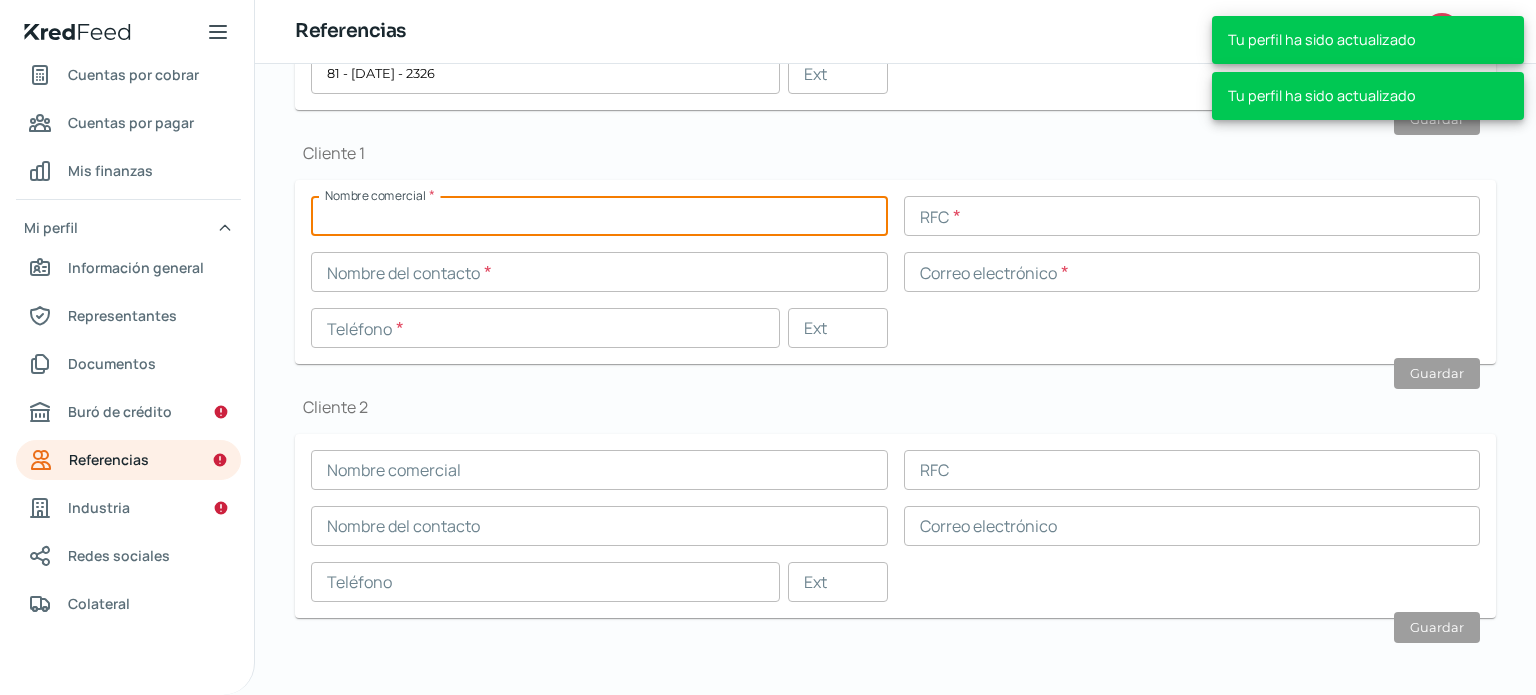 click at bounding box center (599, 216) 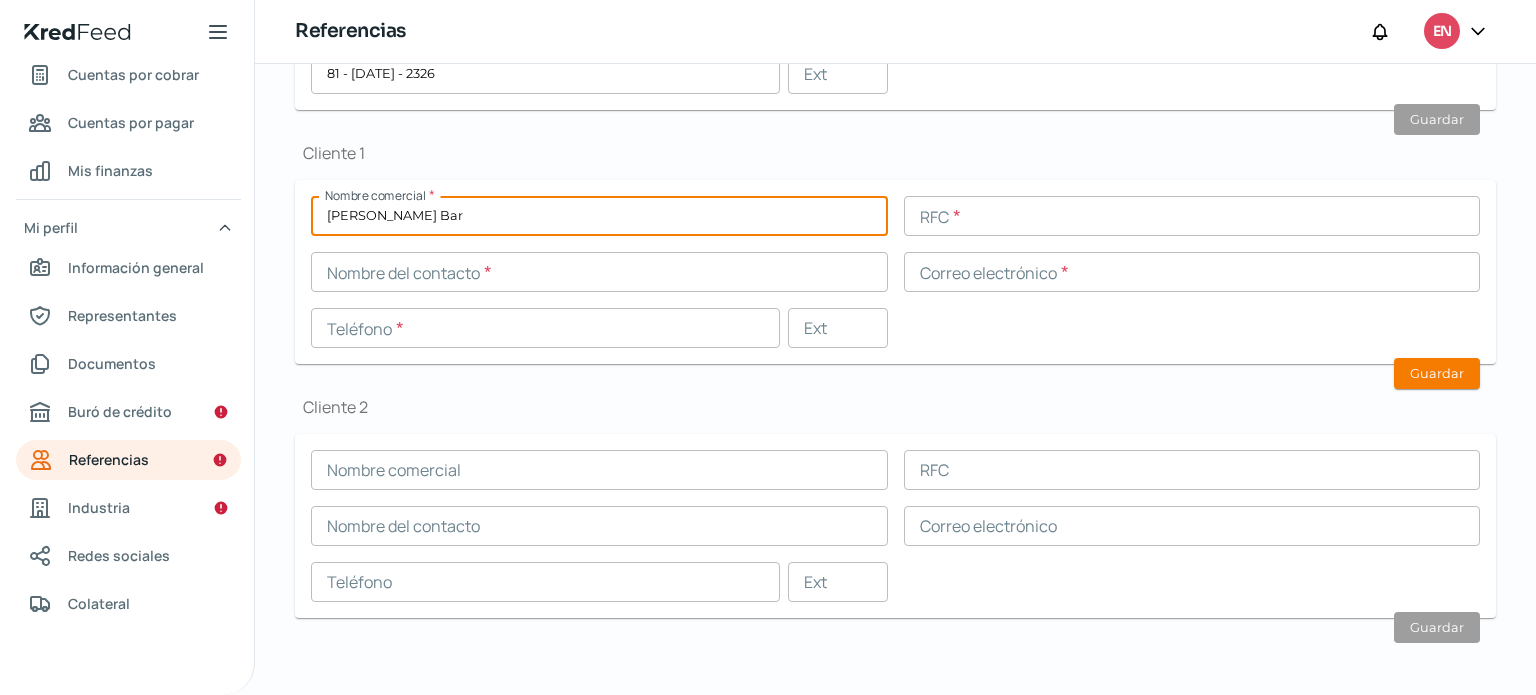 type on "[PERSON_NAME] Bar" 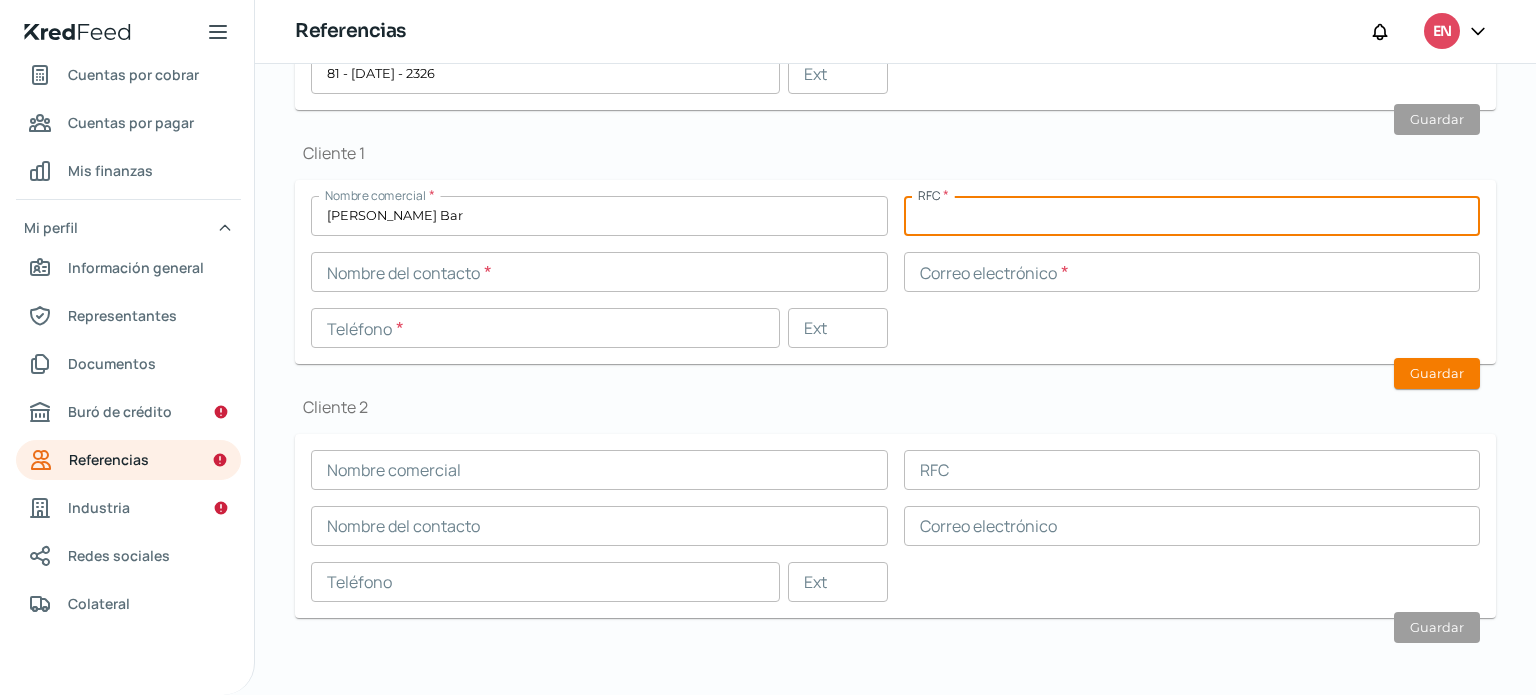 paste on "AUT210524F49" 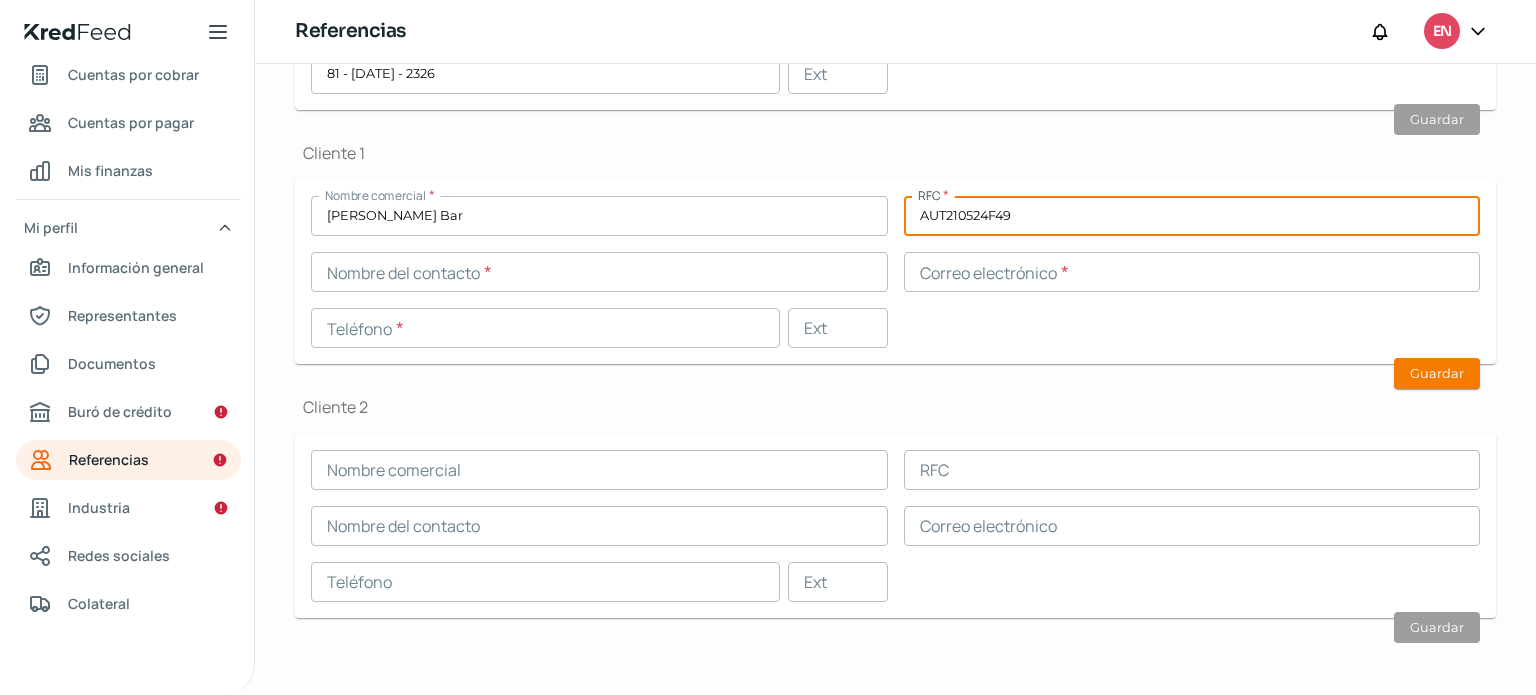 type on "AUT210524F49" 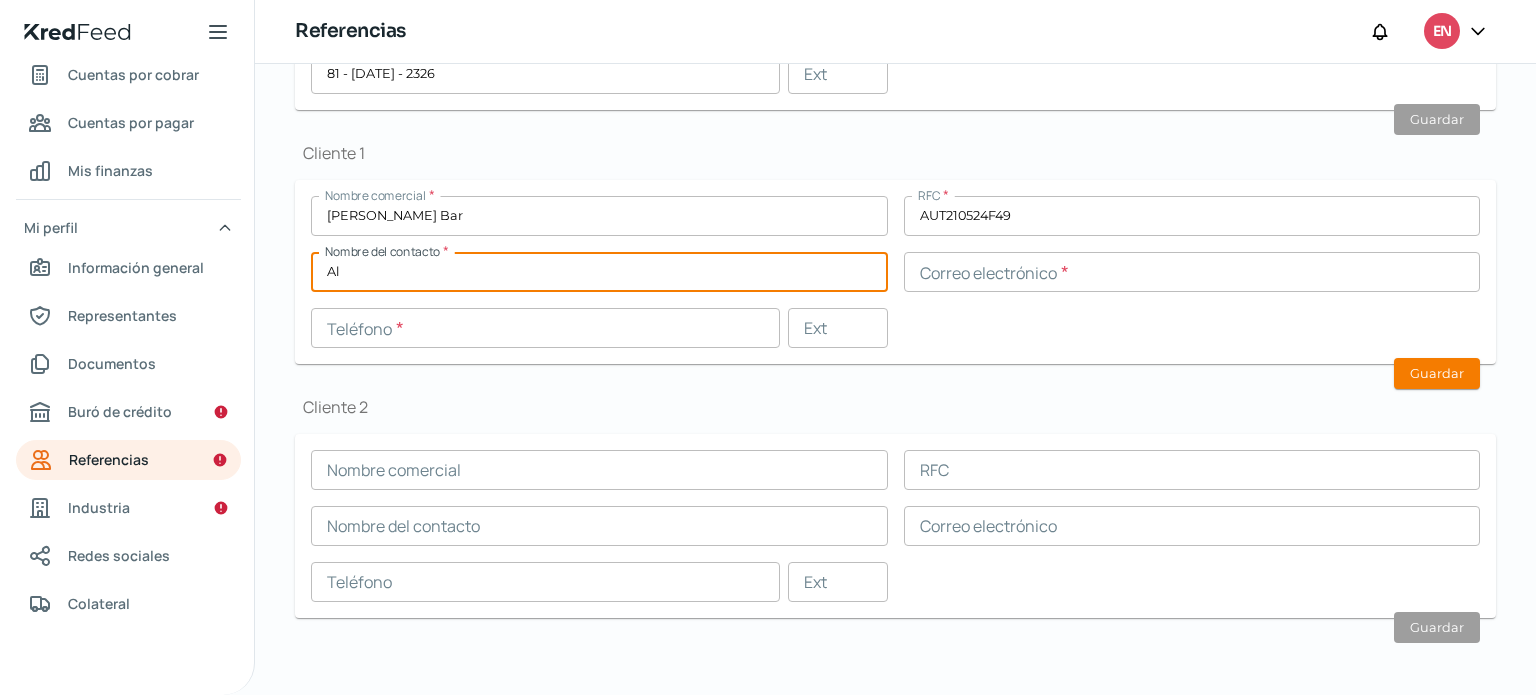 type on "A" 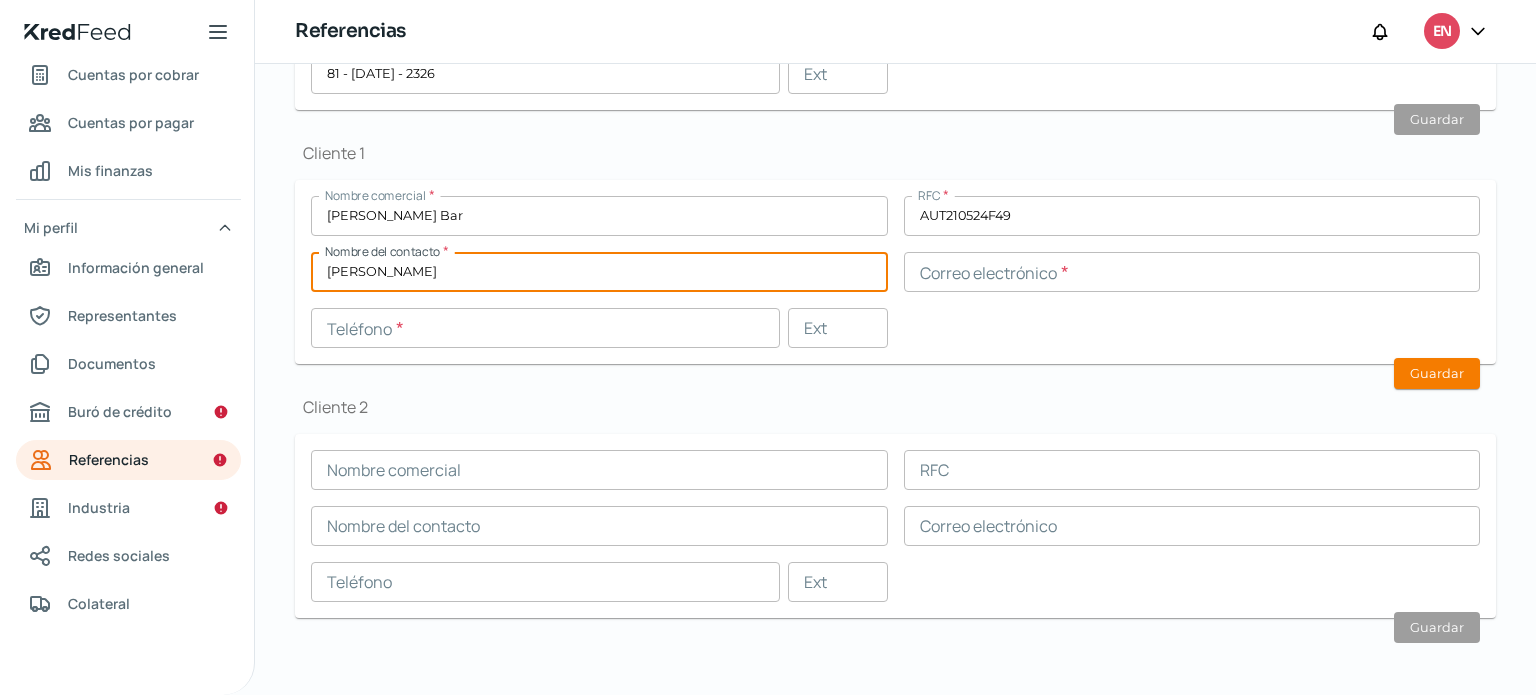 type on "[PERSON_NAME]" 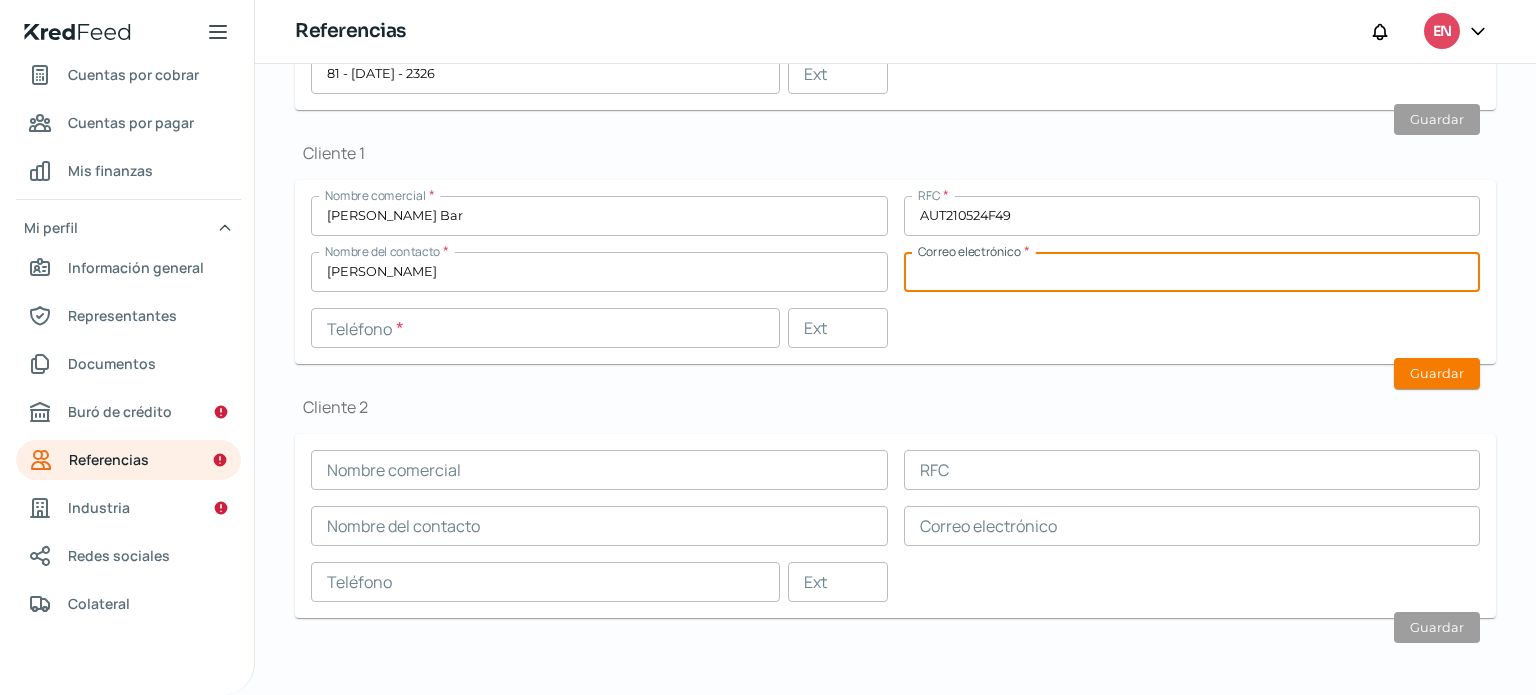 paste on "[EMAIL_ADDRESS][DOMAIN_NAME]" 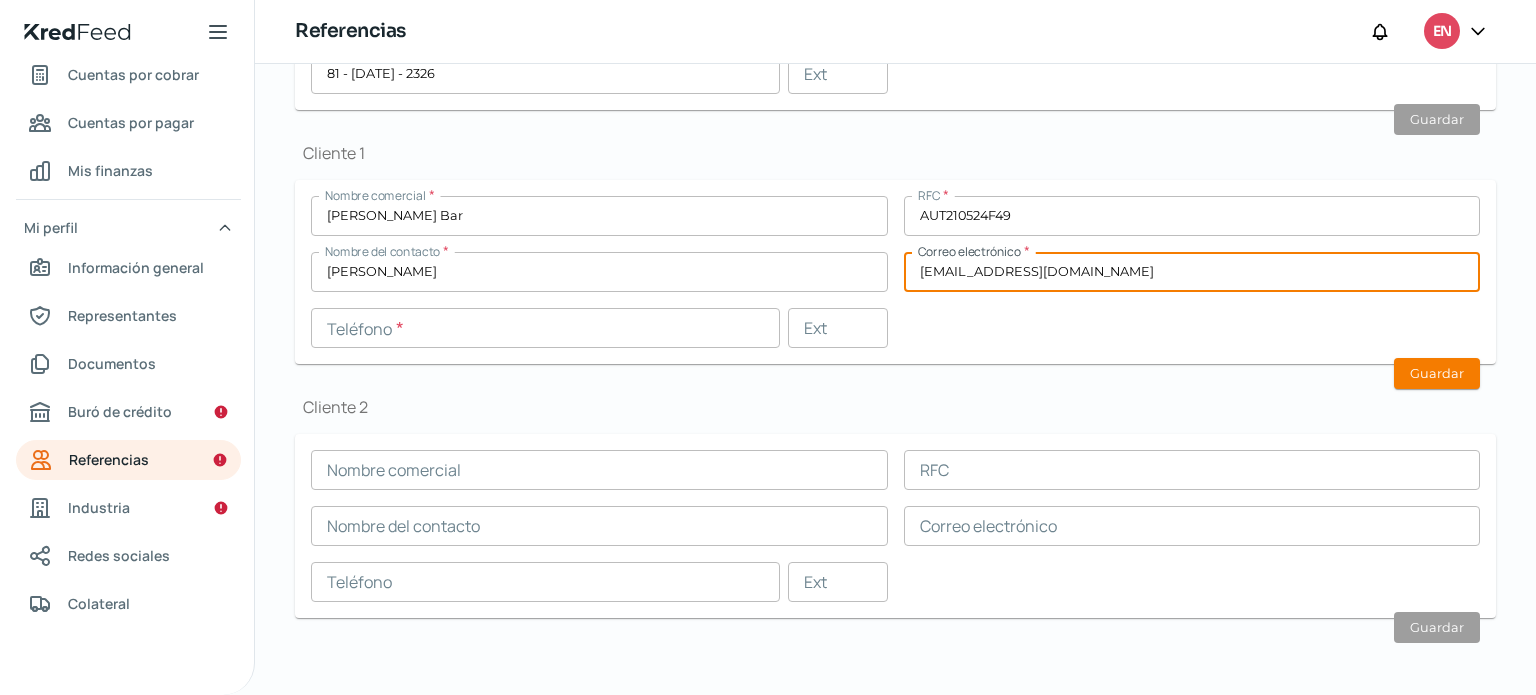 type on "[EMAIL_ADDRESS][DOMAIN_NAME]" 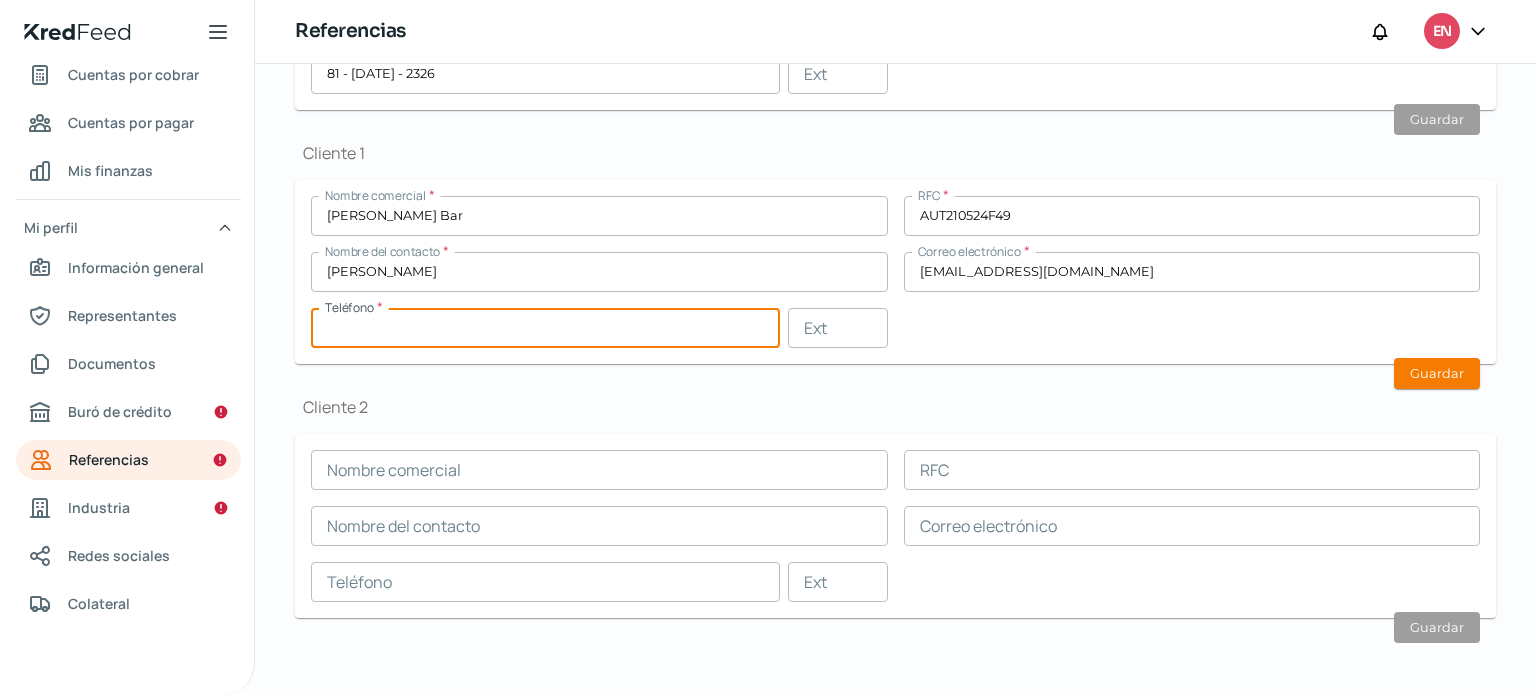 paste on "81 - [DATE] - 3585" 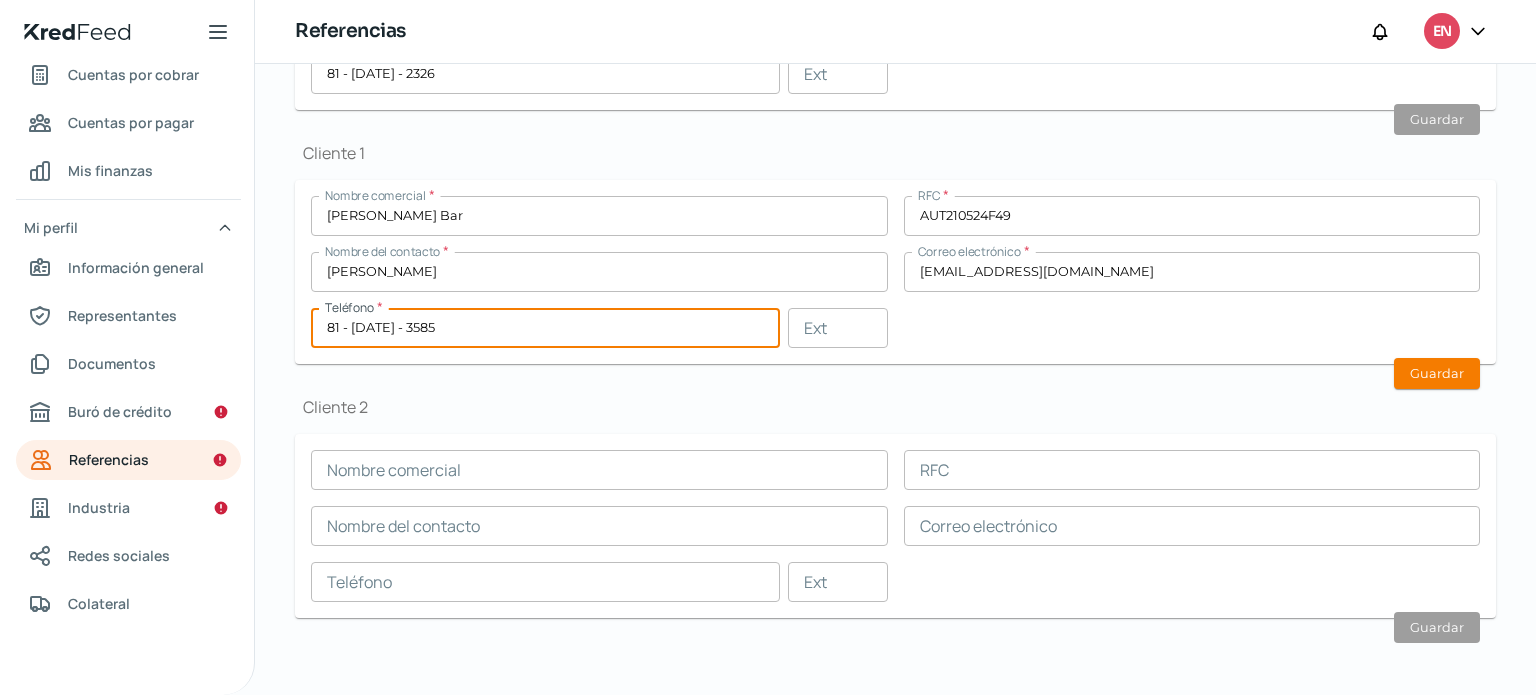 type on "81 - [DATE] - 3585" 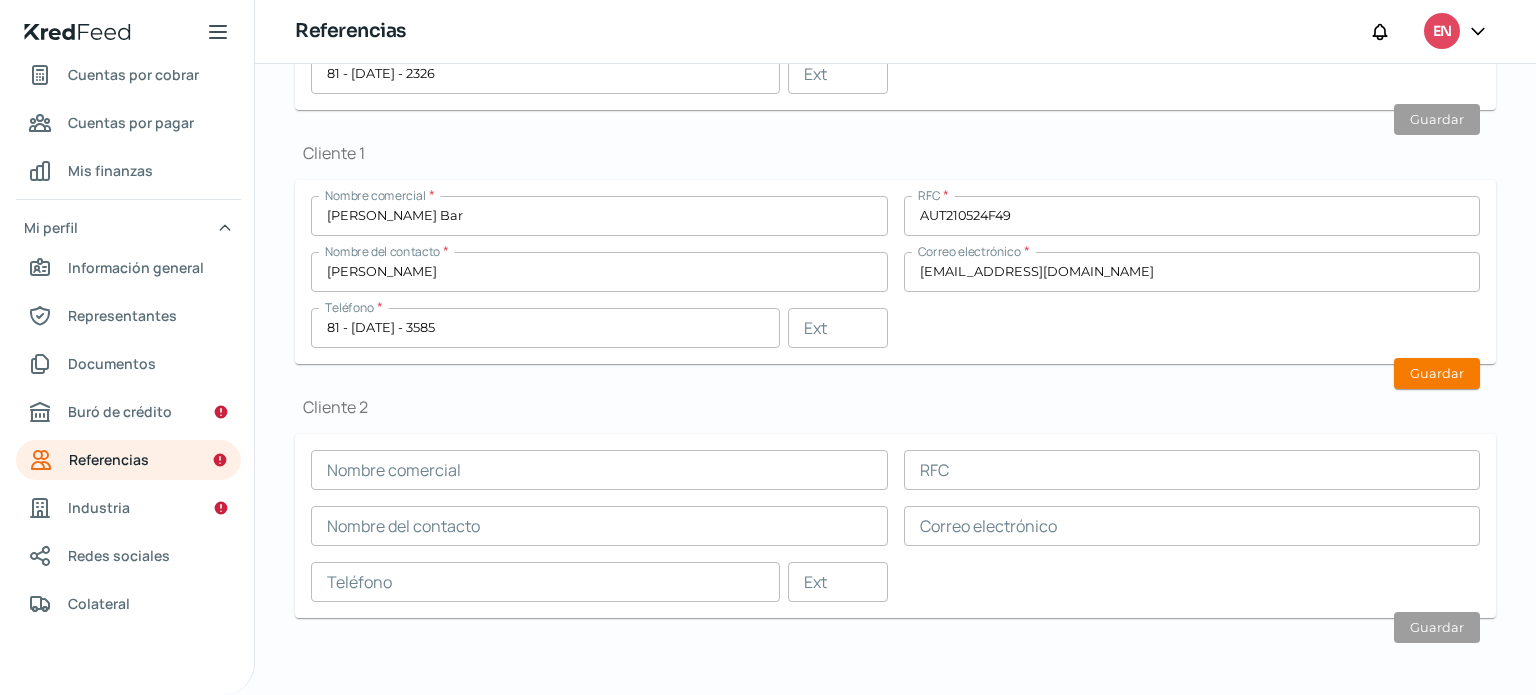 click on "Nombre comercial * [PERSON_NAME] Bar RFC * AUT210524F49 Nombre del contacto * [PERSON_NAME] Correo electrónico * [EMAIL_ADDRESS][DOMAIN_NAME] Teléfono * 81 - [DATE] - 3585 Ext" at bounding box center (895, 272) 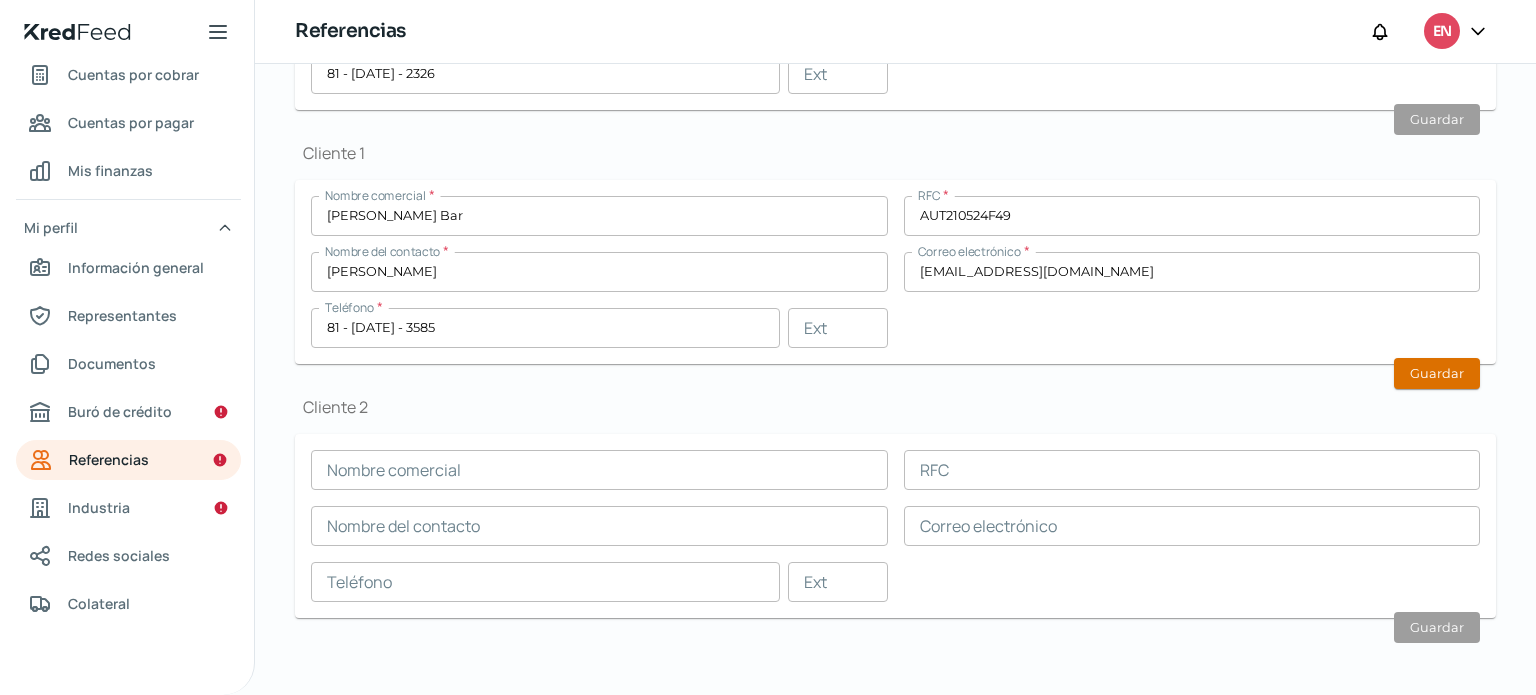 click on "Guardar" at bounding box center (1437, 373) 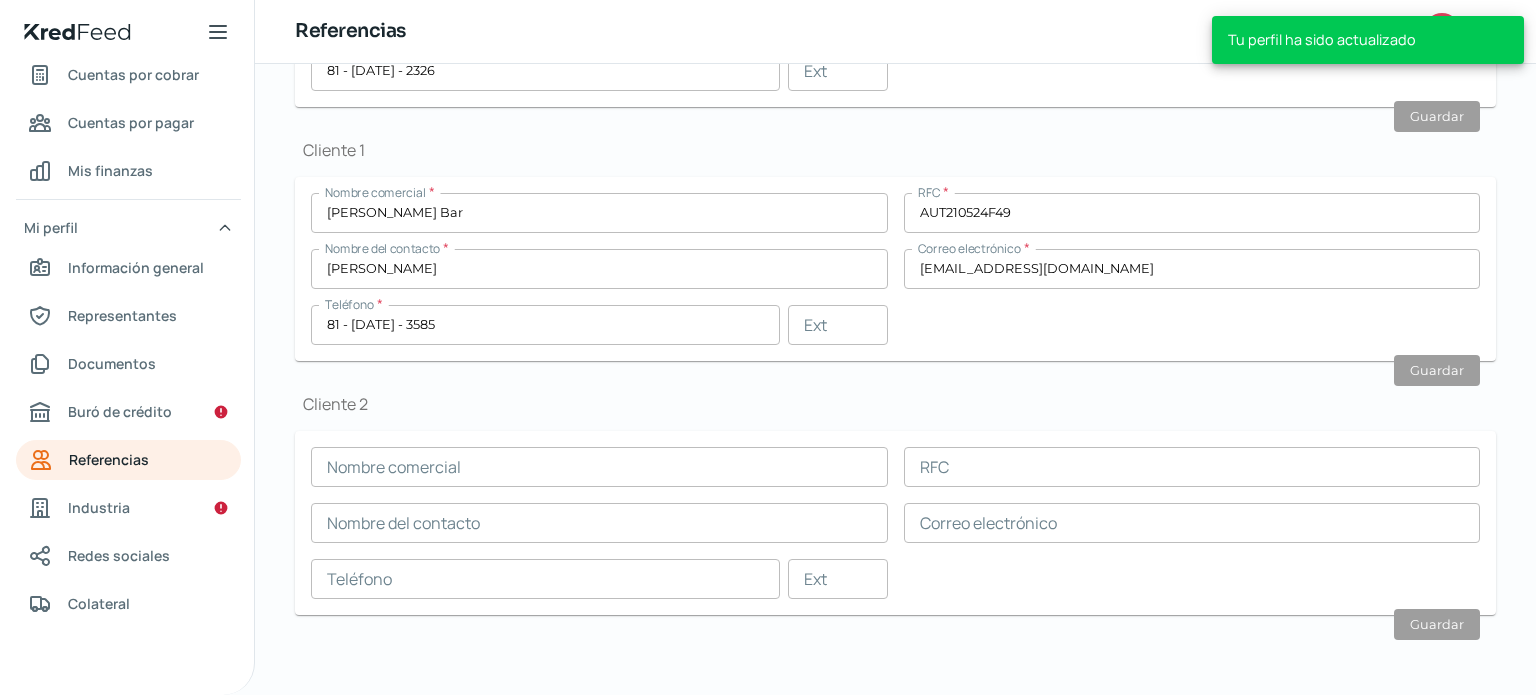scroll, scrollTop: 612, scrollLeft: 0, axis: vertical 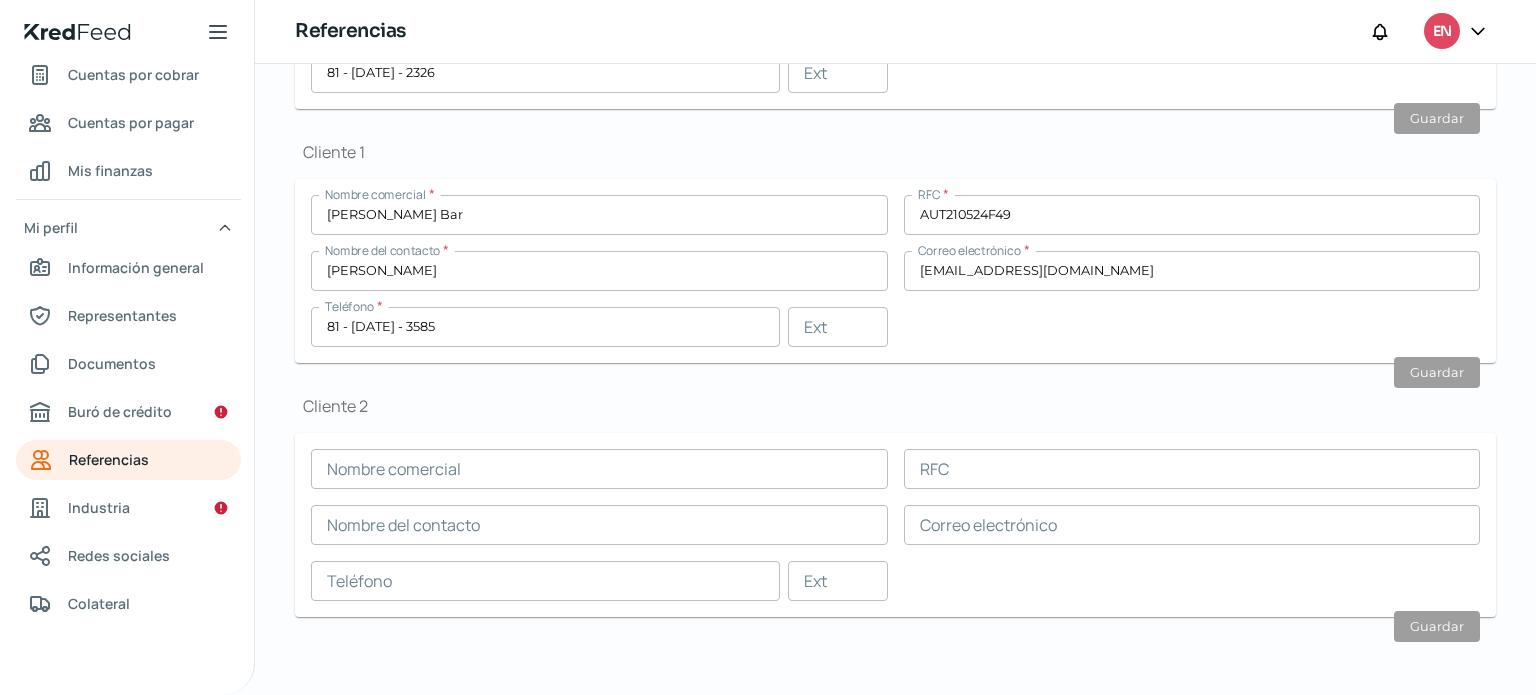 click at bounding box center (599, 469) 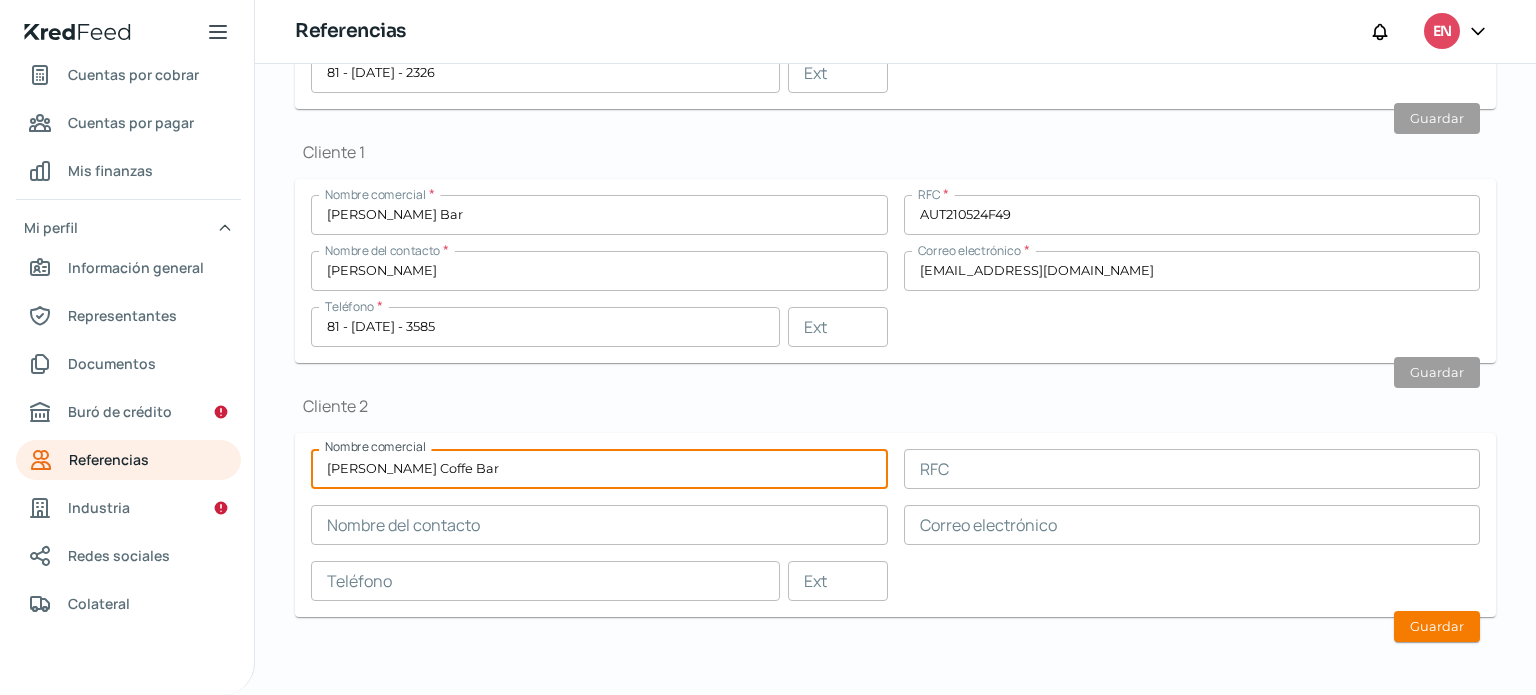 type on "[PERSON_NAME] Coffe Bar" 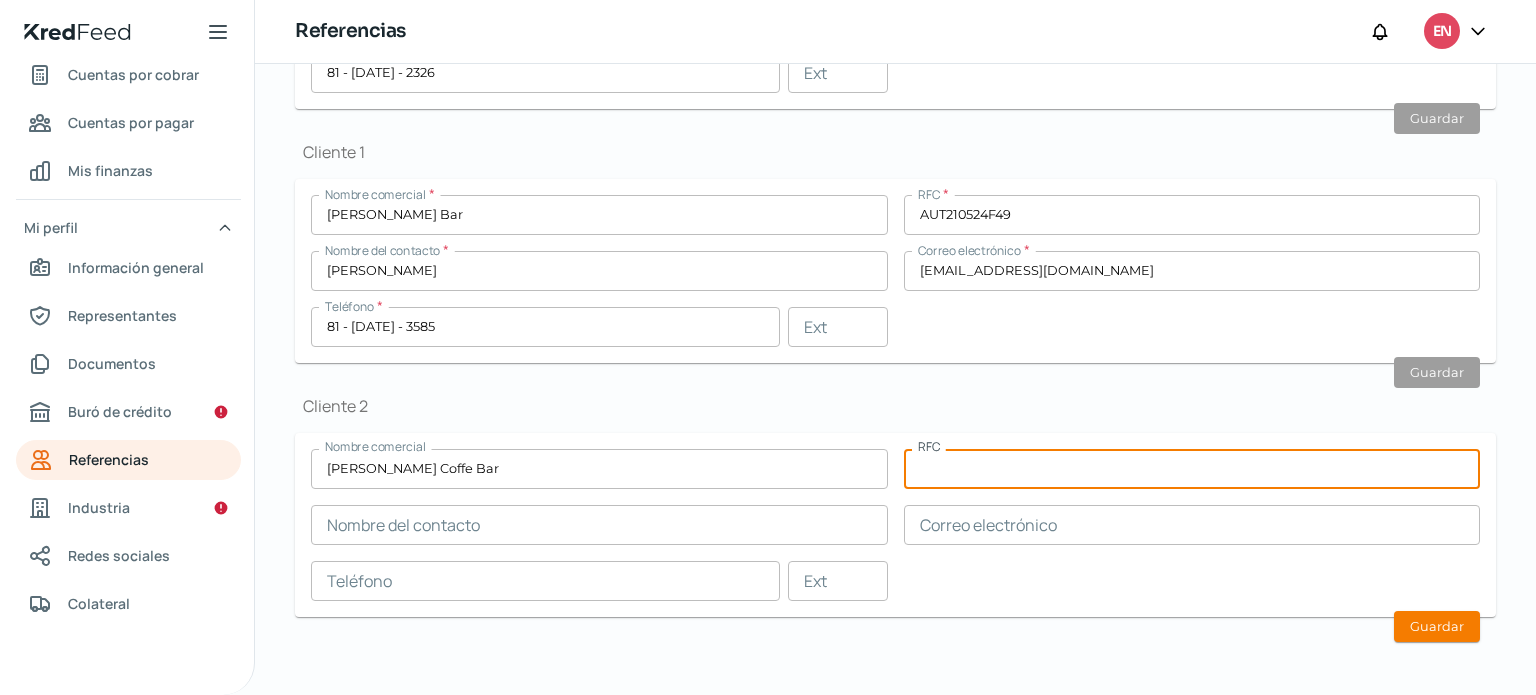 drag, startPoint x: 496, startPoint y: 469, endPoint x: 248, endPoint y: 452, distance: 248.58199 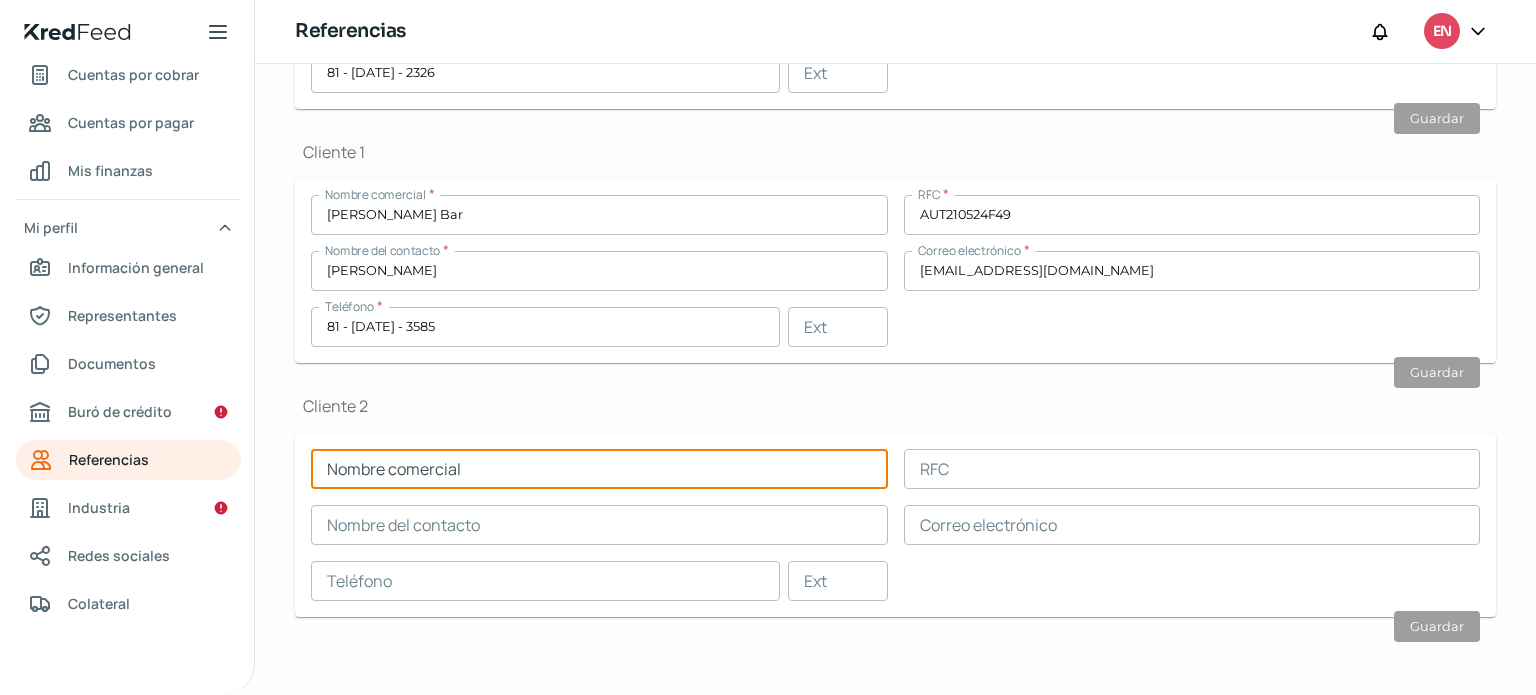 type 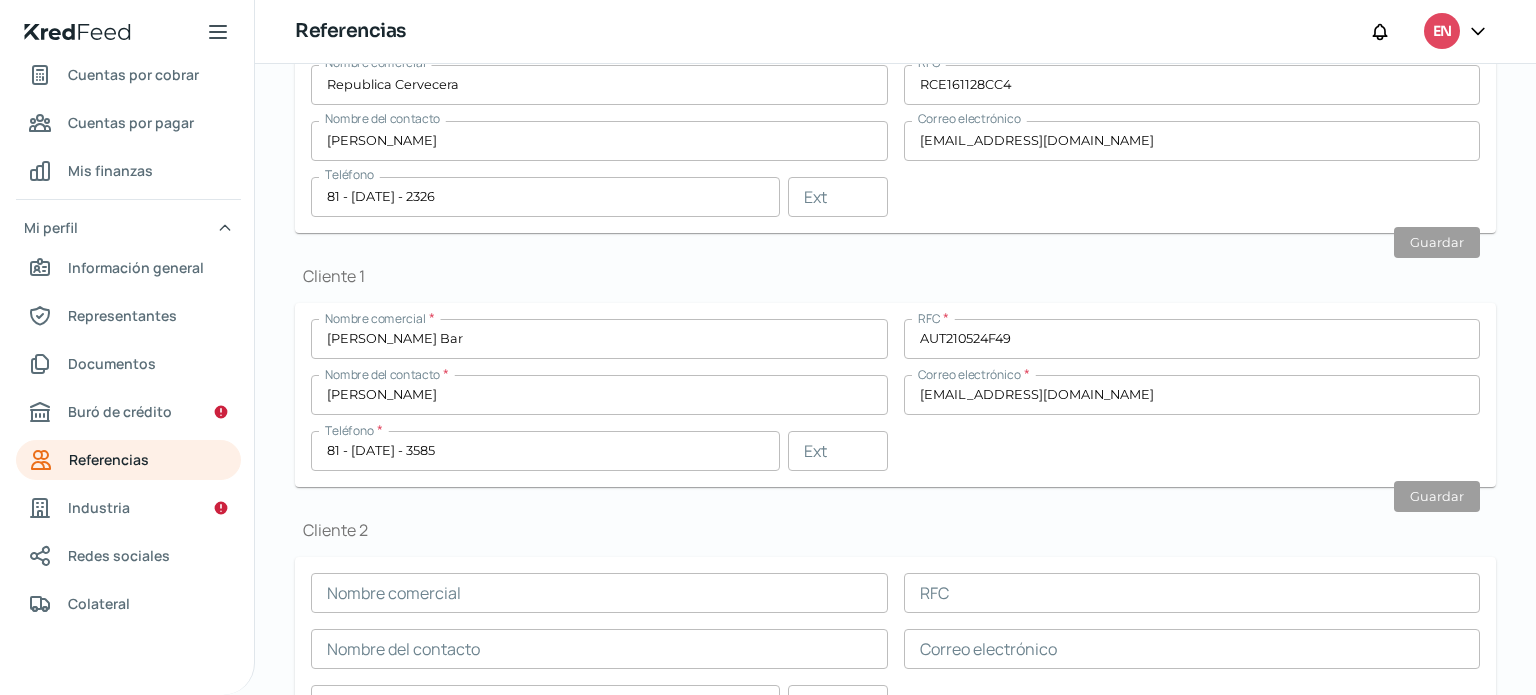scroll, scrollTop: 612, scrollLeft: 0, axis: vertical 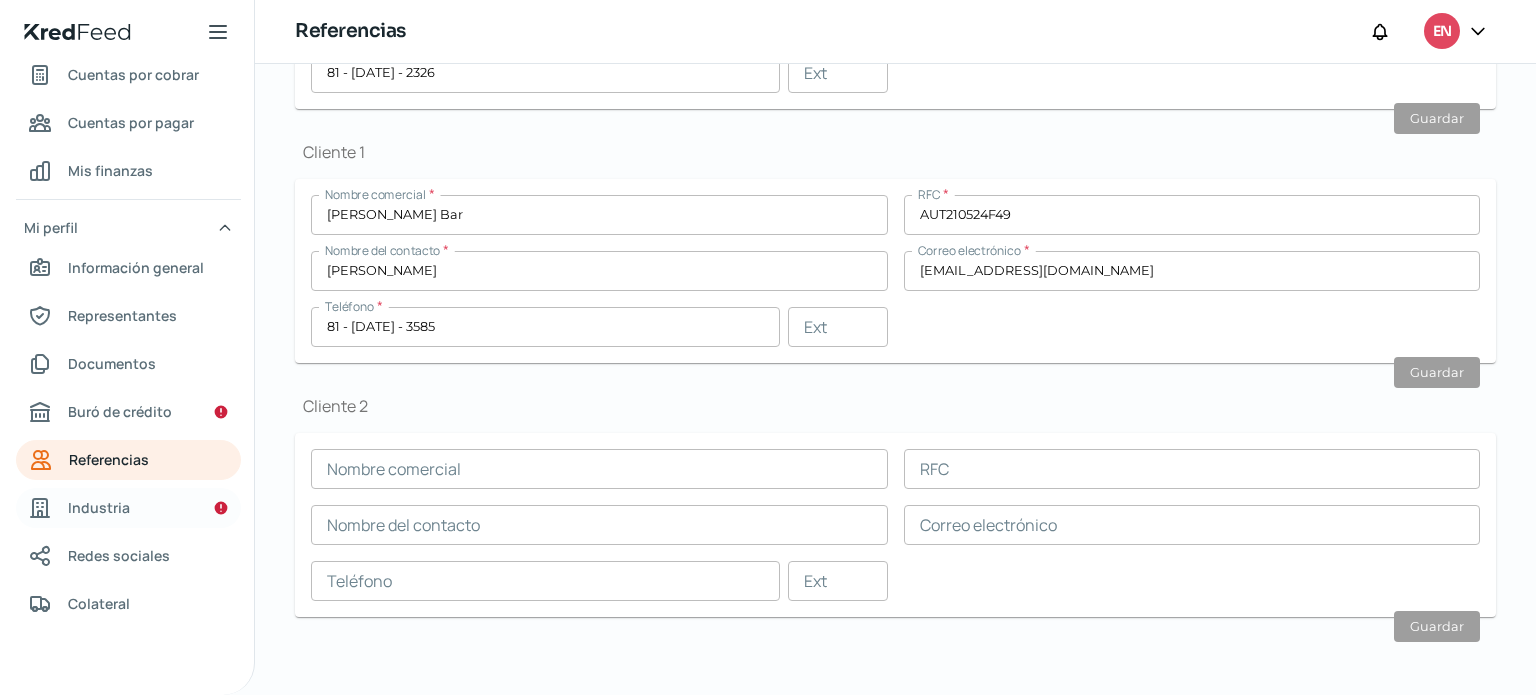 click on "Industria" at bounding box center (128, 508) 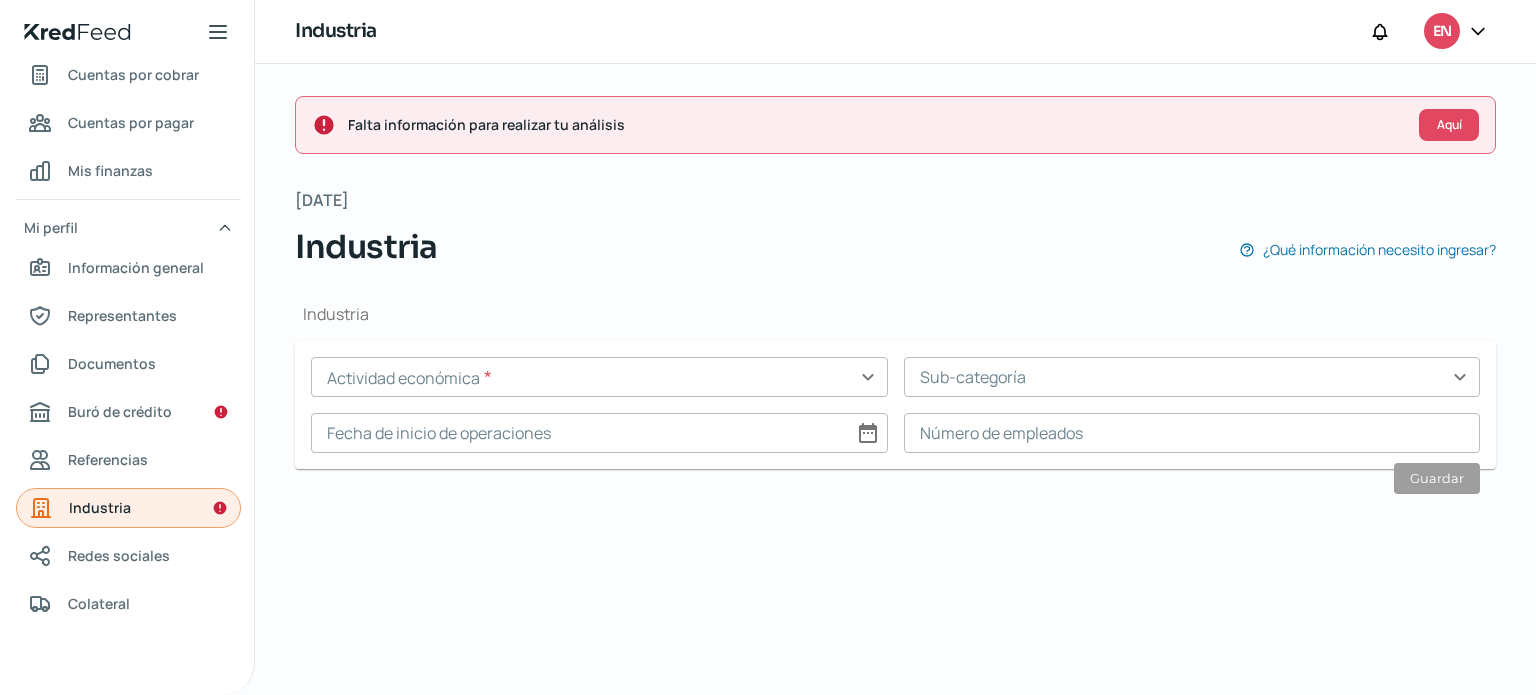 scroll, scrollTop: 0, scrollLeft: 0, axis: both 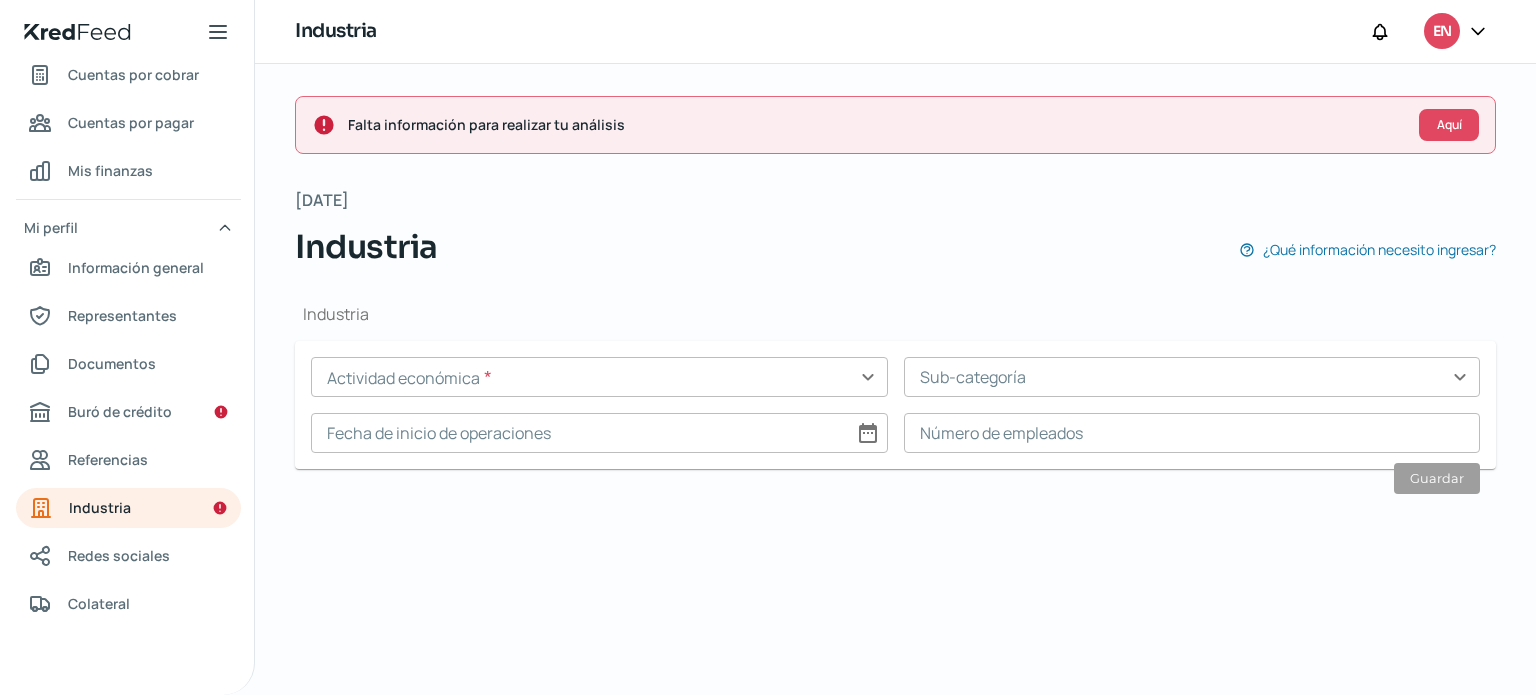 click at bounding box center (599, 377) 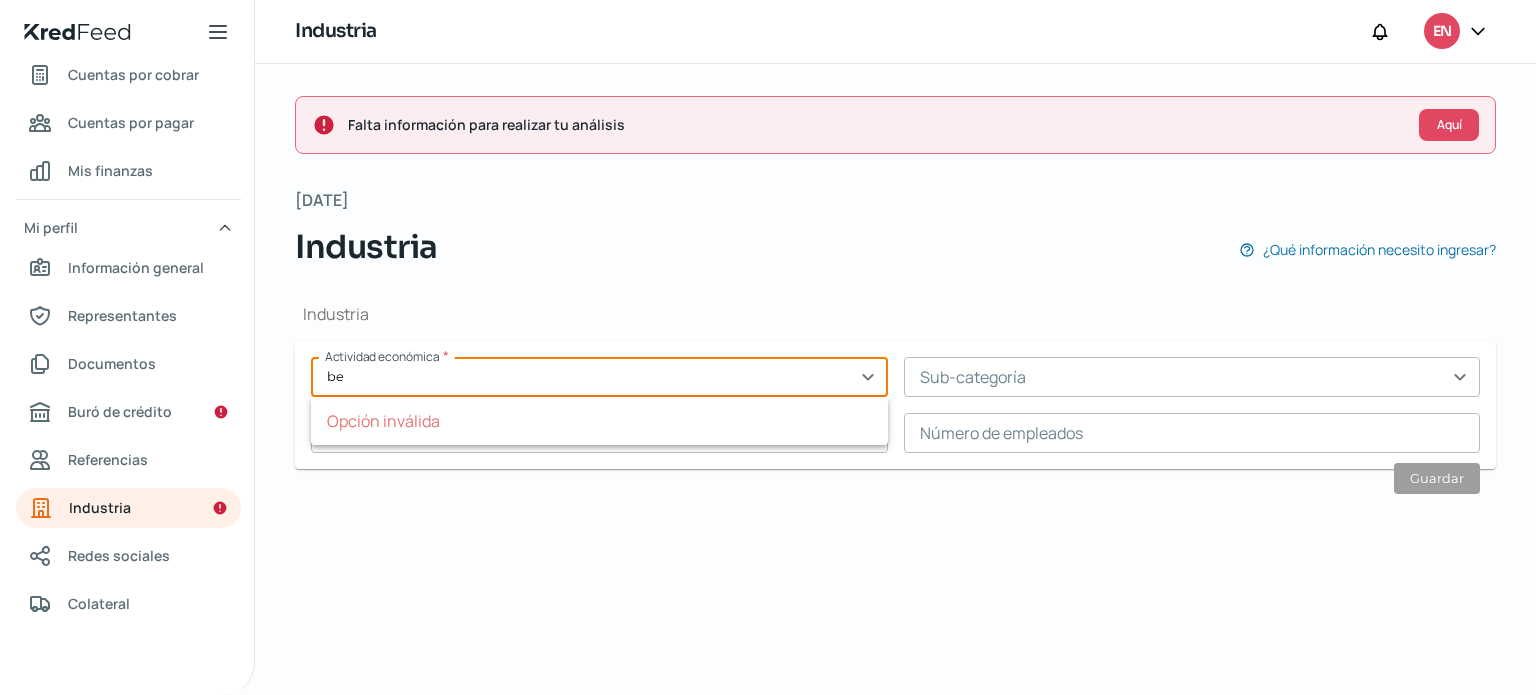 type on "b" 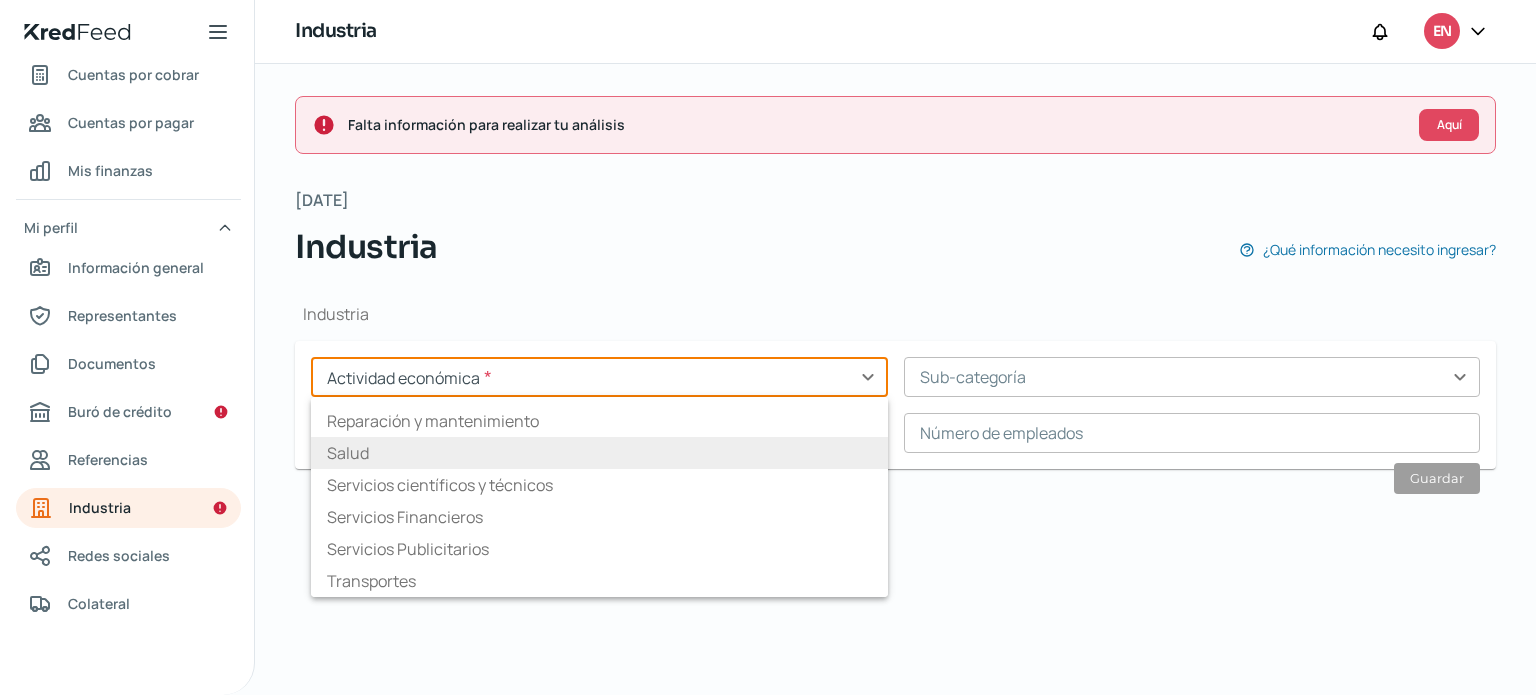 scroll, scrollTop: 0, scrollLeft: 0, axis: both 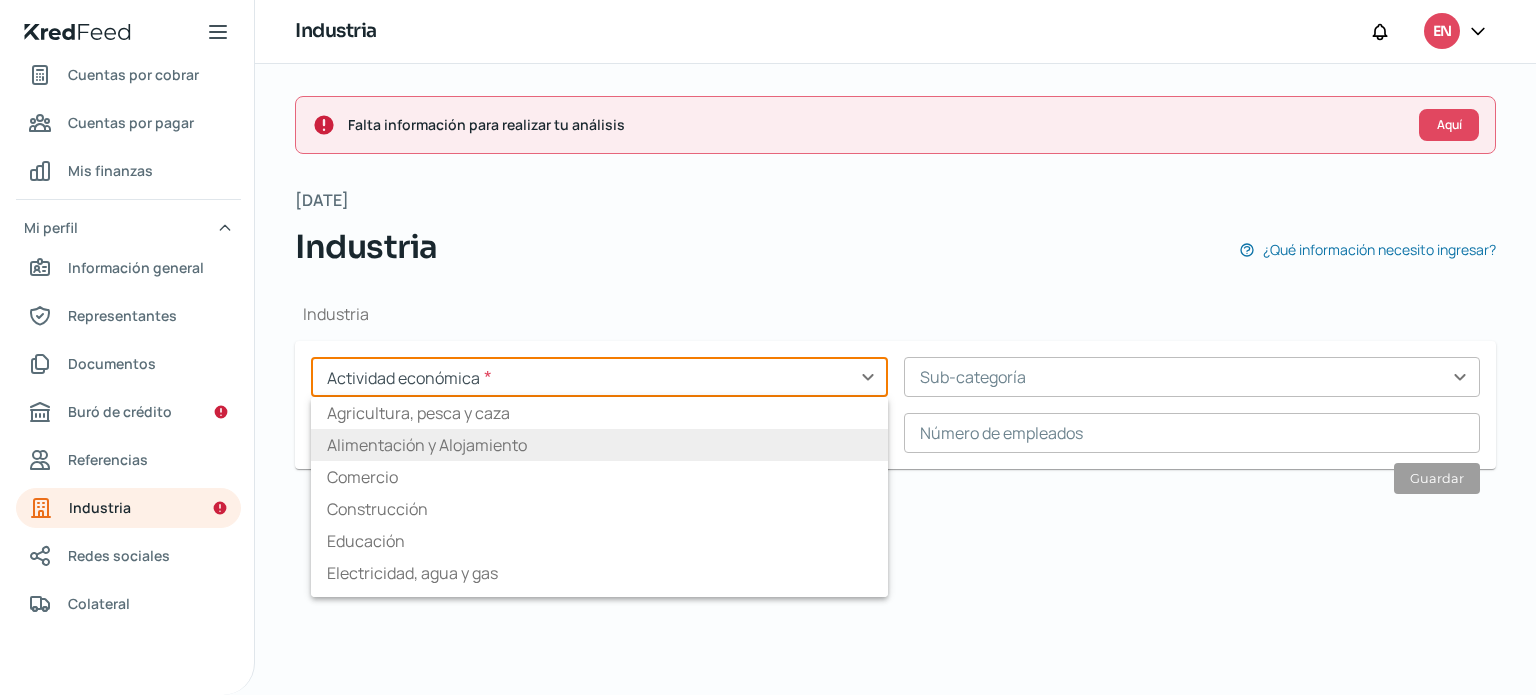 click on "Alimentación y Alojamiento" at bounding box center [599, 445] 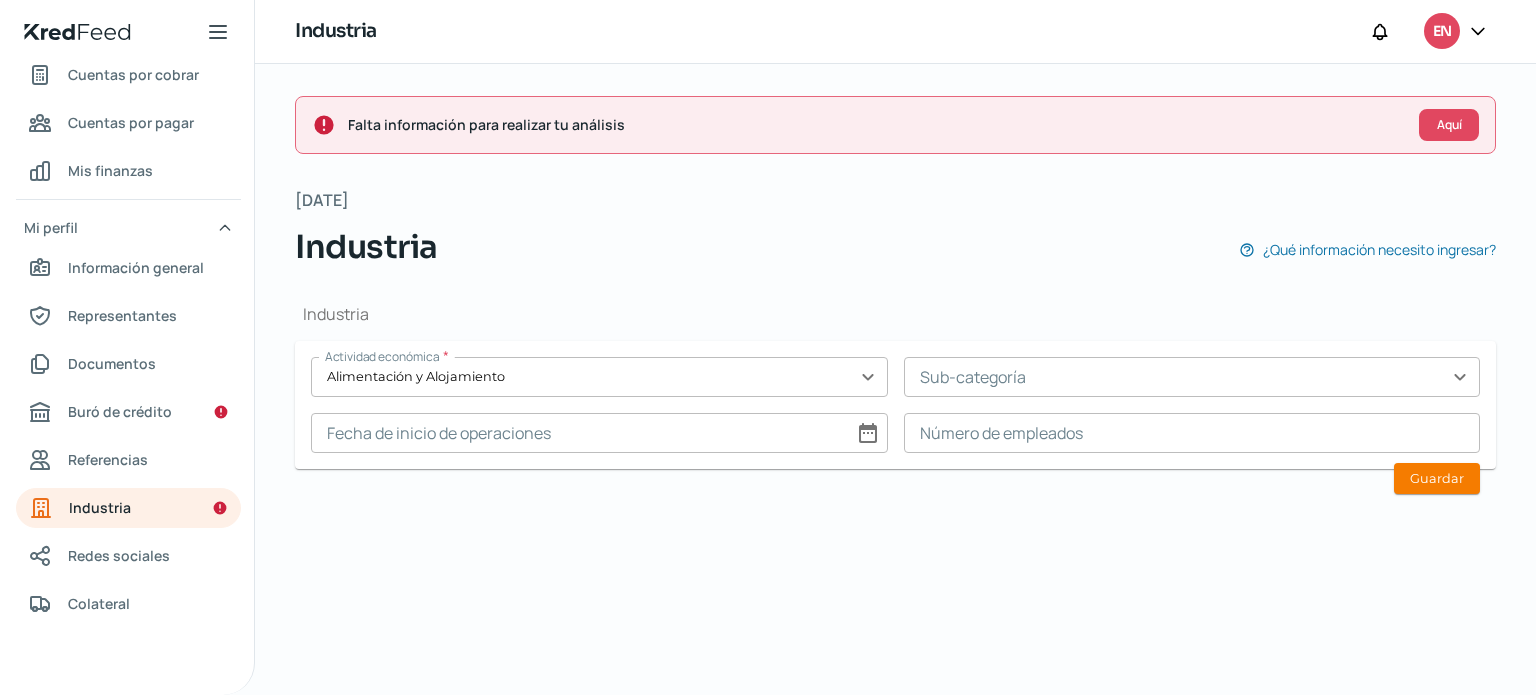 click at bounding box center (1192, 377) 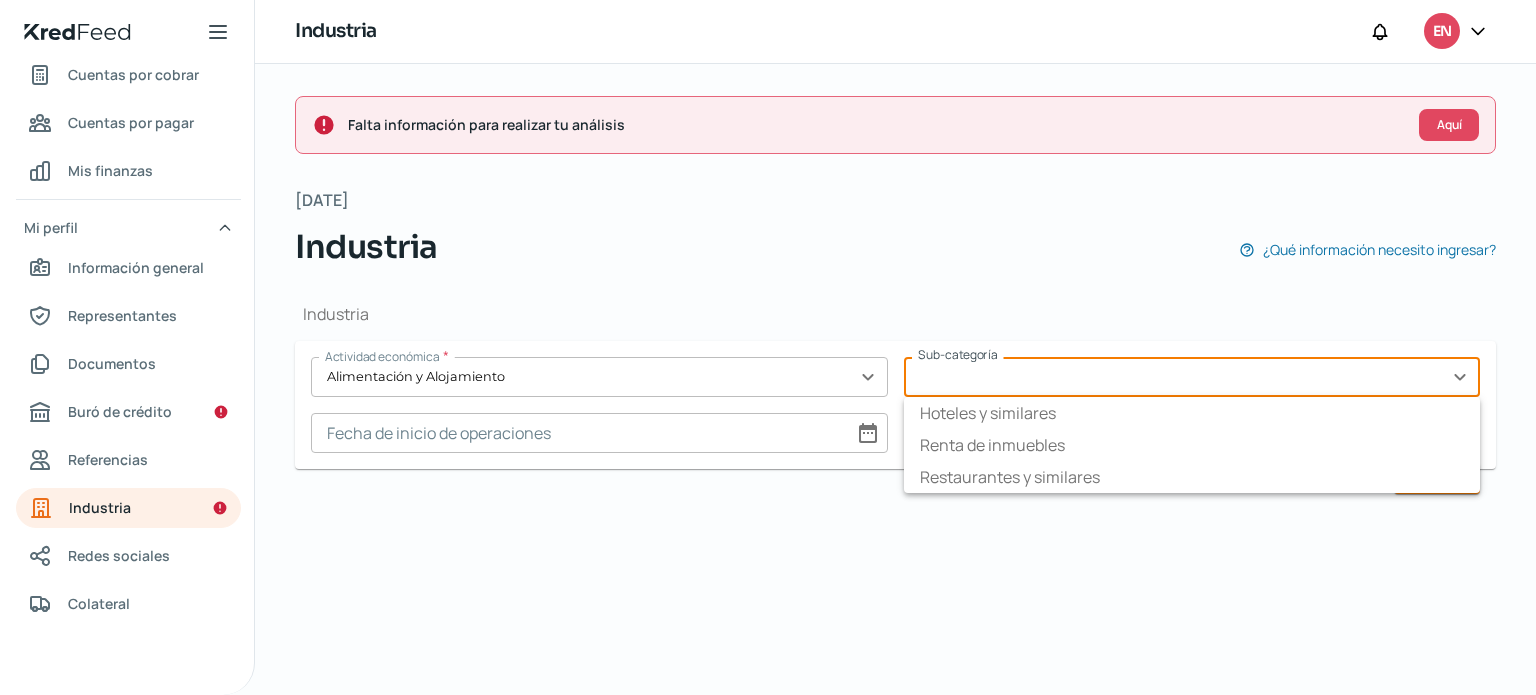 click on "Industria Actividad económica * Alimentación y Alojamiento expand_more Sub-categoría expand_more Hoteles y similares Renta de inmuebles Restaurantes y similares Fecha de inicio de operaciones date_range Número de empleados Guardar" at bounding box center [895, 394] 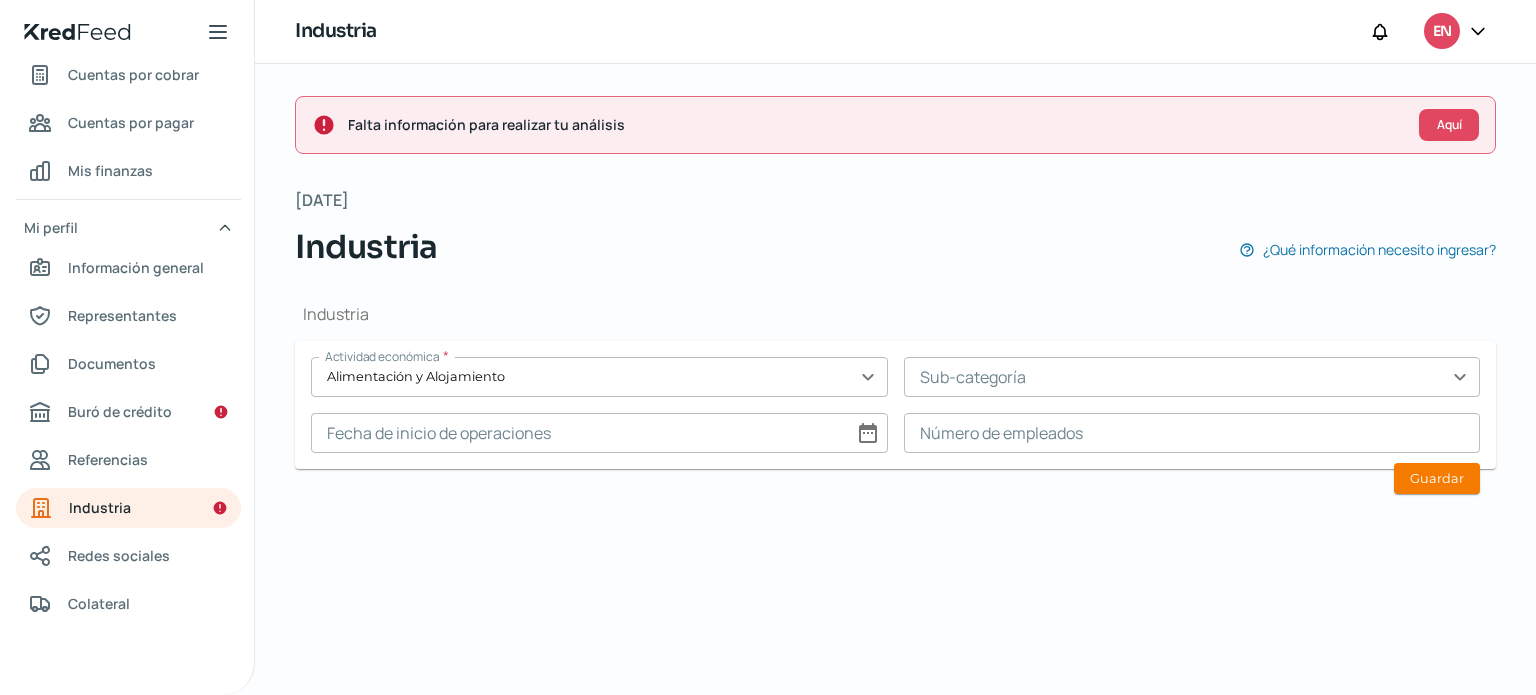 click at bounding box center (1192, 377) 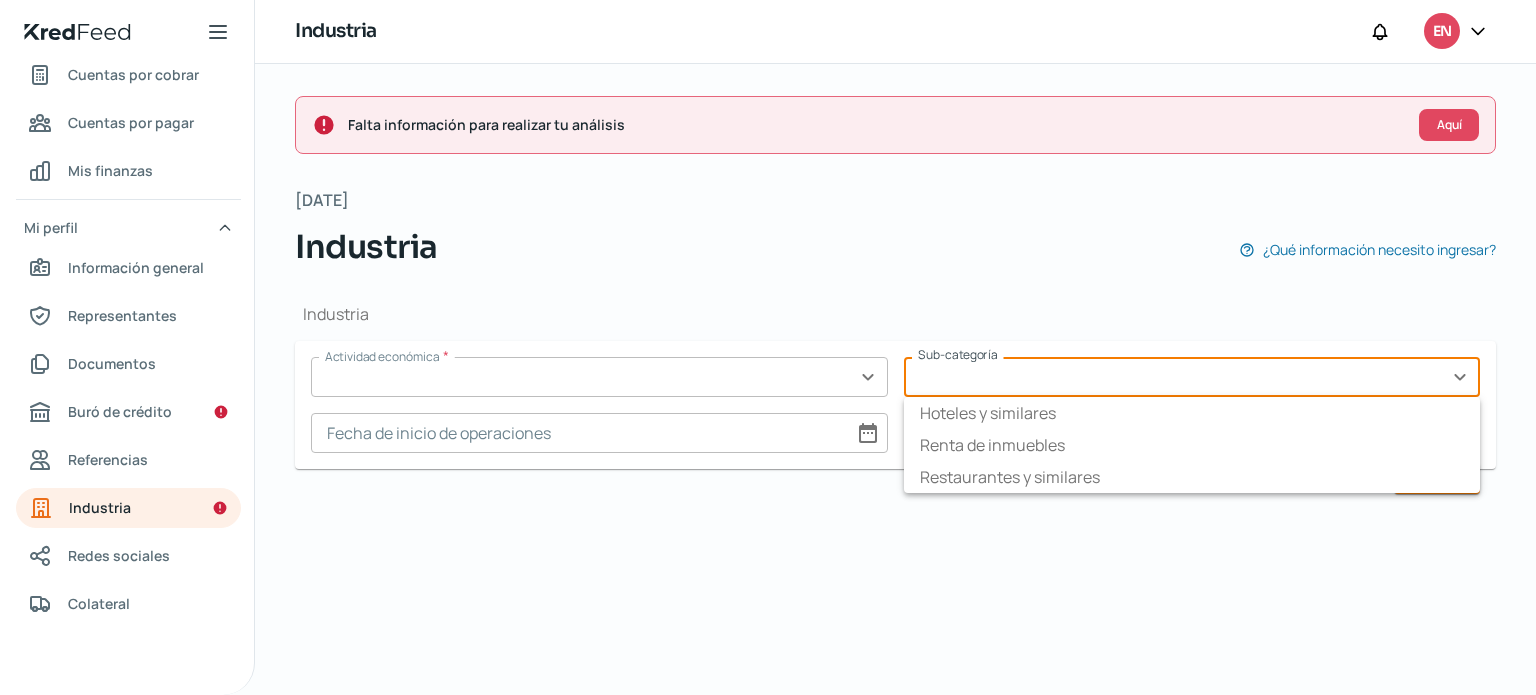 click at bounding box center [599, 377] 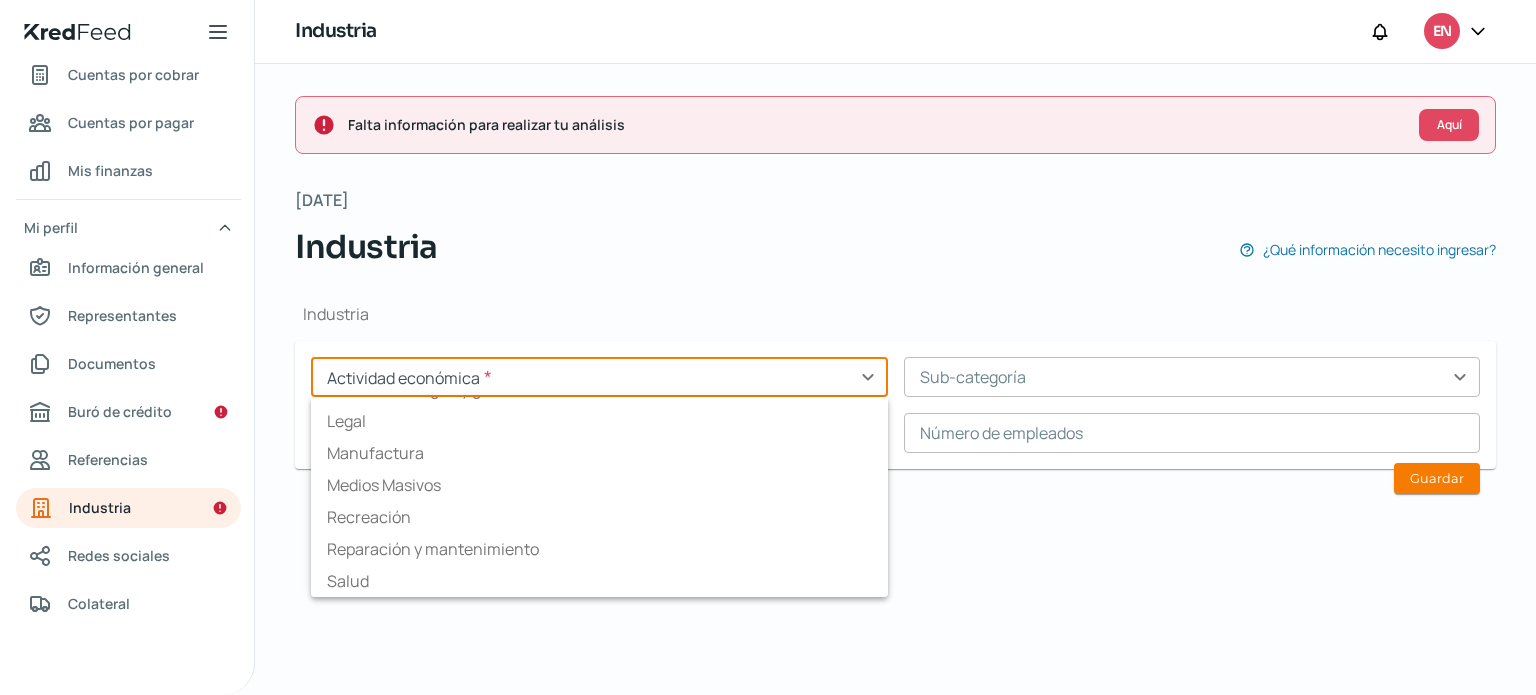 scroll, scrollTop: 194, scrollLeft: 0, axis: vertical 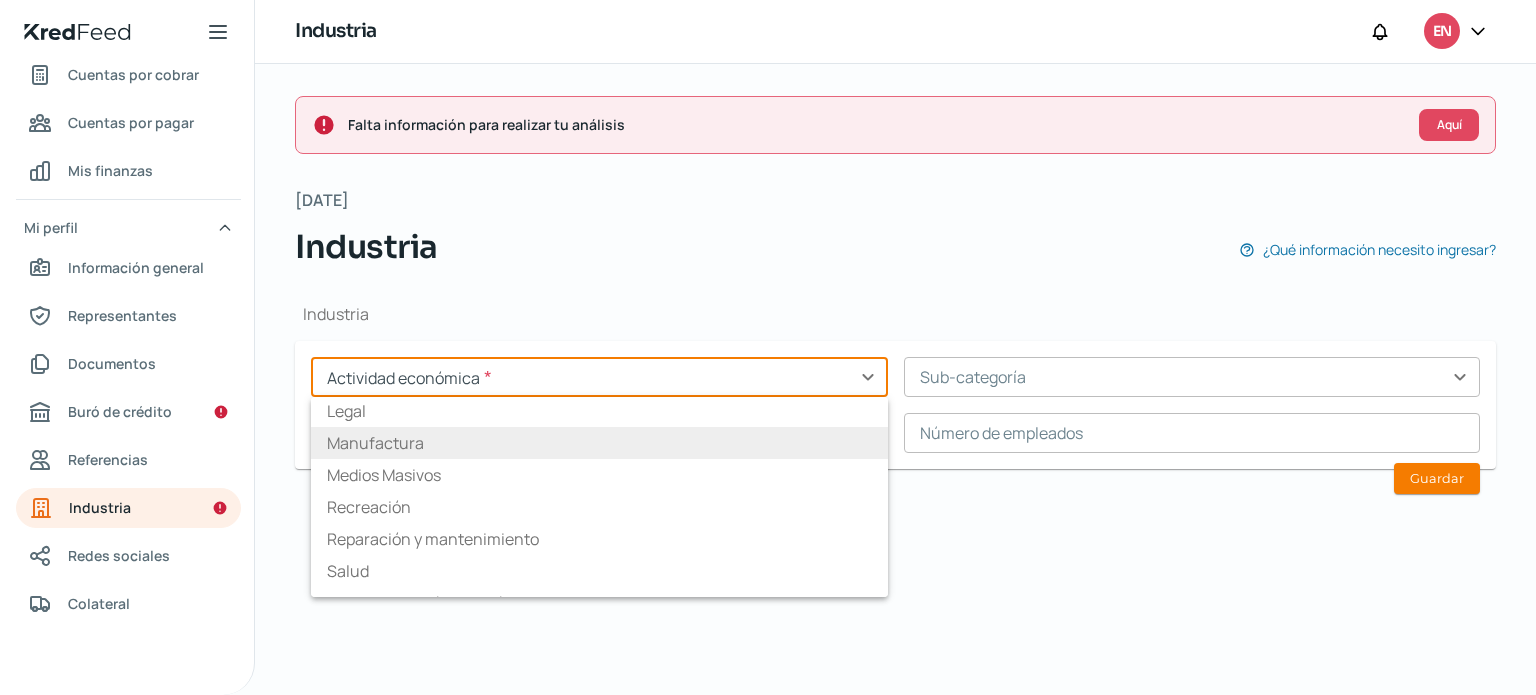 click on "Manufactura" at bounding box center (599, 443) 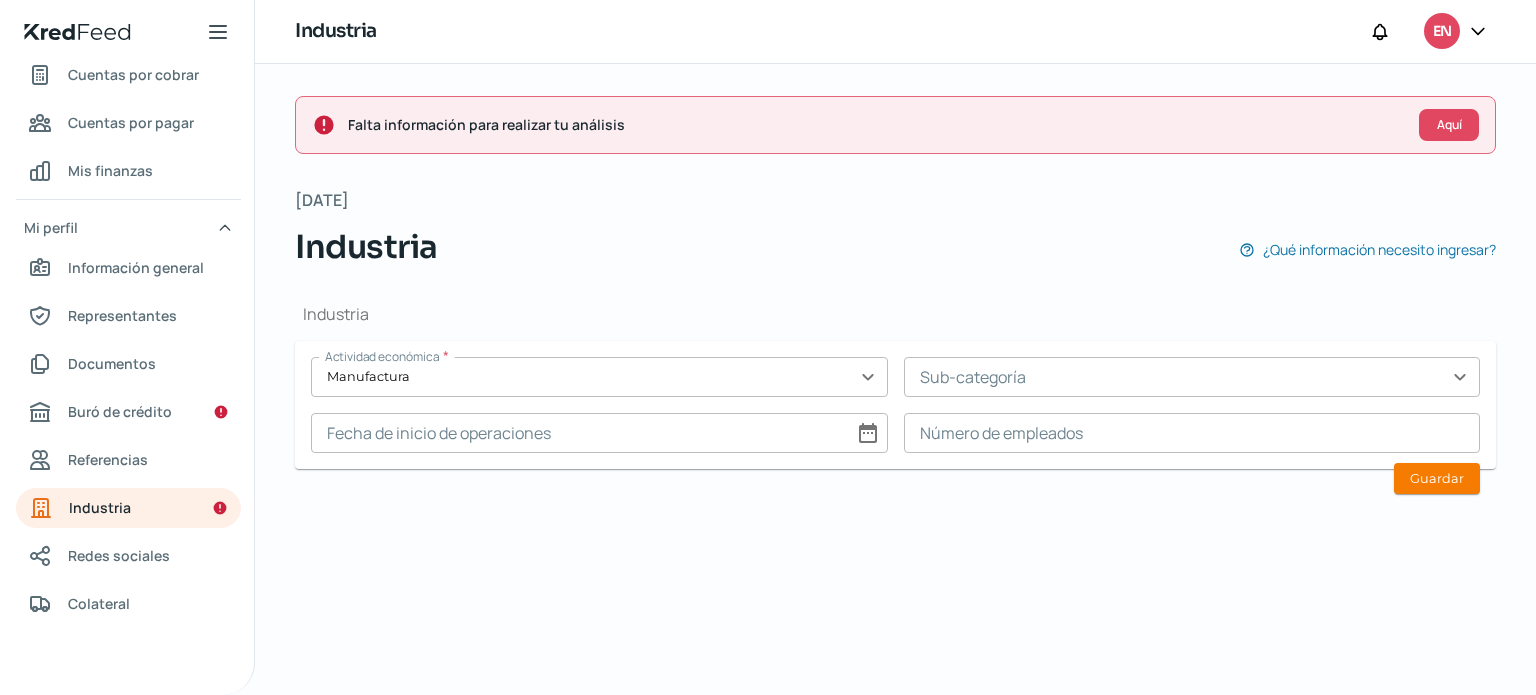 click at bounding box center (1192, 377) 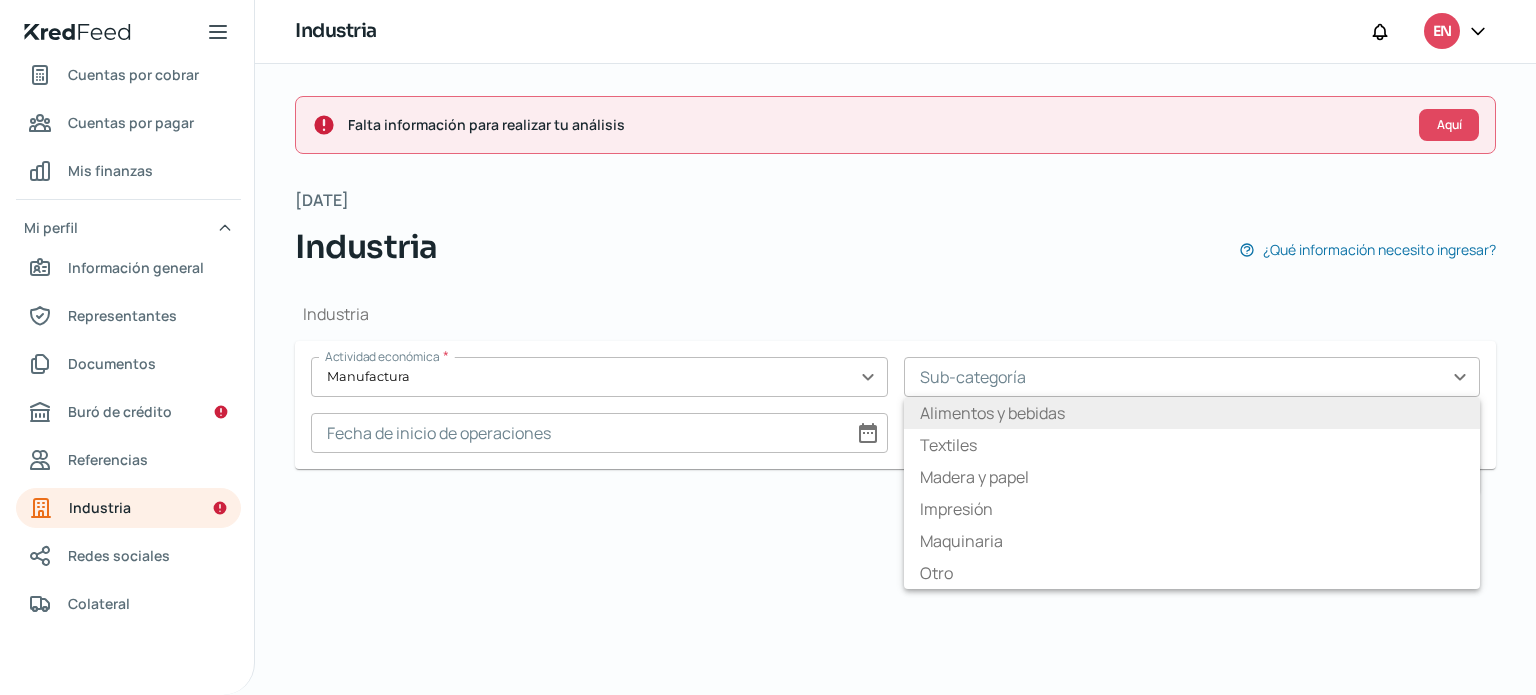 click on "Alimentos y bebidas" at bounding box center [1192, 413] 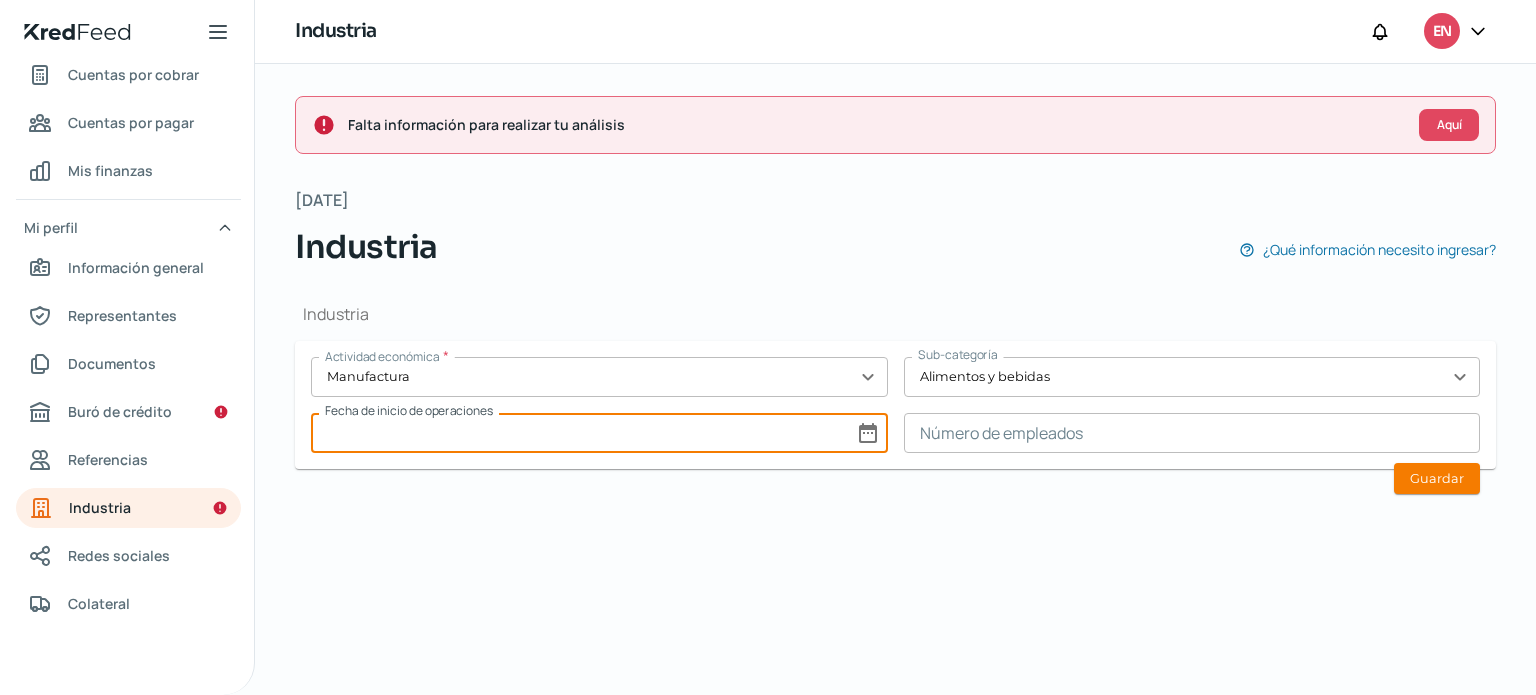 click at bounding box center (599, 433) 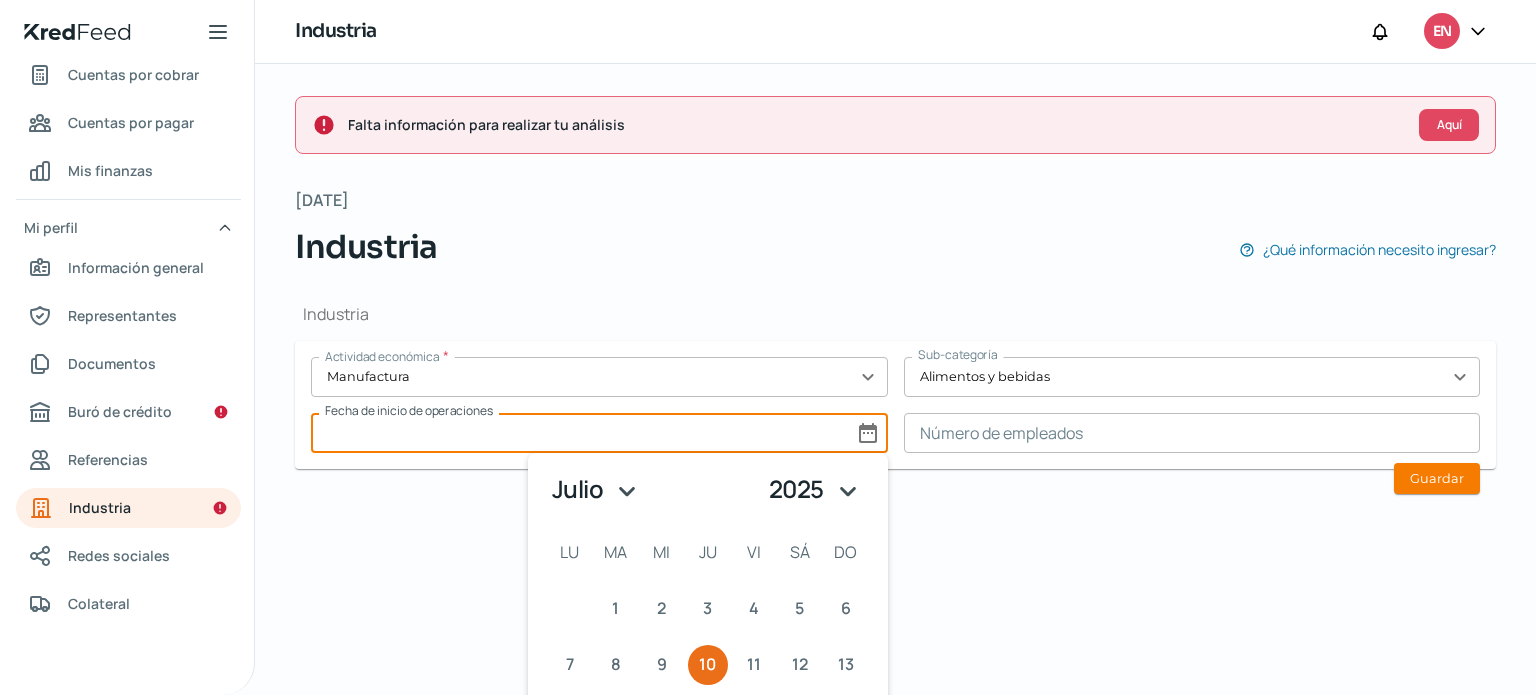 scroll, scrollTop: 188, scrollLeft: 0, axis: vertical 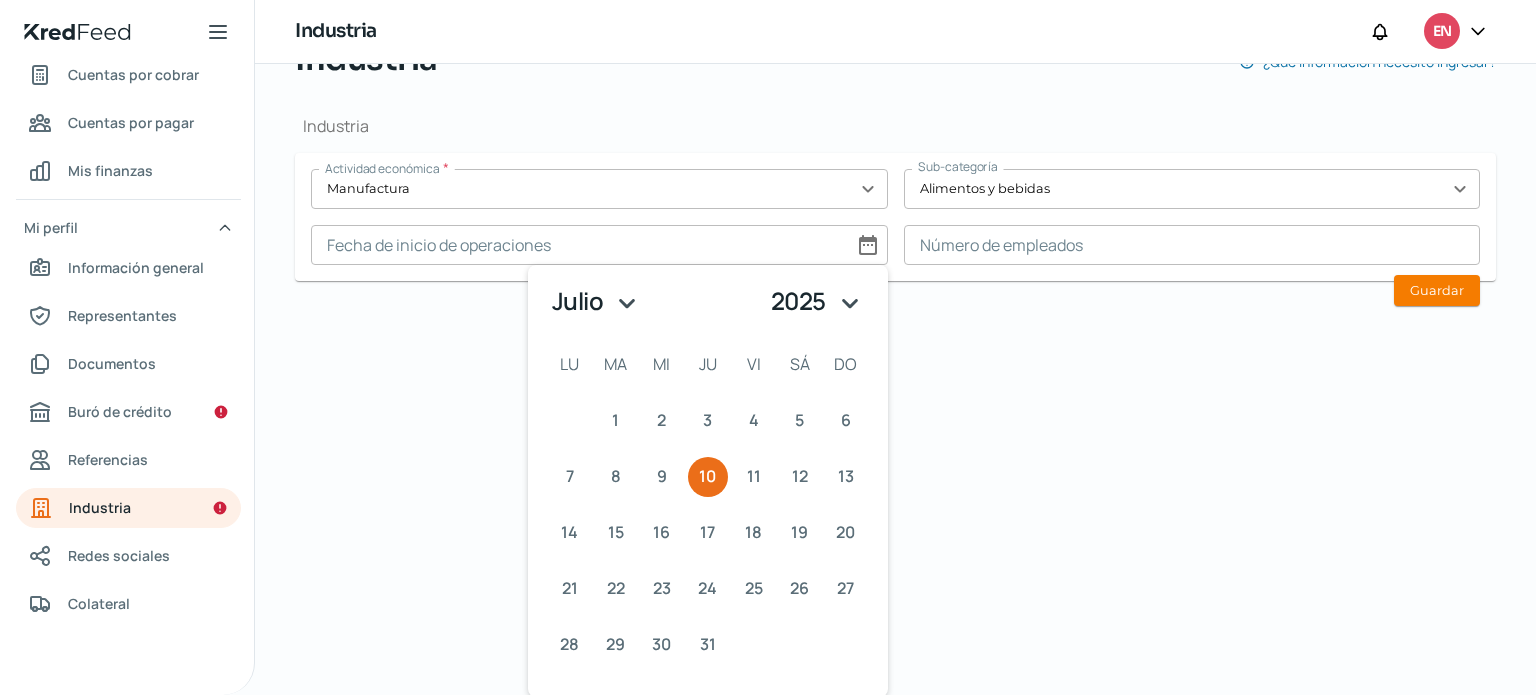 click on "1925 1926 1927 1928 1929 1930 1931 1932 1933 1934 1935 1936 1937 1938 1939 1940 1941 1942 1943 1944 1945 1946 1947 1948 1949 1950 1951 1952 1953 1954 1955 1956 1957 1958 1959 1960 1961 1962 1963 1964 1965 1966 1967 1968 1969 1970 1971 1972 1973 1974 1975 1976 1977 1978 1979 1980 1981 1982 1983 1984 1985 1986 1987 1988 1989 1990 1991 1992 1993 1994 1995 1996 1997 1998 1999 2000 2001 2002 2003 2004 2005 2006 2007 2008 2009 2010 2011 2012 2013 2014 2015 2016 2017 2018 2019 2020 2021 2022 2023 2024 2025" at bounding box center [818, 301] 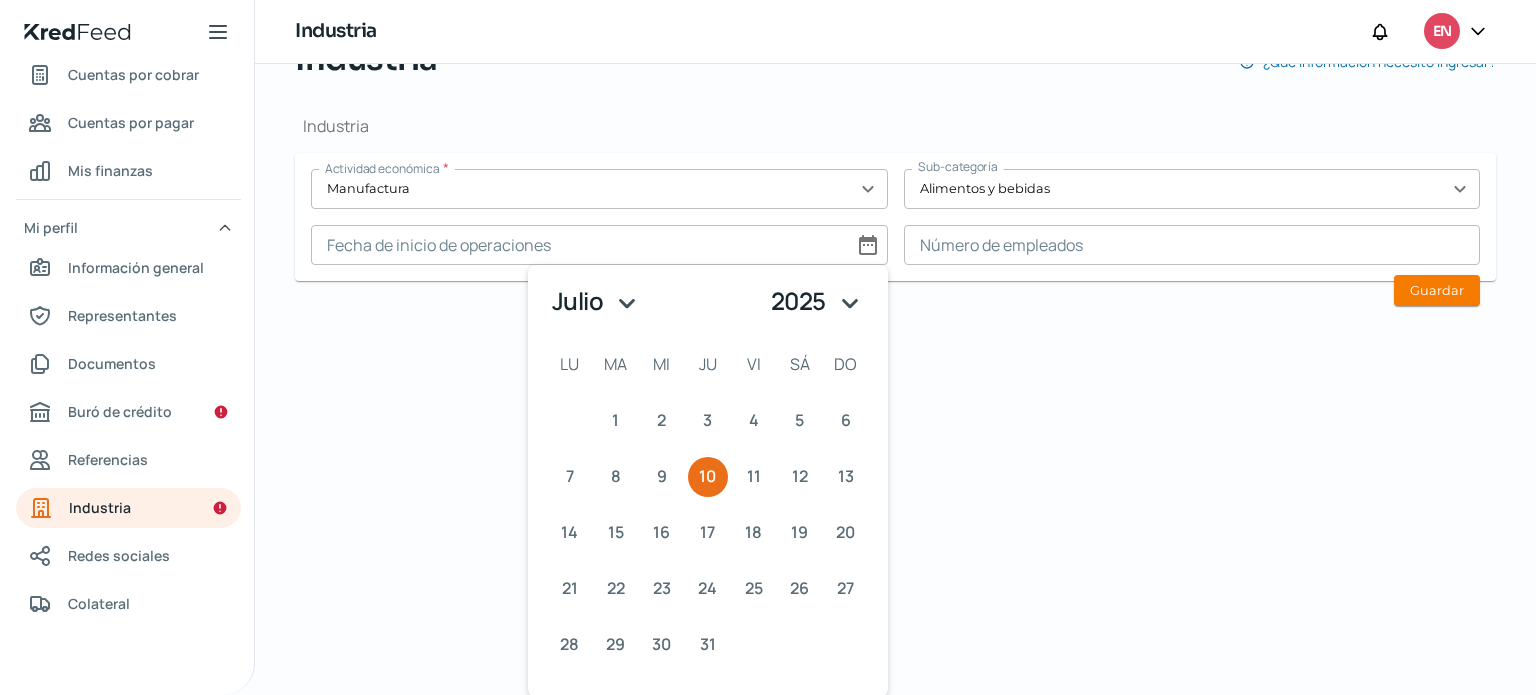 select on "2016" 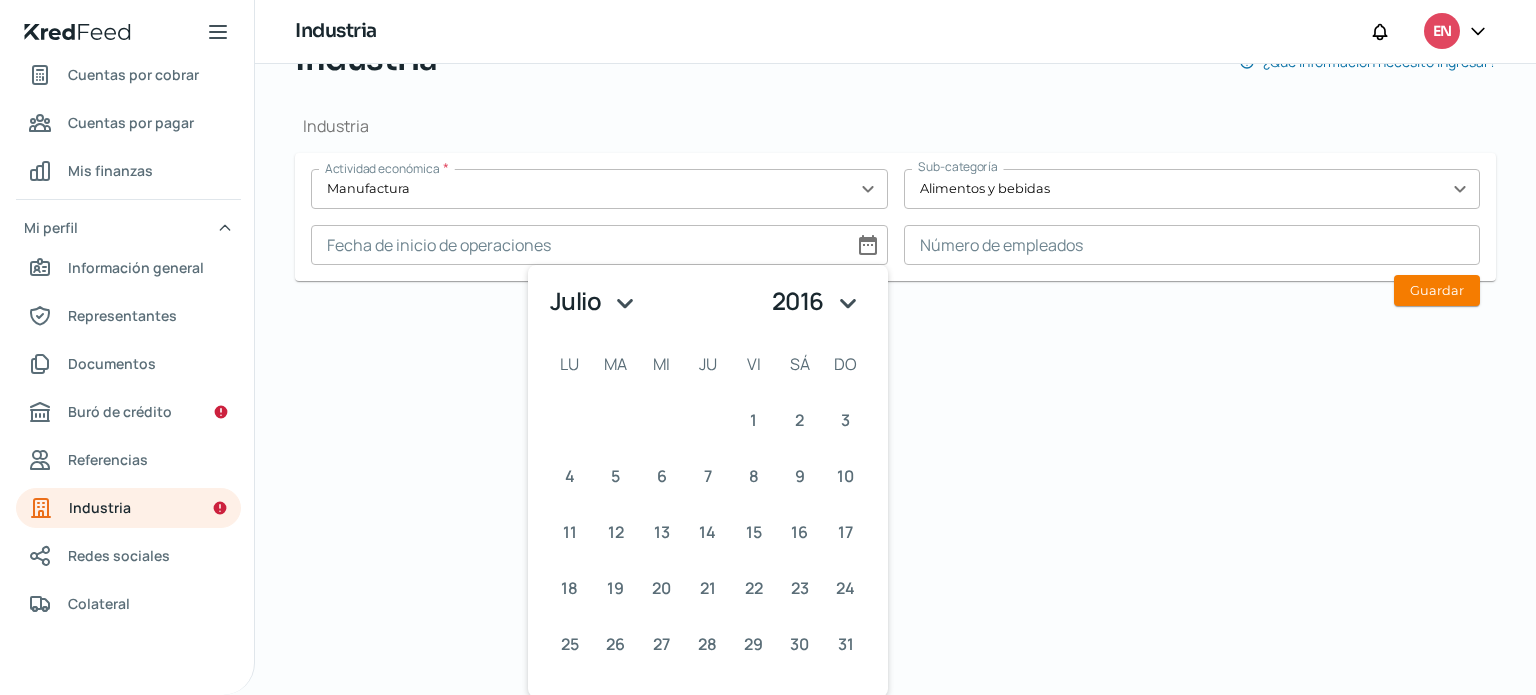 click on "enero febrero marzo [PERSON_NAME] [PERSON_NAME] septiembre octubre noviembre diciembre" at bounding box center (596, 301) 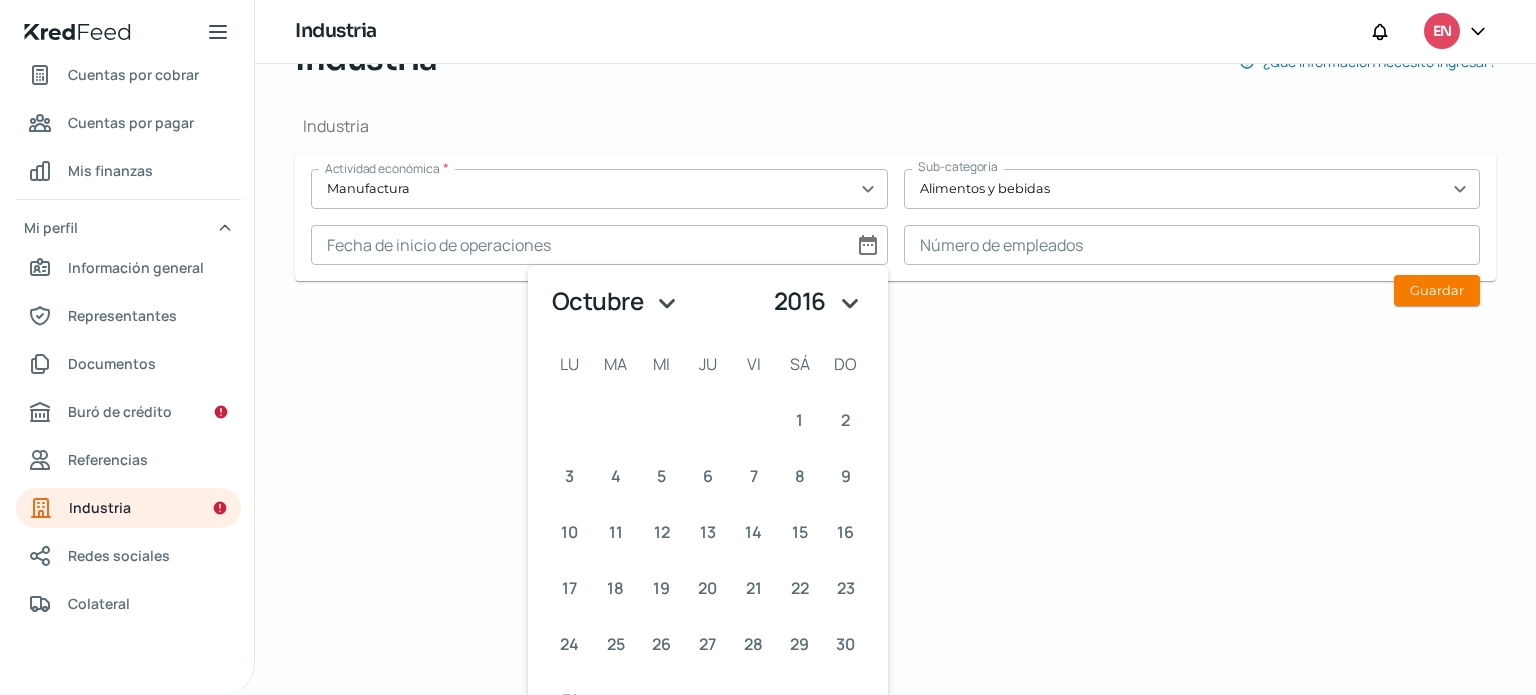 click on "1925 1926 1927 1928 1929 1930 1931 1932 1933 1934 1935 1936 1937 1938 1939 1940 1941 1942 1943 1944 1945 1946 1947 1948 1949 1950 1951 1952 1953 1954 1955 1956 1957 1958 1959 1960 1961 1962 1963 1964 1965 1966 1967 1968 1969 1970 1971 1972 1973 1974 1975 1976 1977 1978 1979 1980 1981 1982 1983 1984 1985 1986 1987 1988 1989 1990 1991 1992 1993 1994 1995 1996 1997 1998 1999 2000 2001 2002 2003 2004 2005 2006 2007 2008 2009 2010 2011 2012 2013 2014 2015 2016 2017 2018 2019 2020 2021 2022 2023 2024 2025" at bounding box center [820, 301] 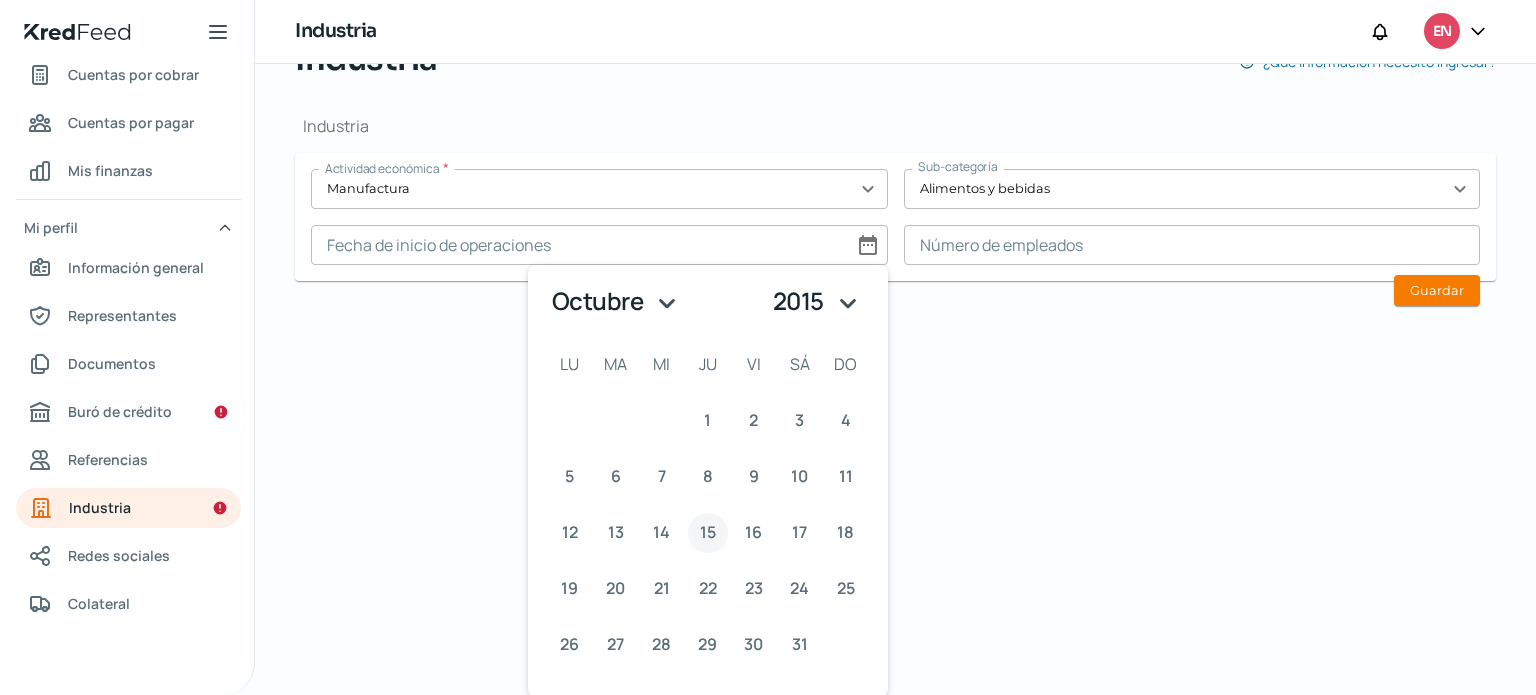 click on "15" at bounding box center [708, 532] 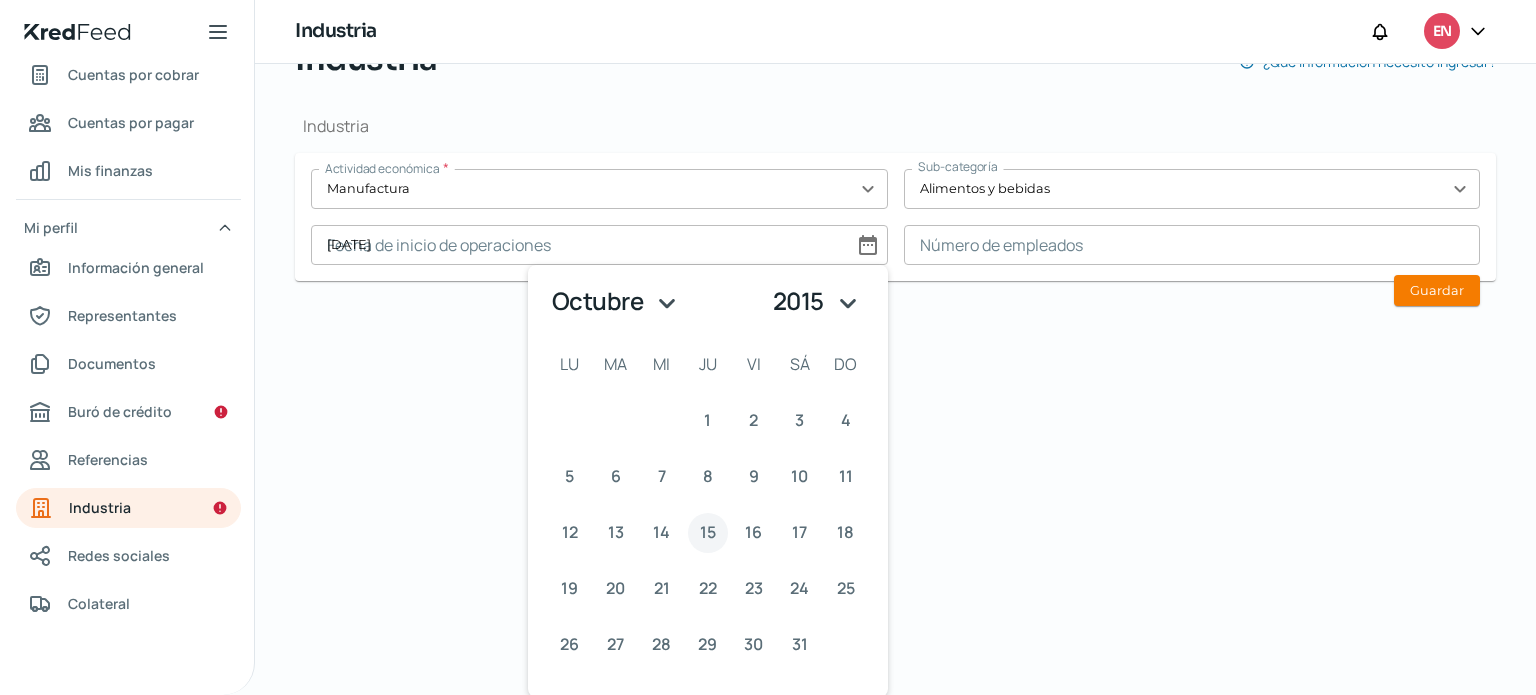 scroll, scrollTop: 0, scrollLeft: 0, axis: both 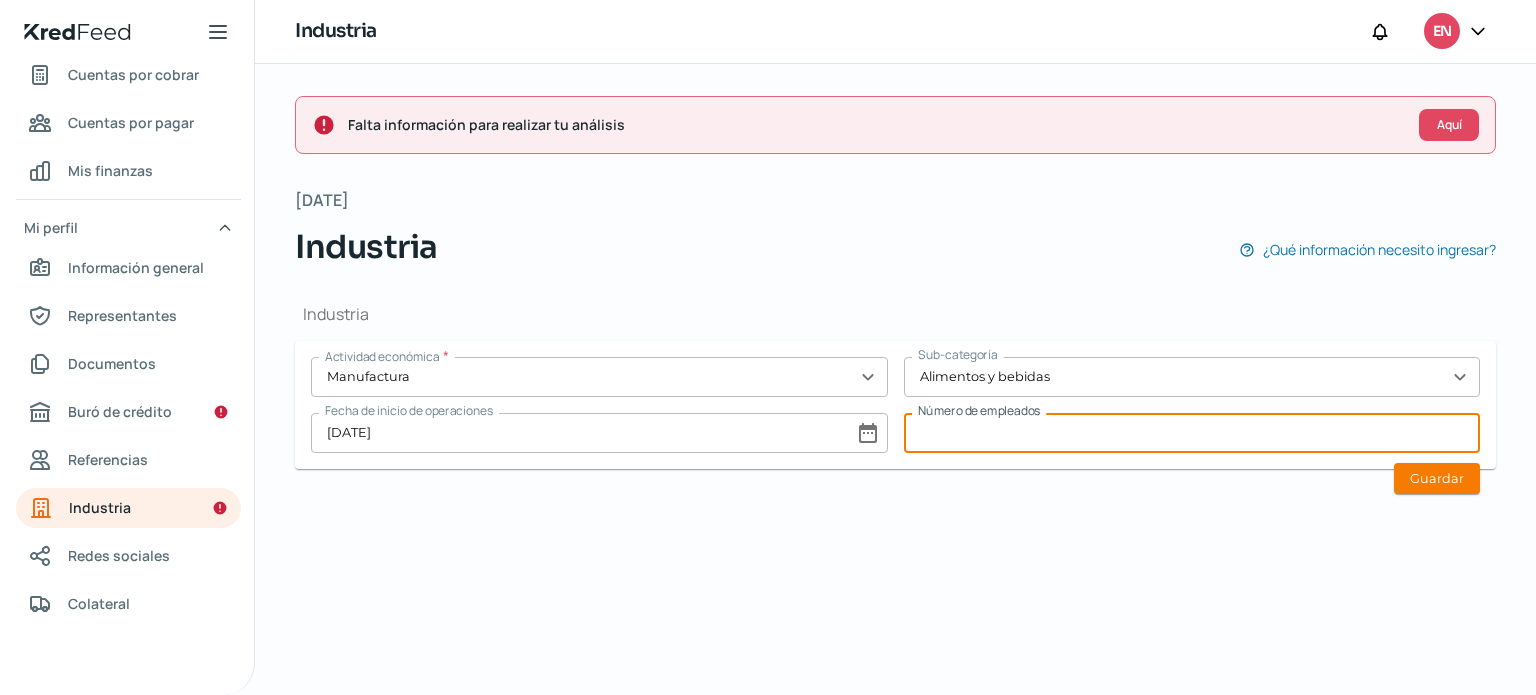 click at bounding box center (1192, 433) 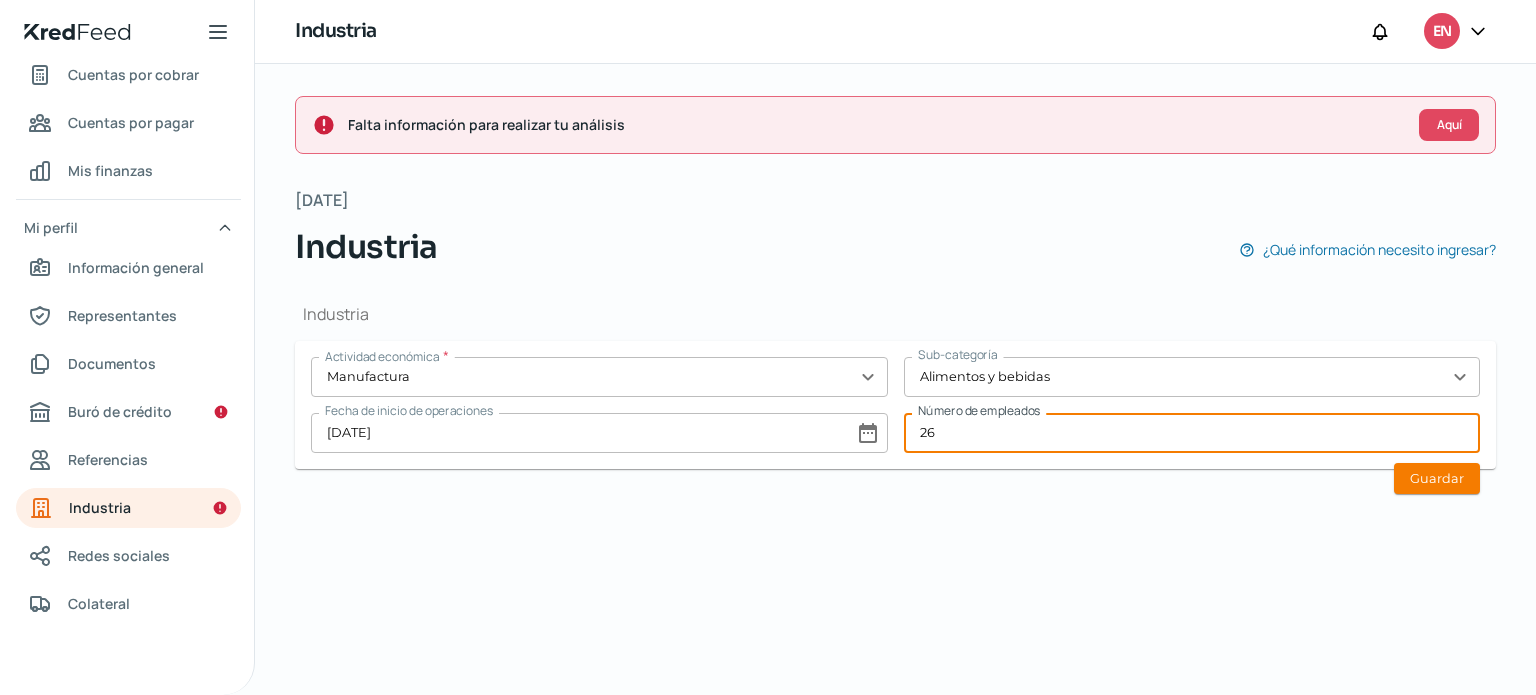 type on "26" 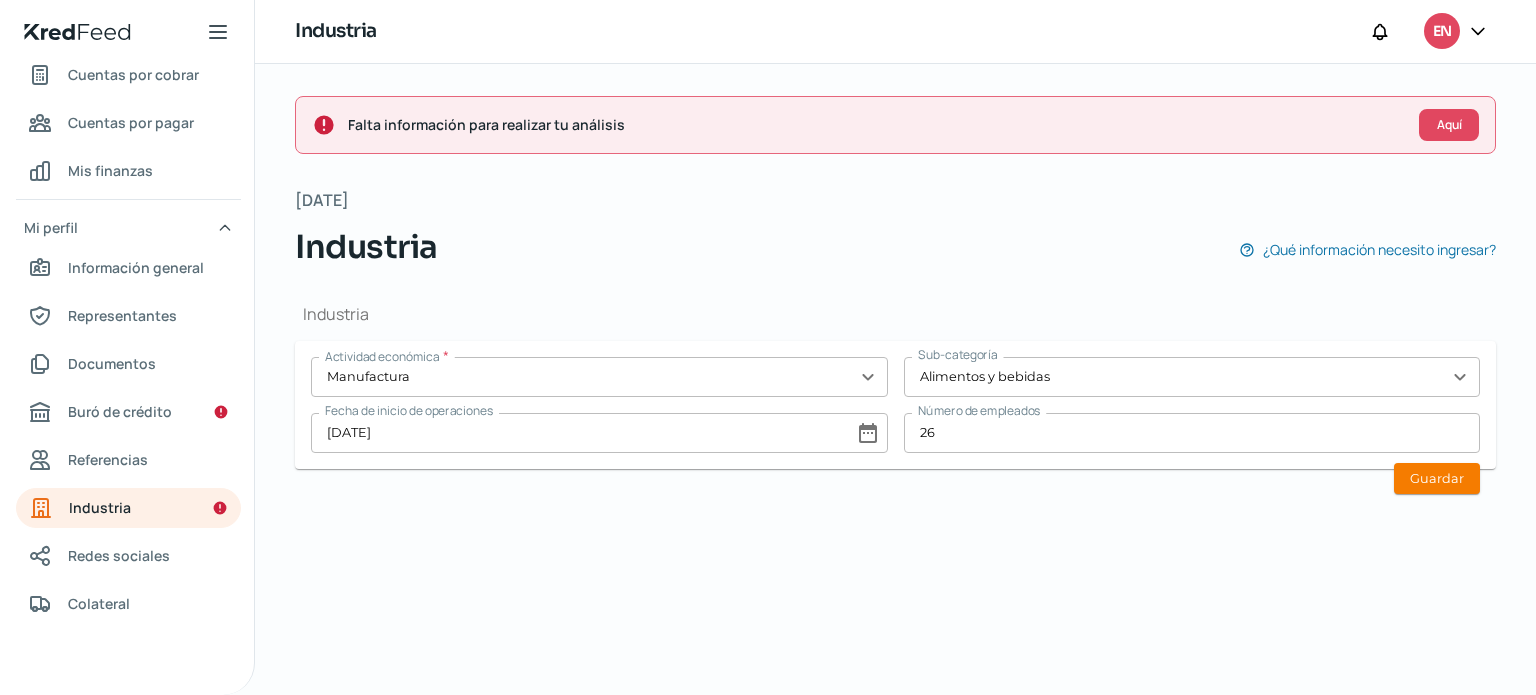click on "Falta información para realizar tu análisis Aquí [DATE] Industria ¿Qué información necesito ingresar? Industria Actividad económica * Manufactura expand_more Sub-categoría Alimentos y bebidas expand_more Fecha de inicio de operaciones [DATE] date_range Número de empleados 26 Guardar" at bounding box center (895, 379) 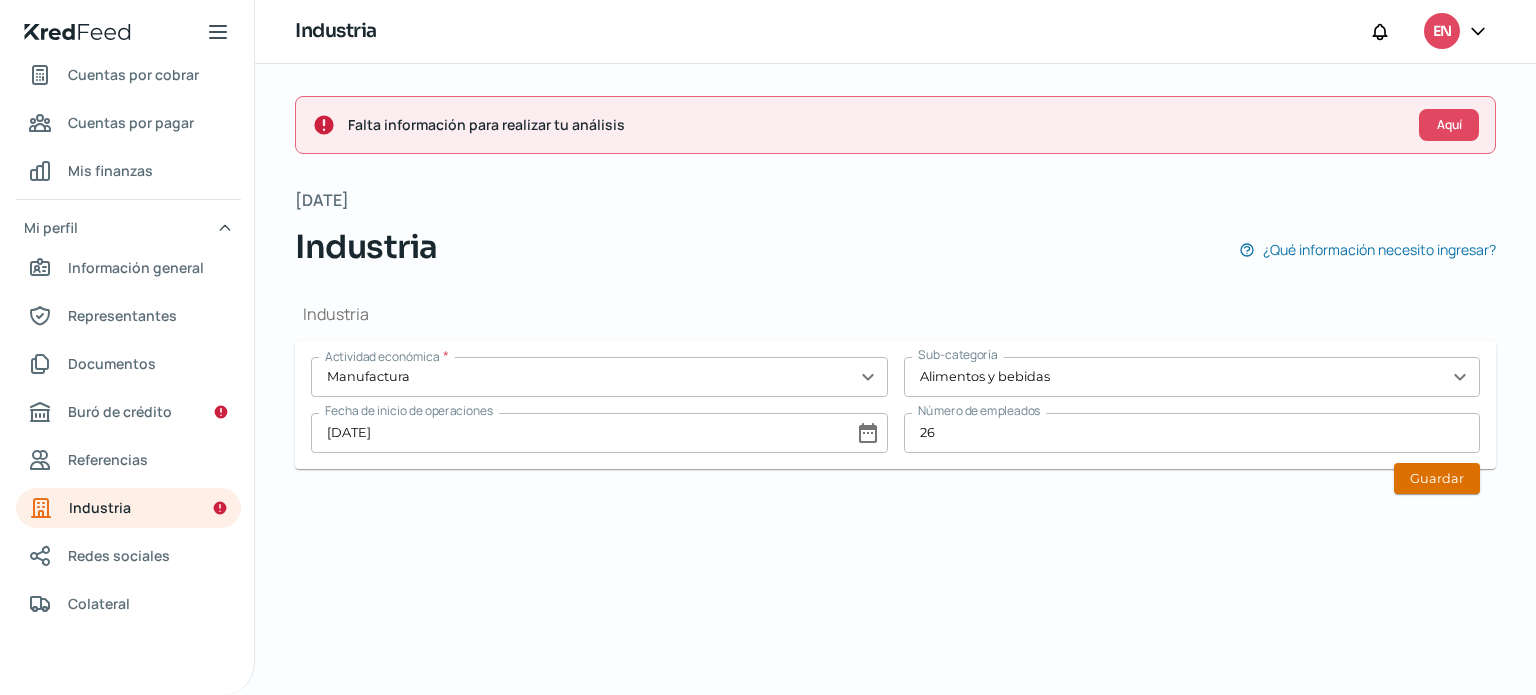 click on "Guardar" at bounding box center (1437, 478) 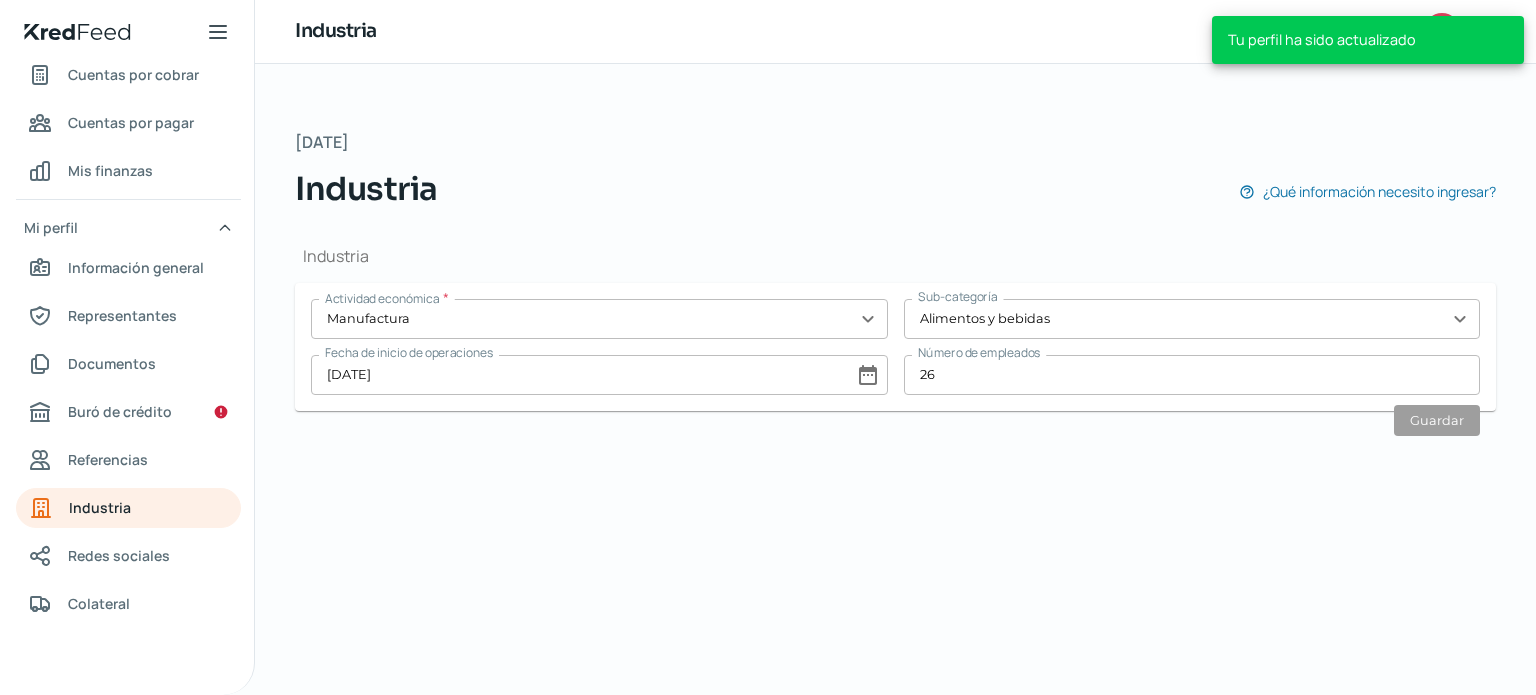 click on "[DATE] Industria ¿Qué información necesito ingresar? Industria Actividad económica * Manufactura expand_more Sub-categoría Alimentos y bebidas expand_more Fecha de inicio de operaciones [DATE] date_range Número de empleados 26 Guardar" at bounding box center (895, 379) 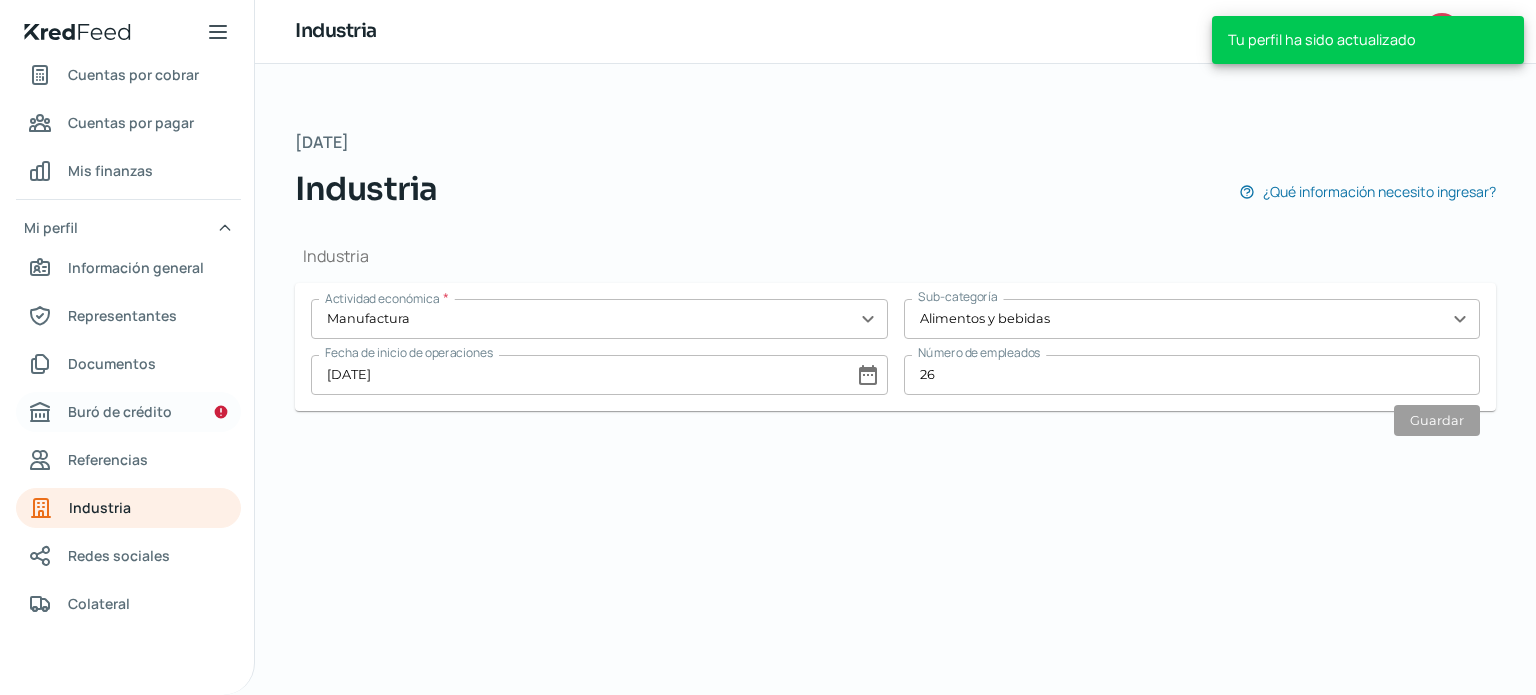 click on "Buró de crédito" at bounding box center [120, 411] 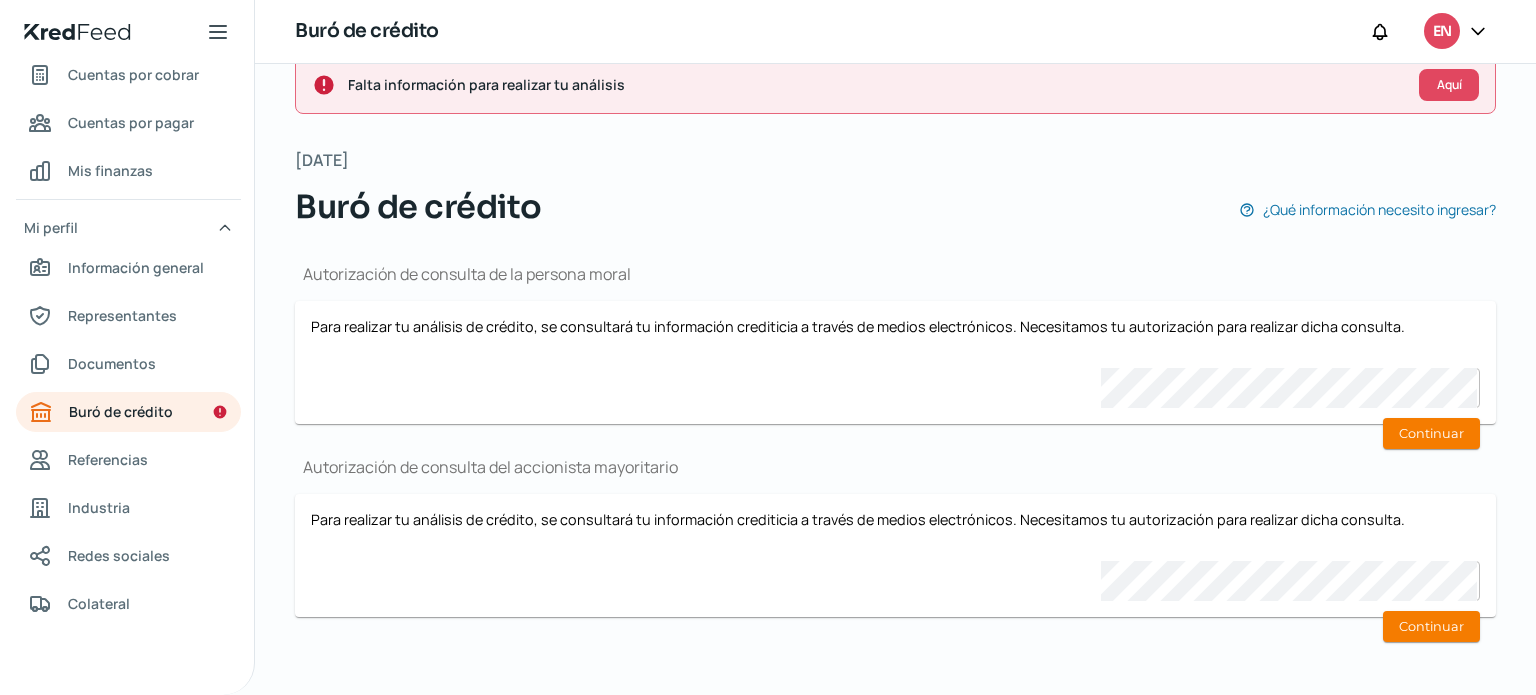 scroll, scrollTop: 0, scrollLeft: 0, axis: both 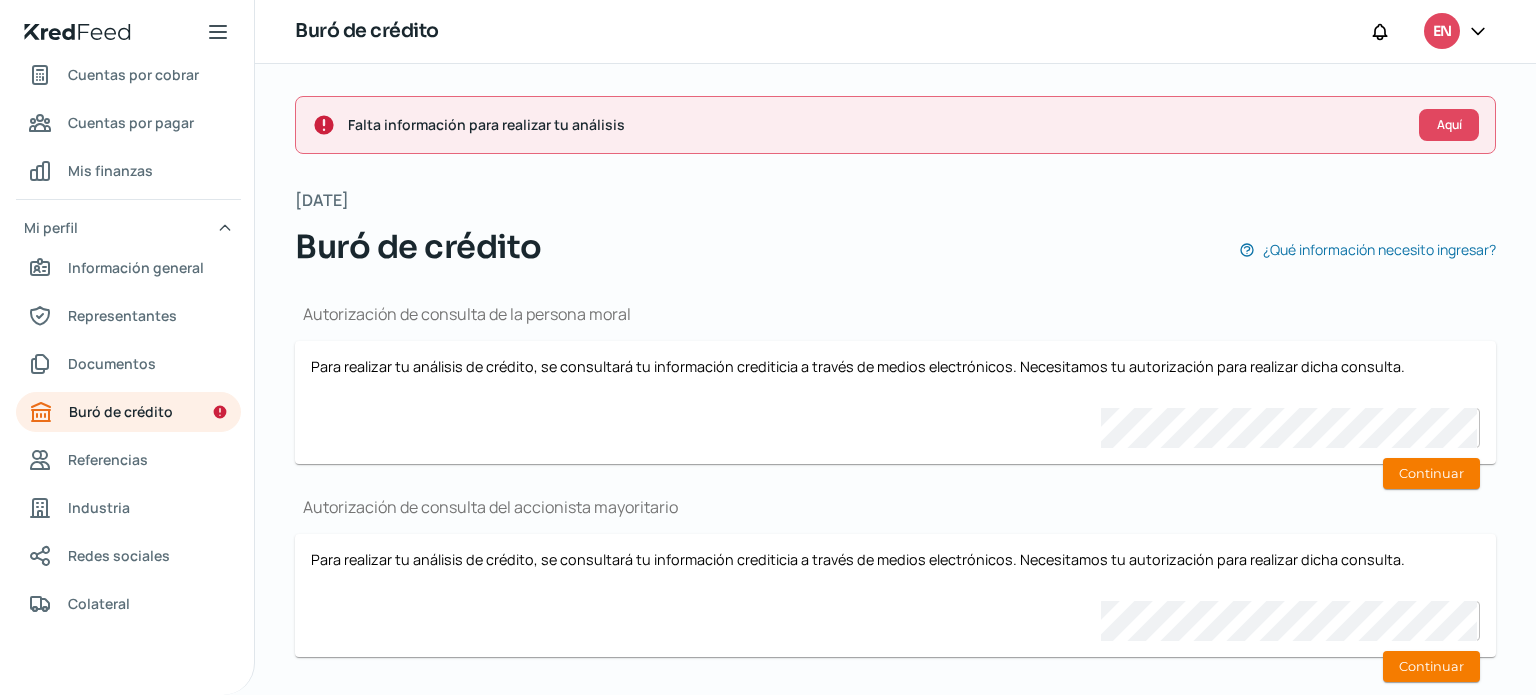 click on "Falta información para realizar tu análisis Aquí [DATE] Buró de crédito ¿Qué información necesito ingresar? Autorización de consulta de la persona moral Para realizar tu análisis de crédito, se consultará tu información crediticia a través de medios electrónicos. Necesitamos tu autorización para realizar dicha consulta. Tu contraseña de KredFeed Continuar Autorización de consulta del accionista mayoritario Para realizar tu análisis de crédito, se consultará tu información crediticia a través de medios electrónicos. Necesitamos tu autorización para realizar dicha consulta. Tu contraseña de KredFeed Continuar" at bounding box center (895, 400) 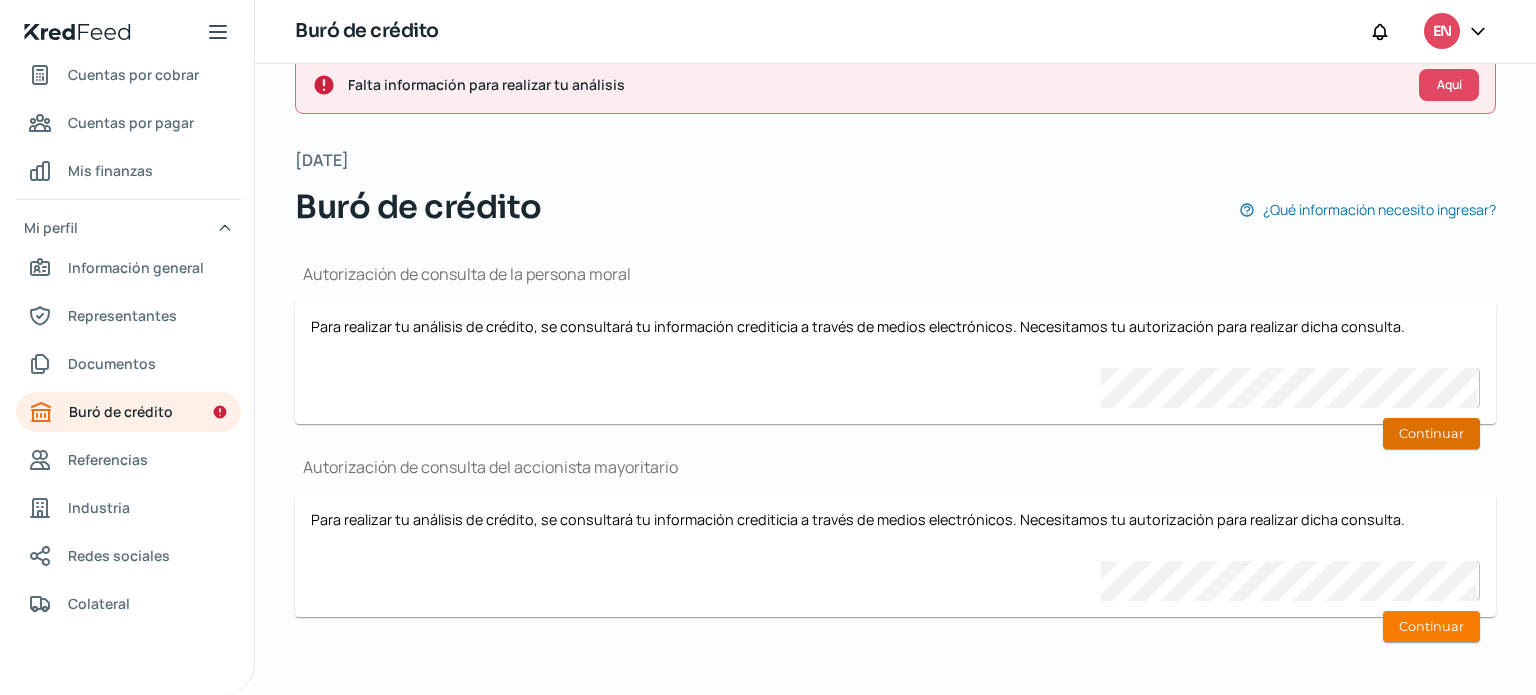 click on "Continuar" at bounding box center [1431, 433] 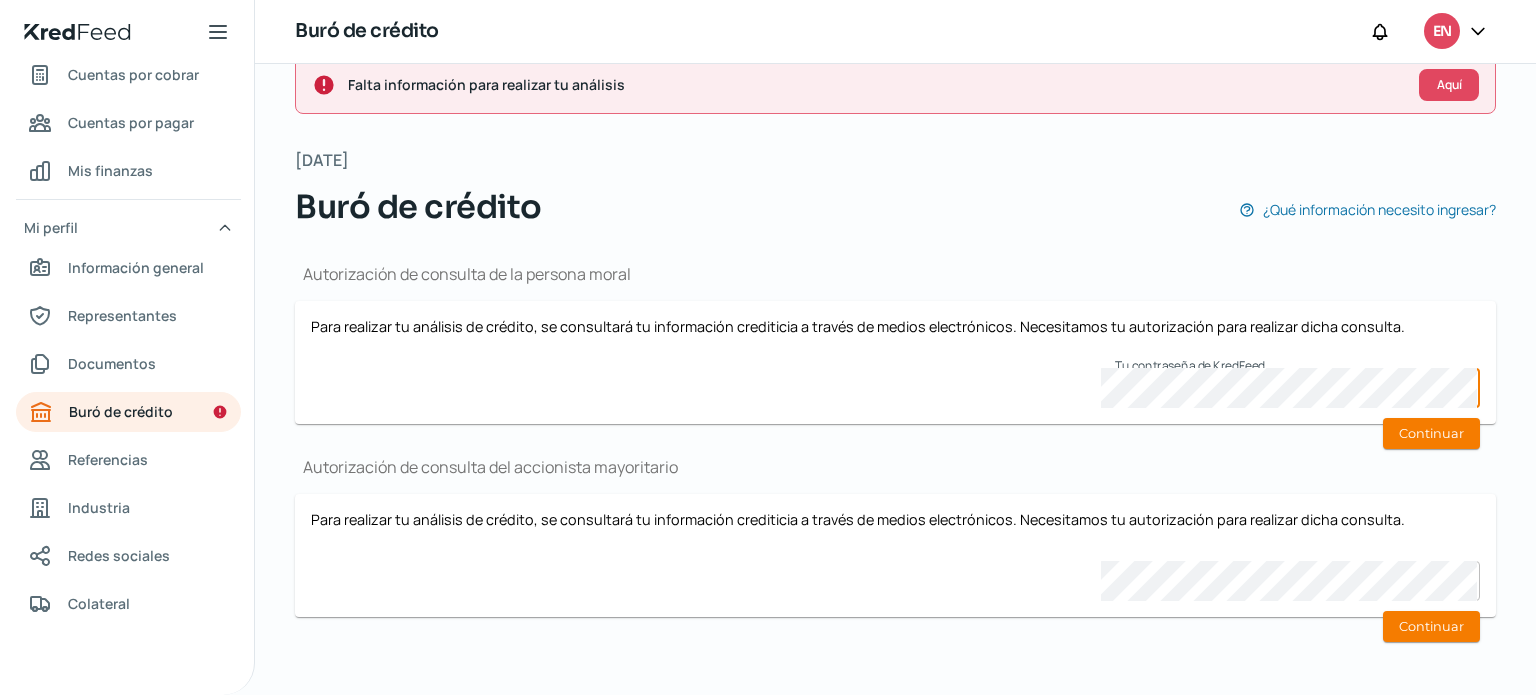 click on "Autorización de consulta de la persona moral Para realizar tu análisis de crédito, se consultará tu información crediticia a través de medios electrónicos. Necesitamos tu autorización para realizar dicha consulta. Tu contraseña de KredFeed Continuar Autorización de consulta del accionista mayoritario Para realizar tu análisis de crédito, se consultará tu información crediticia a través de medios electrónicos. Necesitamos tu autorización para realizar dicha consulta. Tu contraseña de KredFeed Continuar" at bounding box center (895, 448) 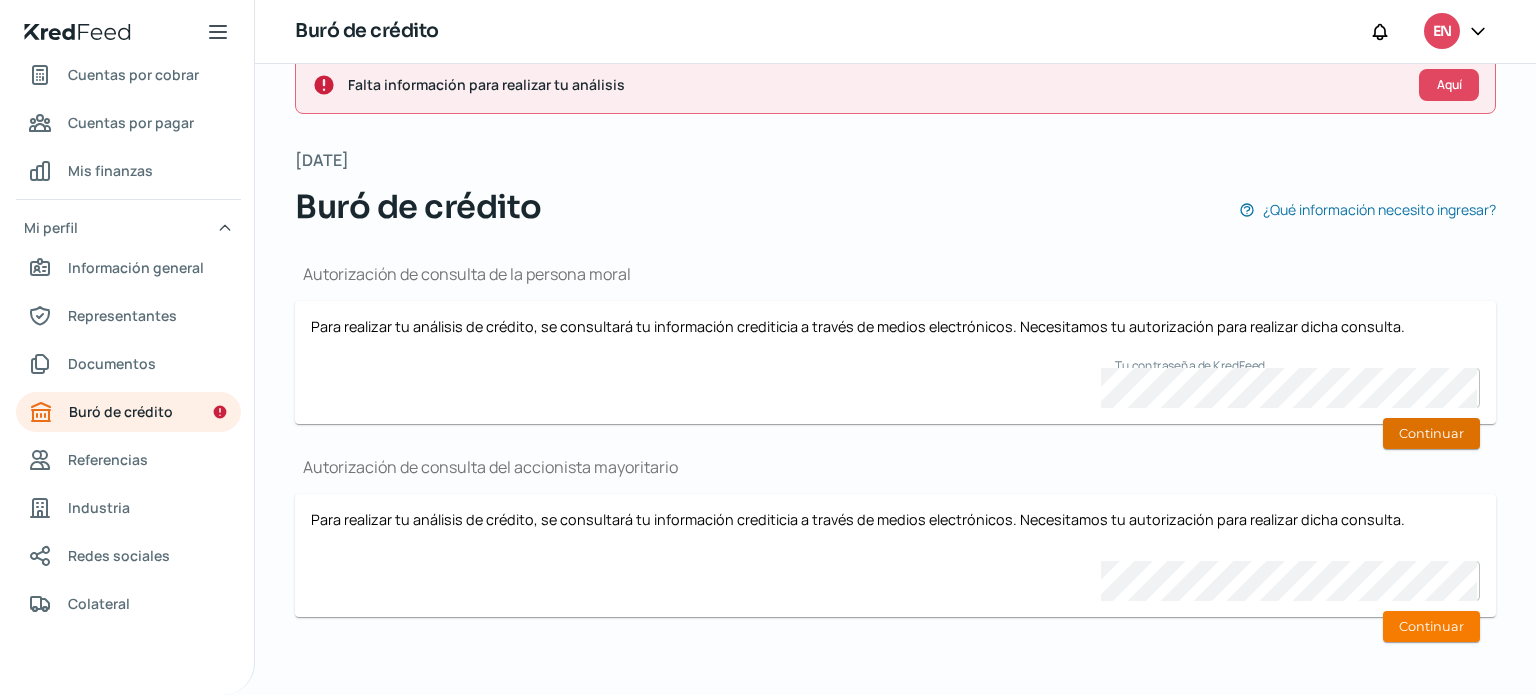 click on "Continuar" at bounding box center [1431, 433] 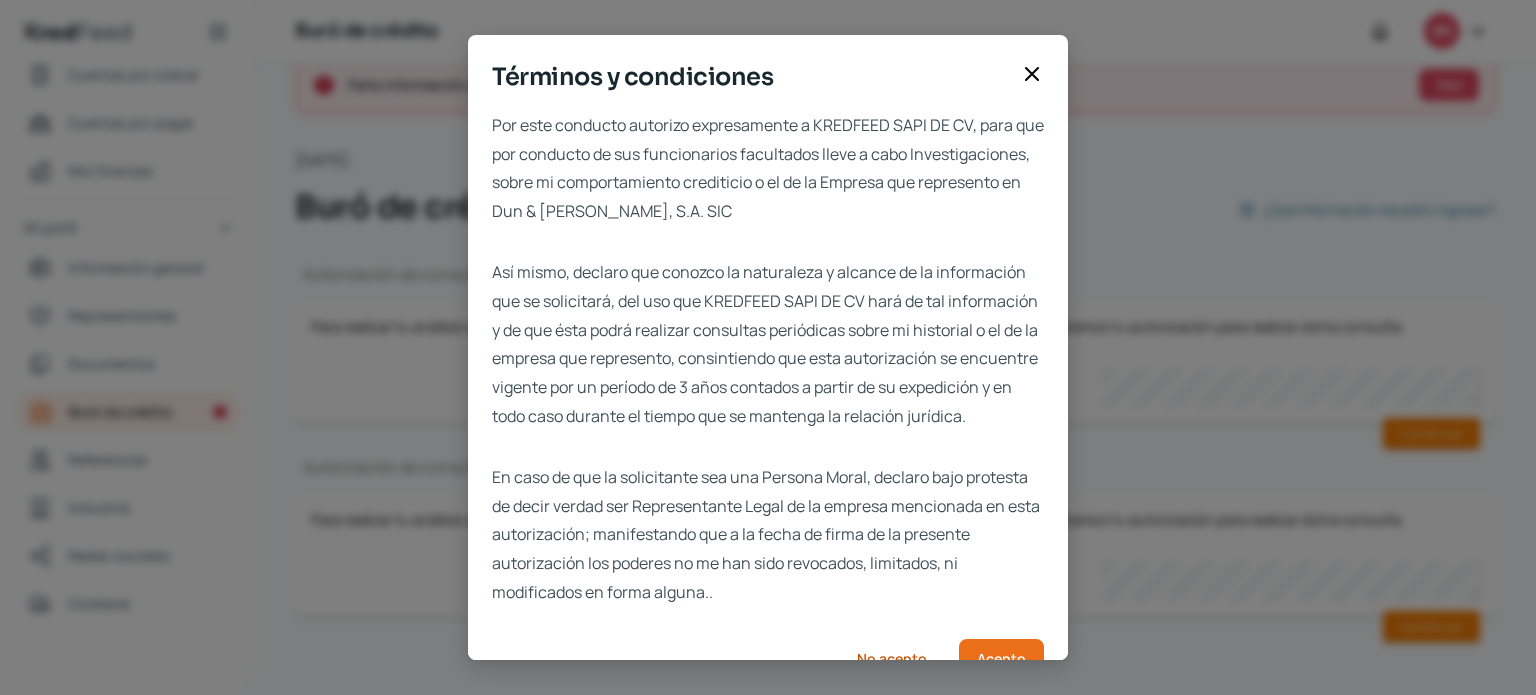scroll, scrollTop: 71, scrollLeft: 0, axis: vertical 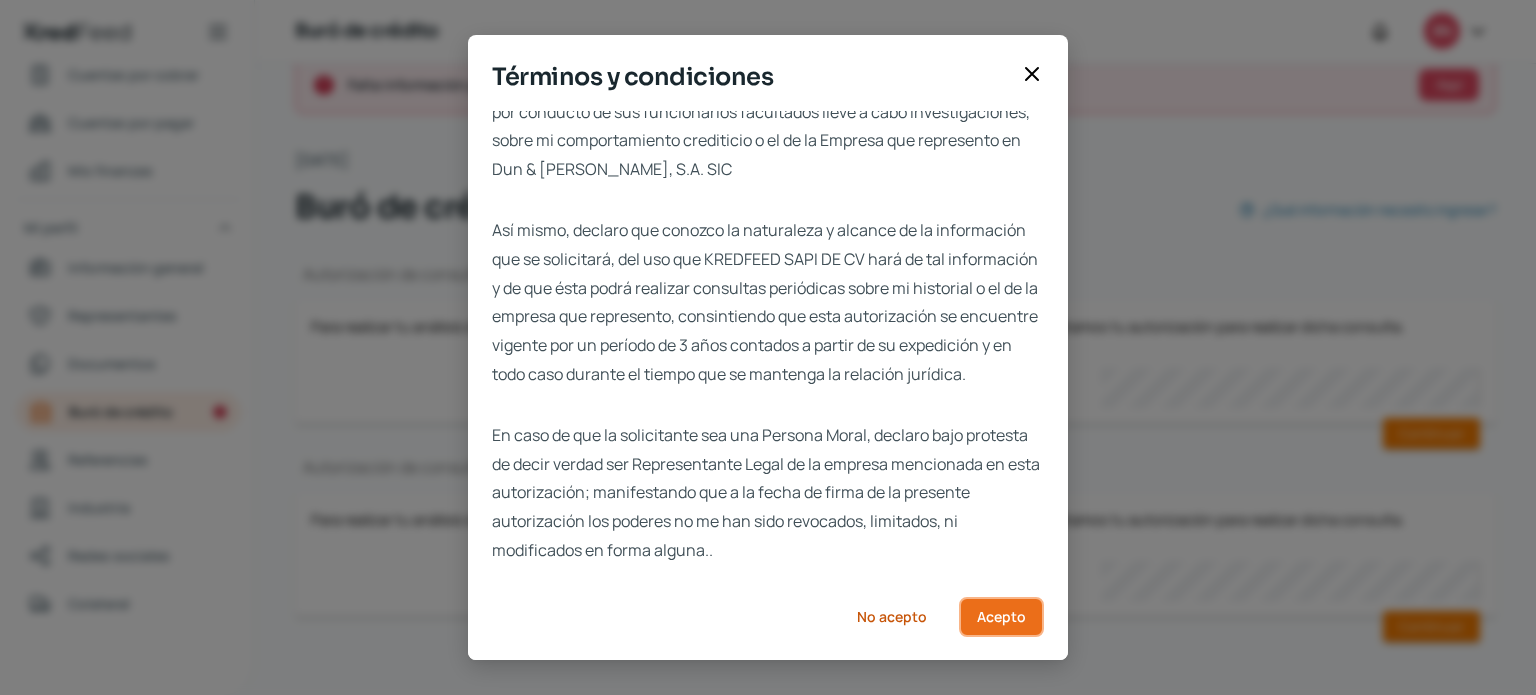 click on "Acepto" at bounding box center (1001, 617) 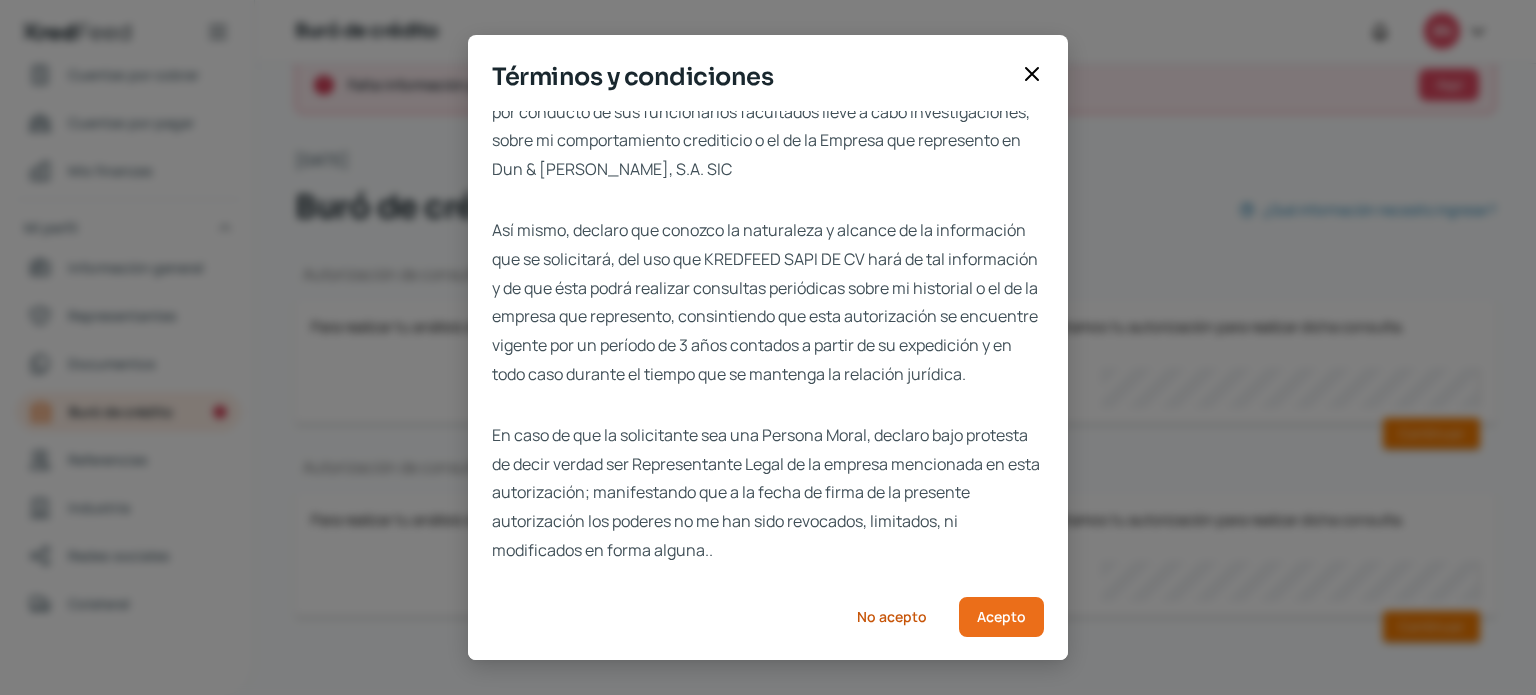 scroll, scrollTop: 18, scrollLeft: 0, axis: vertical 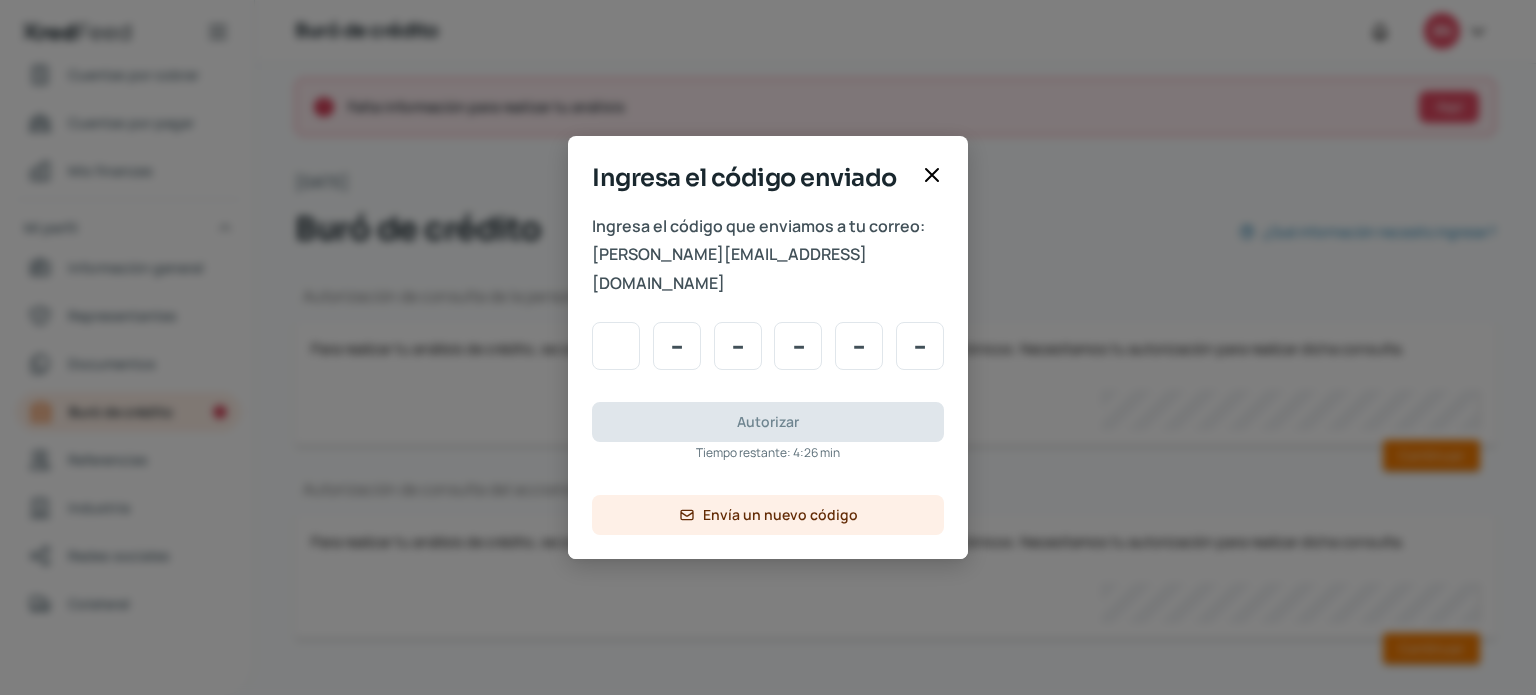 type on "4" 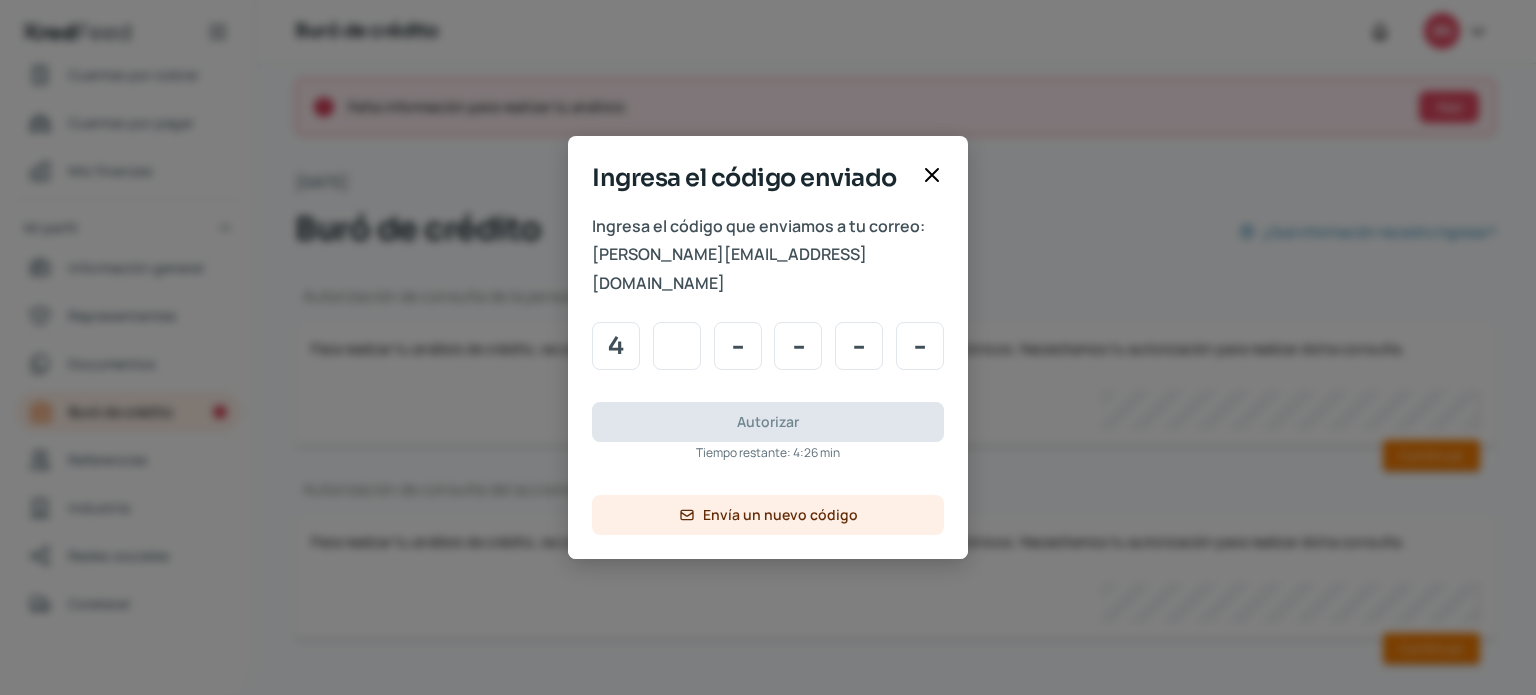type on "5" 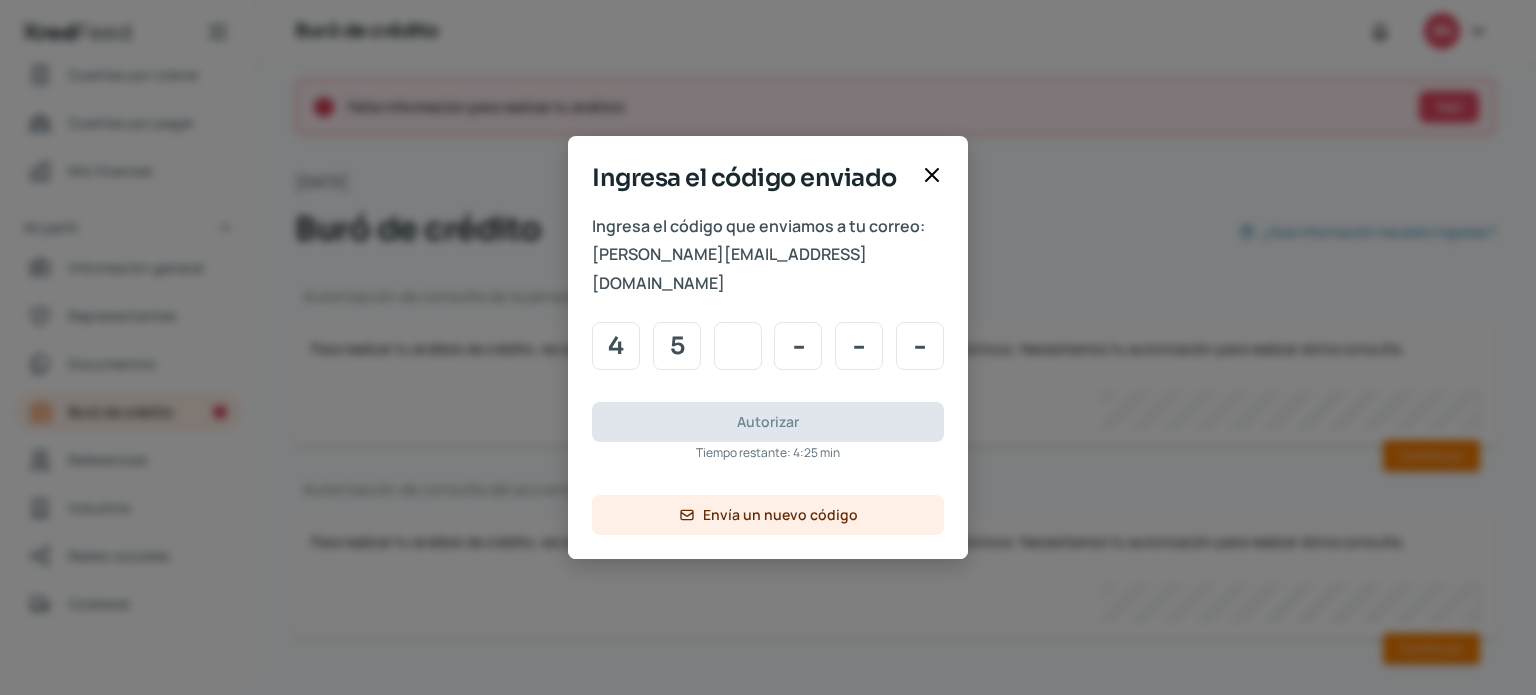 type on "1" 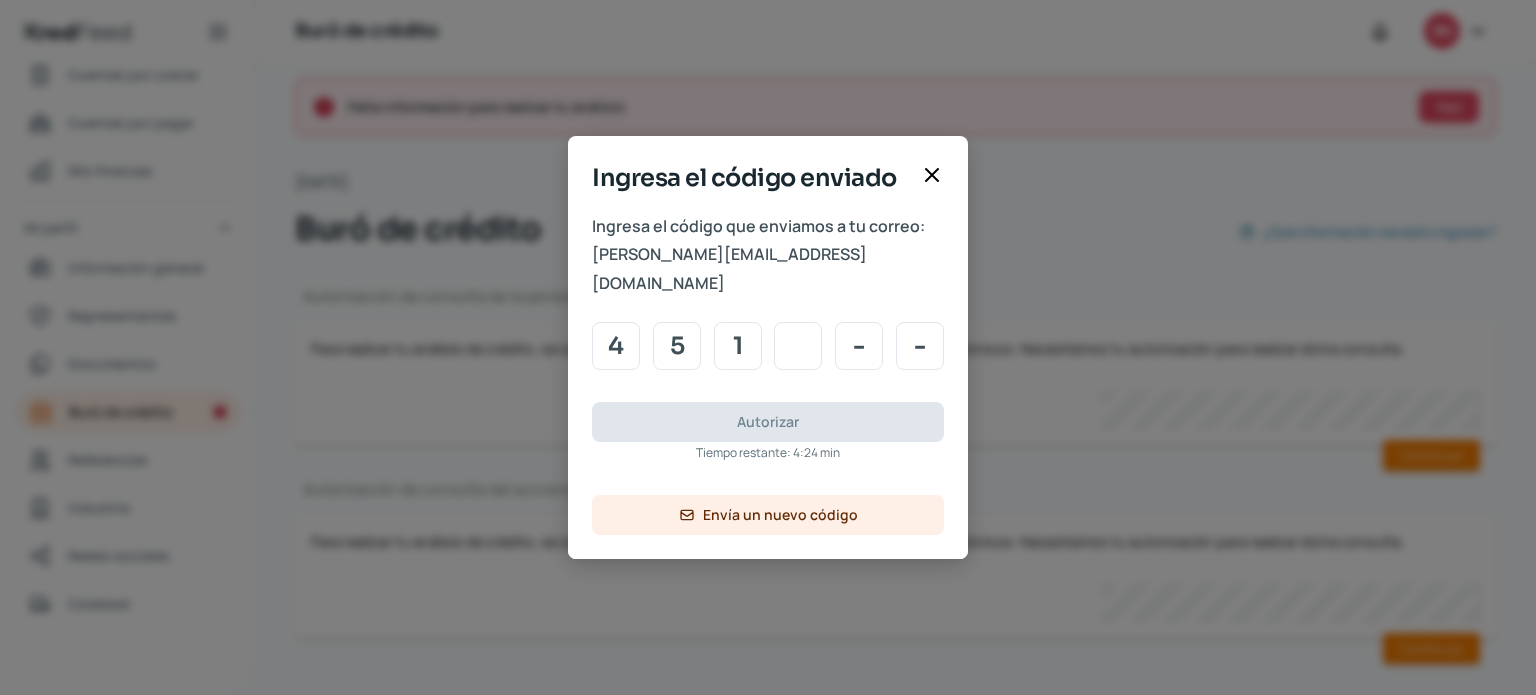 type on "9" 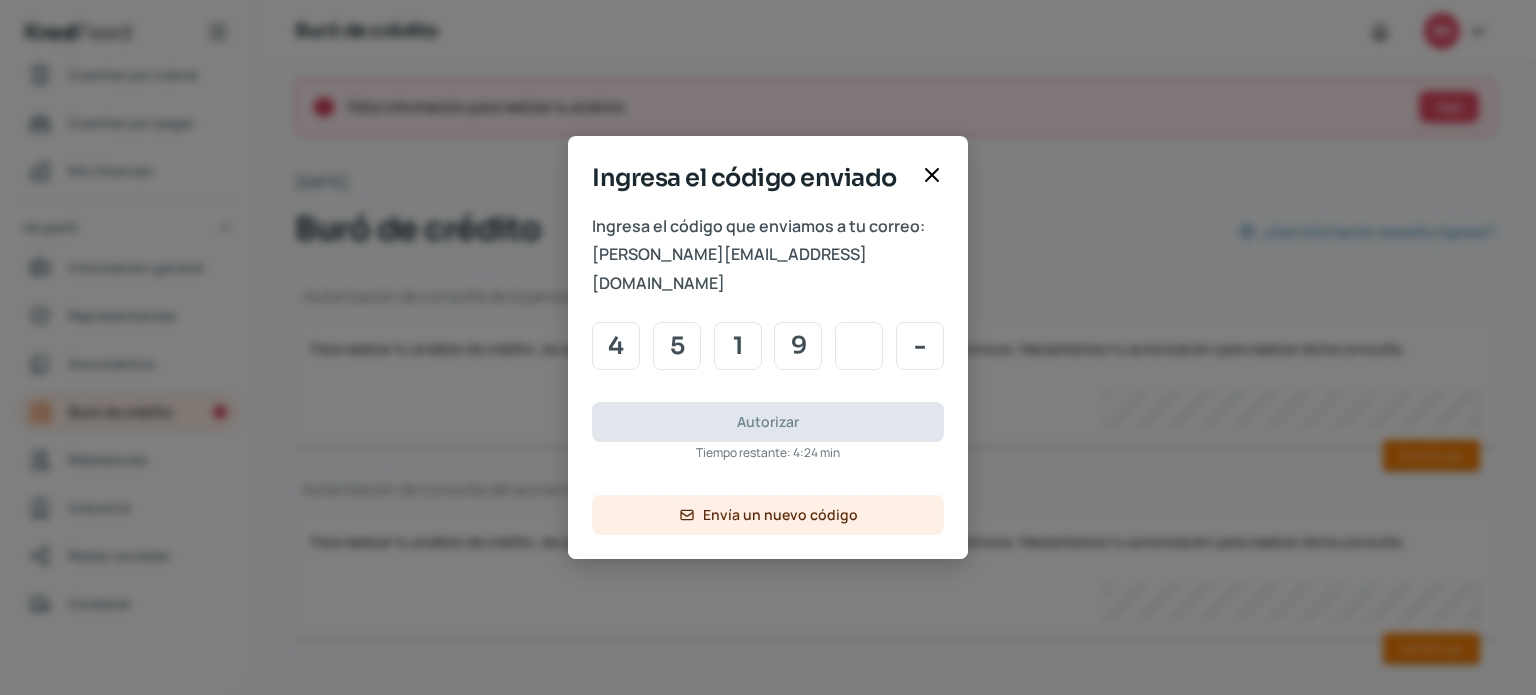 type on "5" 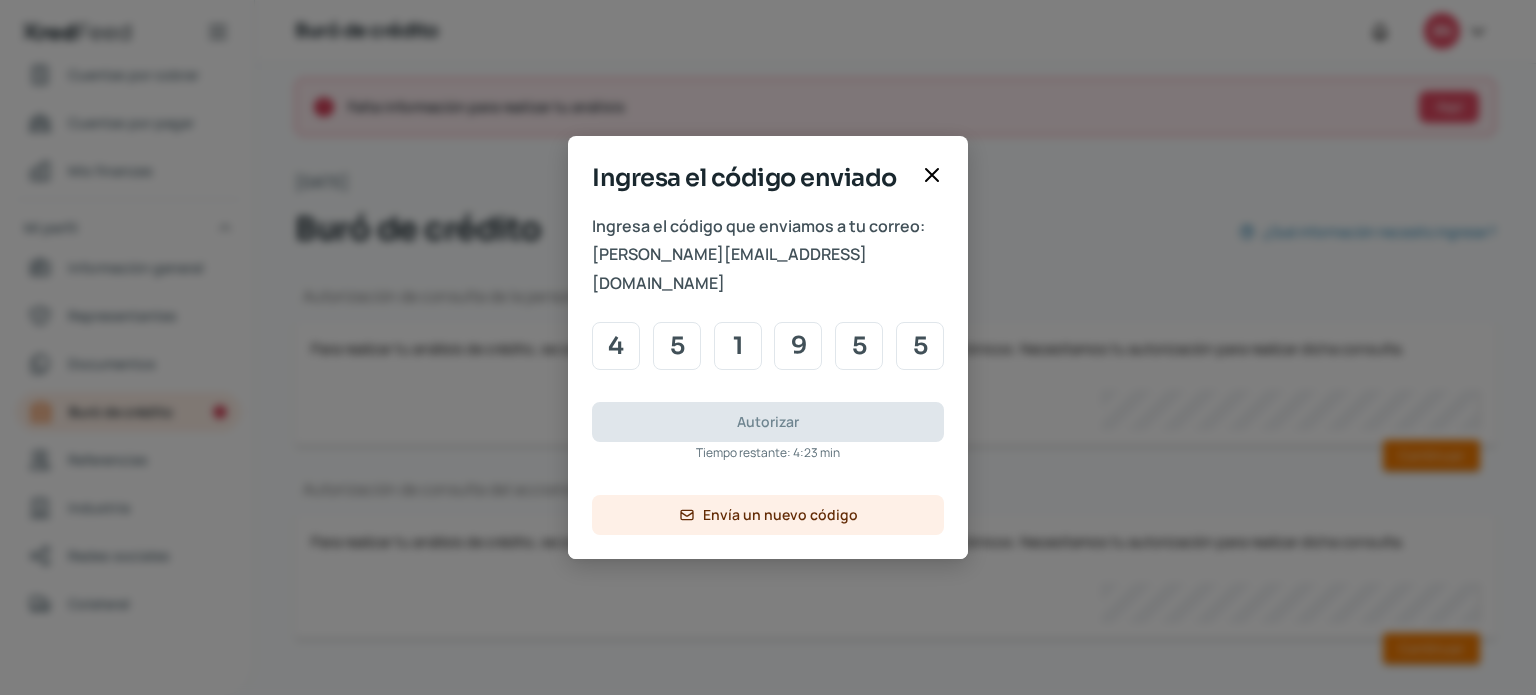 type on "5" 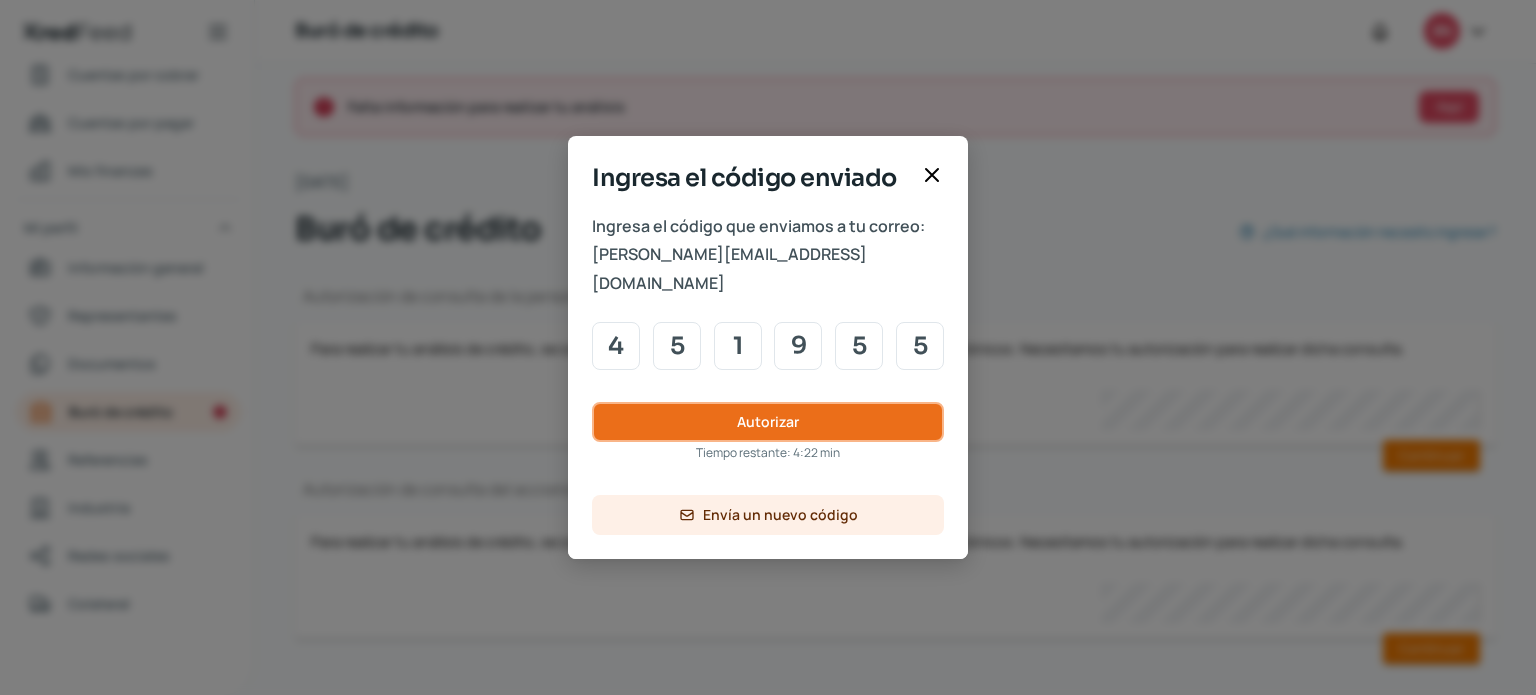 click on "Autorizar" at bounding box center [768, 422] 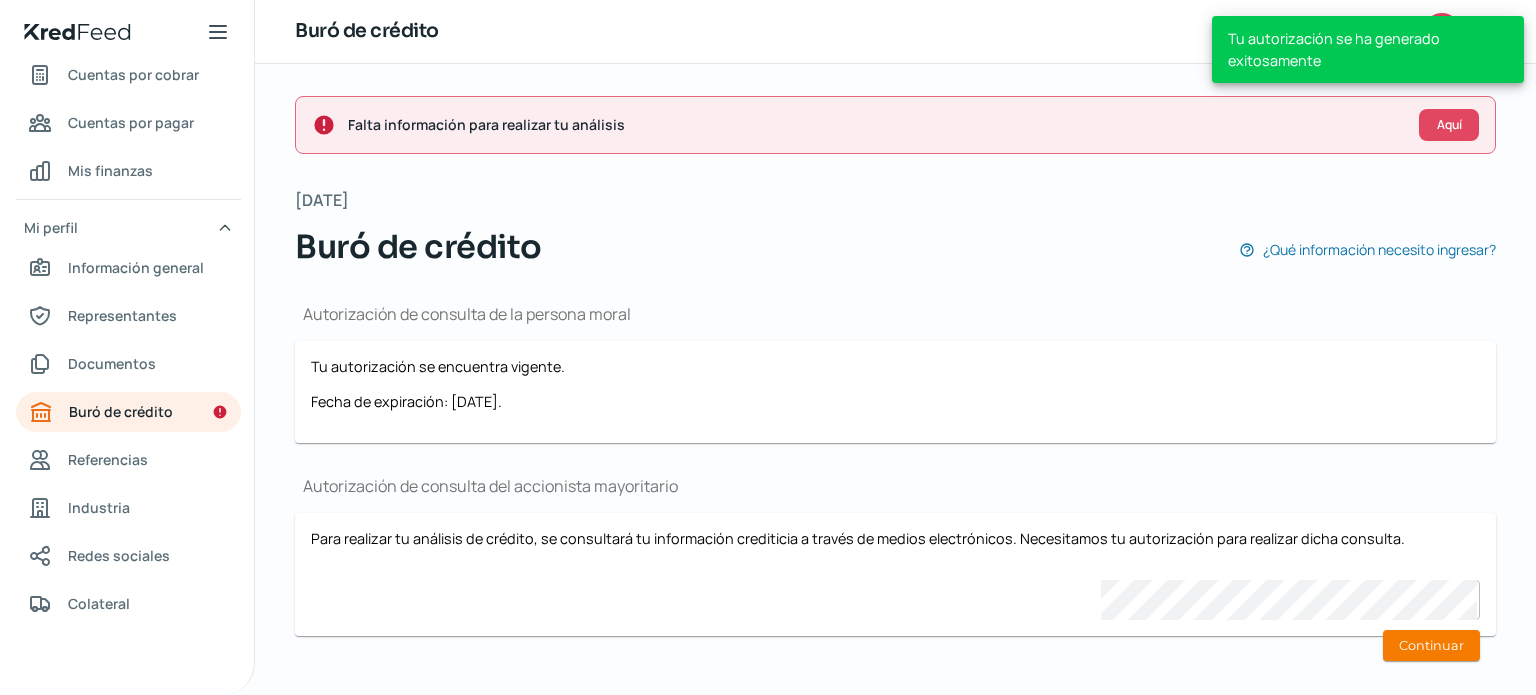 scroll, scrollTop: 20, scrollLeft: 0, axis: vertical 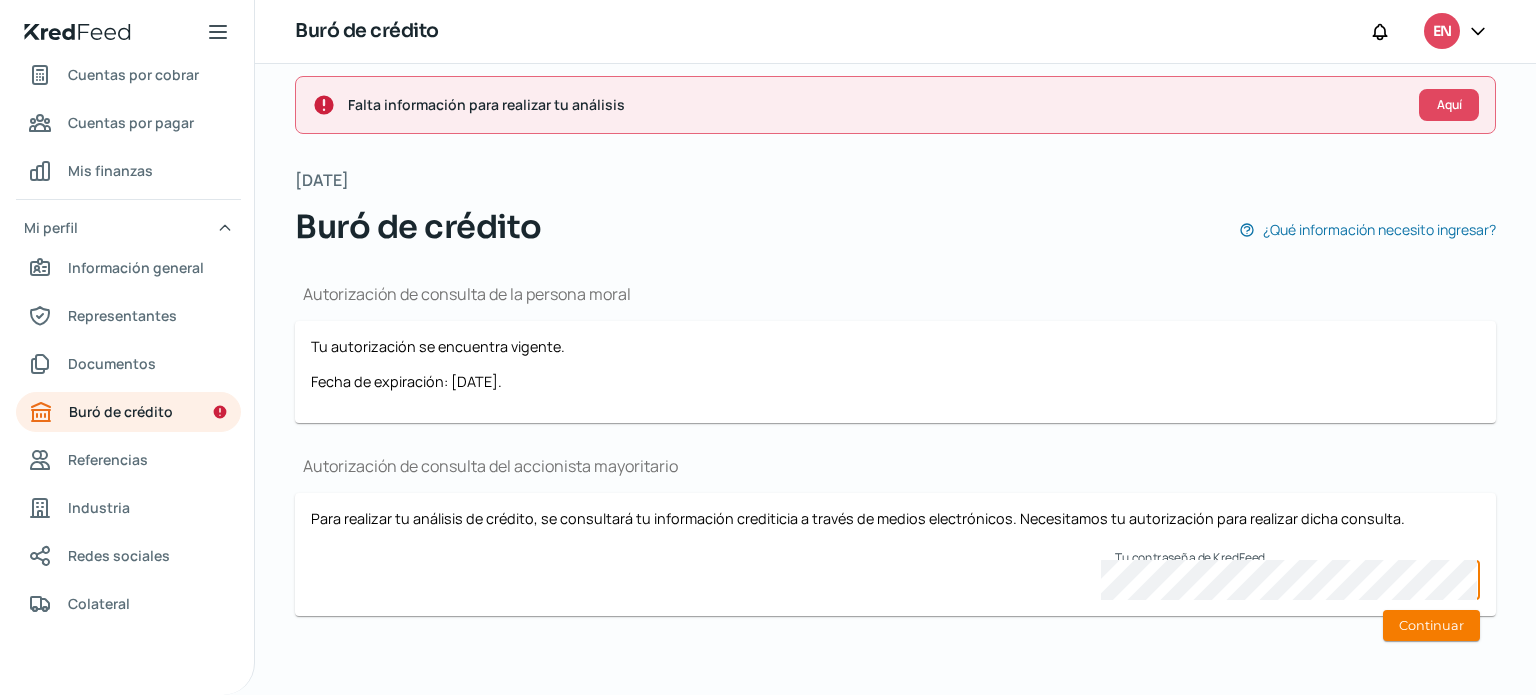 click on "Tu autorización se encuentra vigente. Fecha de expiración: [DATE]." at bounding box center (895, 372) 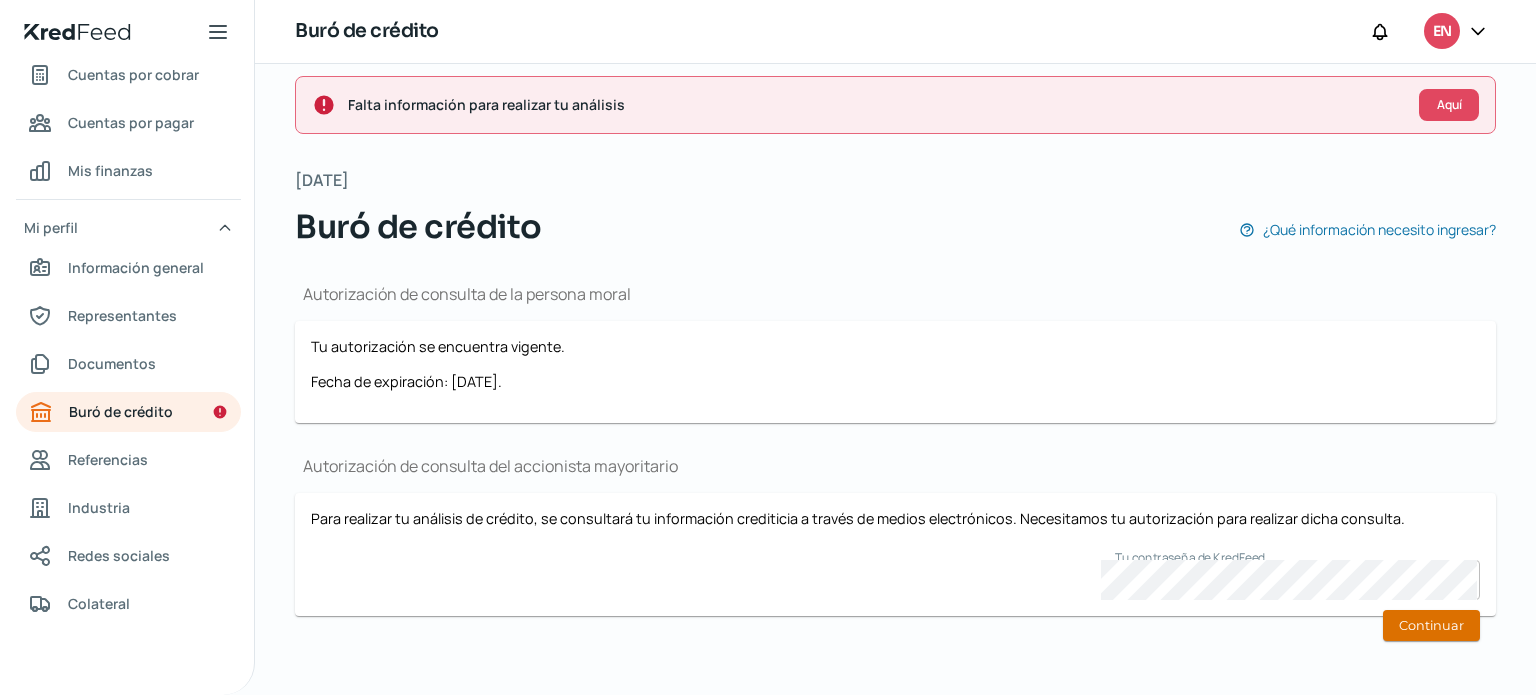 click on "Continuar" at bounding box center [1431, 625] 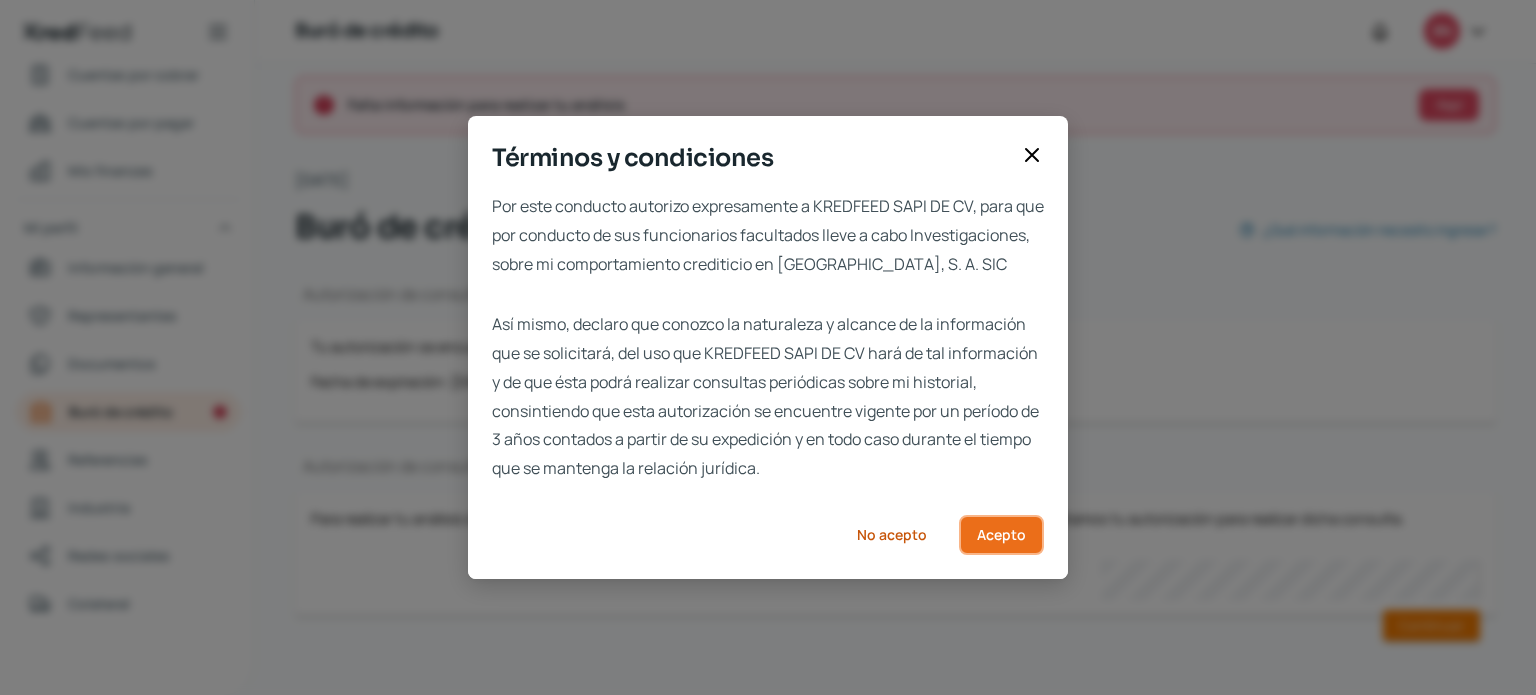 click on "Acepto" at bounding box center (1001, 535) 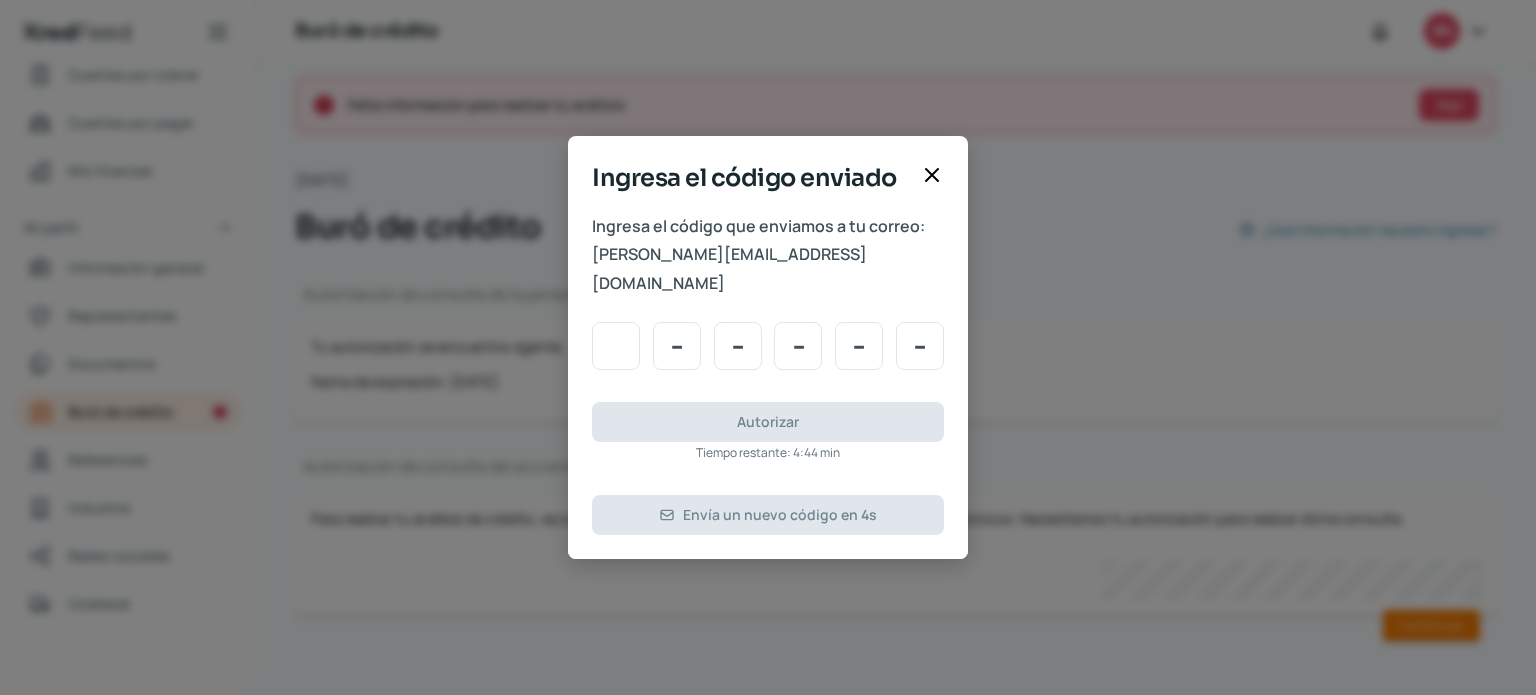 type on "9" 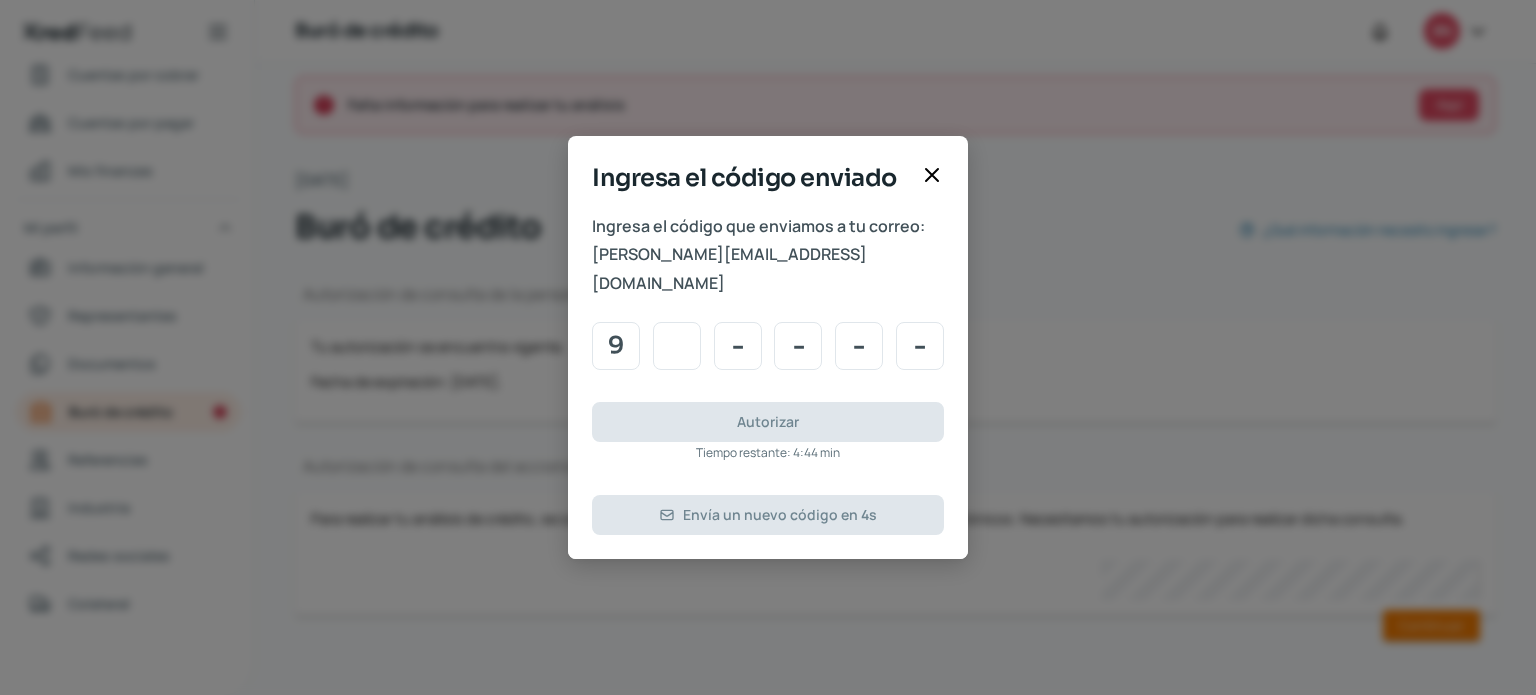 type on "6" 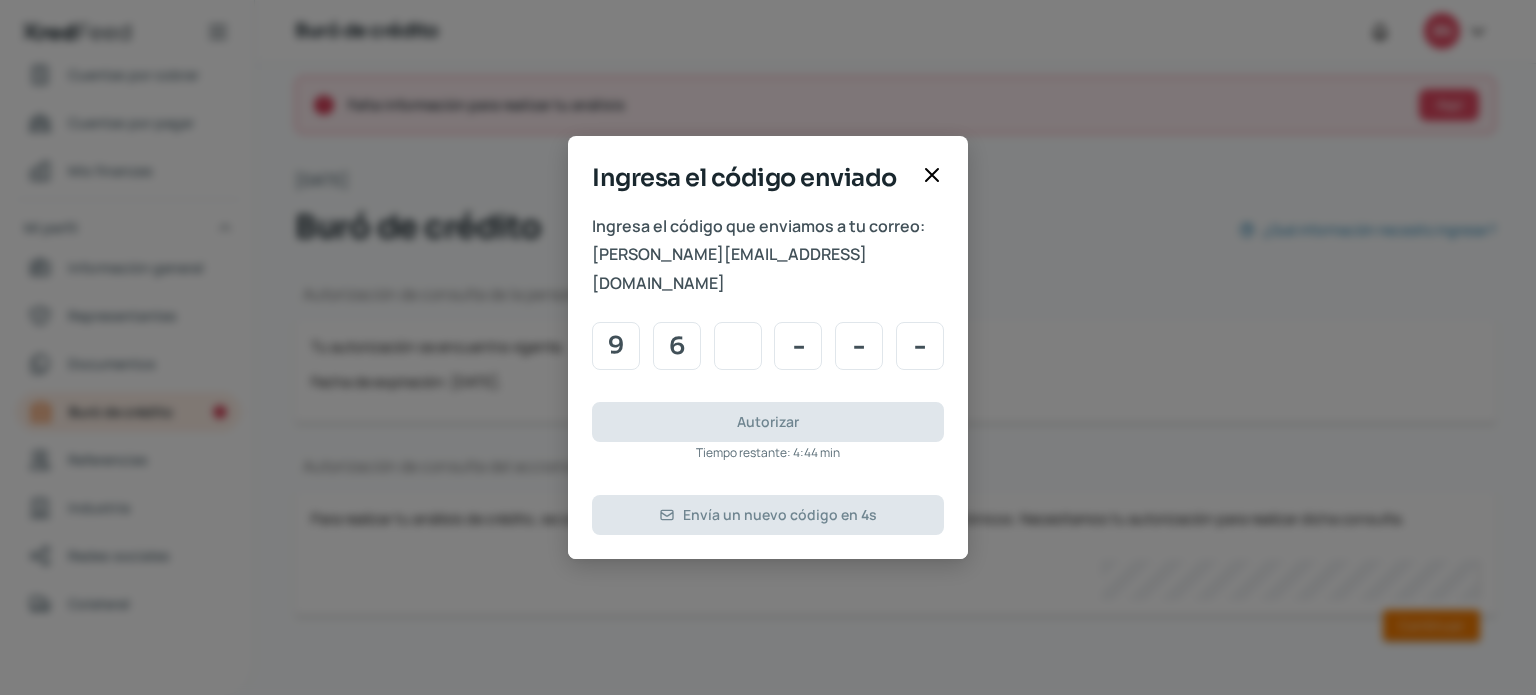 type on "6" 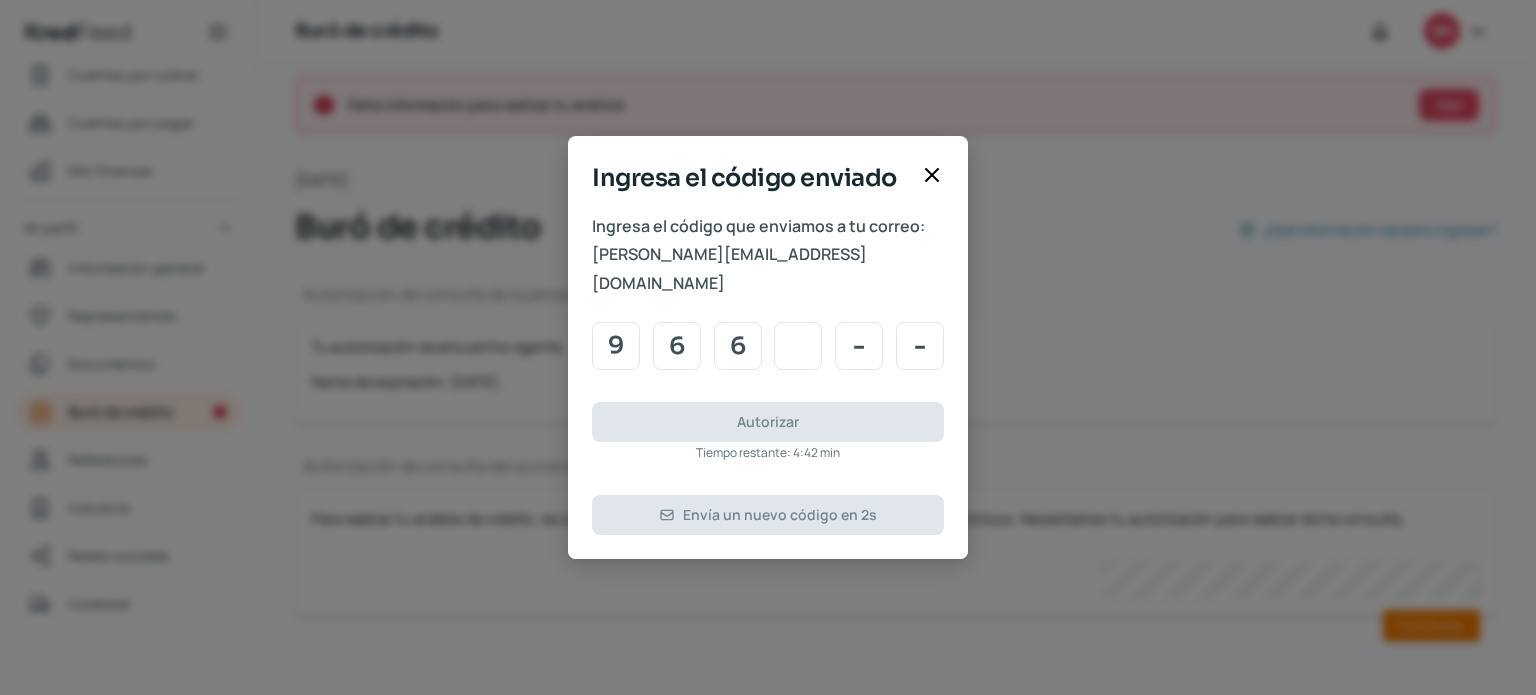 type on "1" 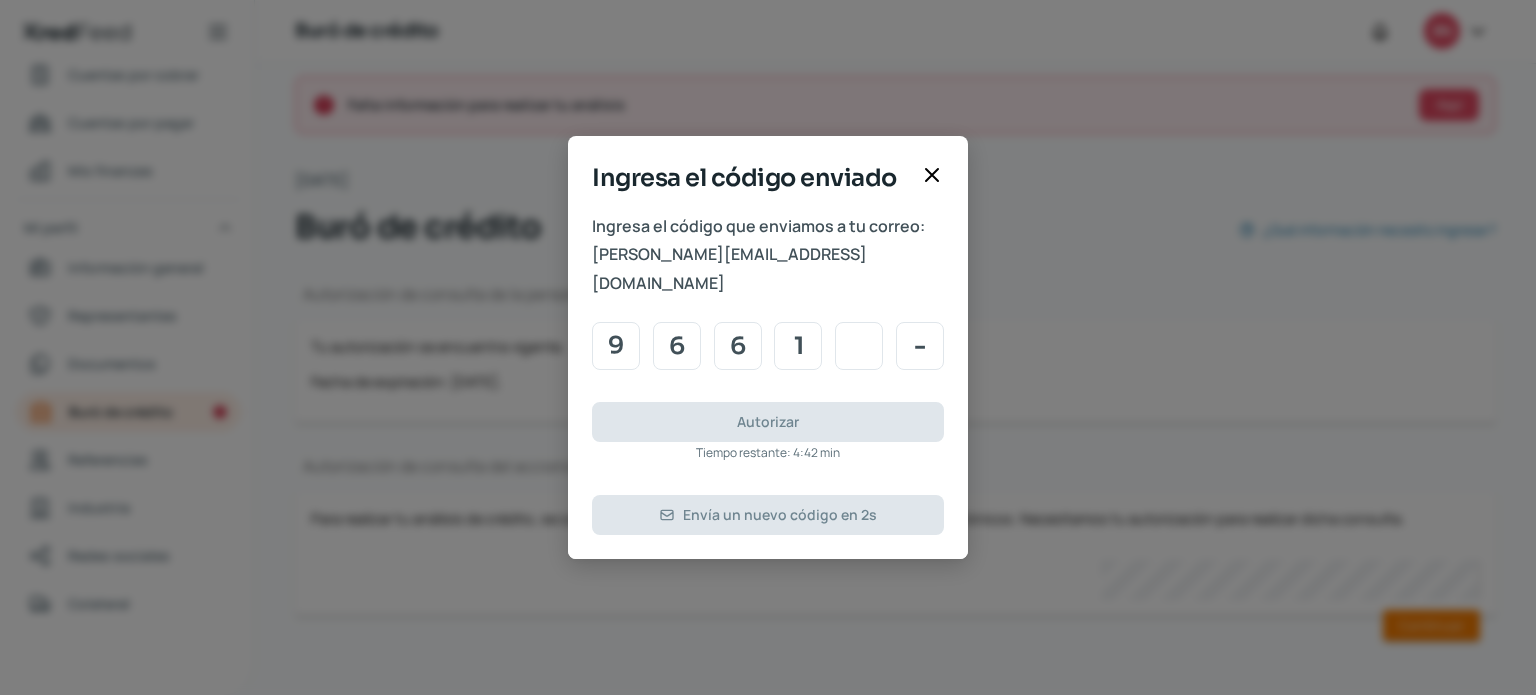 type on "4" 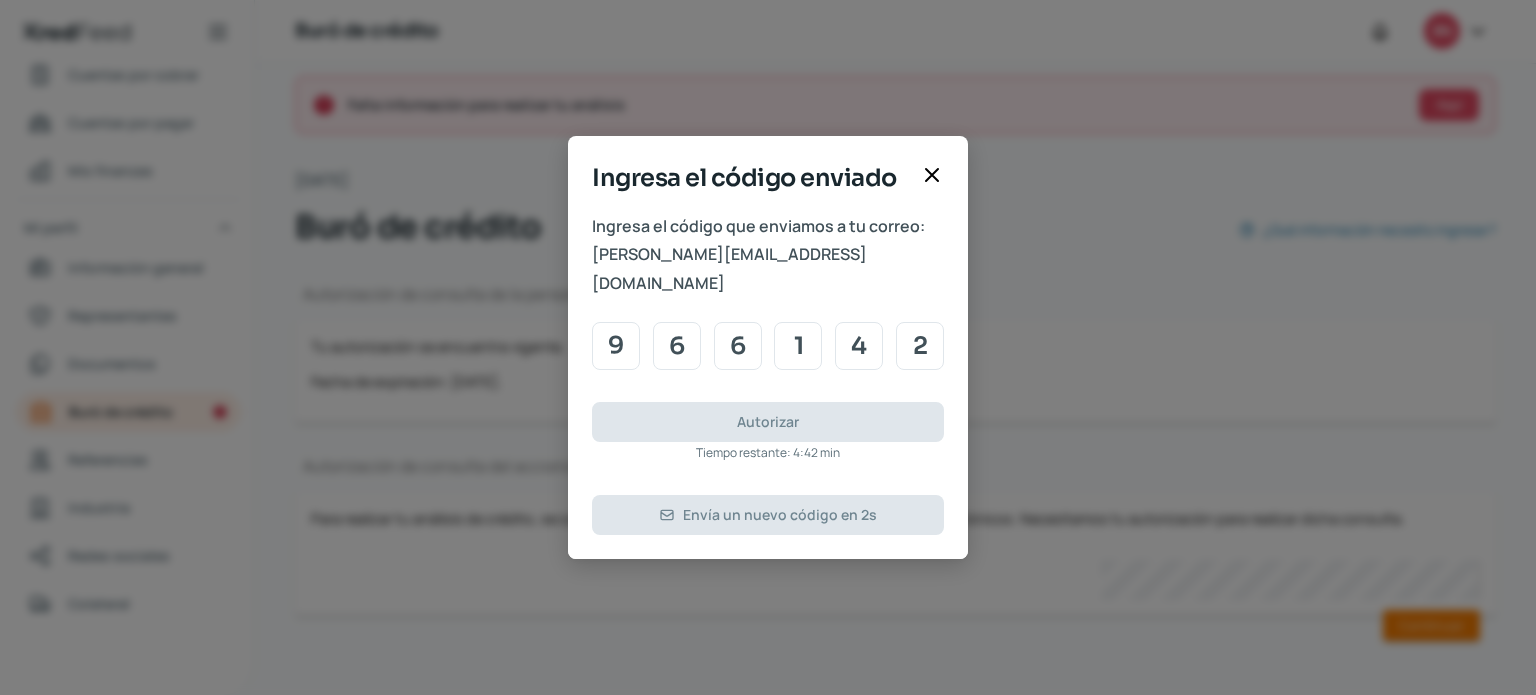 type on "2" 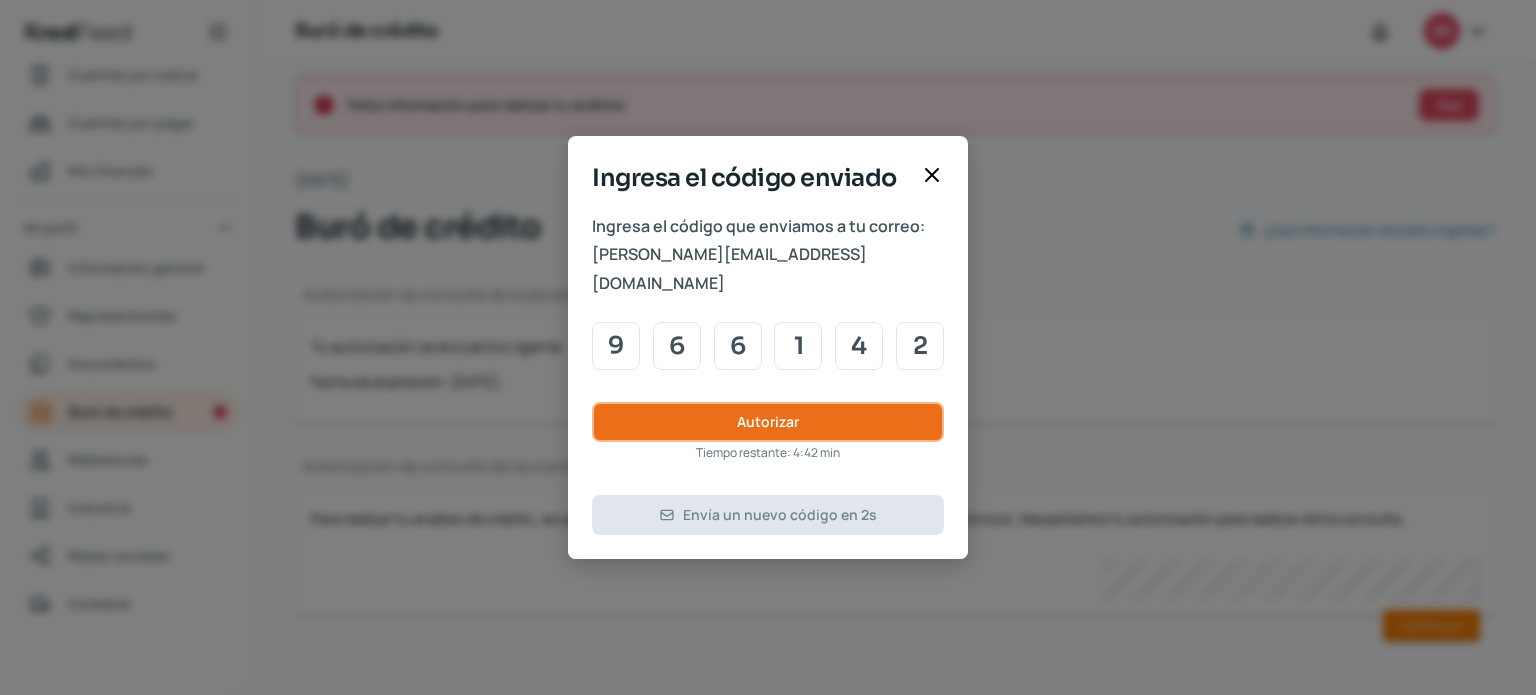 type 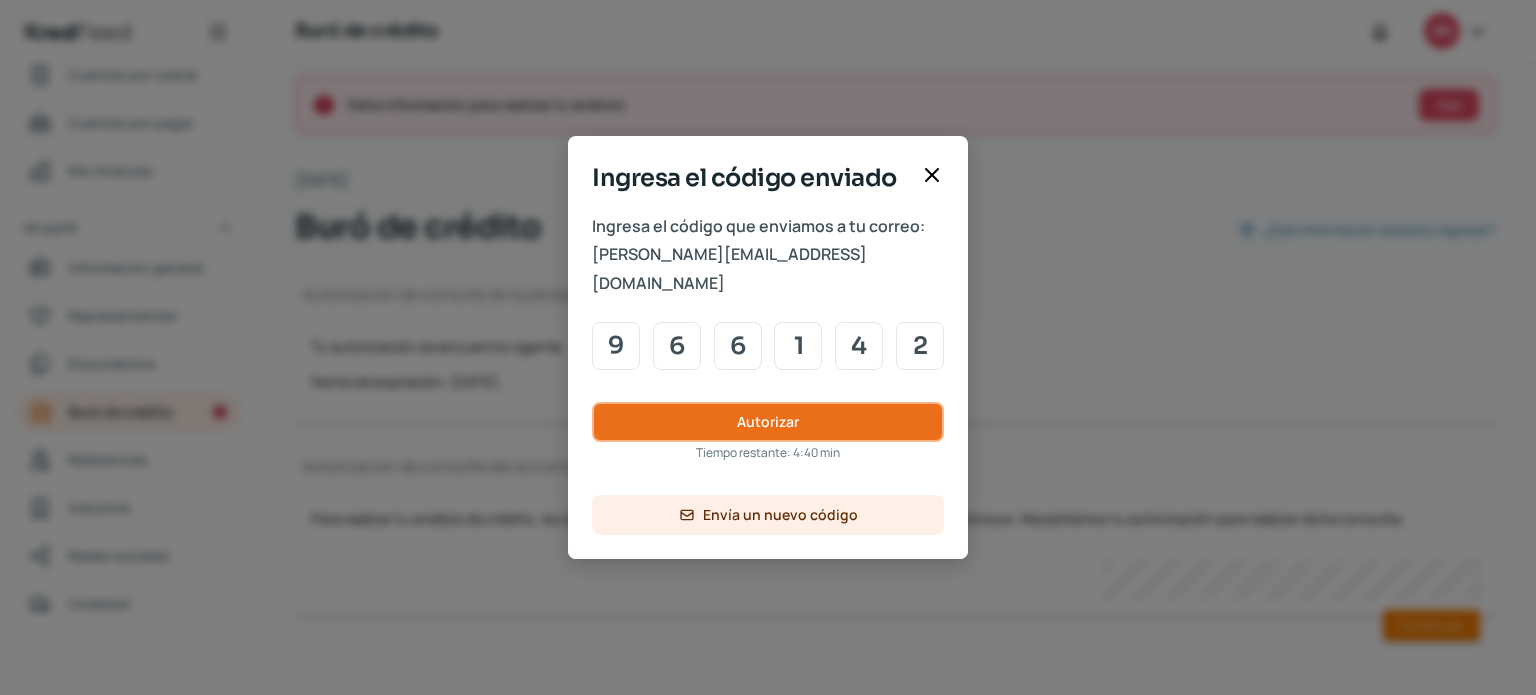 click on "Autorizar" at bounding box center [768, 422] 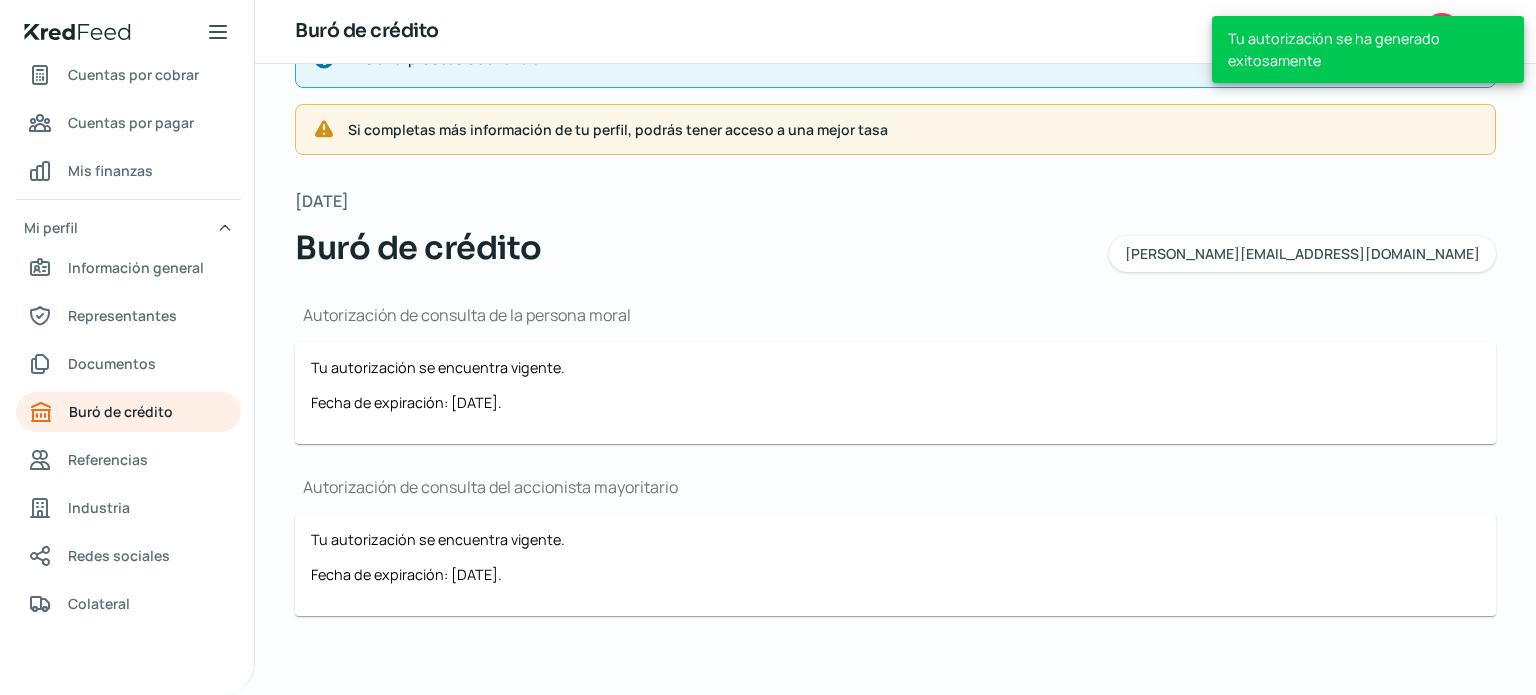 scroll, scrollTop: 0, scrollLeft: 0, axis: both 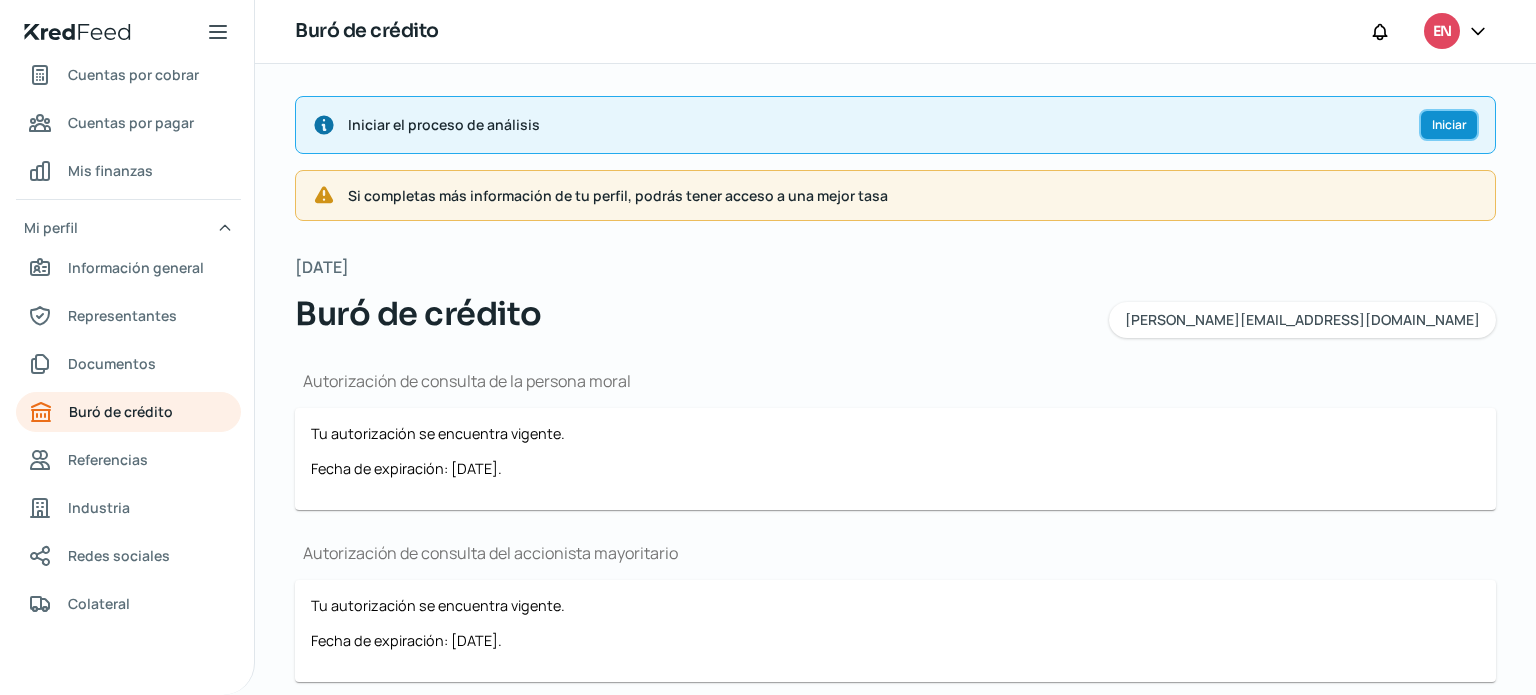 click on "Iniciar" at bounding box center [1449, 125] 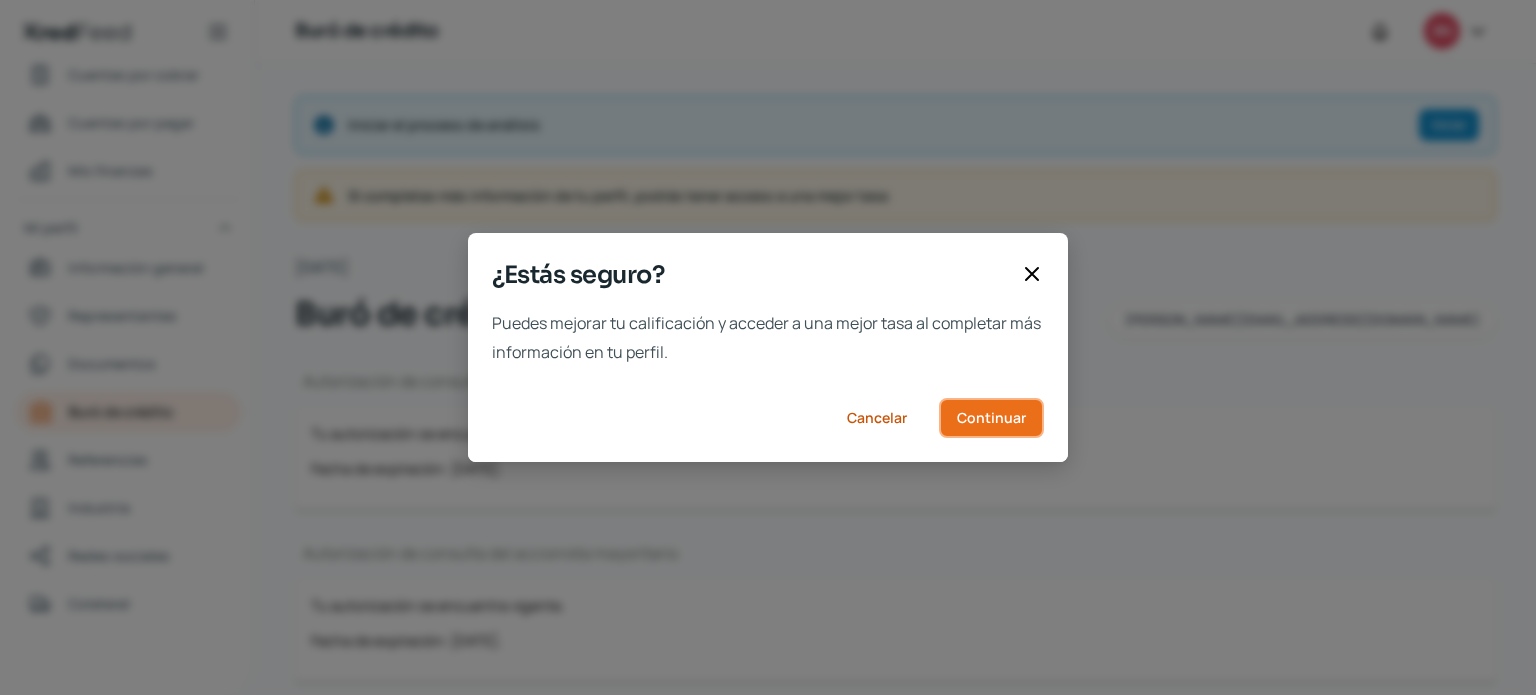 click on "Continuar" at bounding box center (991, 418) 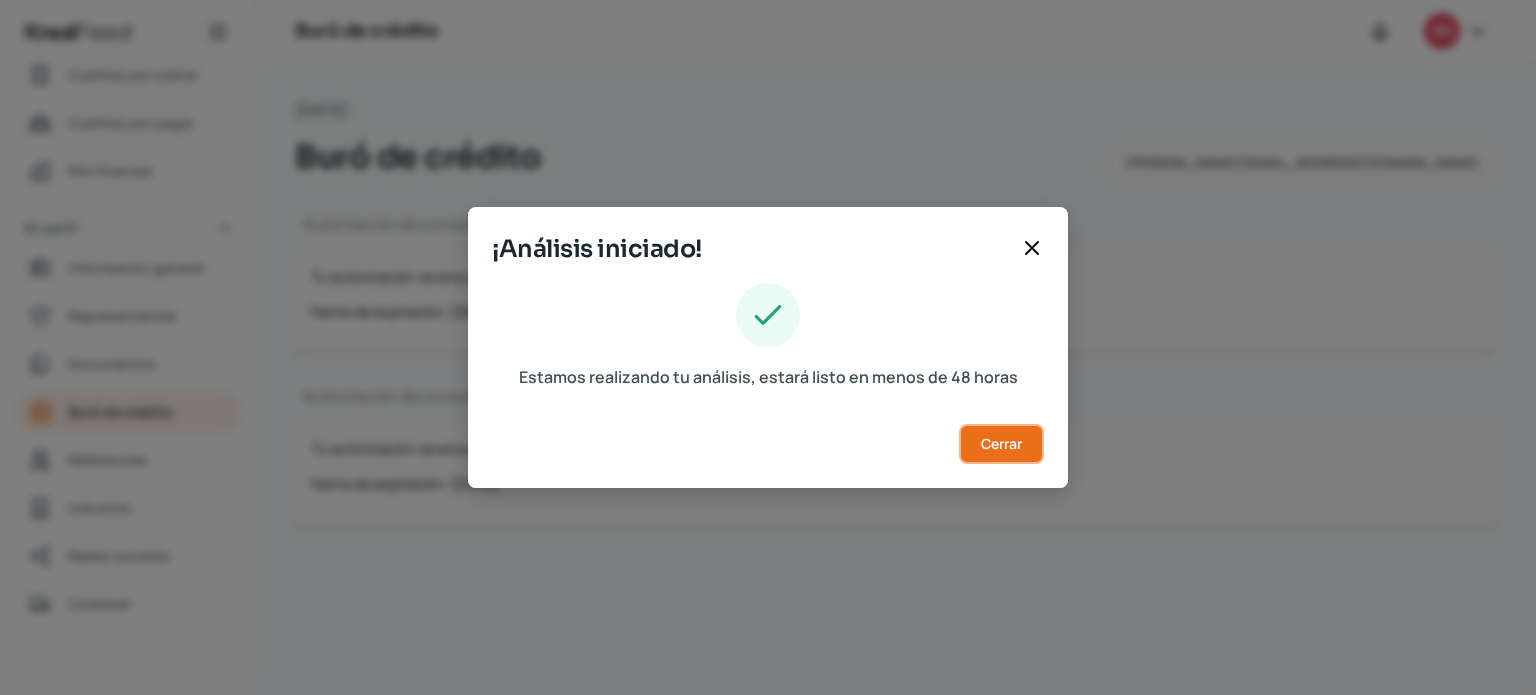 click on "Cerrar" at bounding box center [1001, 444] 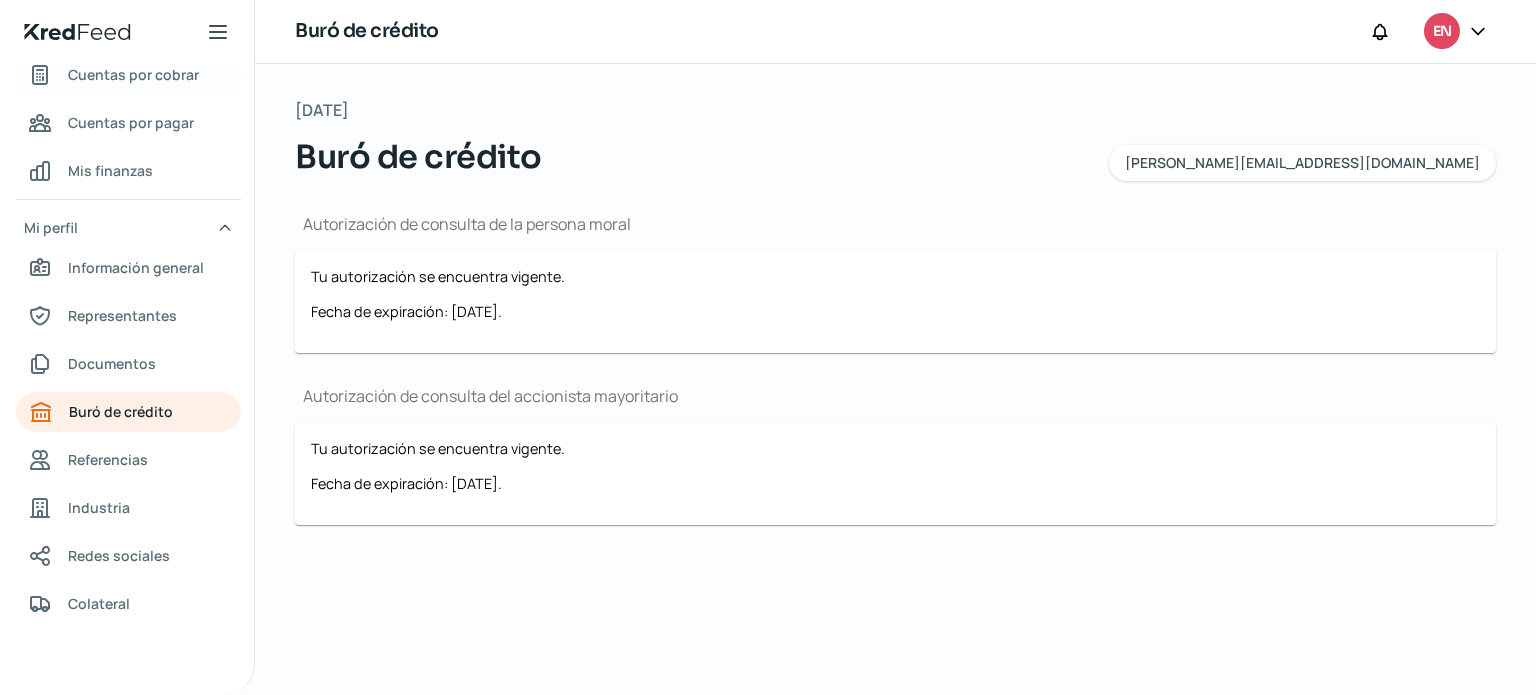click on "Cuentas por cobrar" at bounding box center (133, 74) 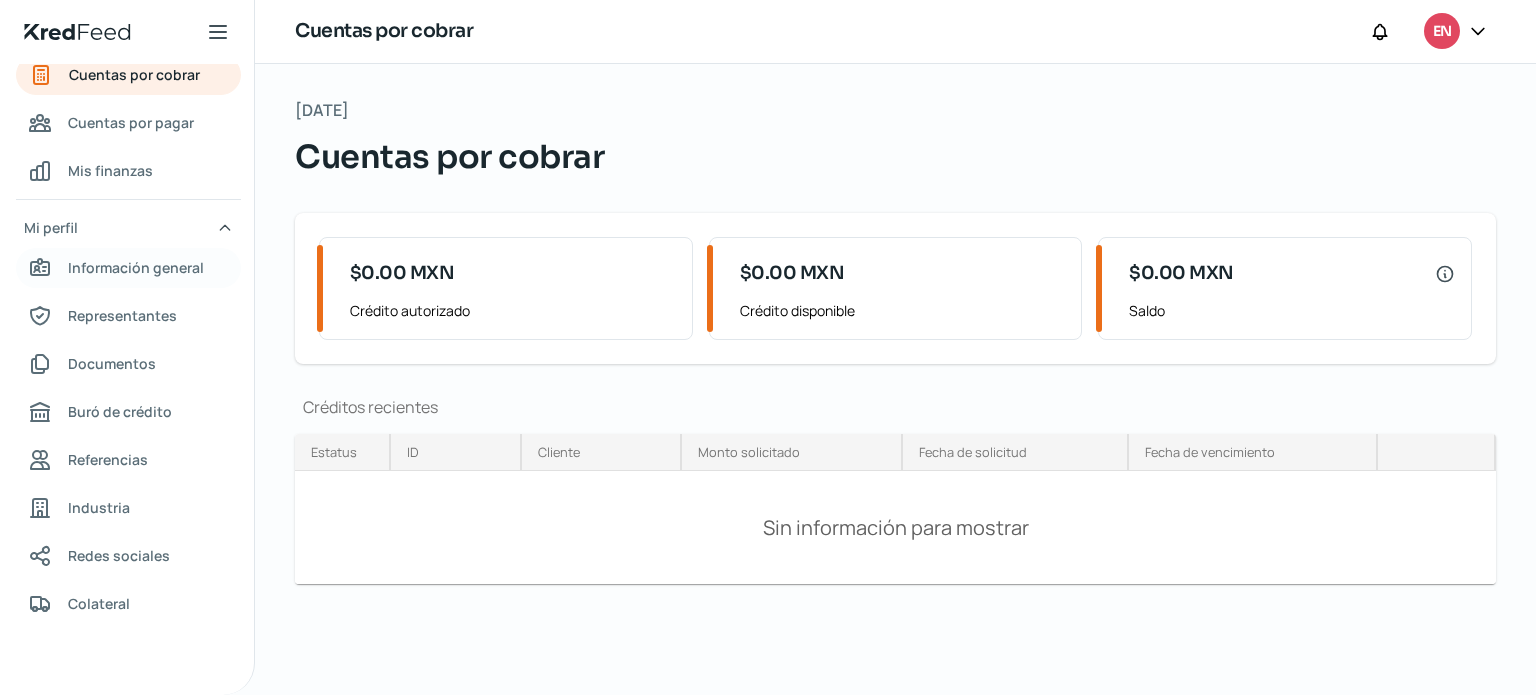 scroll, scrollTop: 0, scrollLeft: 0, axis: both 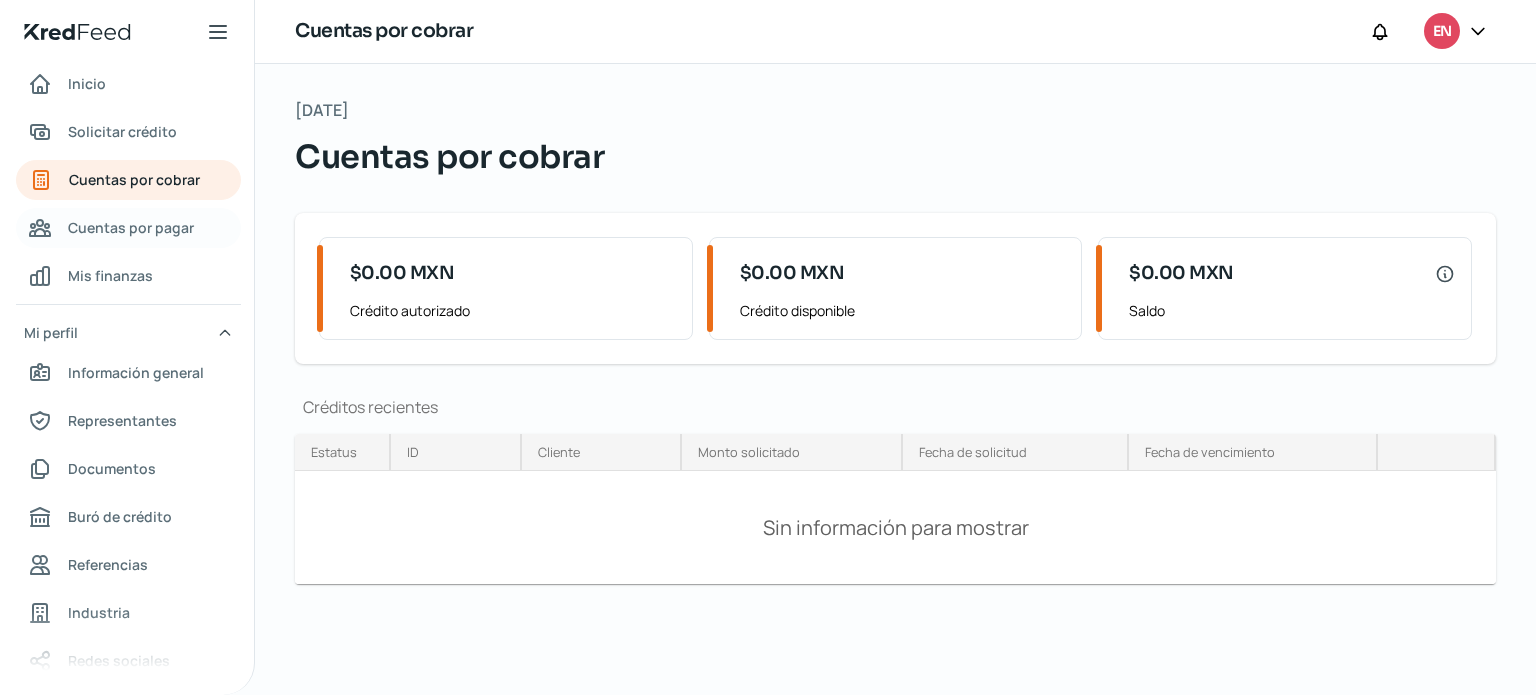click on "Cuentas por pagar" at bounding box center [131, 227] 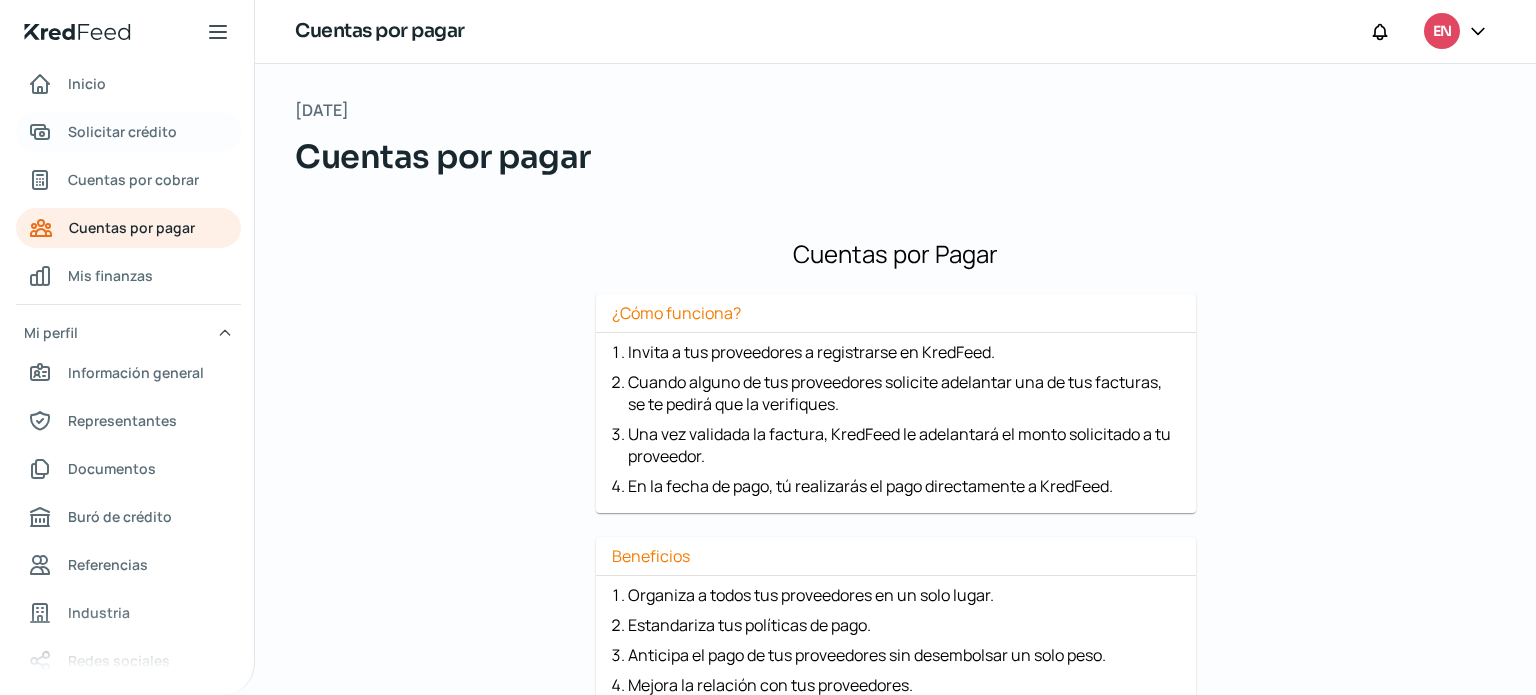 click on "Solicitar crédito" at bounding box center [122, 131] 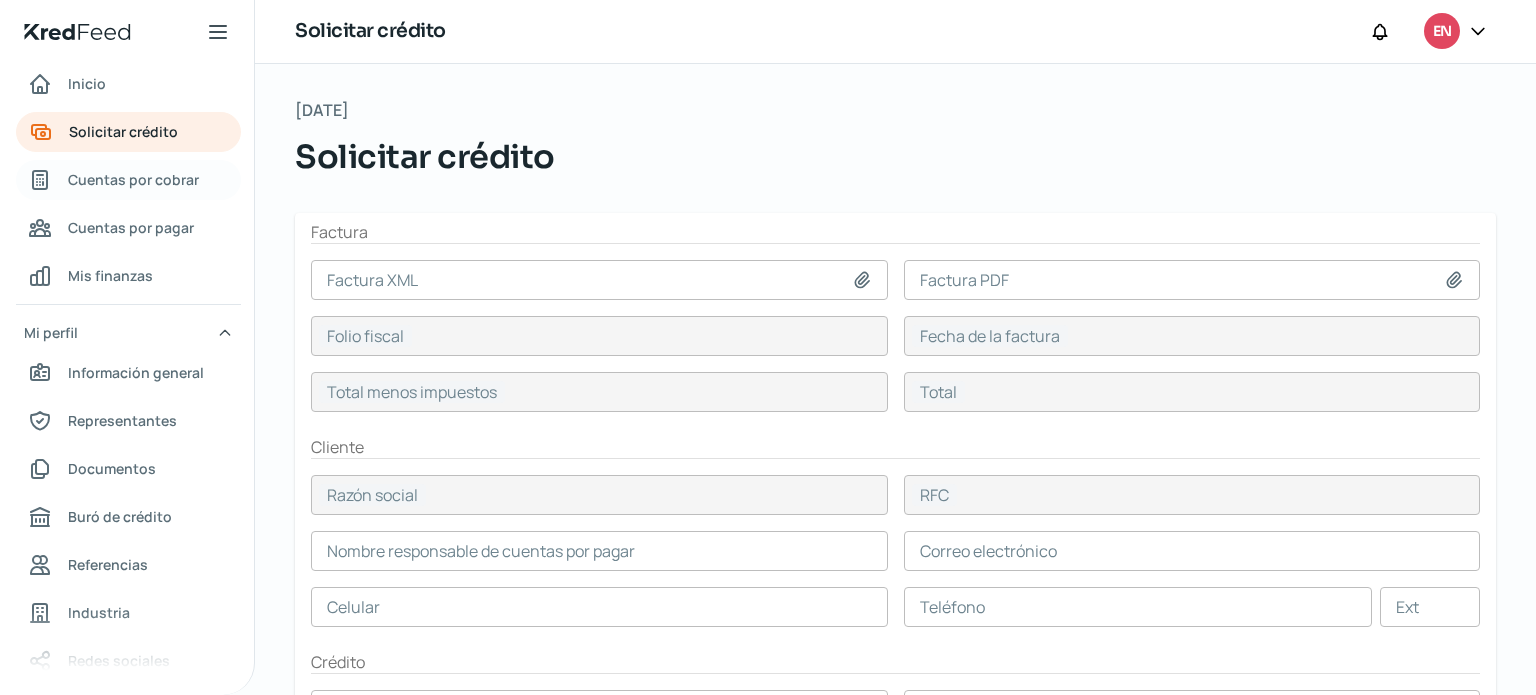 click on "Cuentas por cobrar" at bounding box center (133, 179) 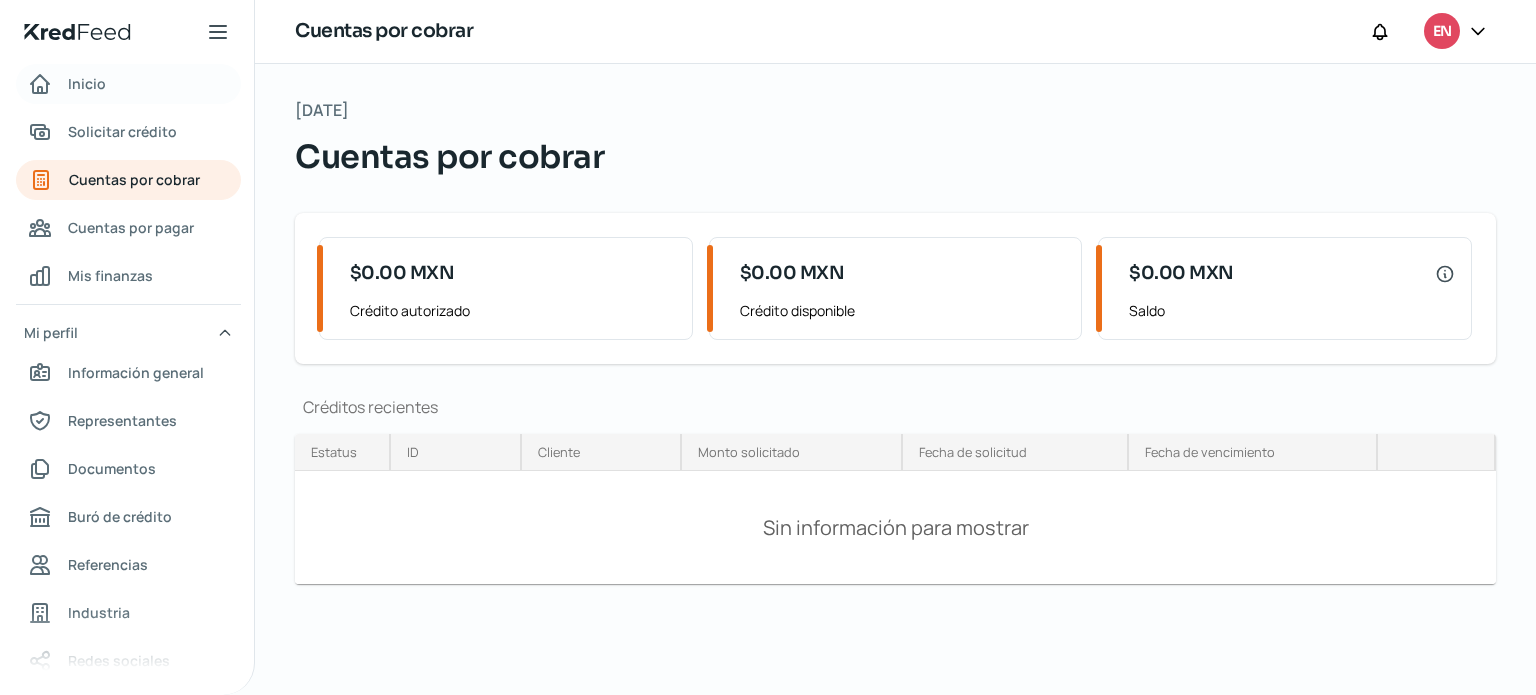 click on "Inicio" at bounding box center (128, 84) 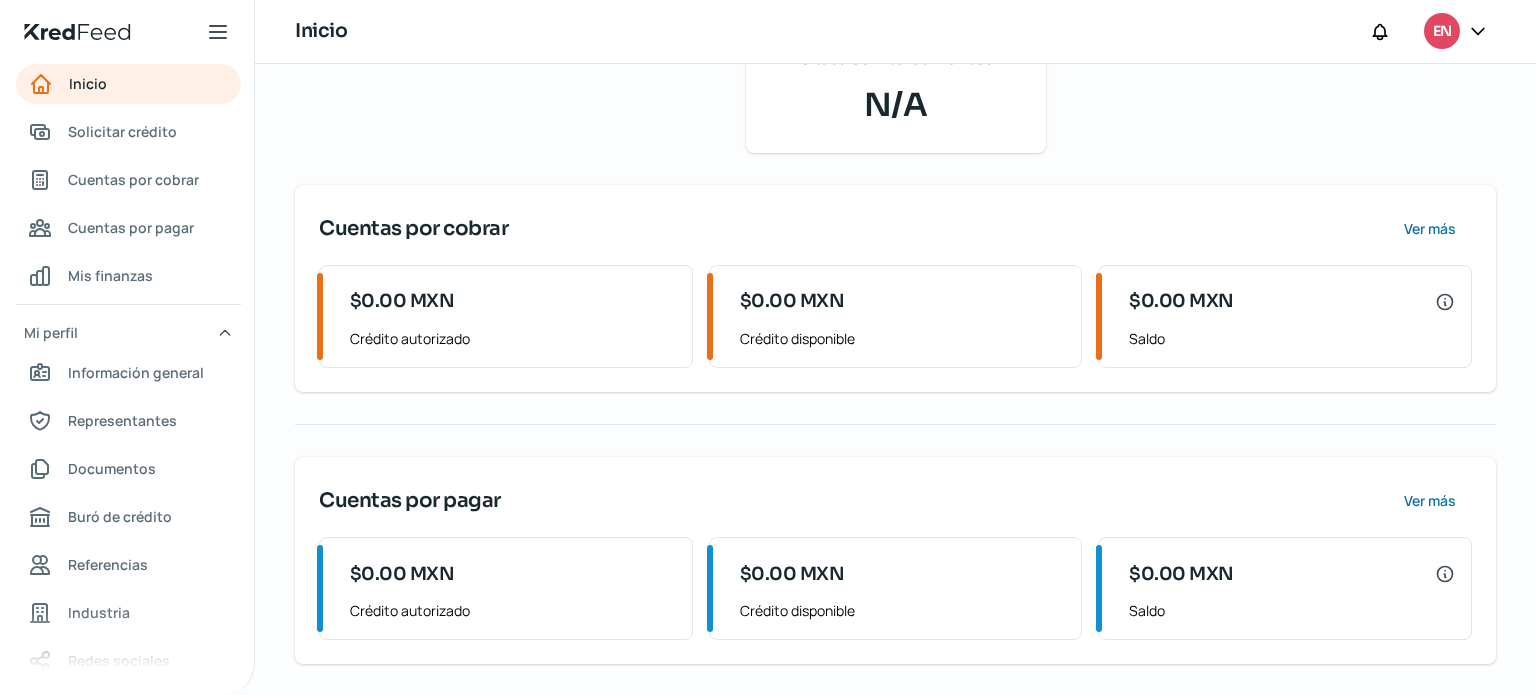 scroll, scrollTop: 0, scrollLeft: 0, axis: both 